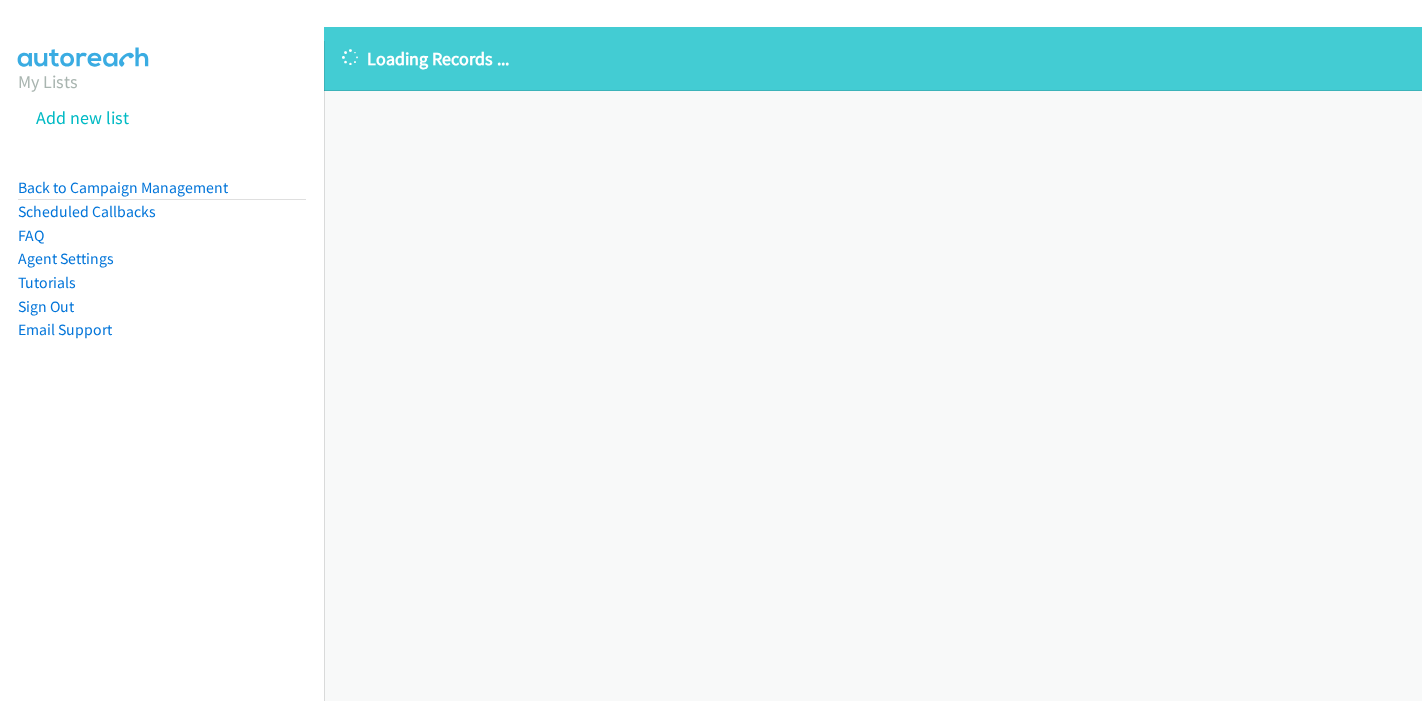 scroll, scrollTop: 0, scrollLeft: 0, axis: both 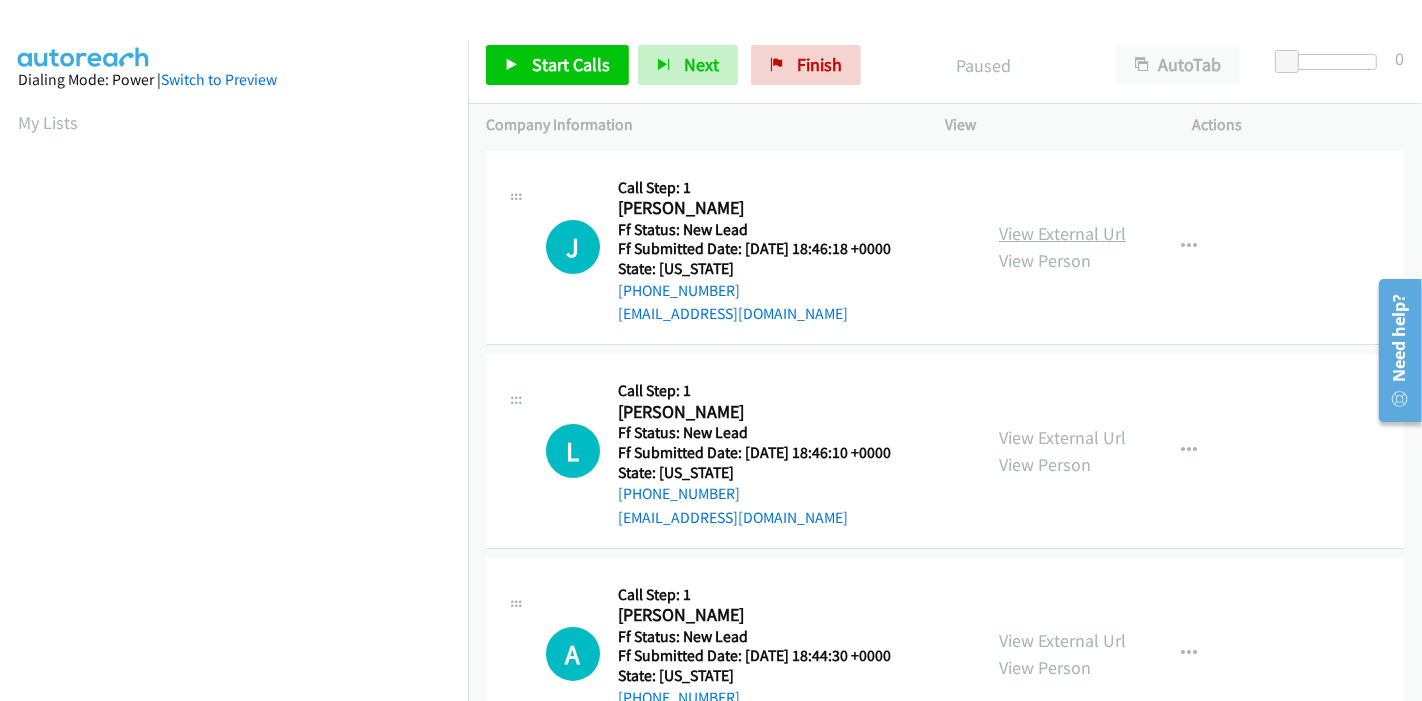 click on "View External Url" at bounding box center [1062, 233] 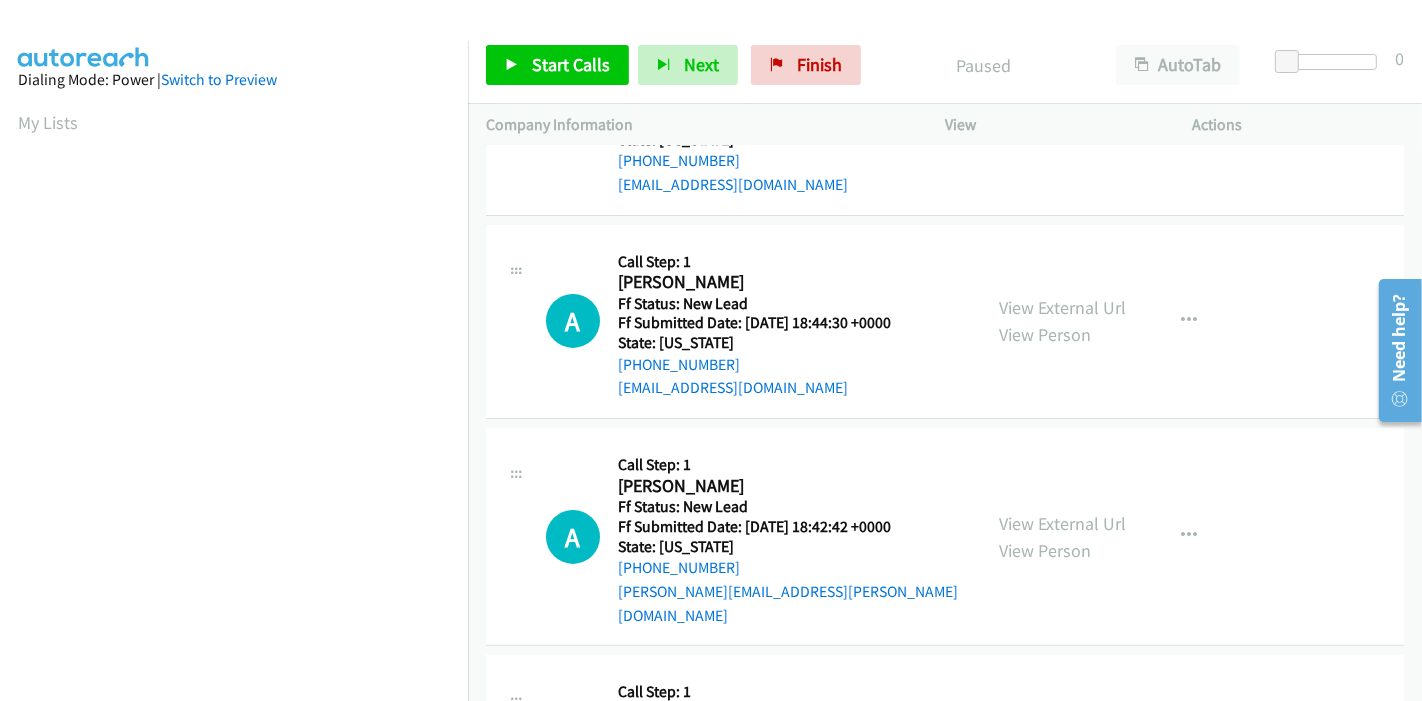 scroll, scrollTop: 0, scrollLeft: 0, axis: both 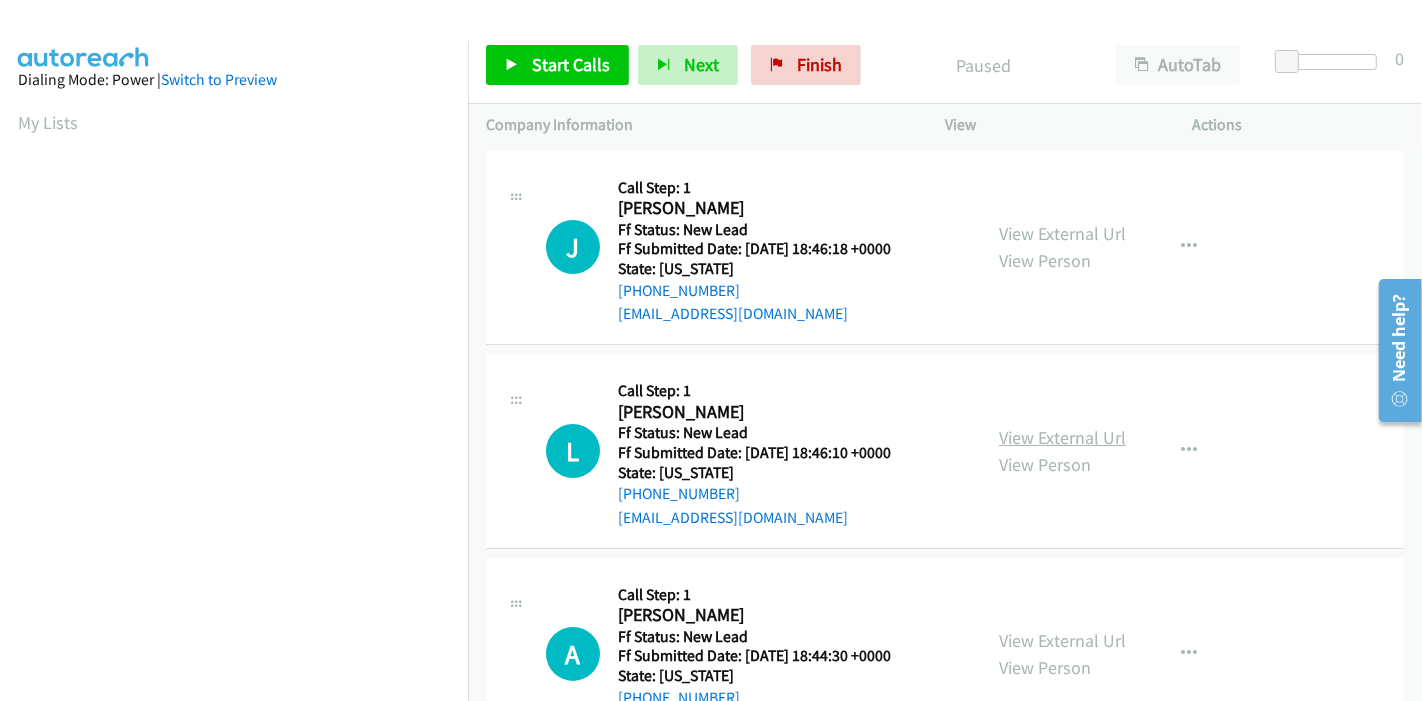 click on "View External Url" at bounding box center [1062, 437] 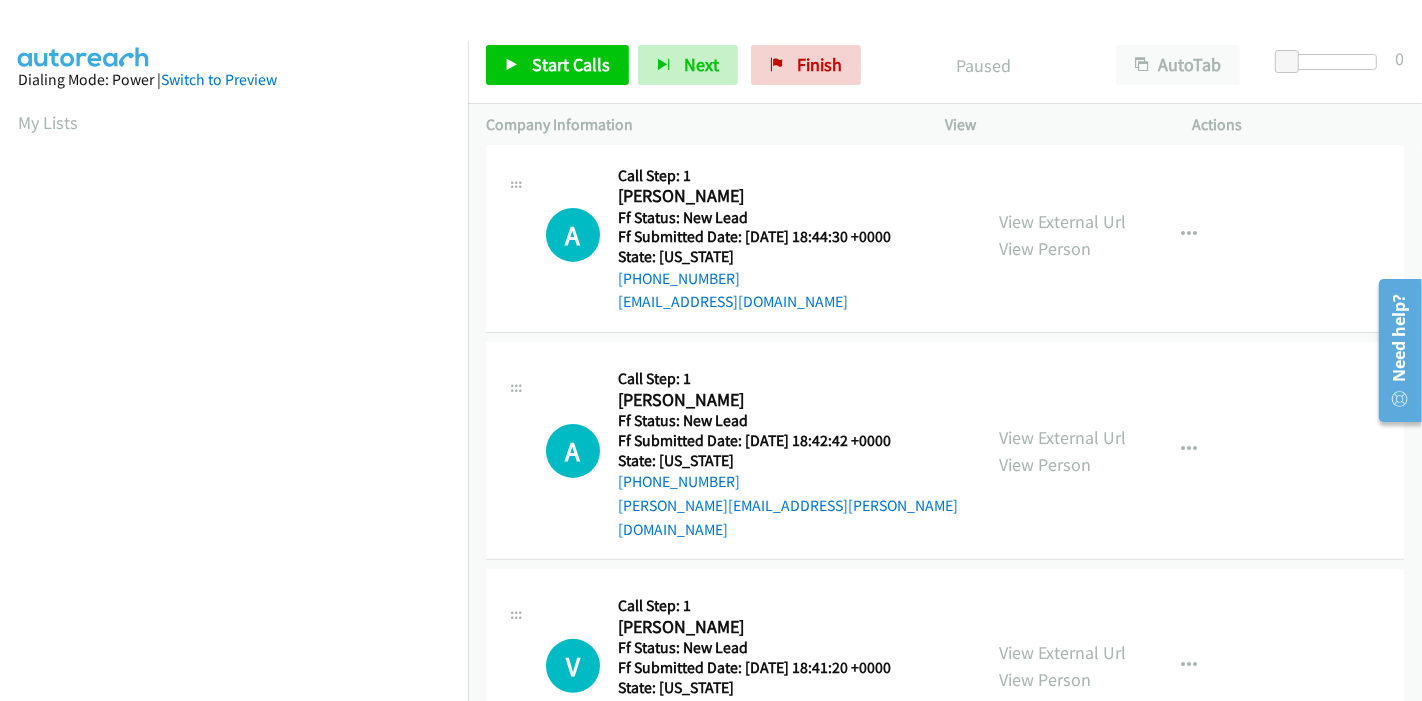scroll, scrollTop: 444, scrollLeft: 0, axis: vertical 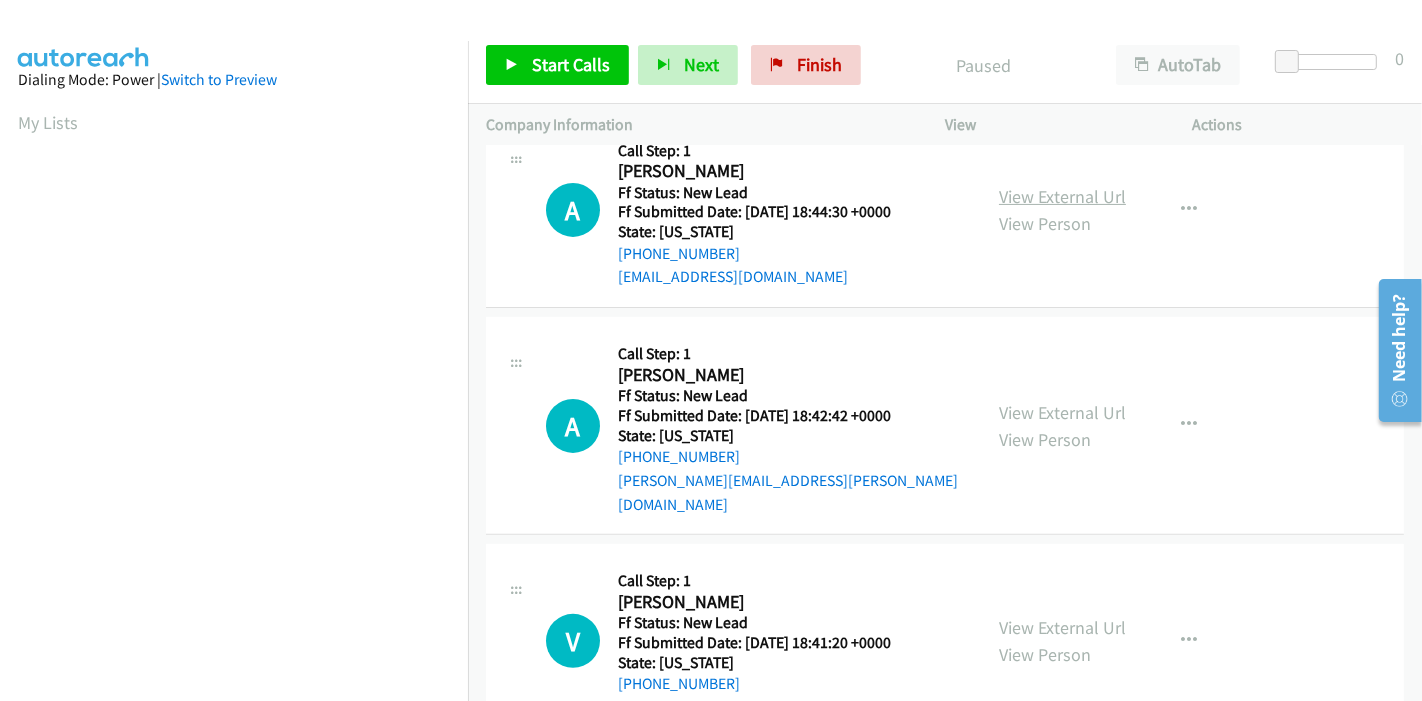 click on "View External Url" at bounding box center [1062, 196] 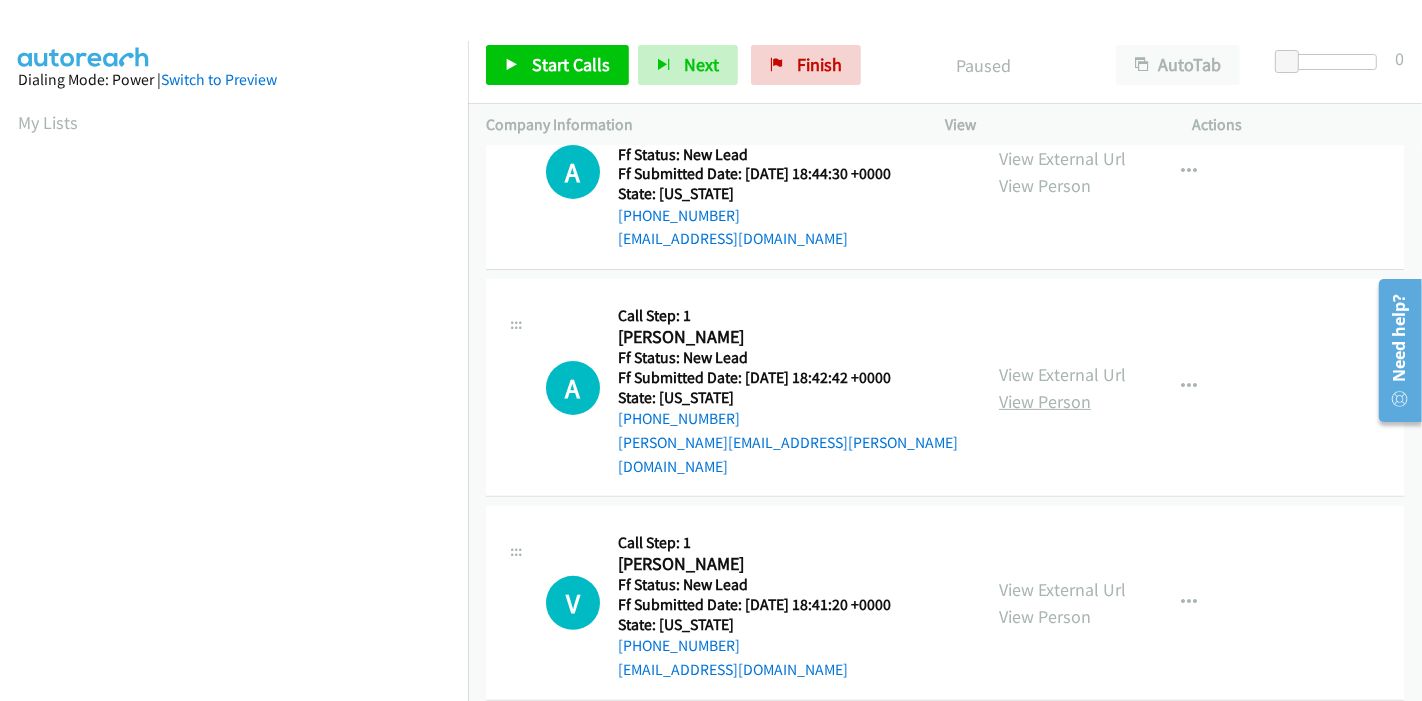 scroll, scrollTop: 487, scrollLeft: 0, axis: vertical 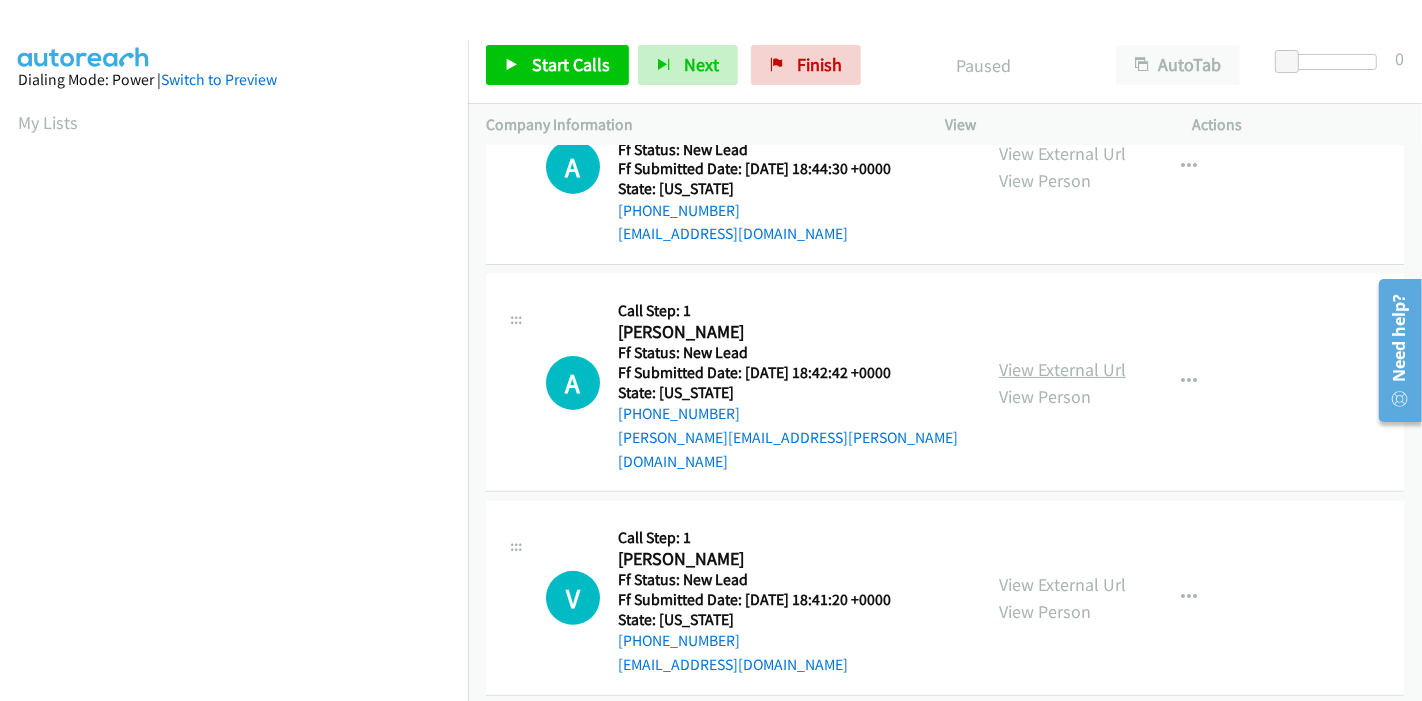 click on "View External Url" at bounding box center [1062, 369] 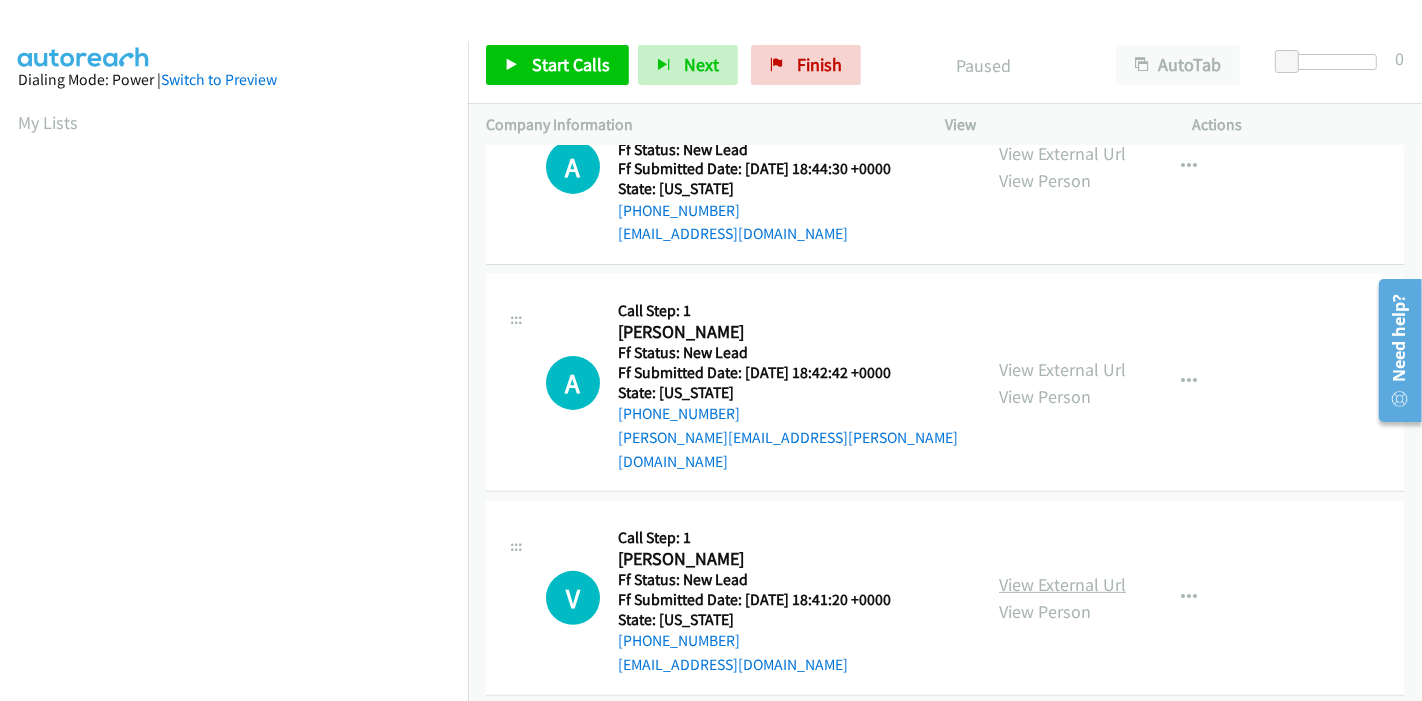 click on "View External Url" at bounding box center (1062, 584) 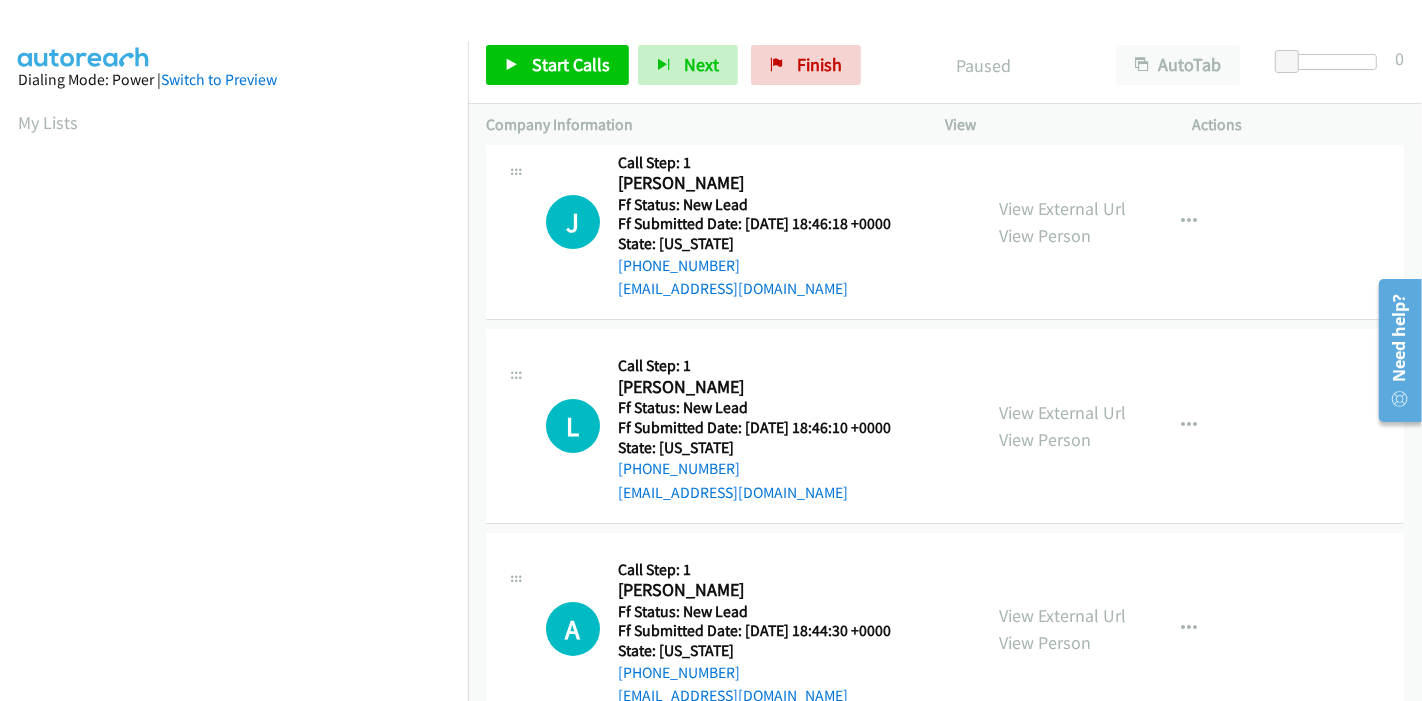 scroll, scrollTop: 0, scrollLeft: 0, axis: both 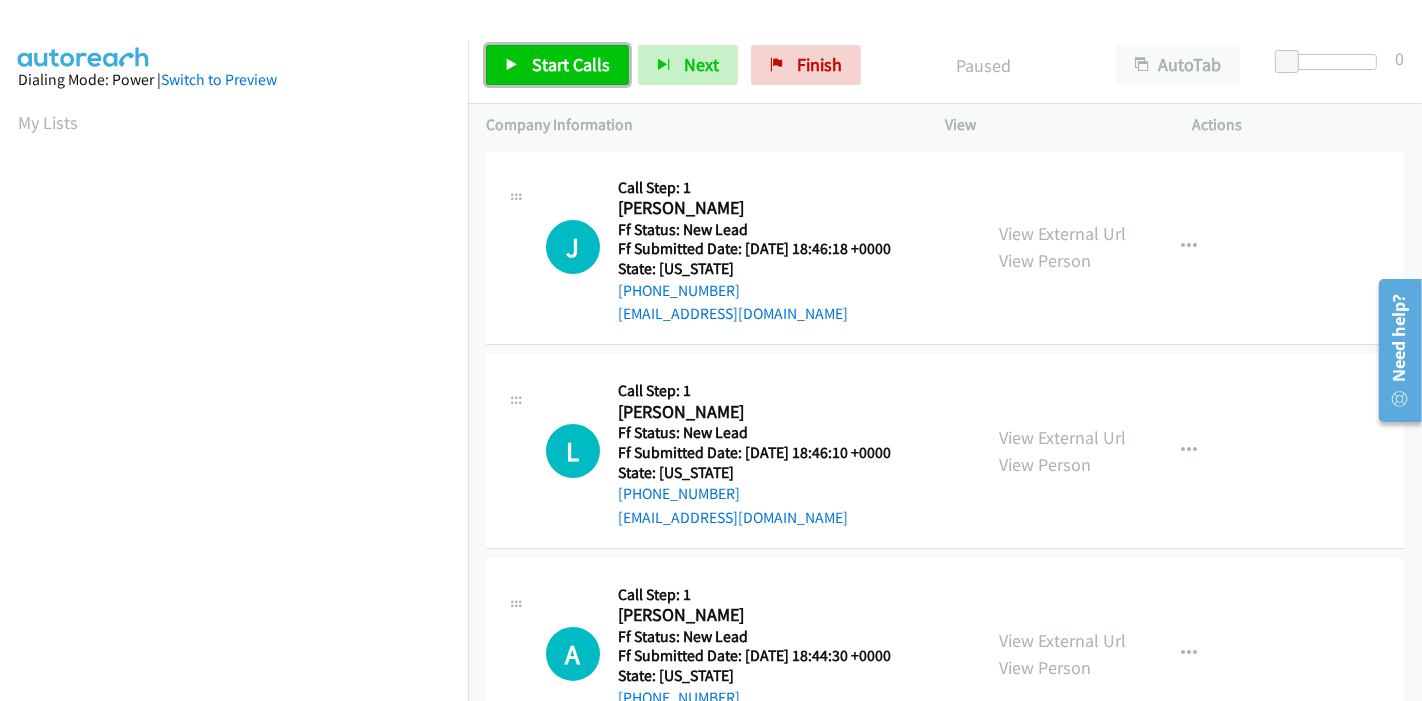 click on "Start Calls" at bounding box center (557, 65) 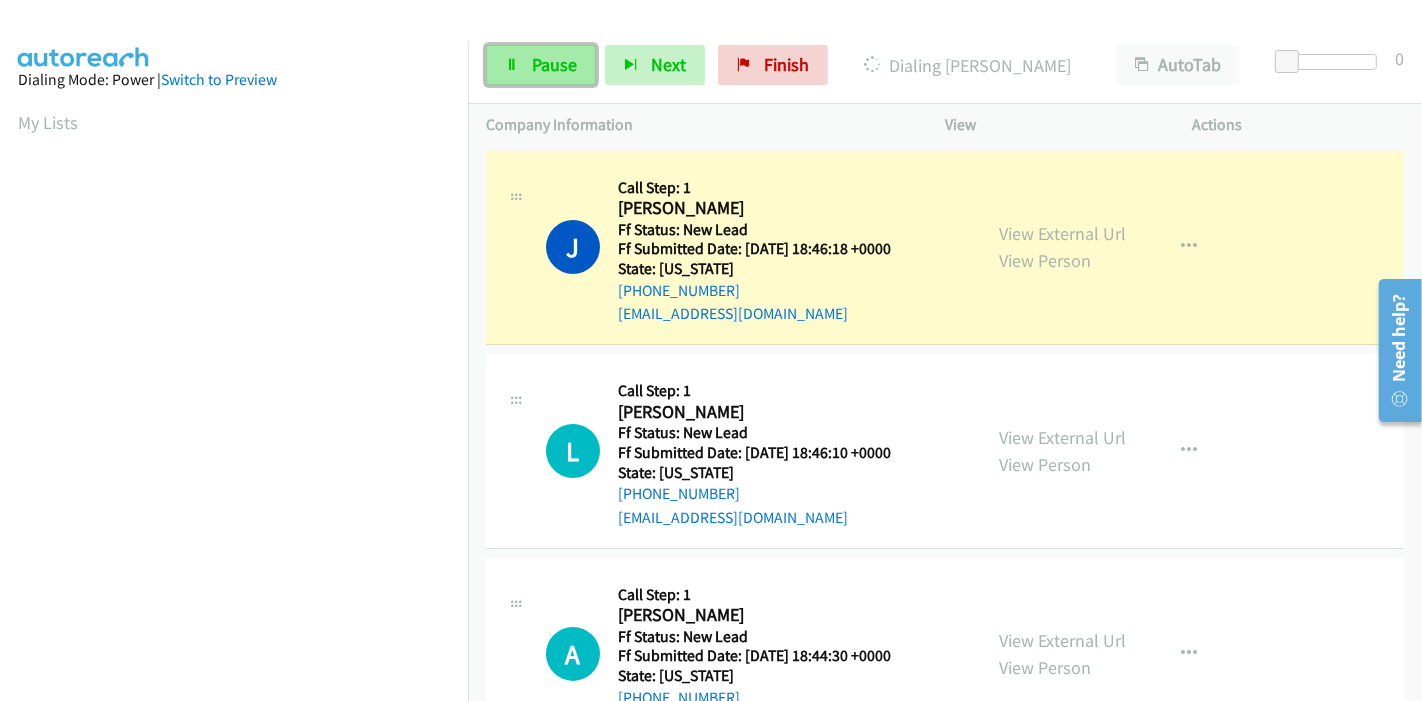 click on "Pause" at bounding box center [554, 64] 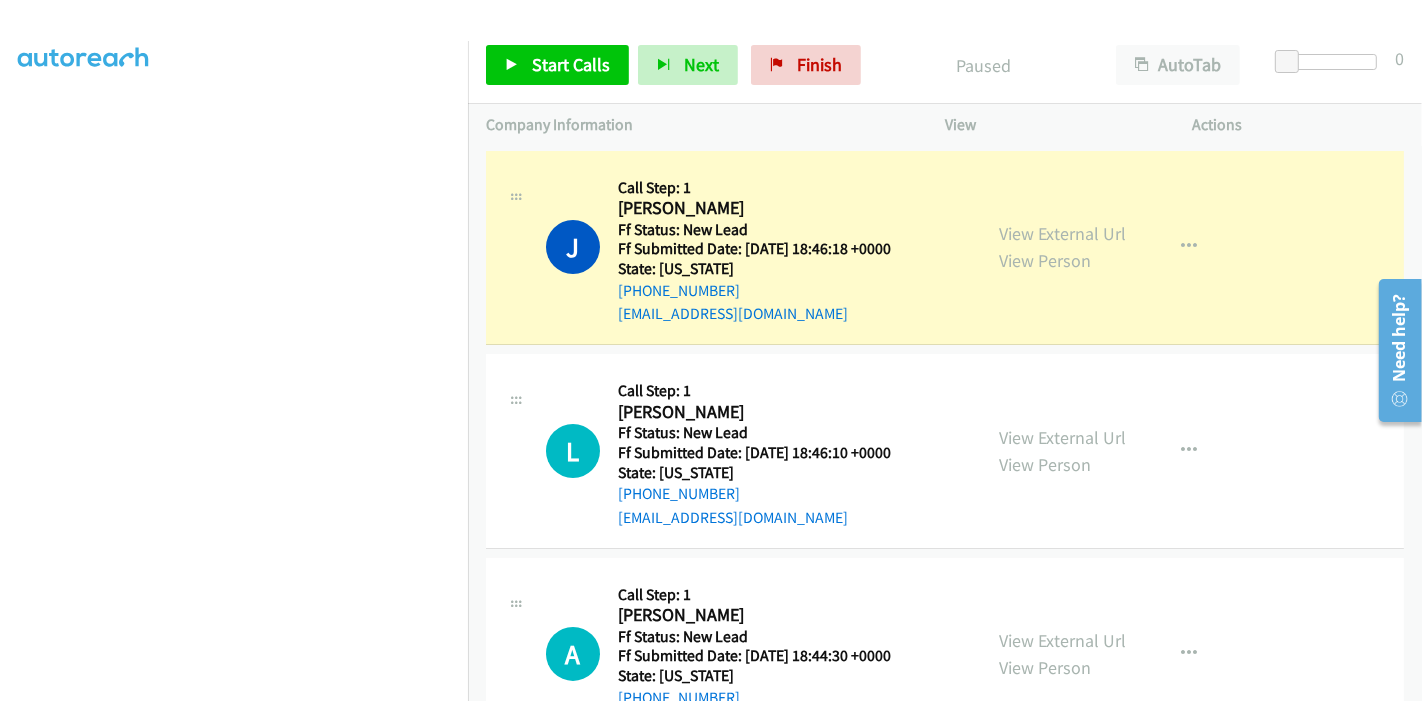 scroll, scrollTop: 0, scrollLeft: 0, axis: both 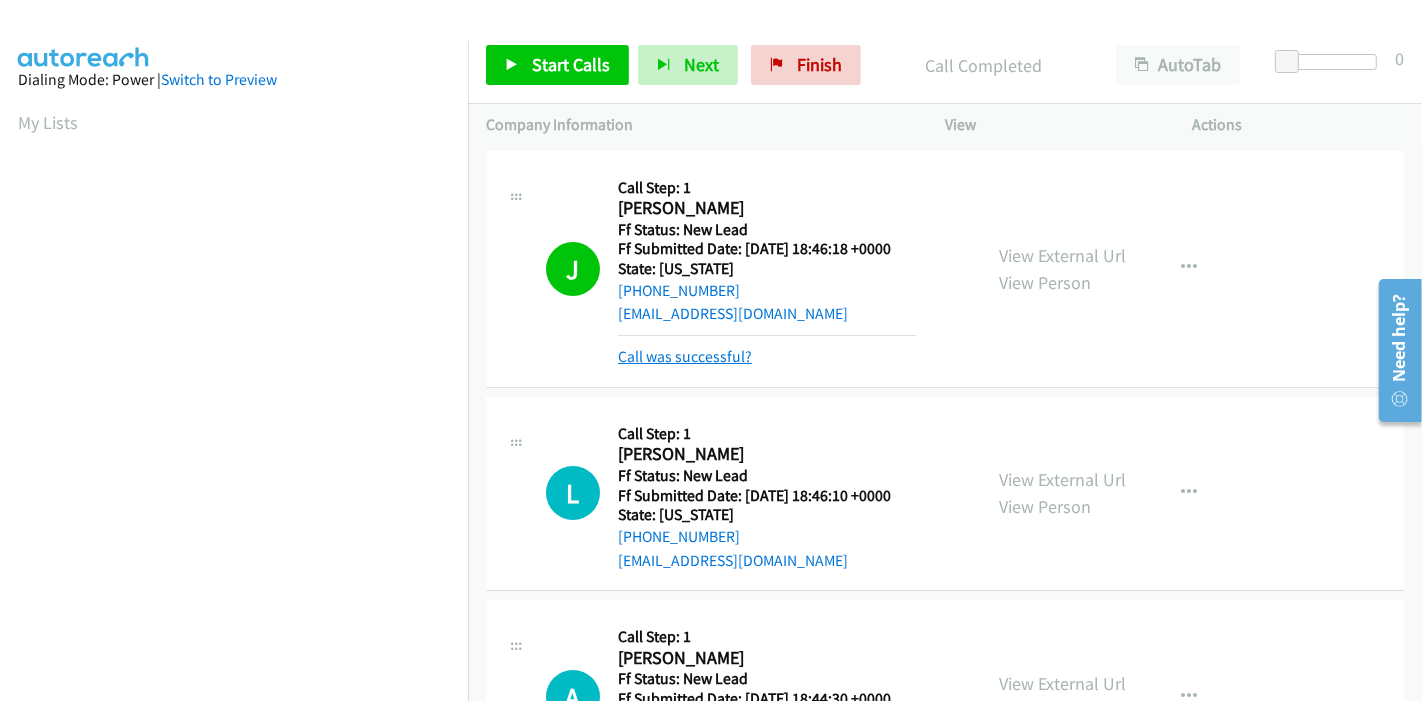 click on "Call was successful?" at bounding box center [685, 356] 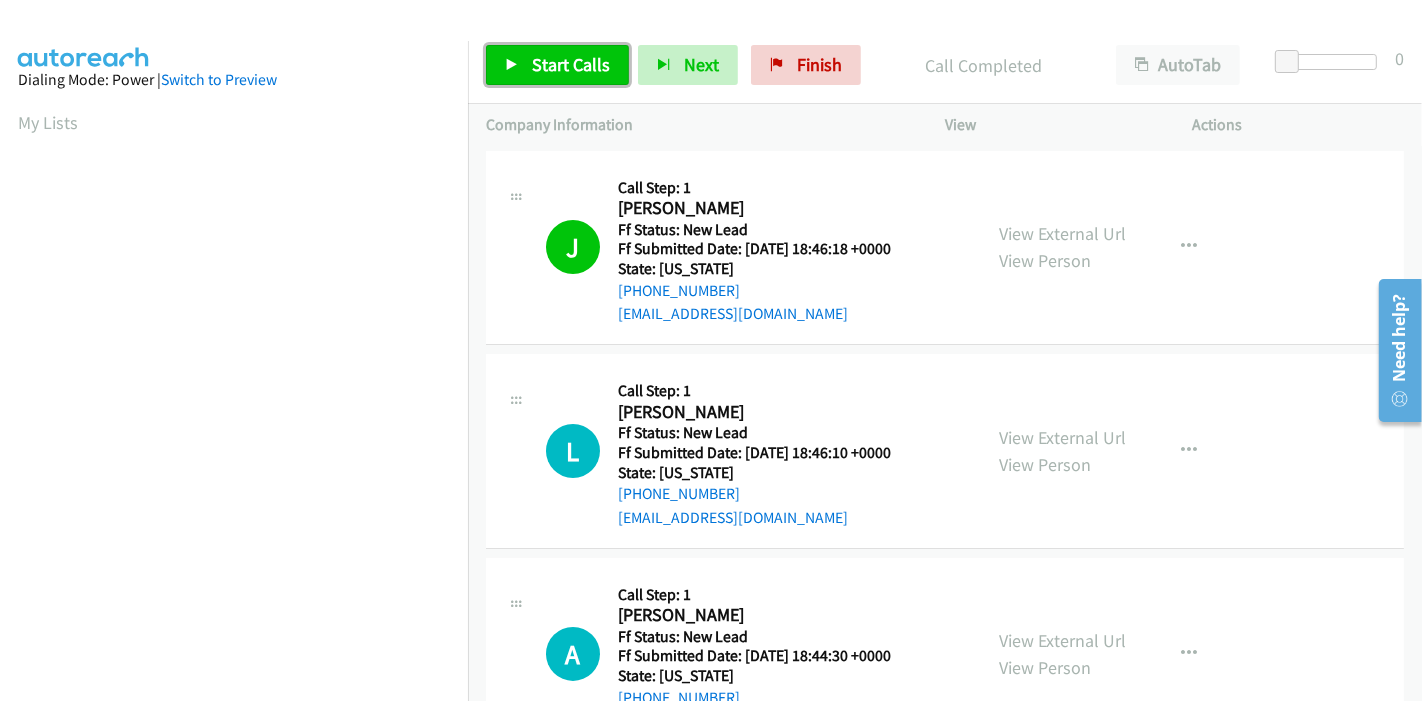 click on "Start Calls" at bounding box center (571, 64) 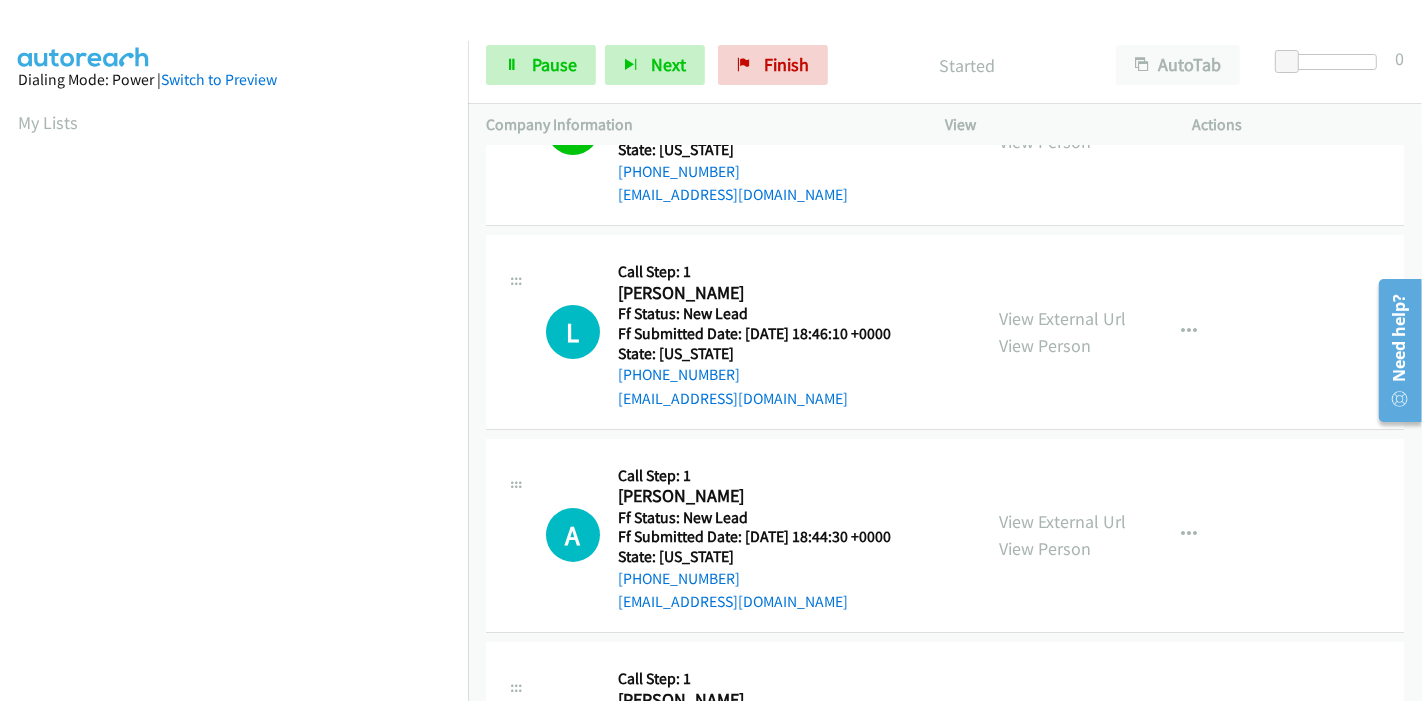 scroll, scrollTop: 222, scrollLeft: 0, axis: vertical 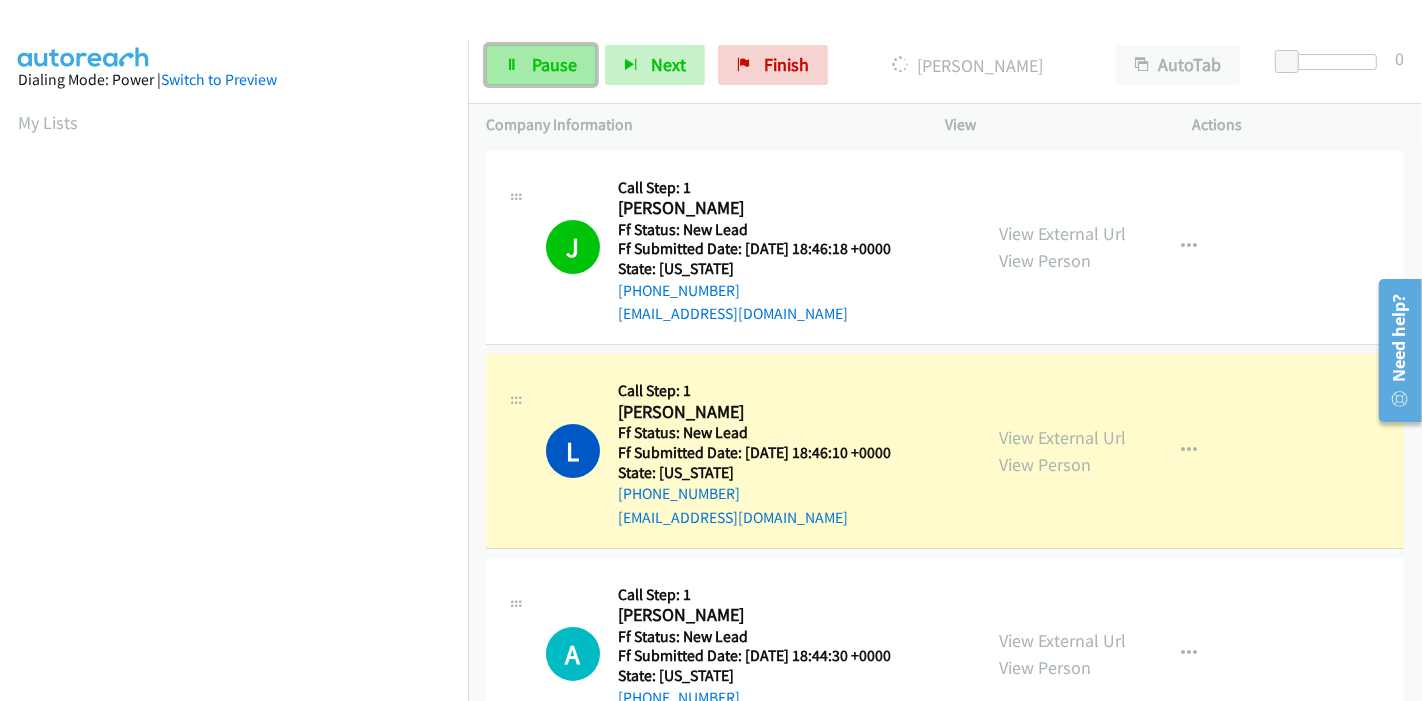 click on "Pause" at bounding box center [541, 65] 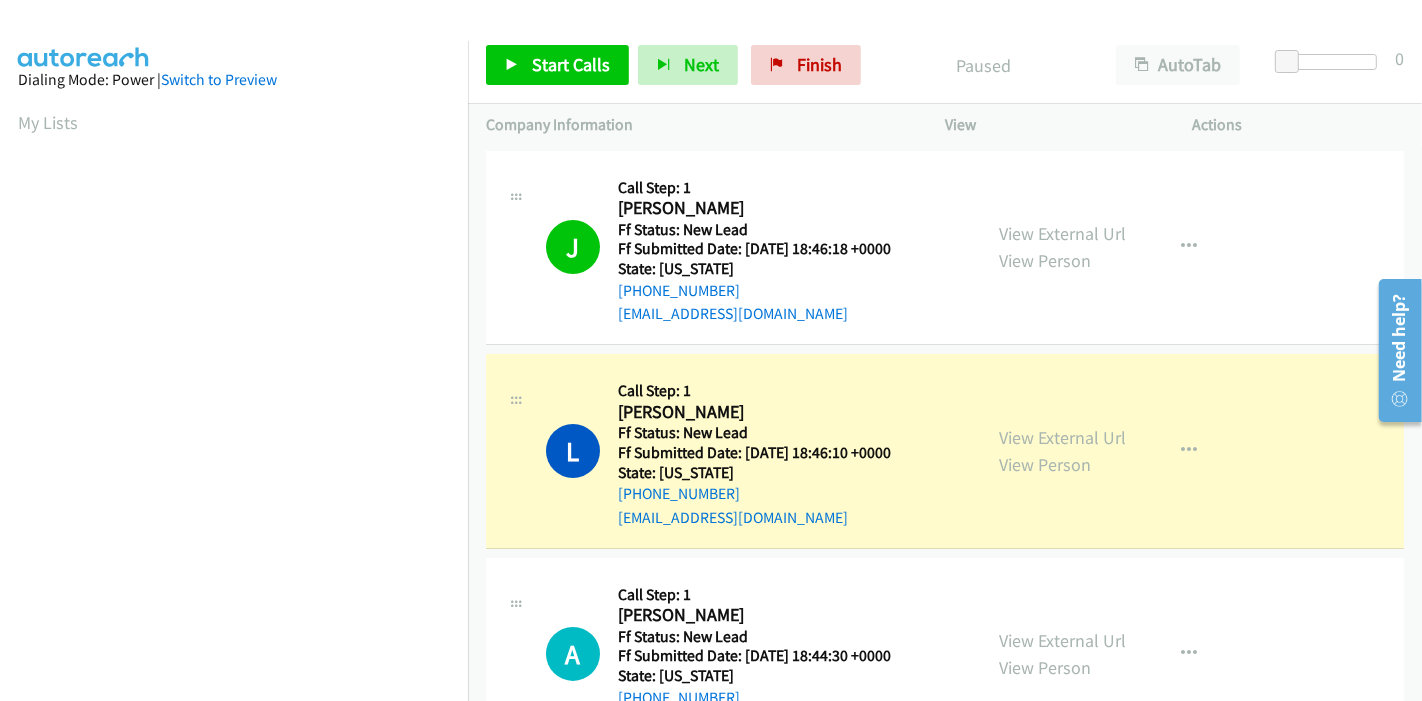 scroll, scrollTop: 422, scrollLeft: 0, axis: vertical 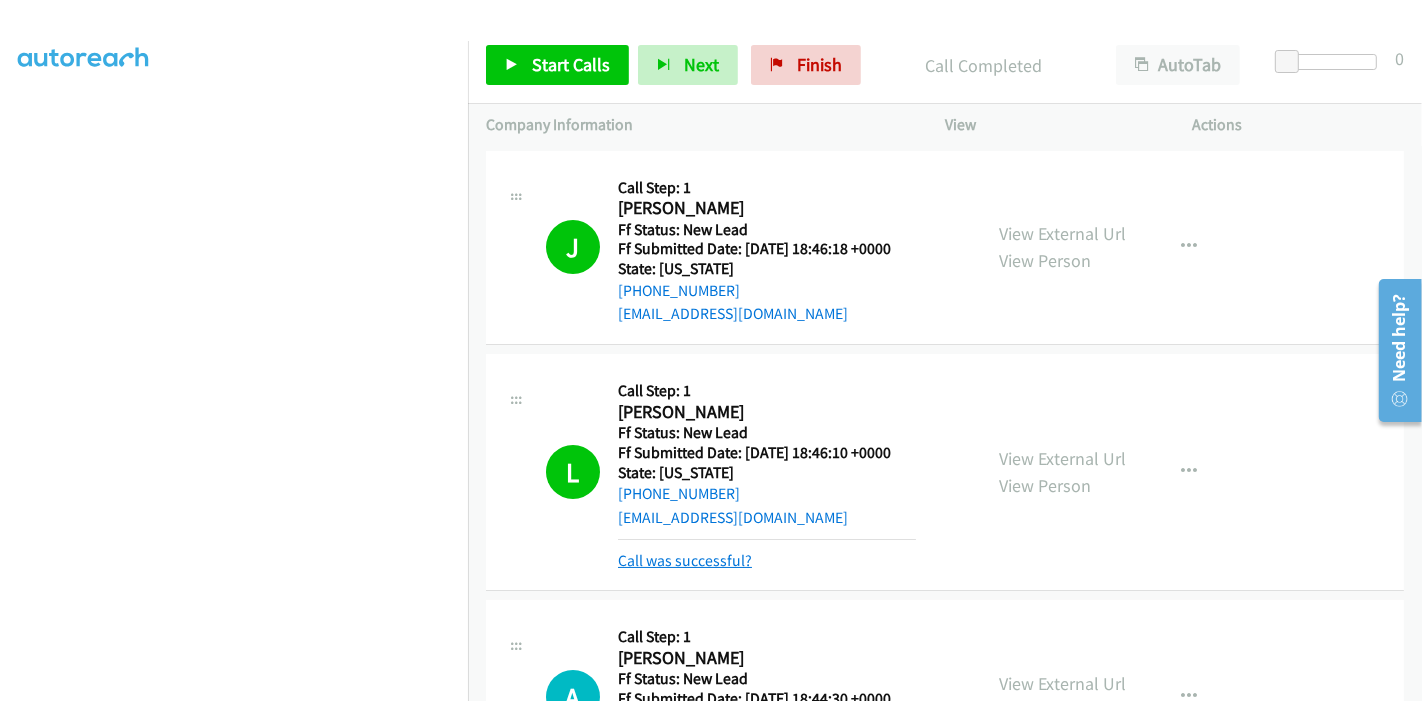 click on "Call was successful?" at bounding box center [685, 560] 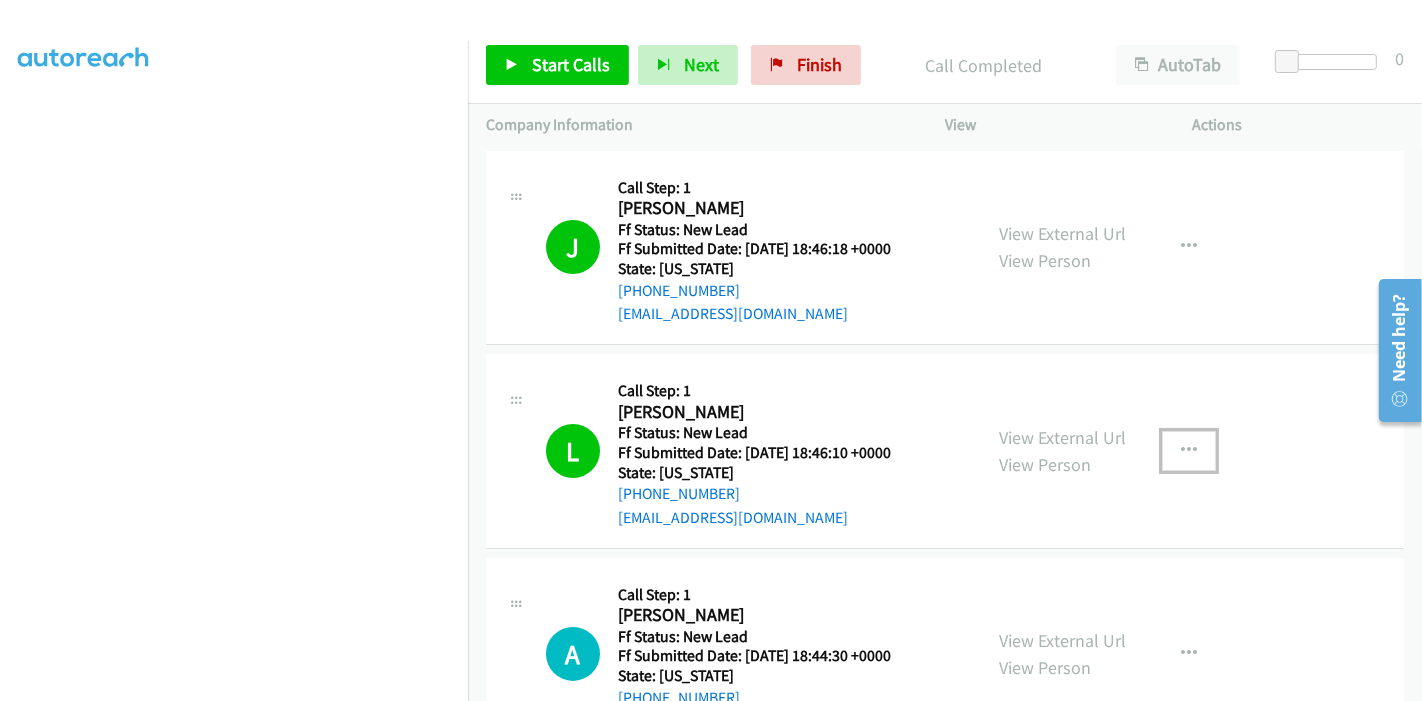 click at bounding box center [1189, 451] 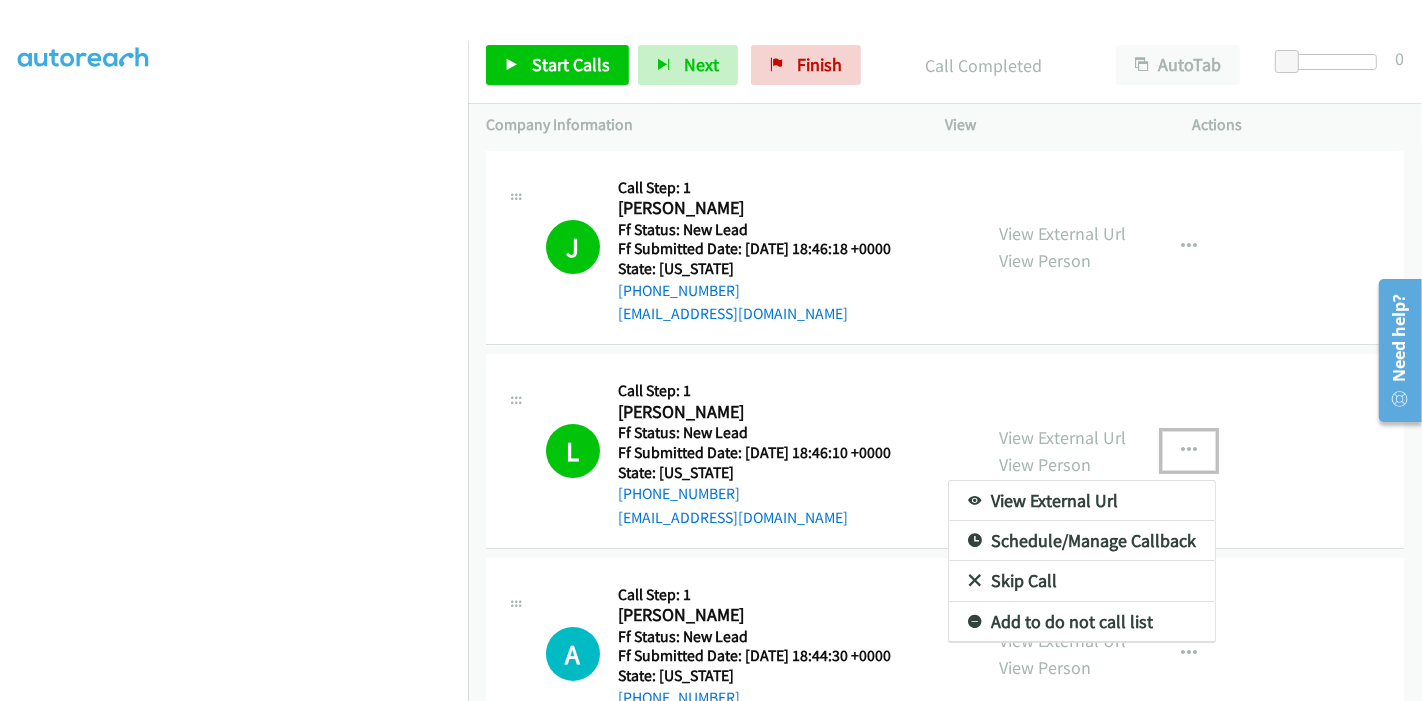 click on "Add to do not call list" at bounding box center [1082, 622] 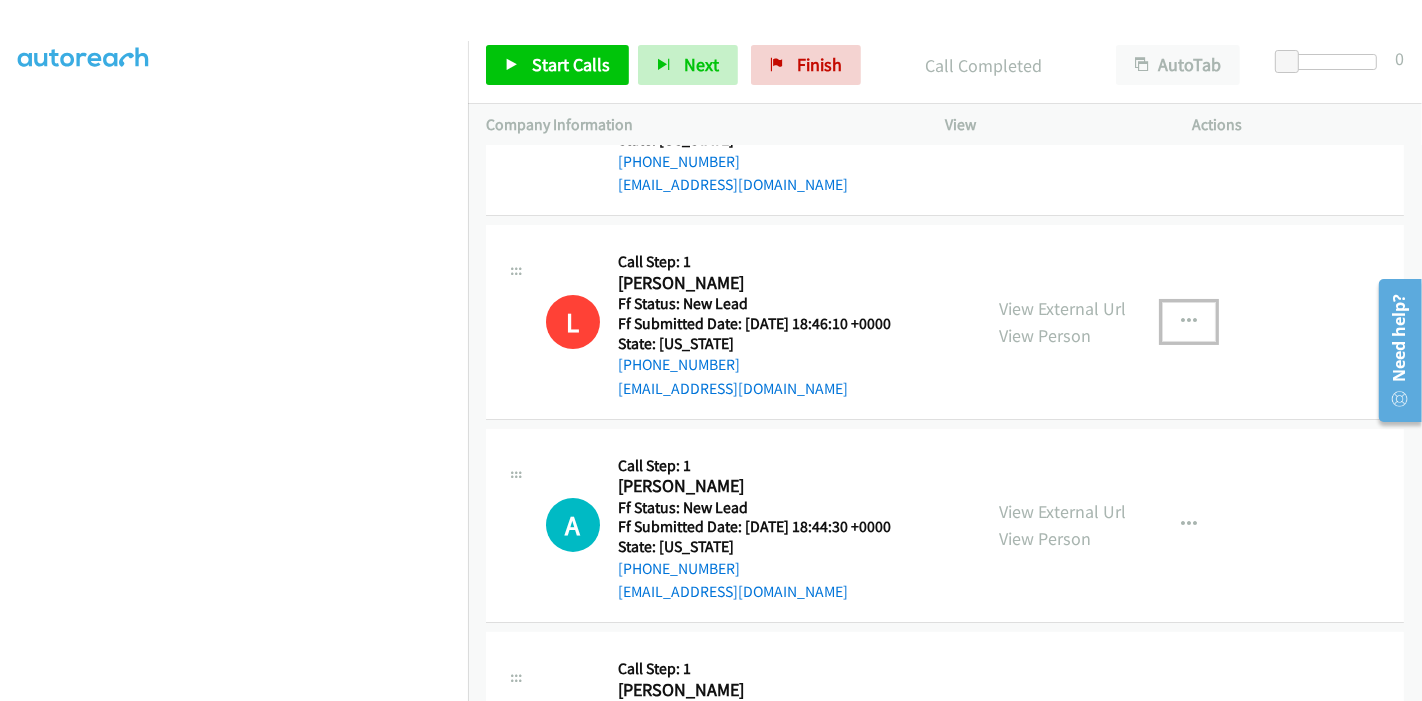 scroll, scrollTop: 222, scrollLeft: 0, axis: vertical 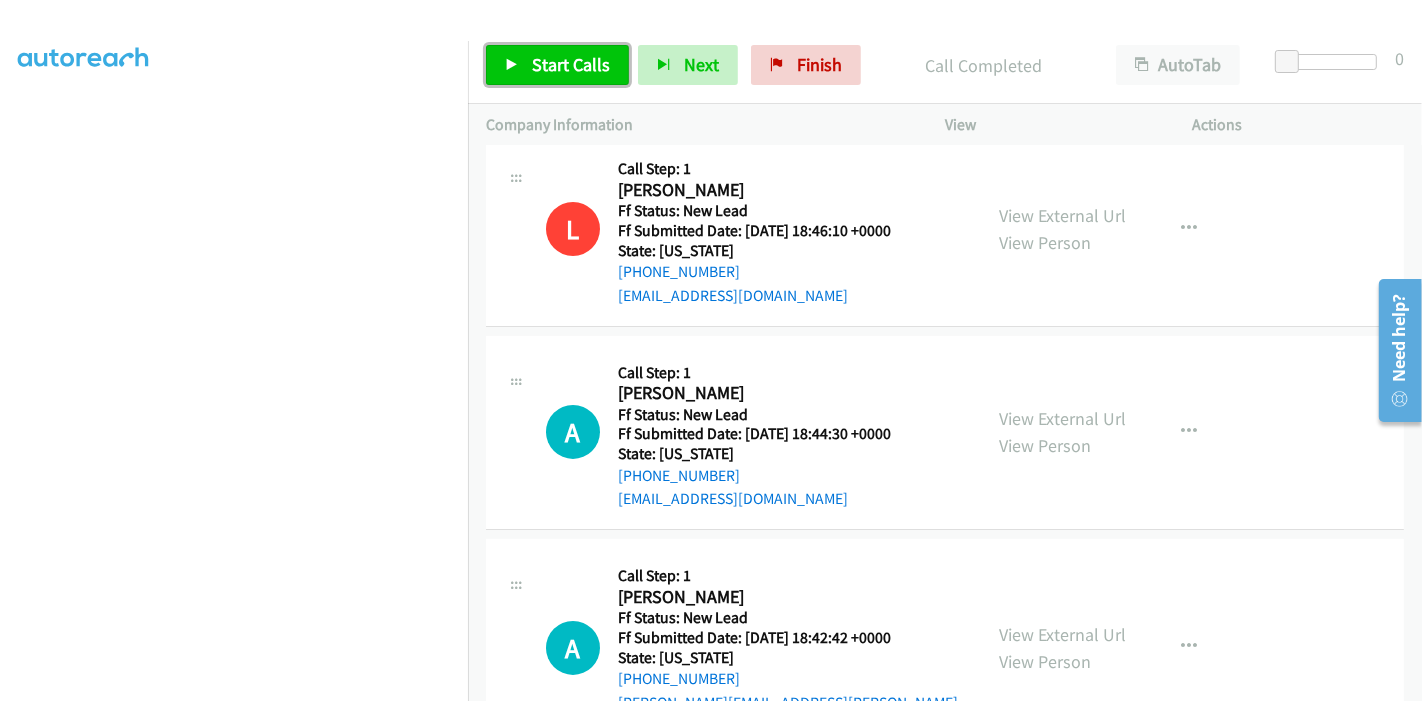 click on "Start Calls" at bounding box center [557, 65] 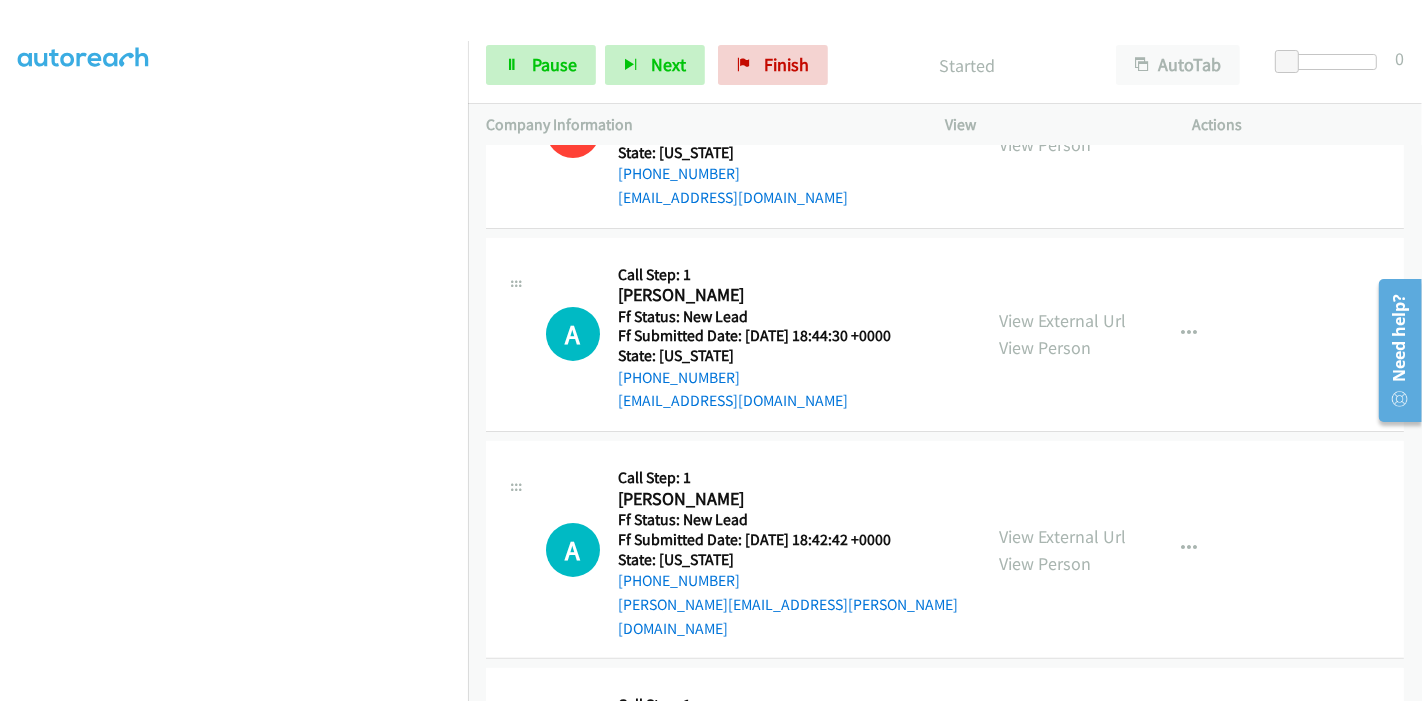 scroll, scrollTop: 333, scrollLeft: 0, axis: vertical 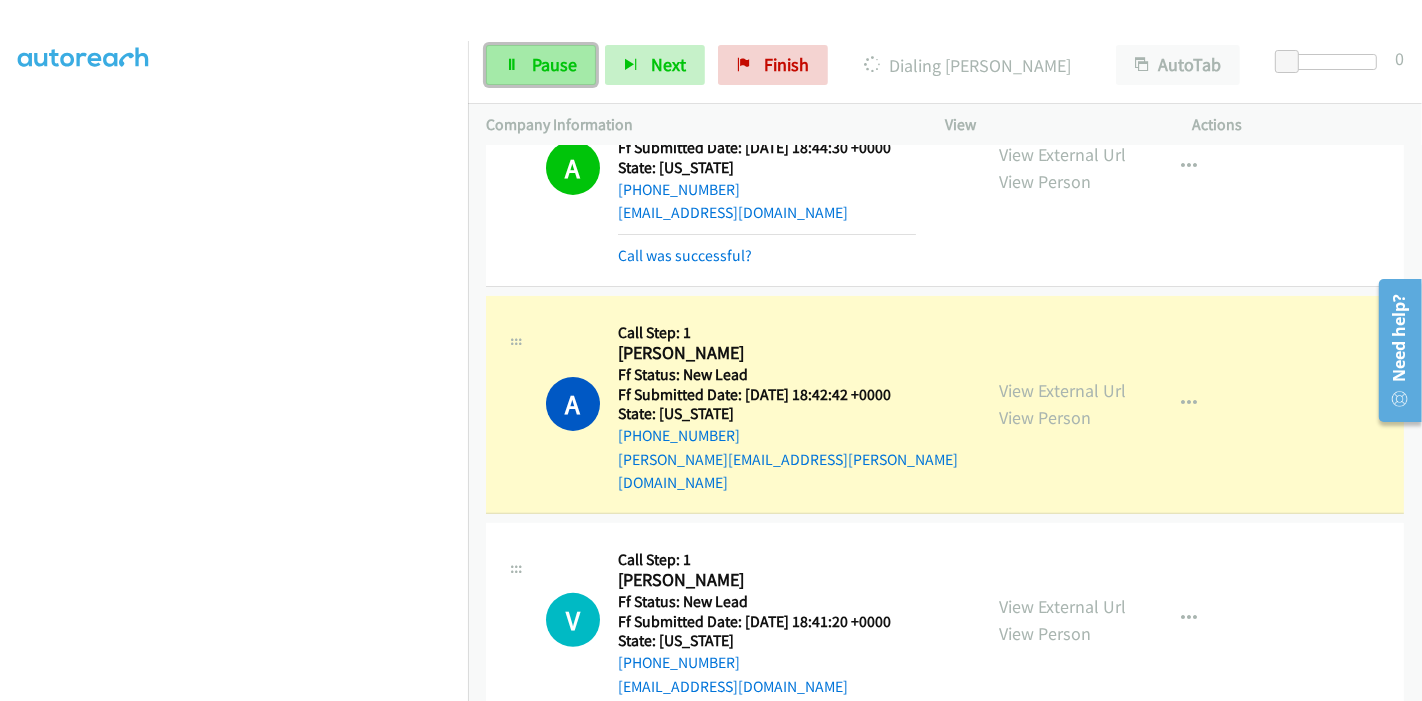 click on "Pause" at bounding box center [541, 65] 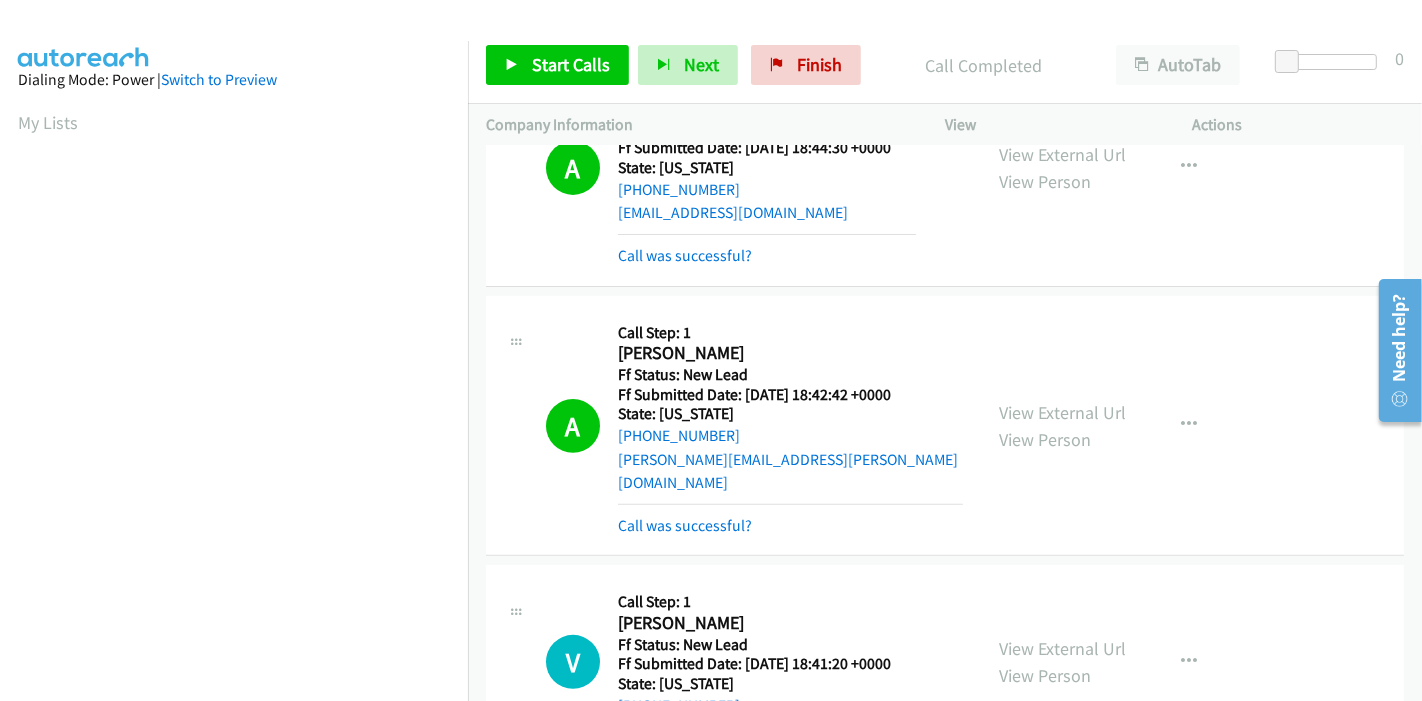 scroll, scrollTop: 422, scrollLeft: 0, axis: vertical 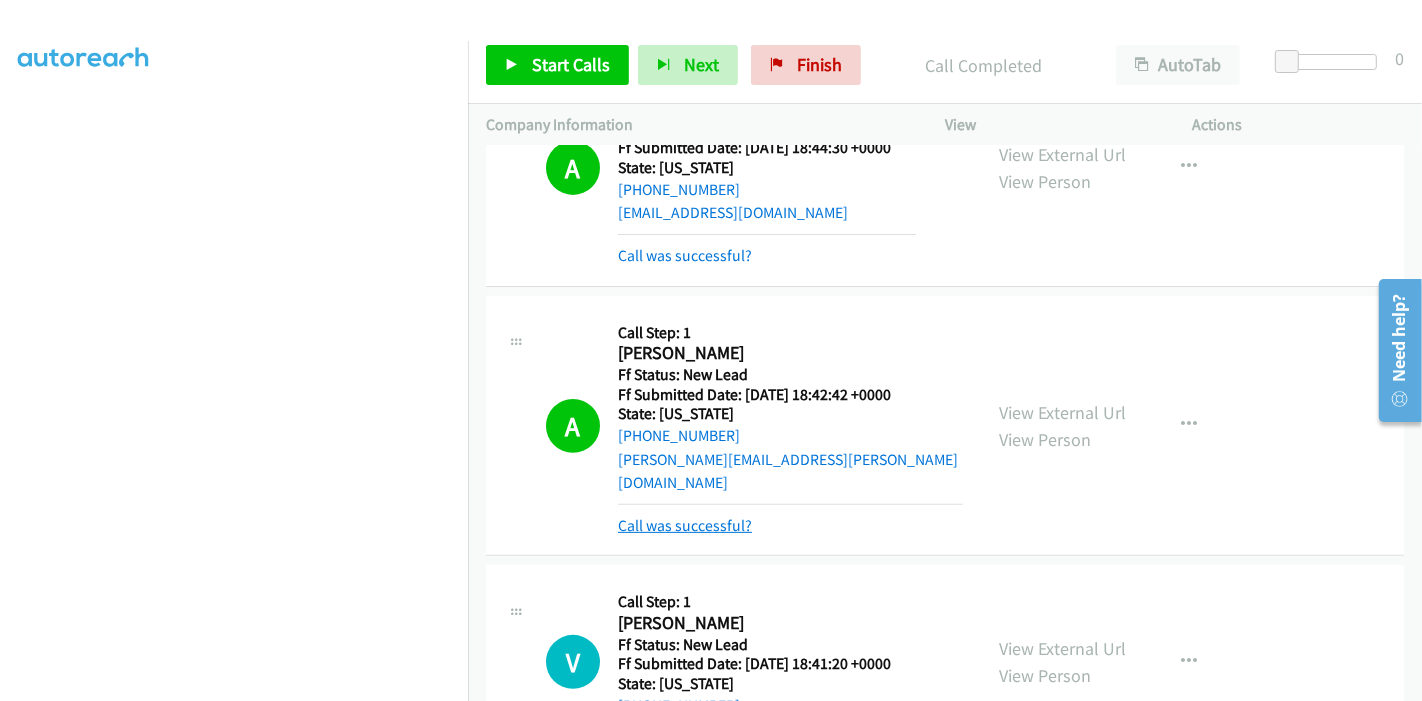 click on "Call was successful?" at bounding box center [685, 525] 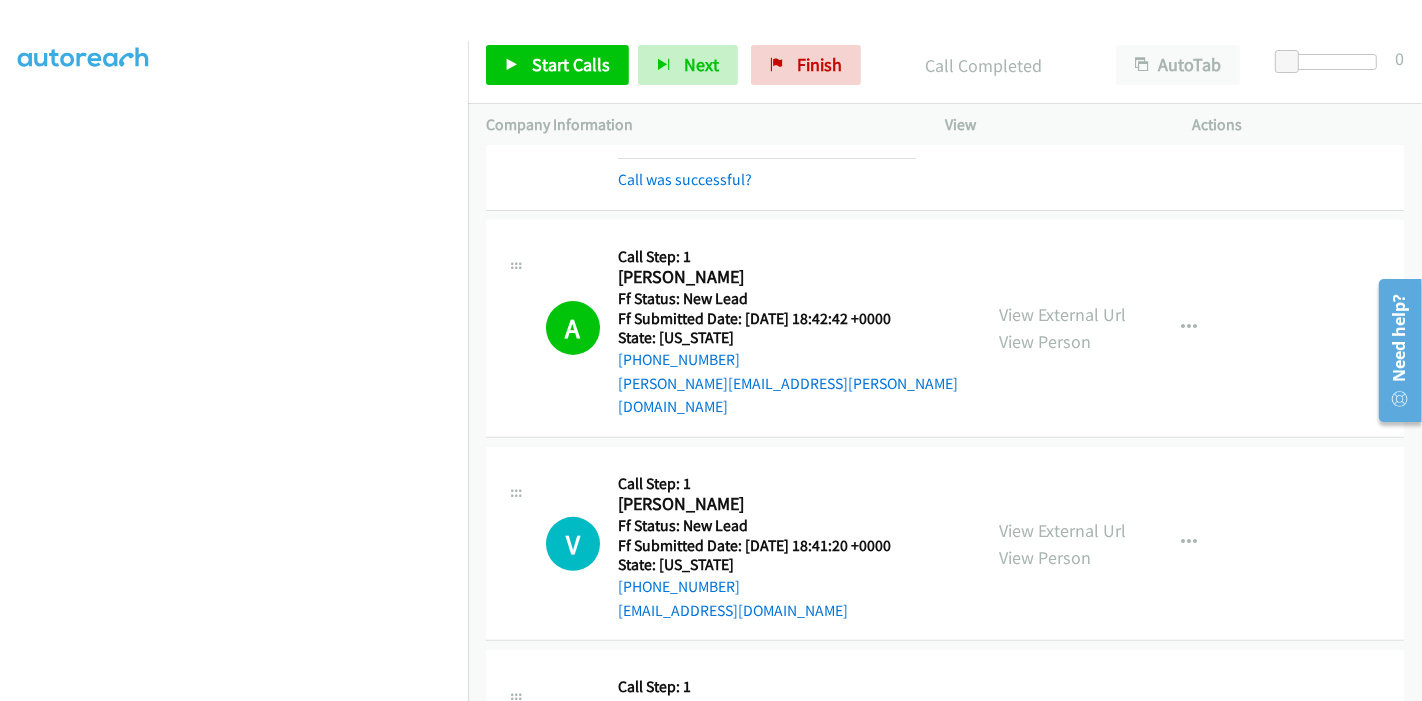 scroll, scrollTop: 619, scrollLeft: 0, axis: vertical 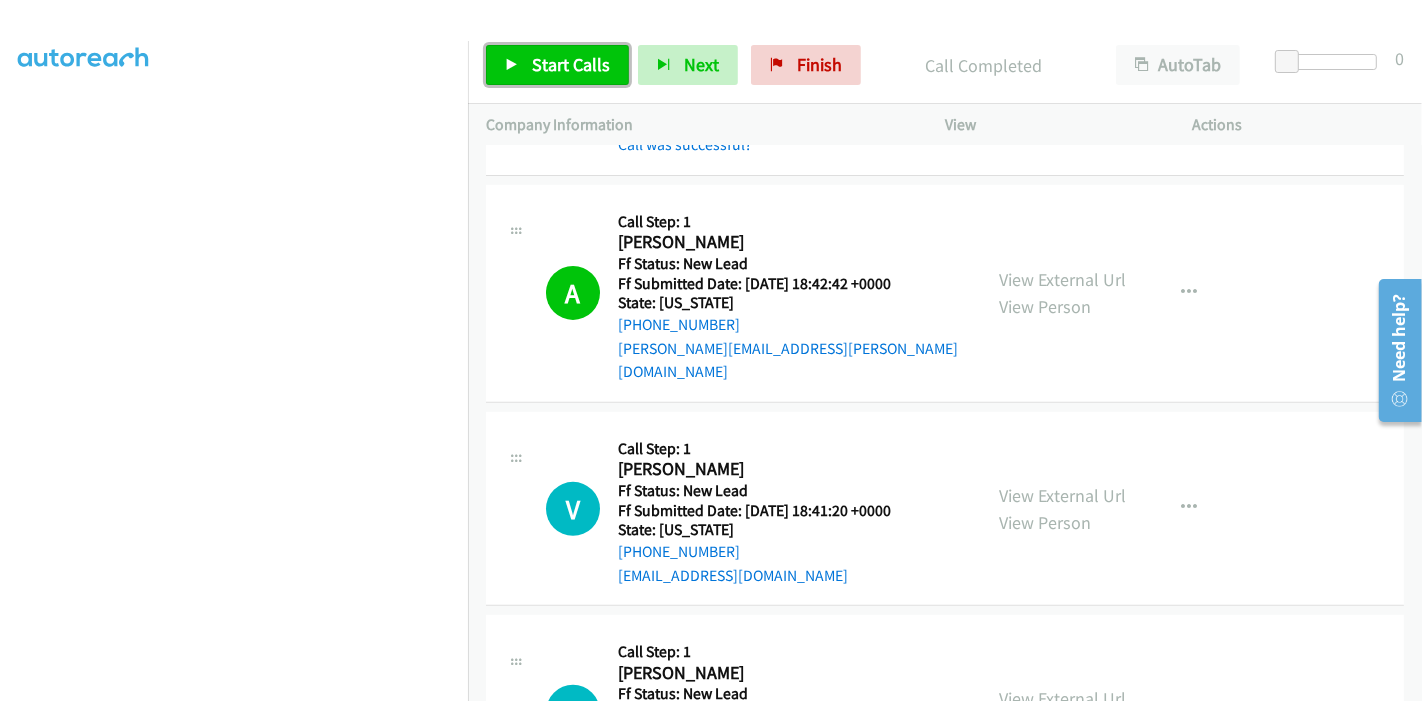 click at bounding box center (512, 66) 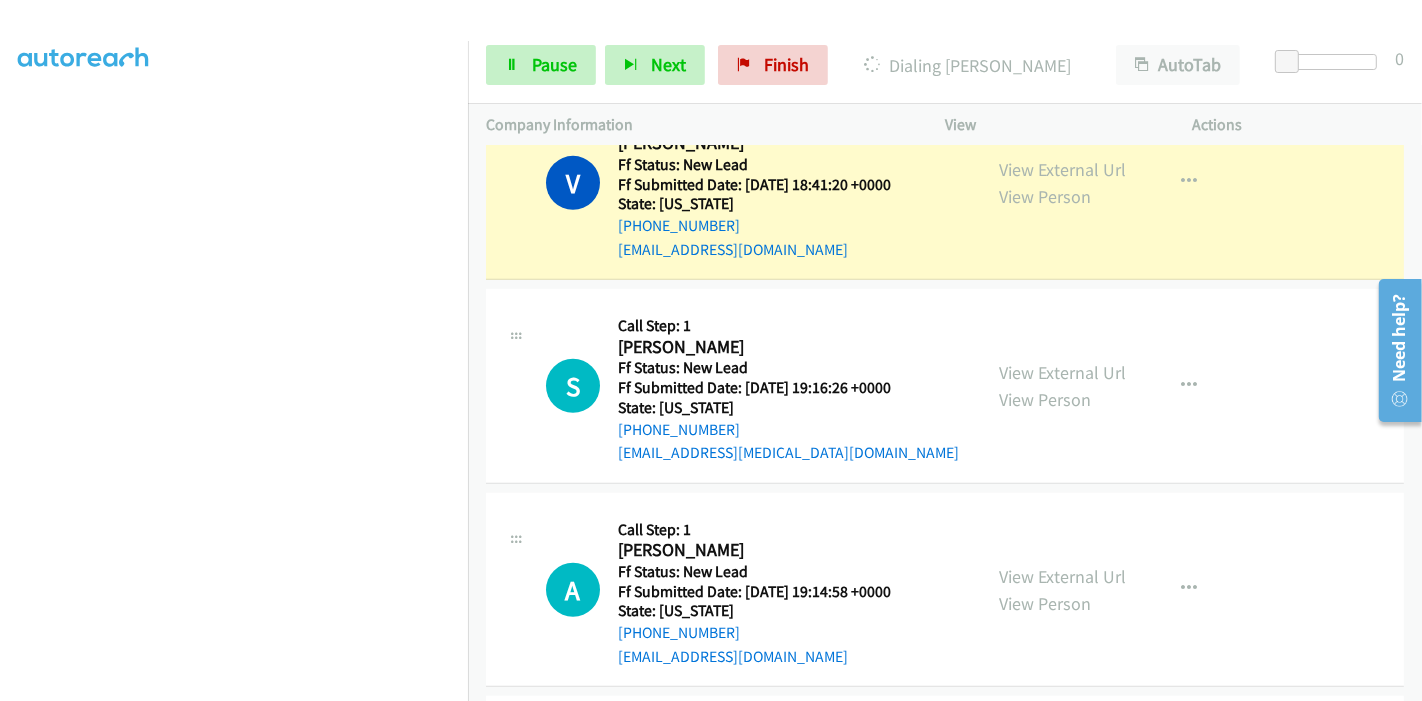 scroll, scrollTop: 952, scrollLeft: 0, axis: vertical 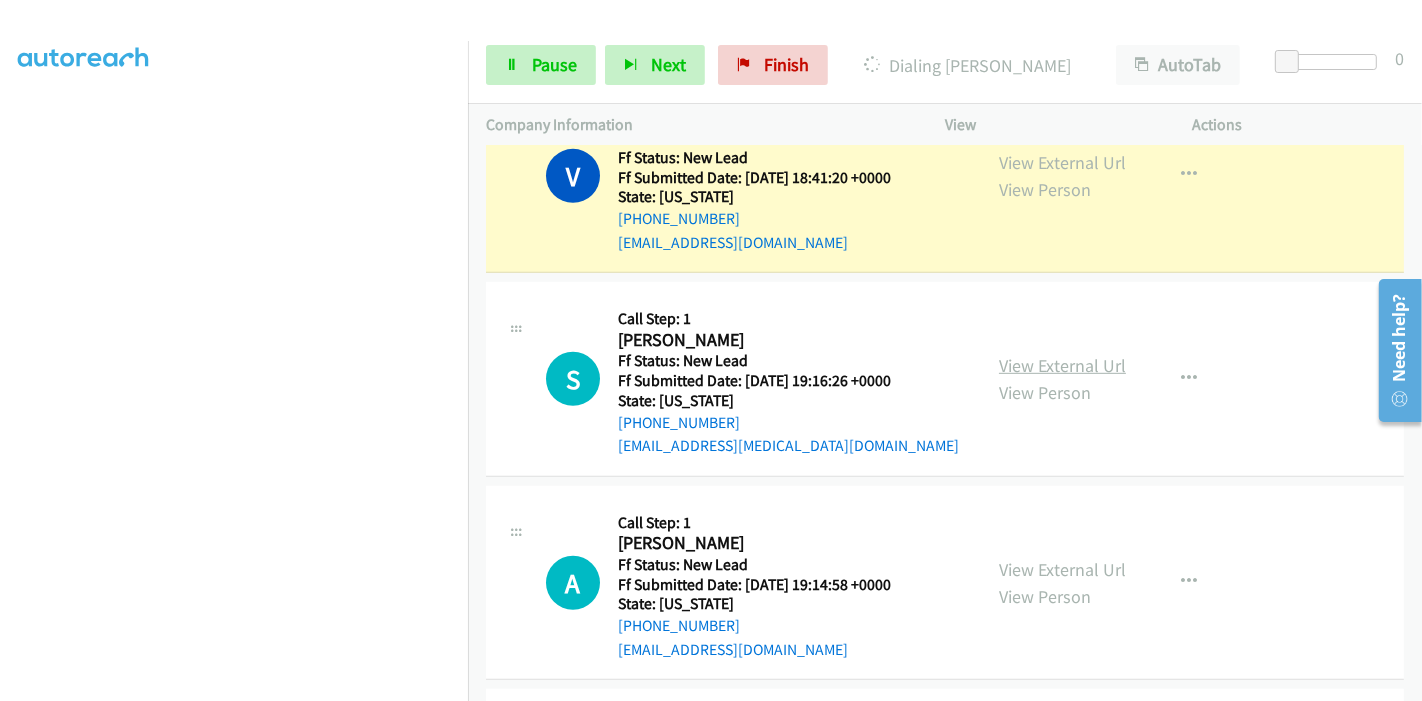 click on "View External Url" at bounding box center (1062, 365) 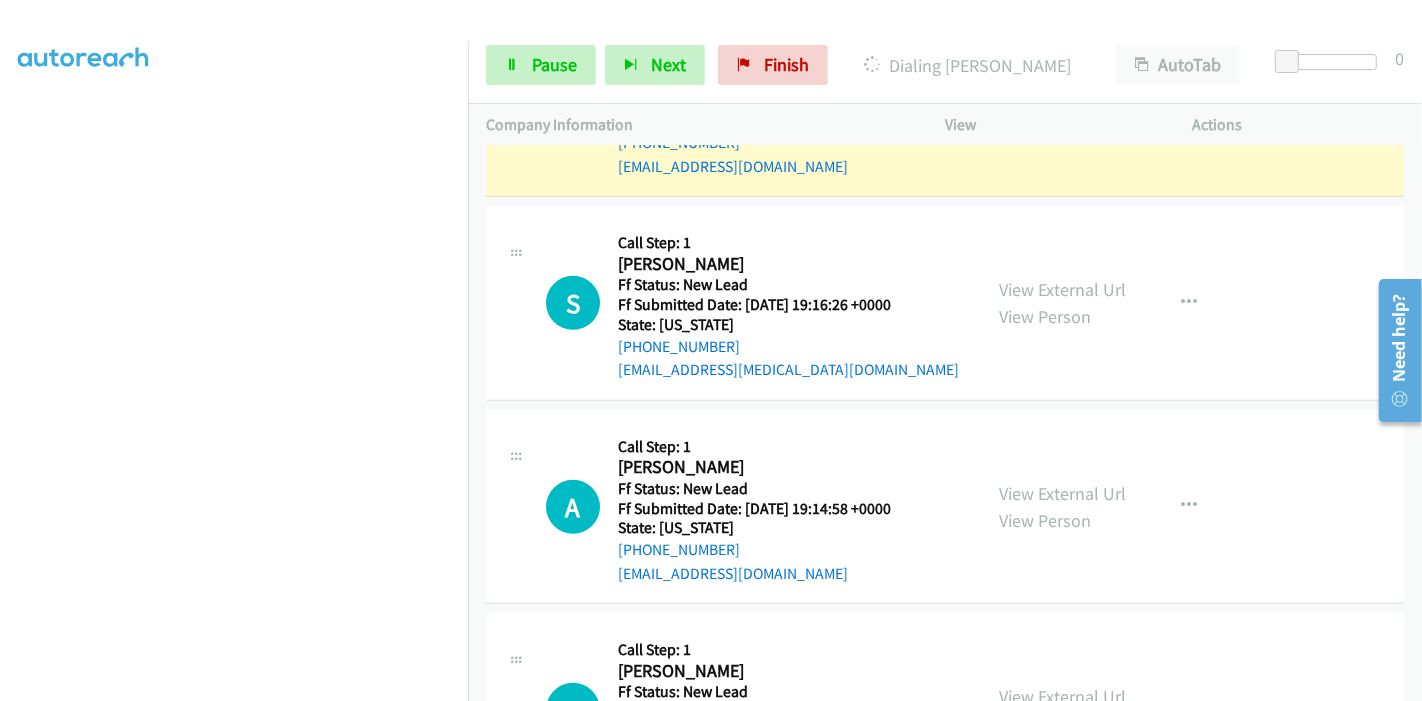 scroll, scrollTop: 1063, scrollLeft: 0, axis: vertical 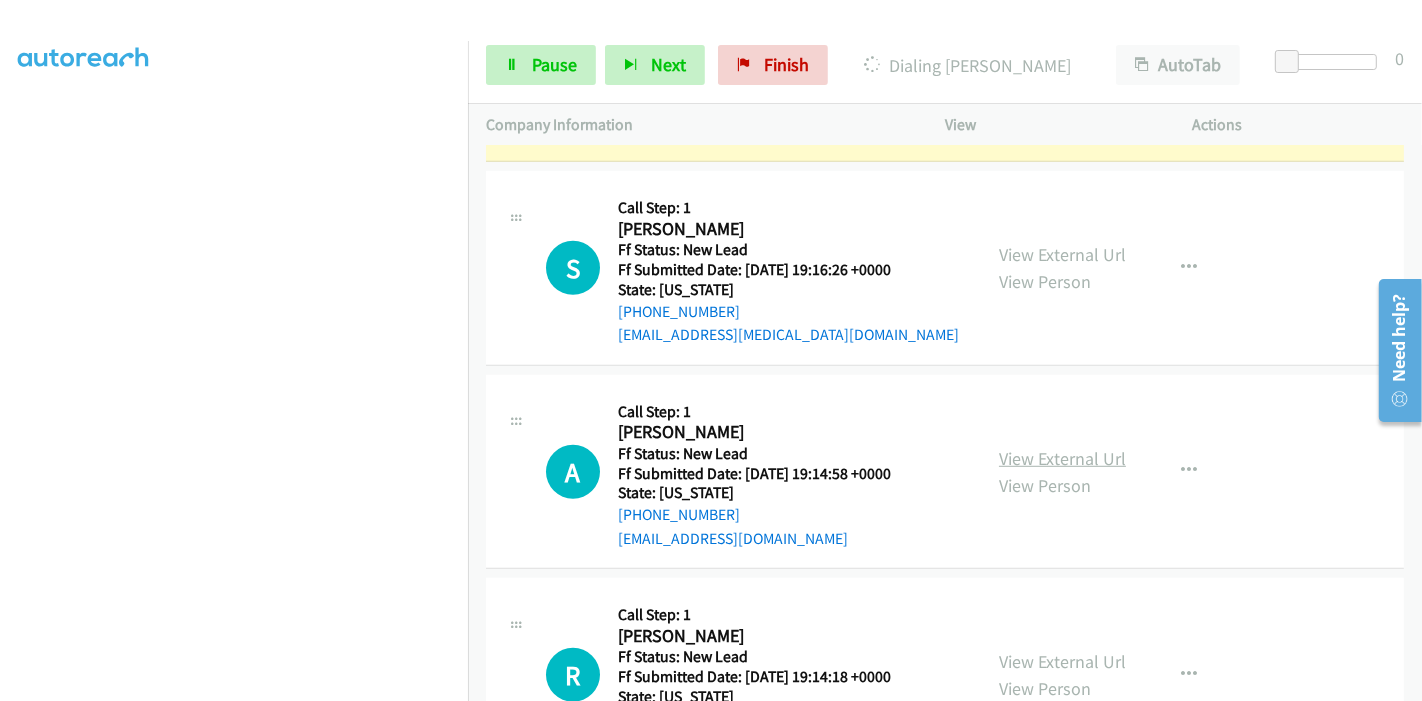 click on "View External Url" at bounding box center [1062, 458] 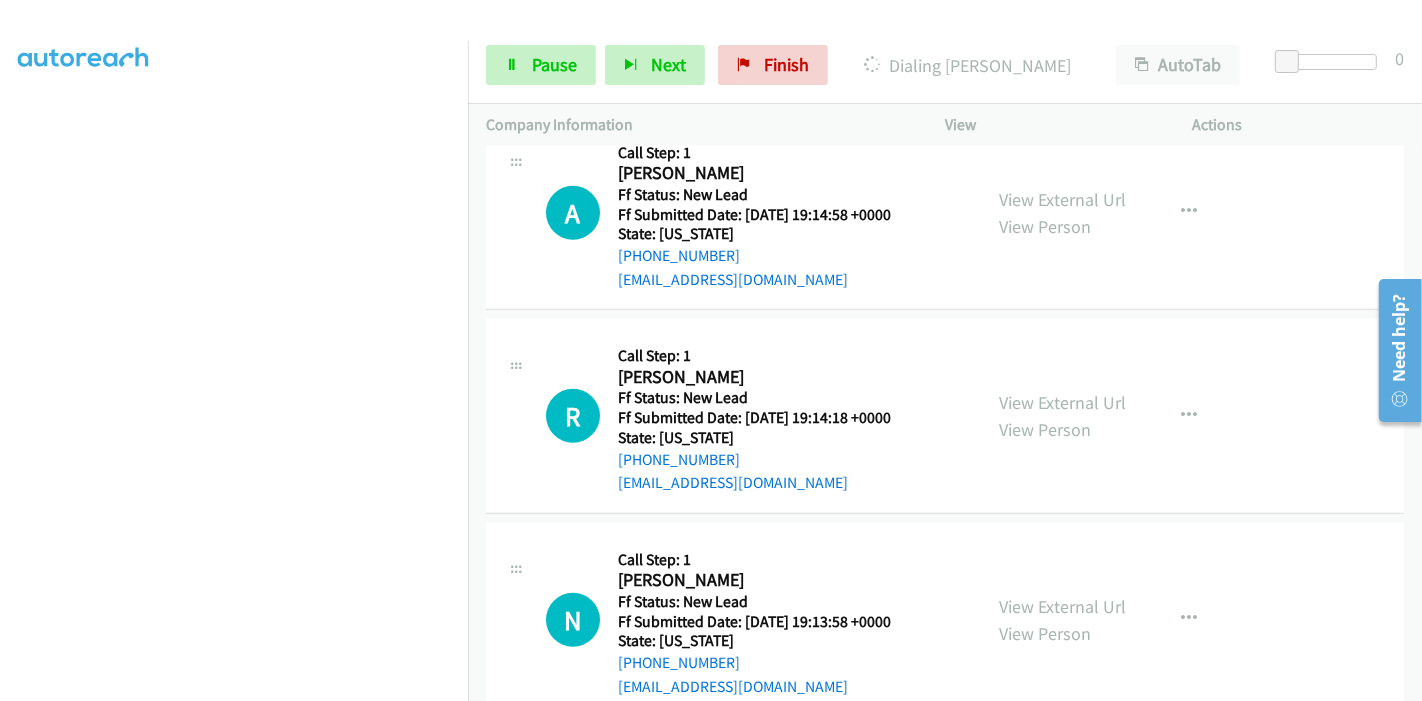 scroll, scrollTop: 1342, scrollLeft: 0, axis: vertical 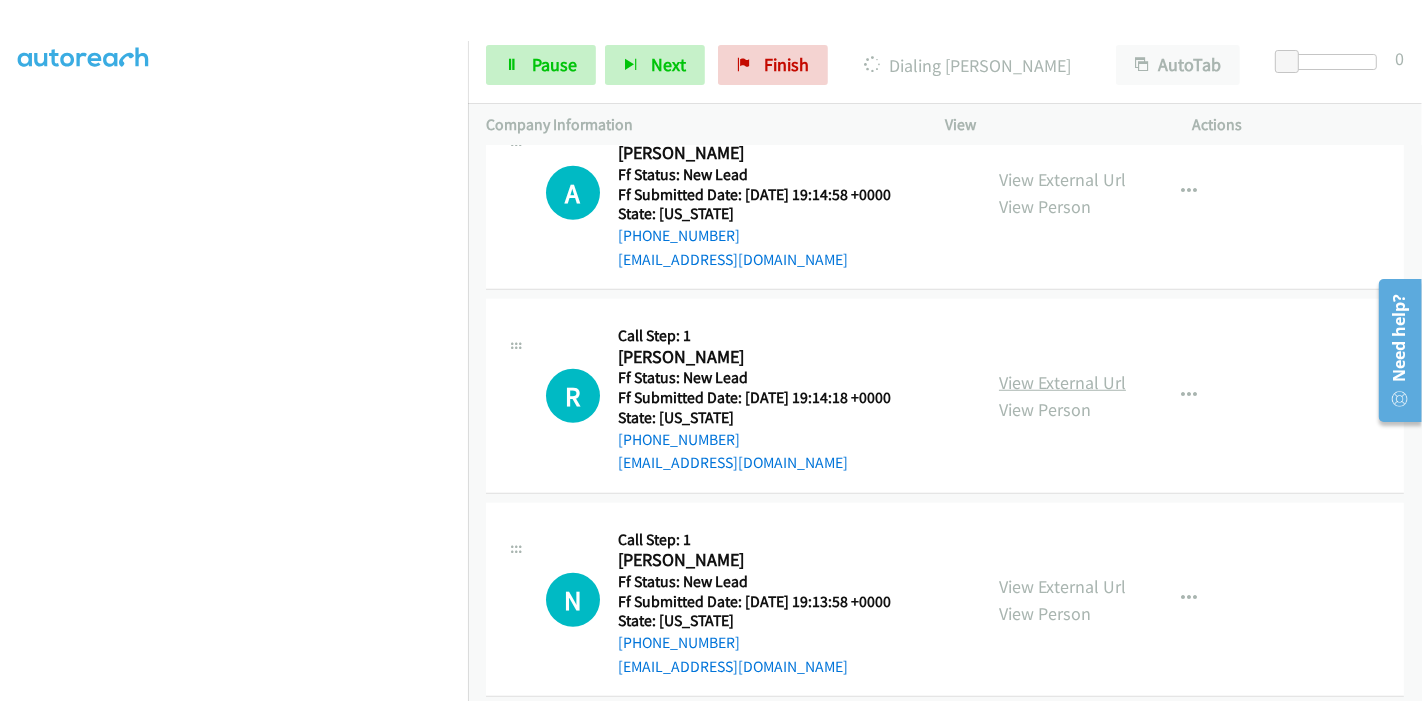 click on "View External Url" at bounding box center [1062, 382] 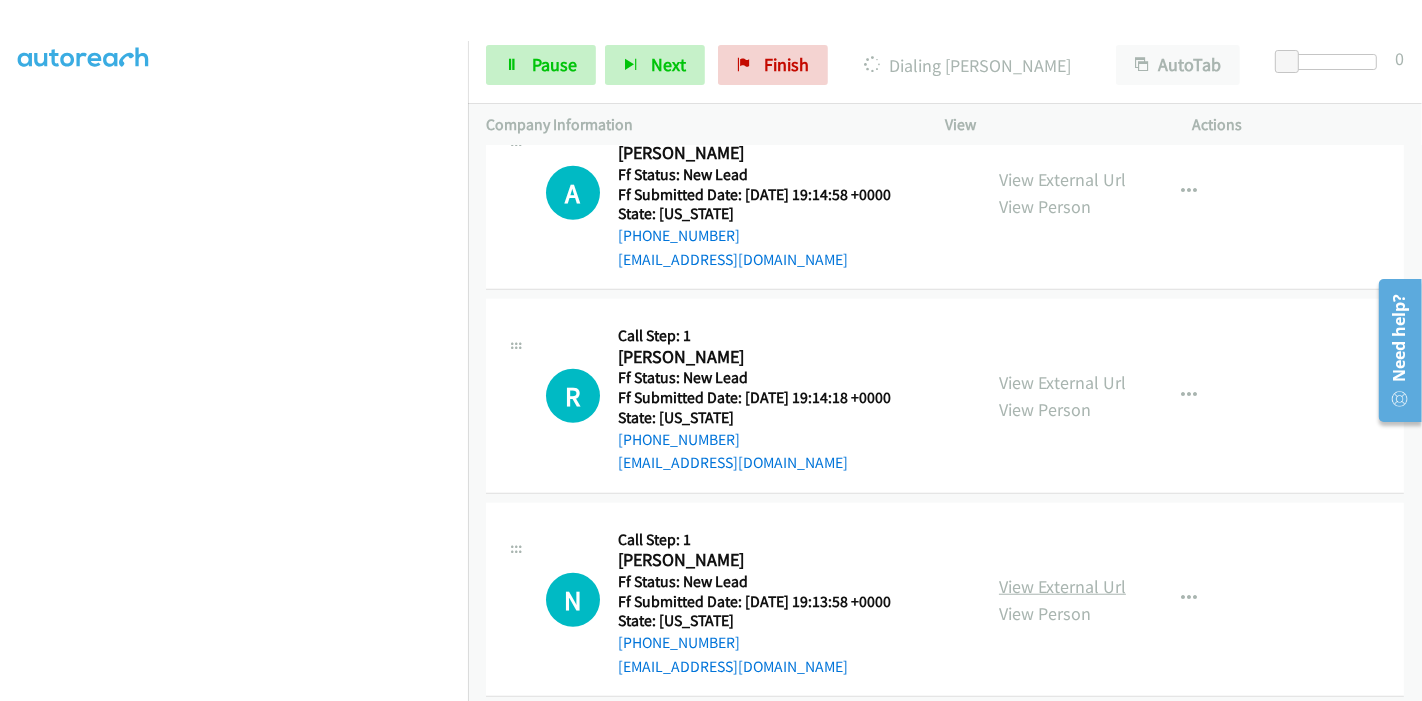 click on "View External Url" at bounding box center [1062, 586] 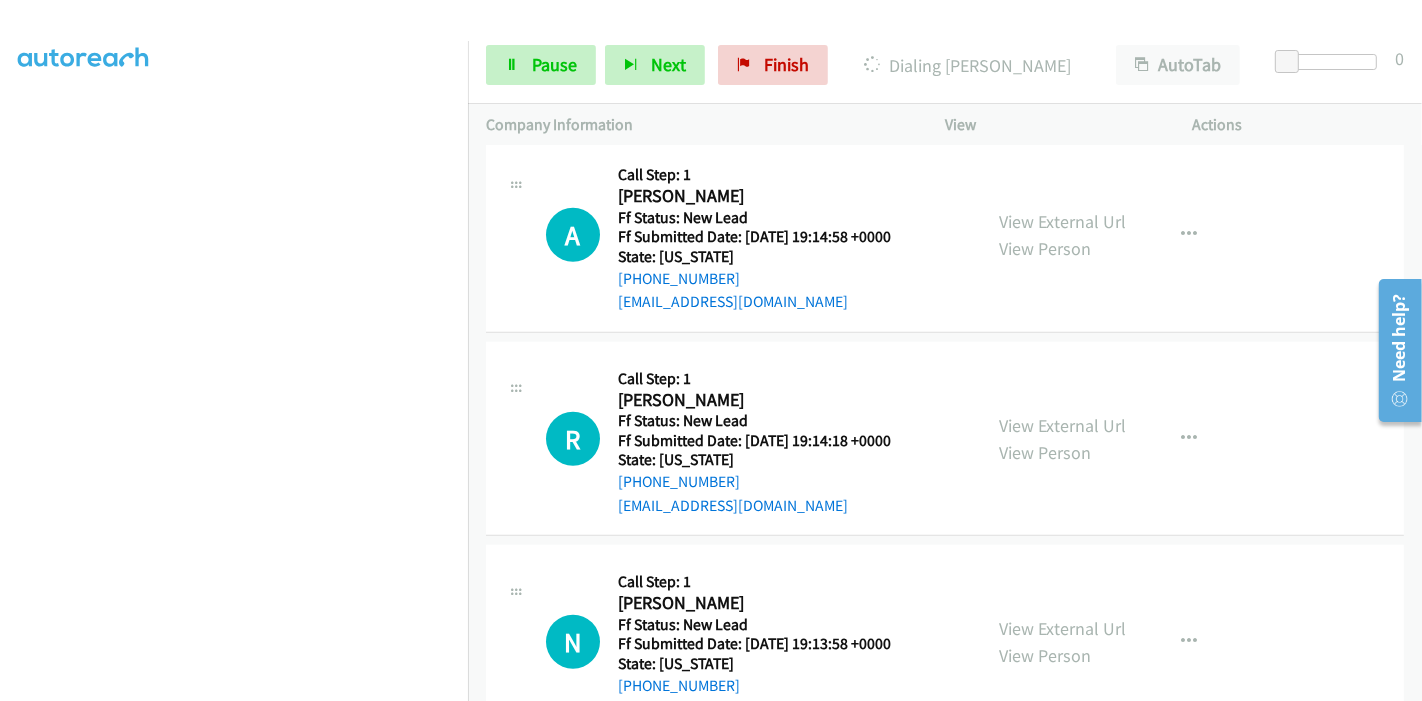 scroll, scrollTop: 1384, scrollLeft: 0, axis: vertical 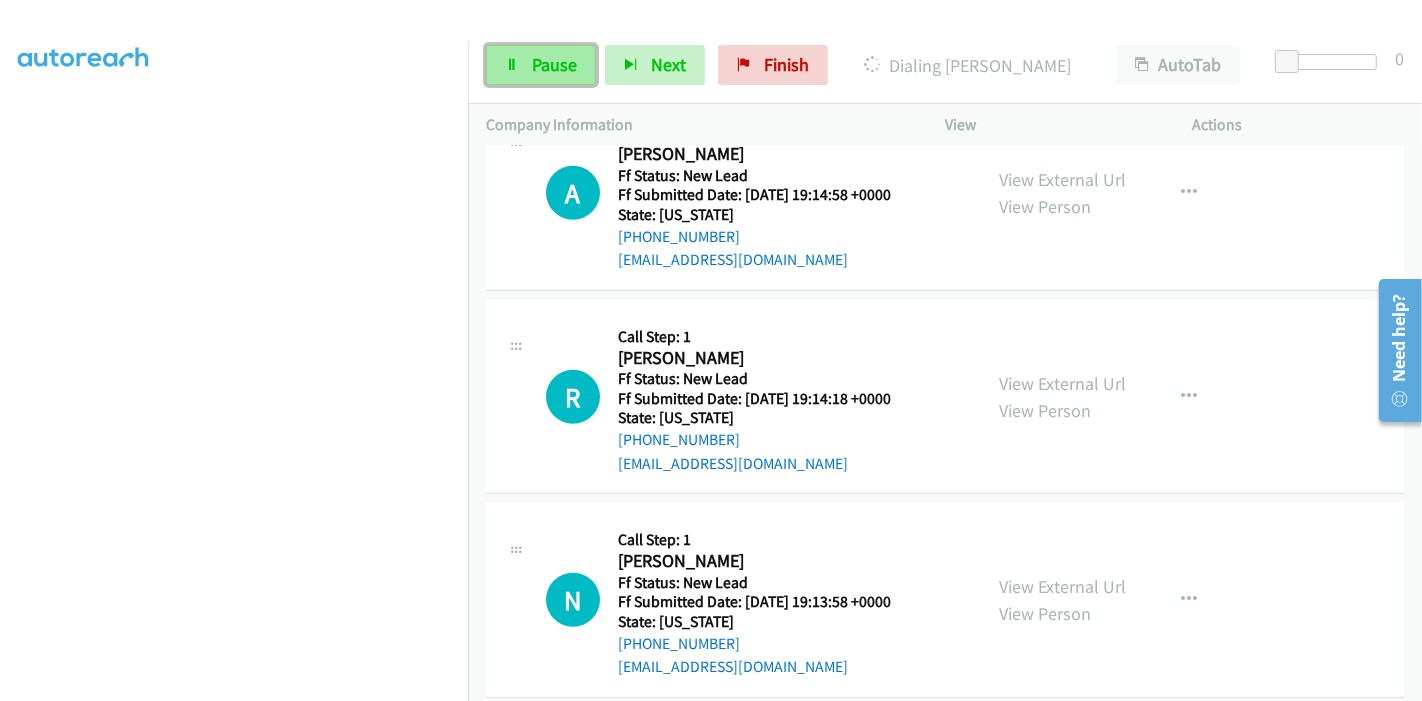 click on "Pause" at bounding box center [541, 65] 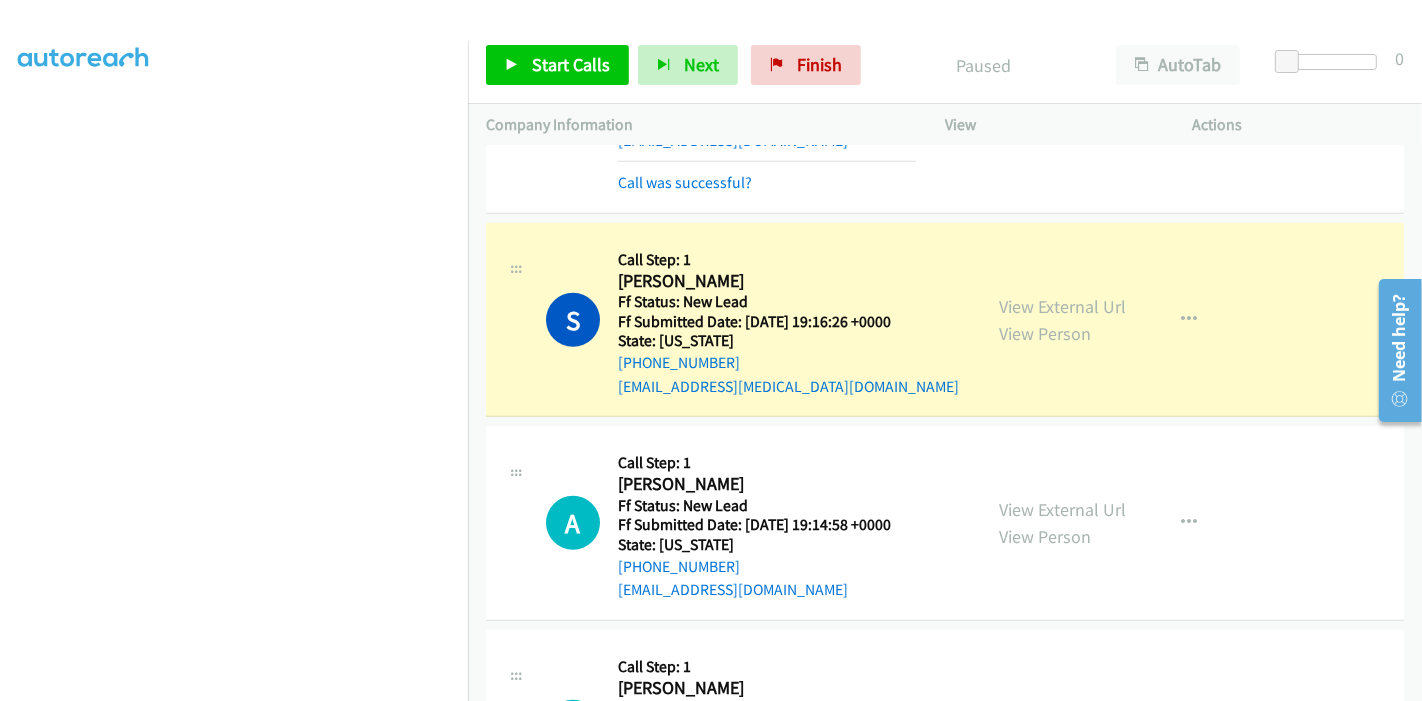 scroll, scrollTop: 1051, scrollLeft: 0, axis: vertical 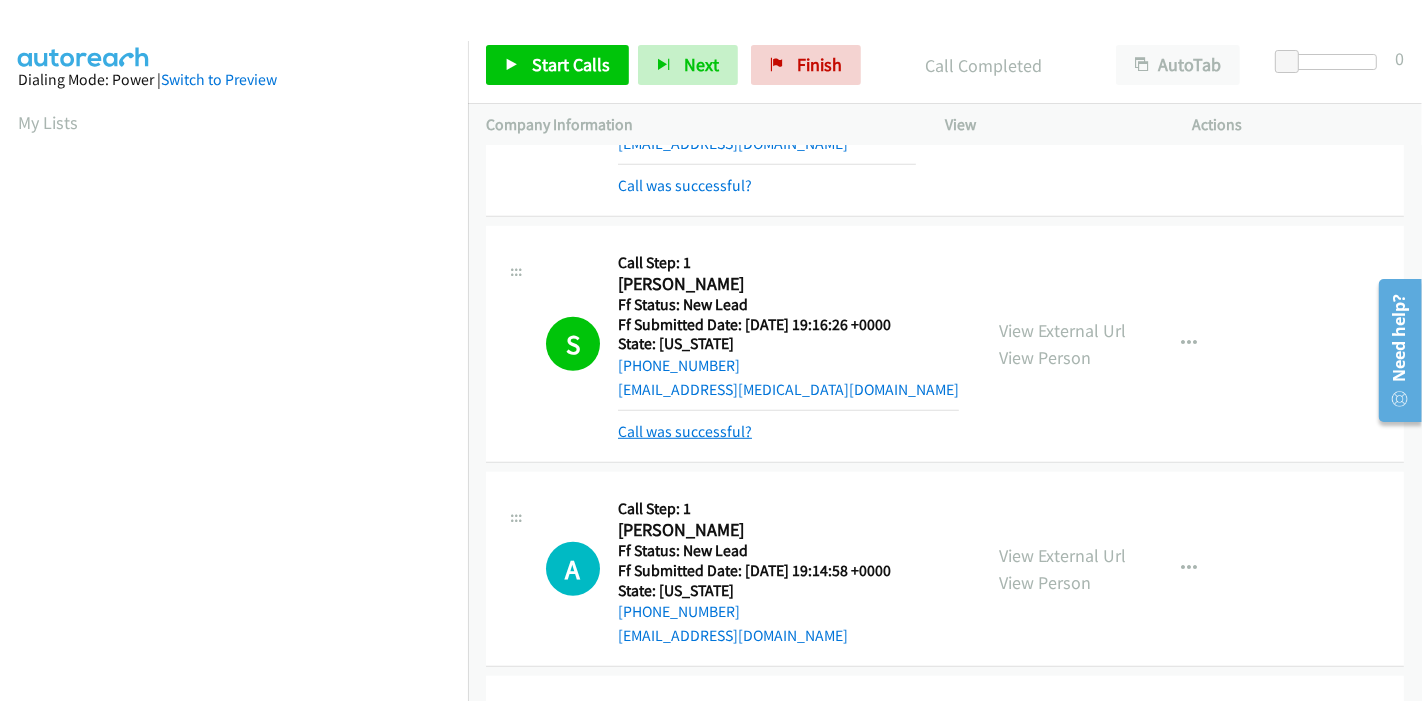 click on "Call was successful?" at bounding box center [685, 431] 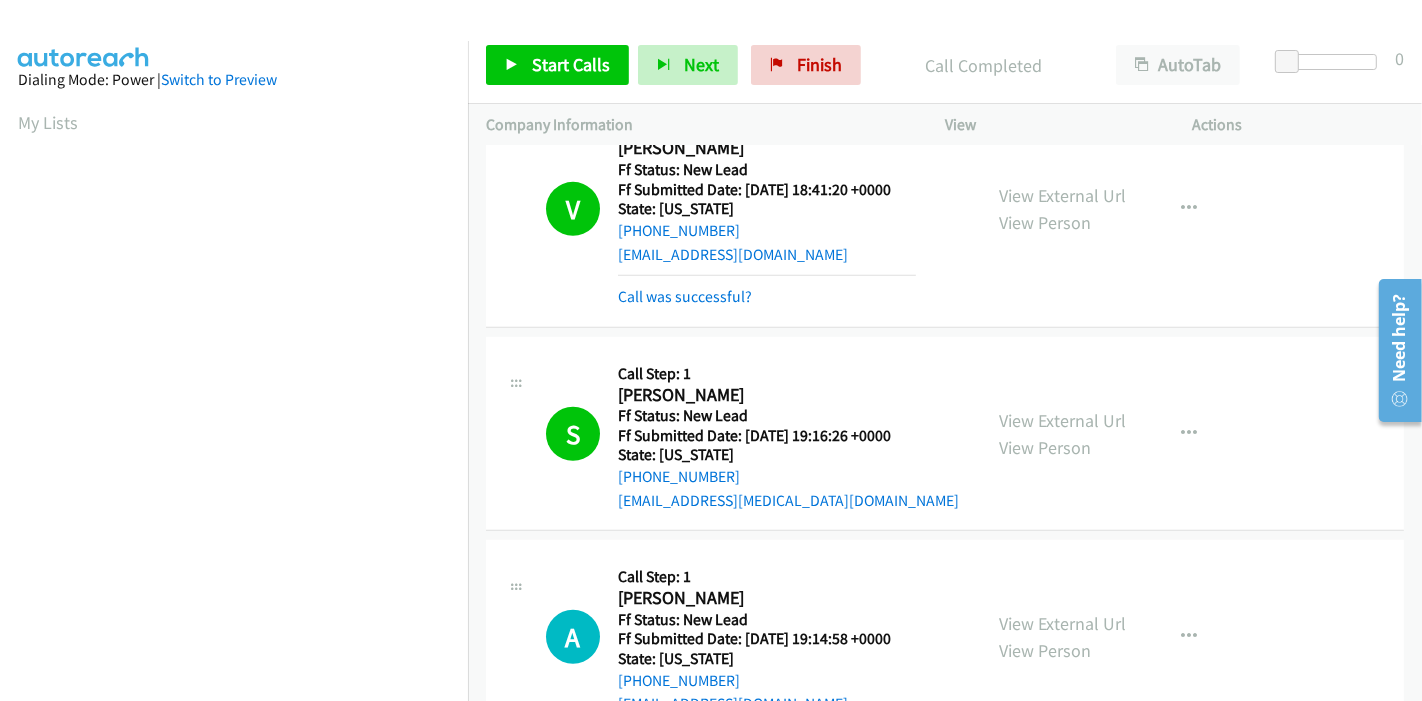 scroll, scrollTop: 1162, scrollLeft: 0, axis: vertical 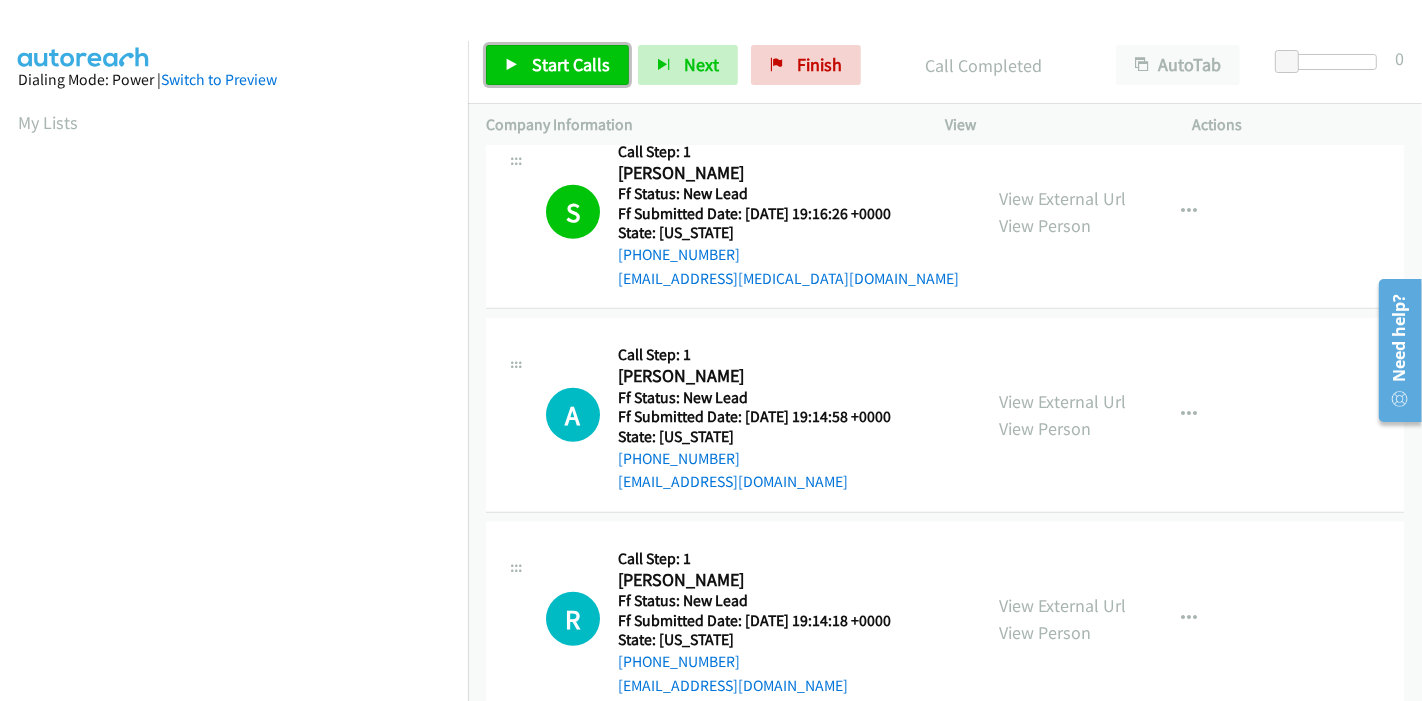 click on "Start Calls" at bounding box center (571, 64) 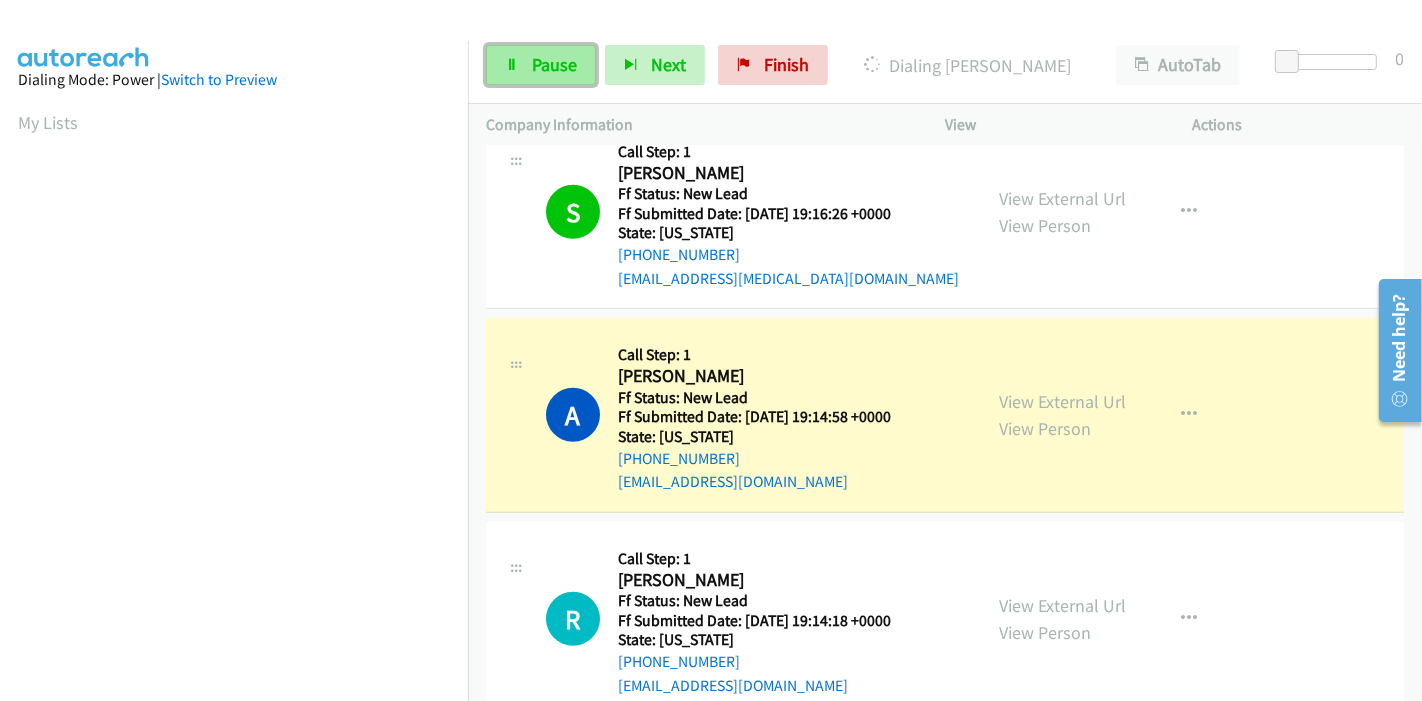 click on "Pause" at bounding box center (554, 64) 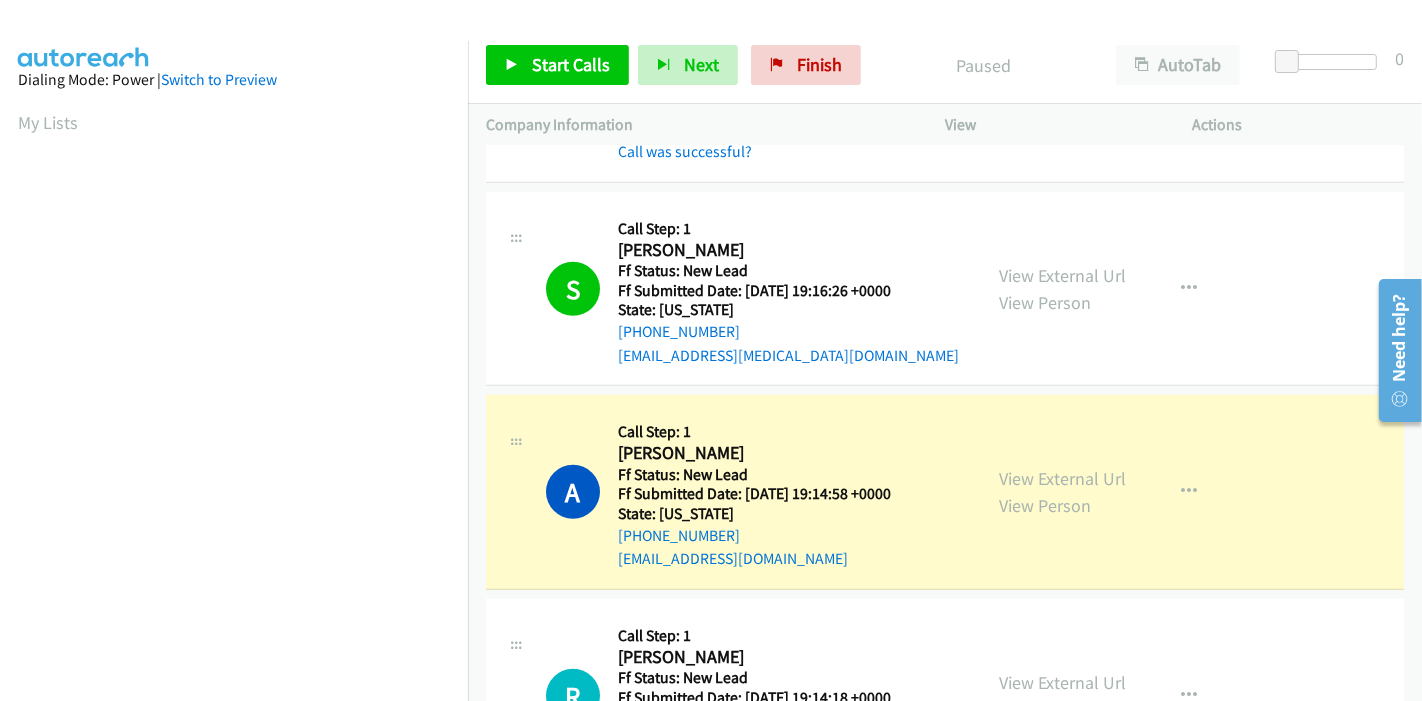 scroll, scrollTop: 1051, scrollLeft: 0, axis: vertical 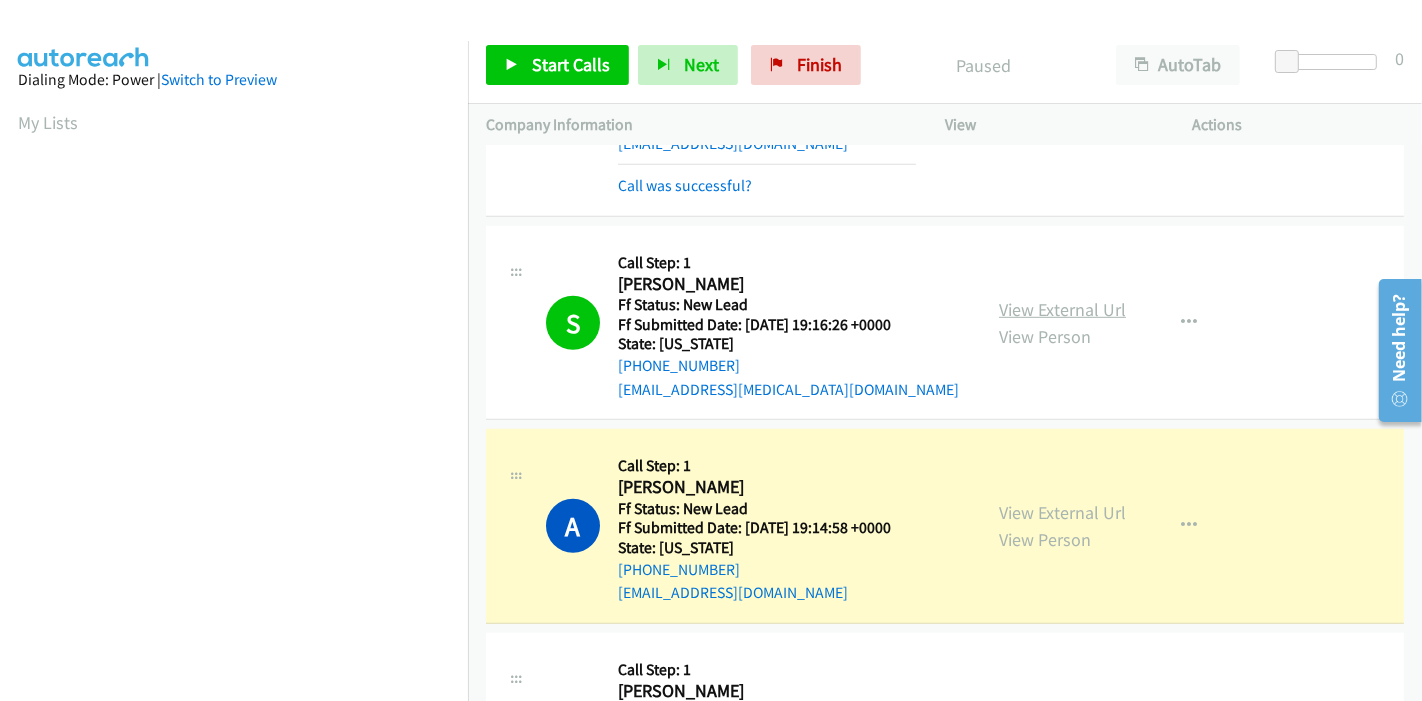 click on "View External Url" at bounding box center [1062, 309] 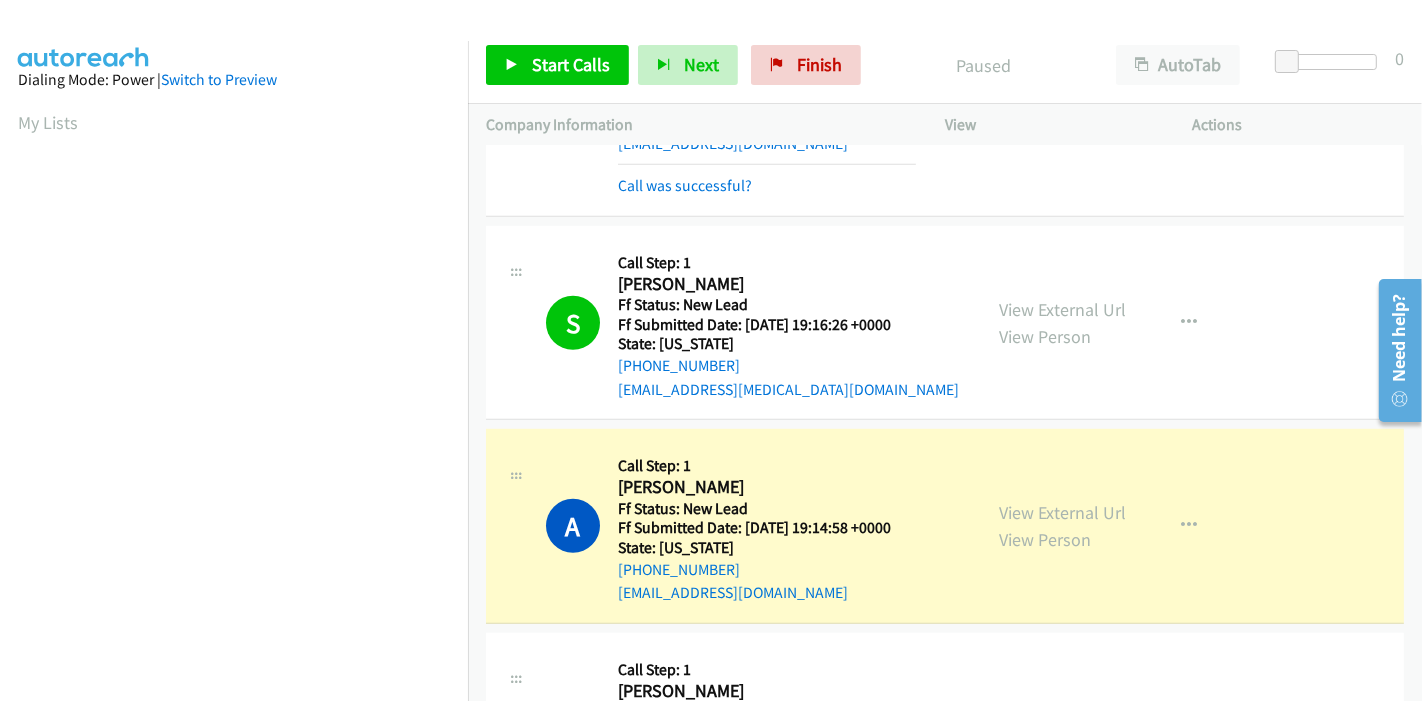 scroll, scrollTop: 422, scrollLeft: 0, axis: vertical 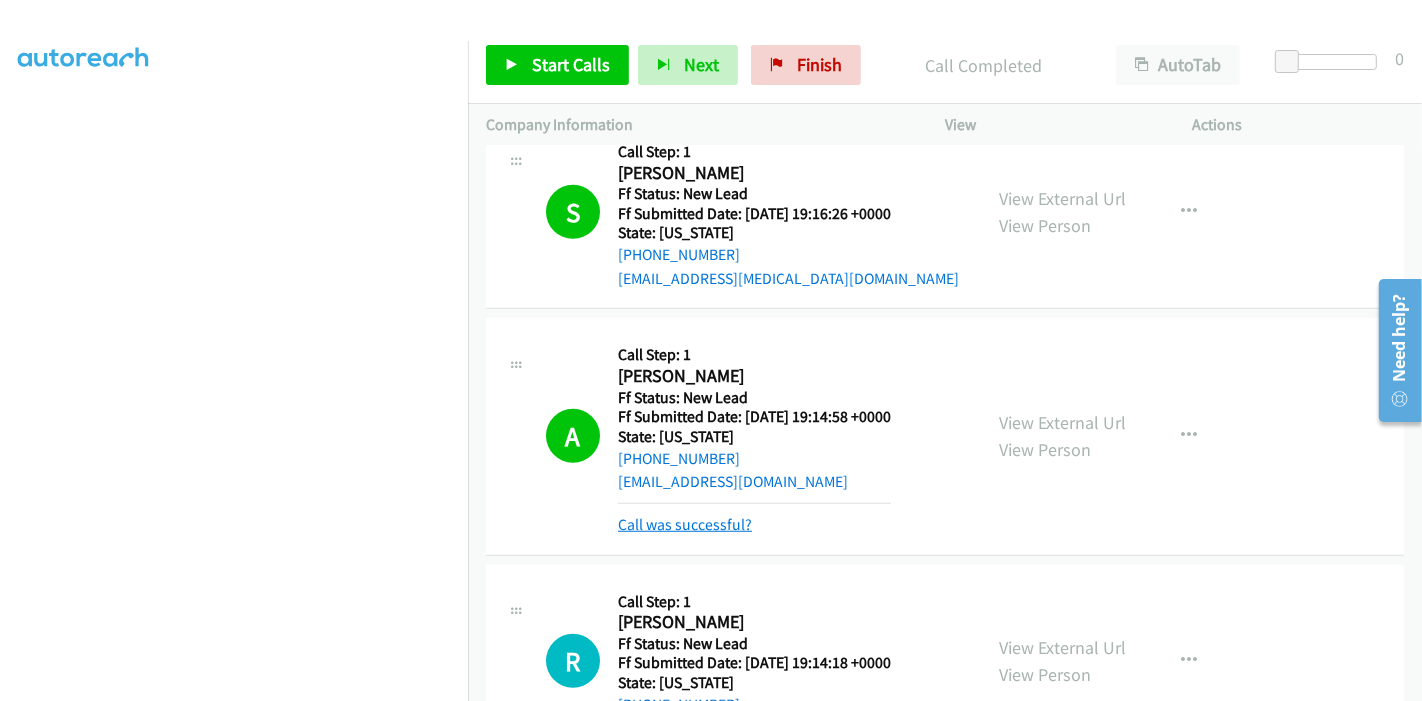 click on "Call was successful?" at bounding box center (685, 524) 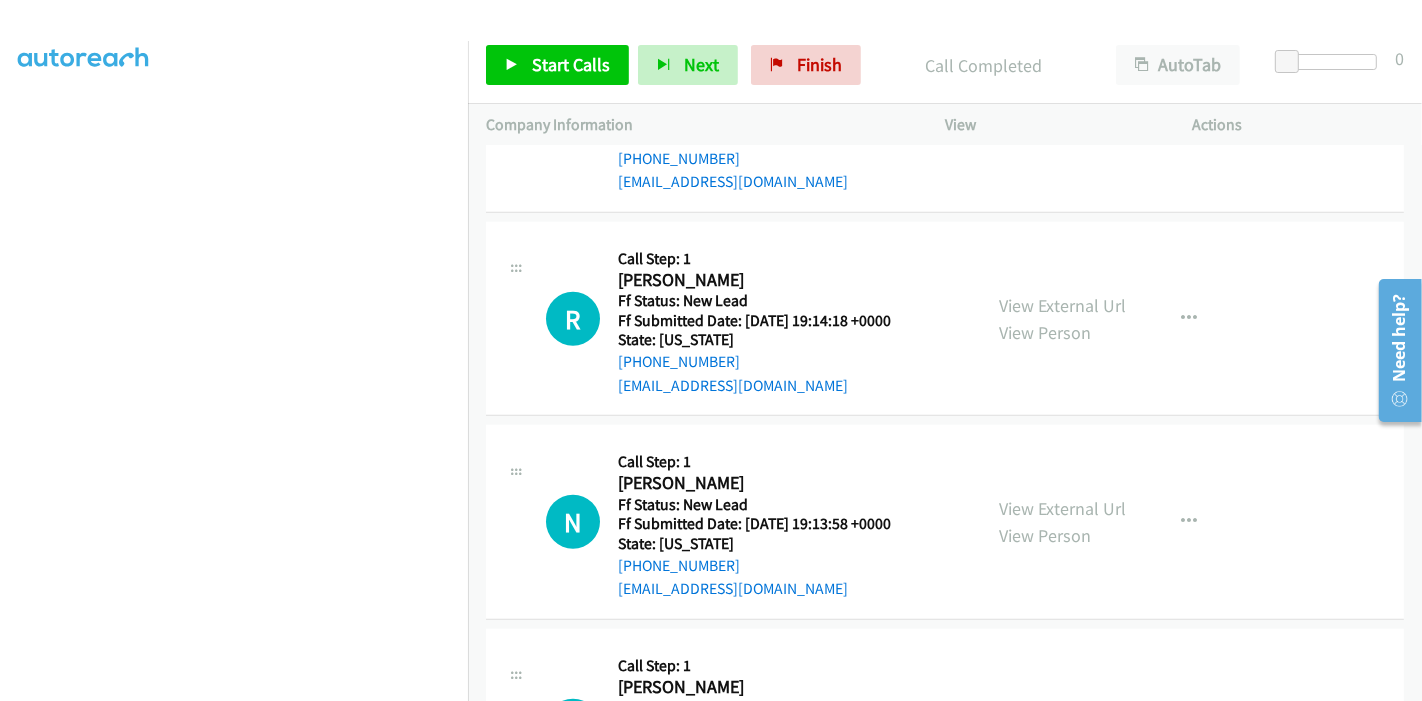 scroll, scrollTop: 1495, scrollLeft: 0, axis: vertical 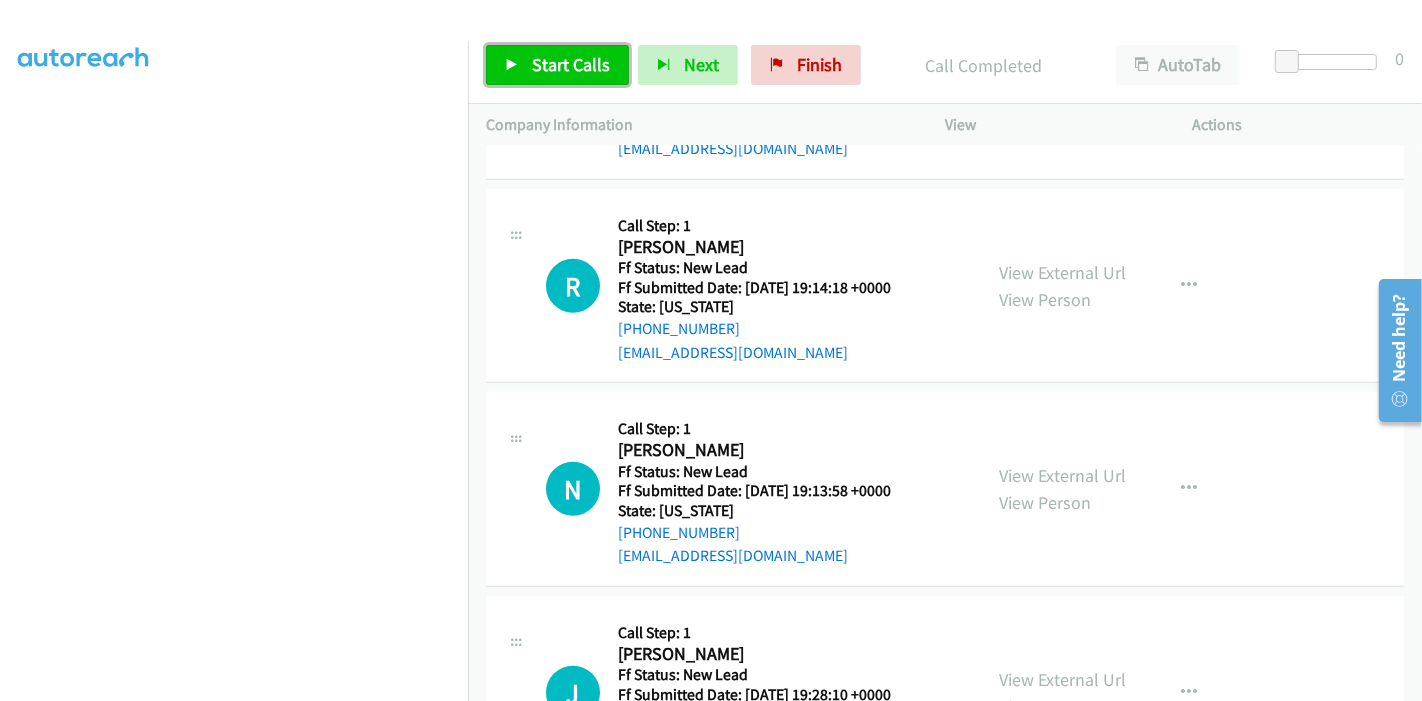 click on "Start Calls" at bounding box center [557, 65] 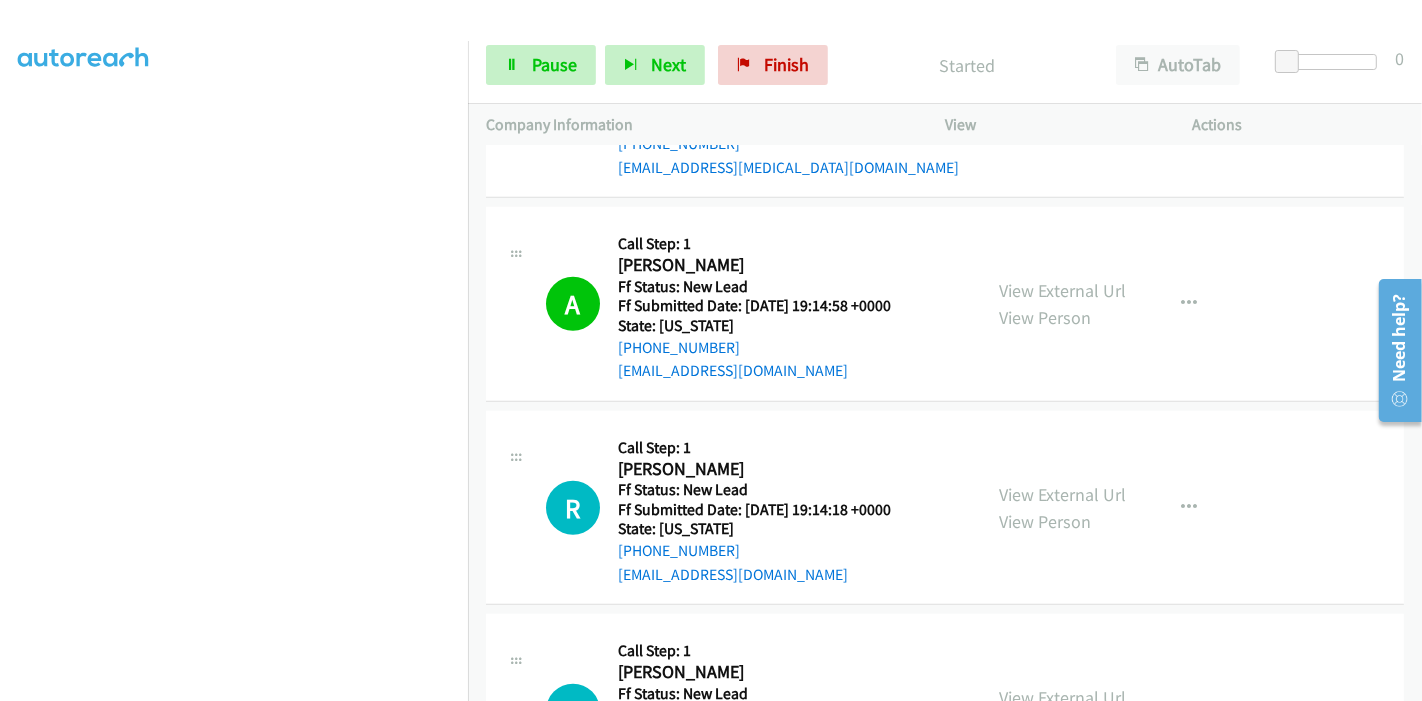scroll, scrollTop: 1384, scrollLeft: 0, axis: vertical 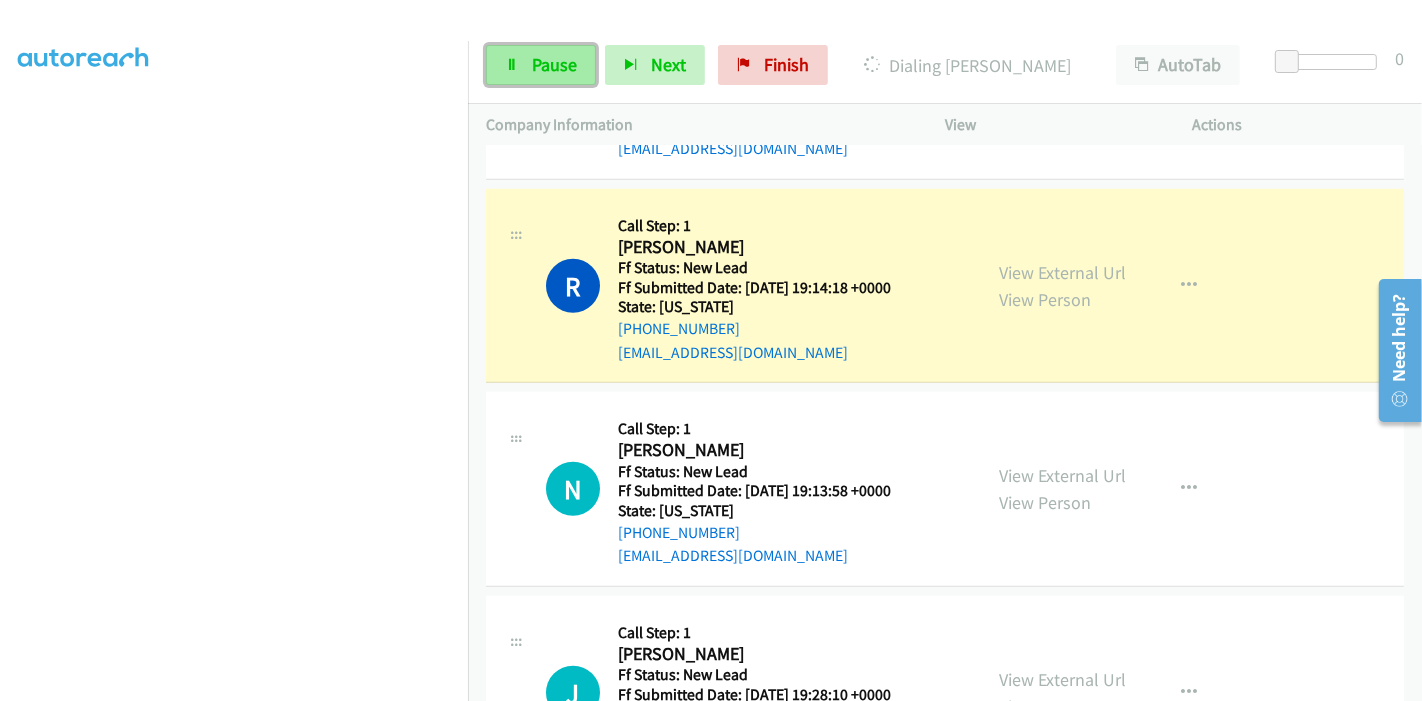 click on "Pause" at bounding box center (541, 65) 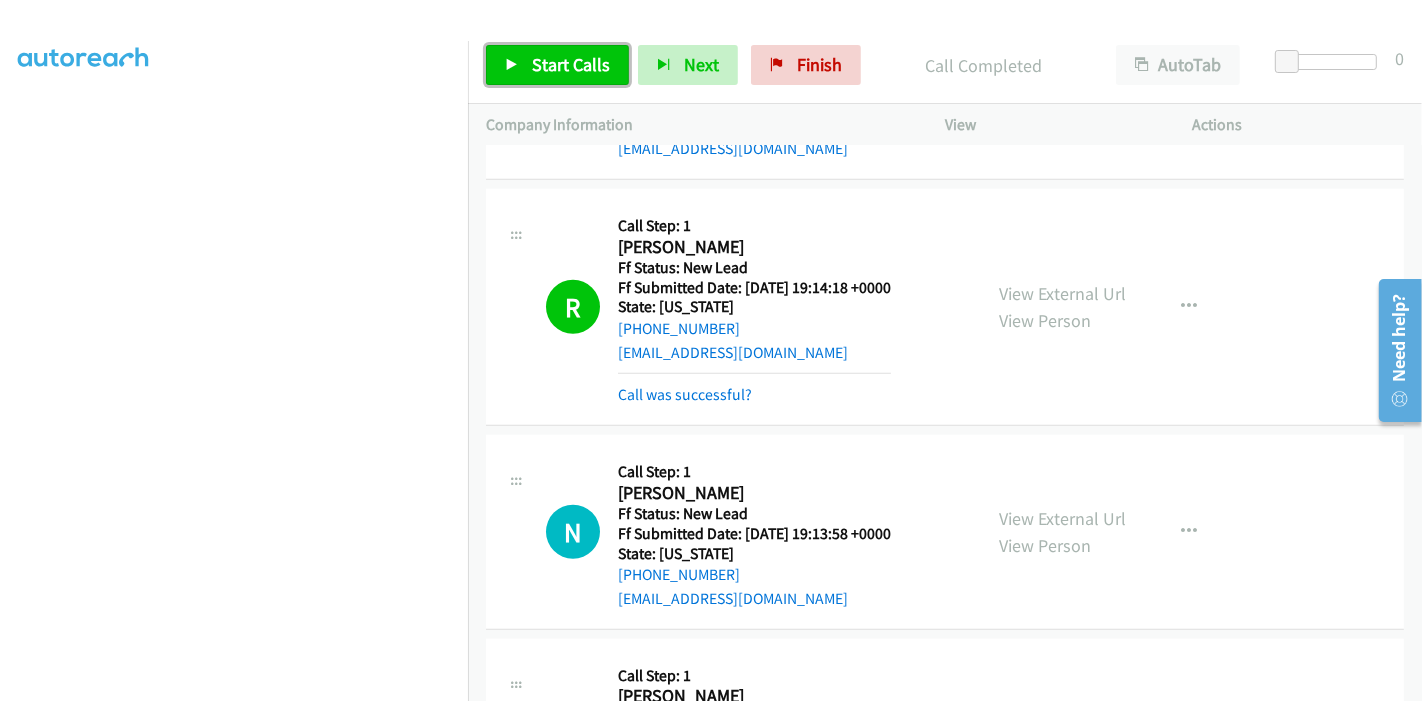 click on "Start Calls" at bounding box center [571, 64] 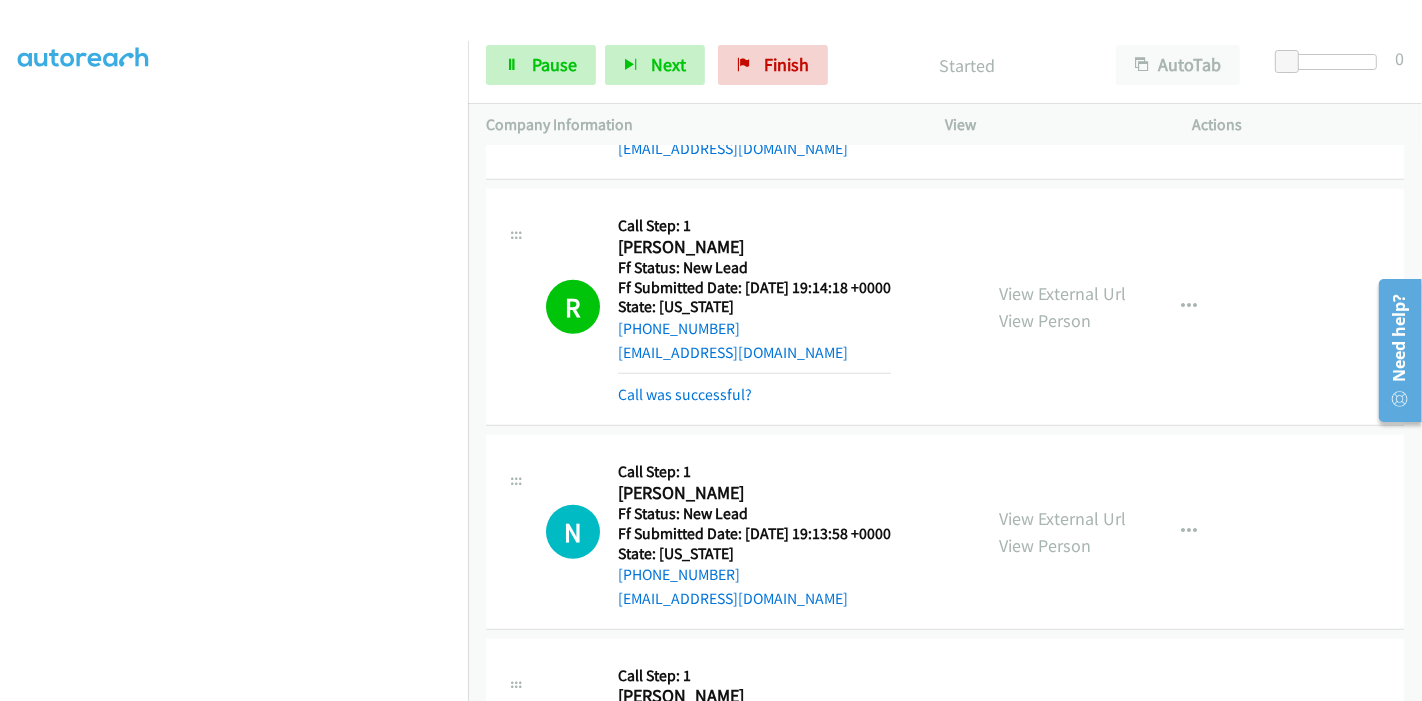 scroll, scrollTop: 1606, scrollLeft: 0, axis: vertical 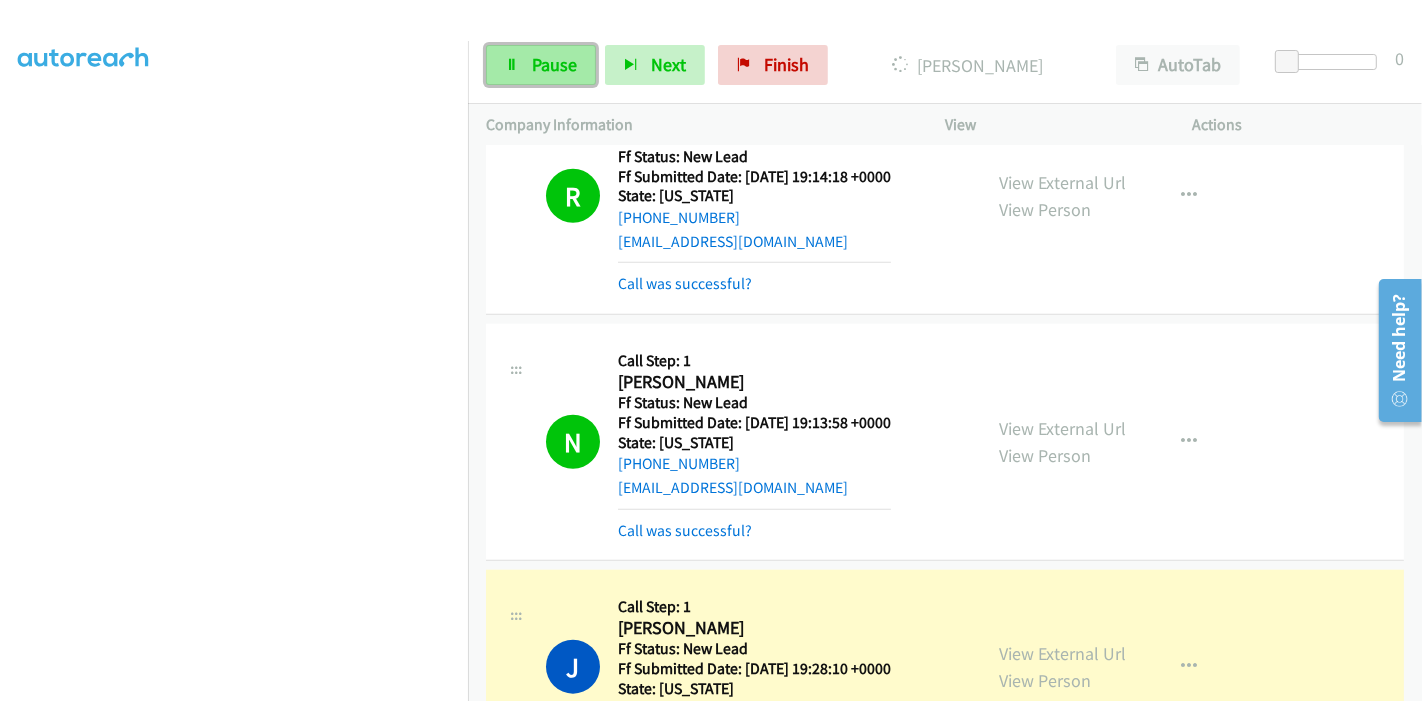 click on "Pause" at bounding box center [554, 64] 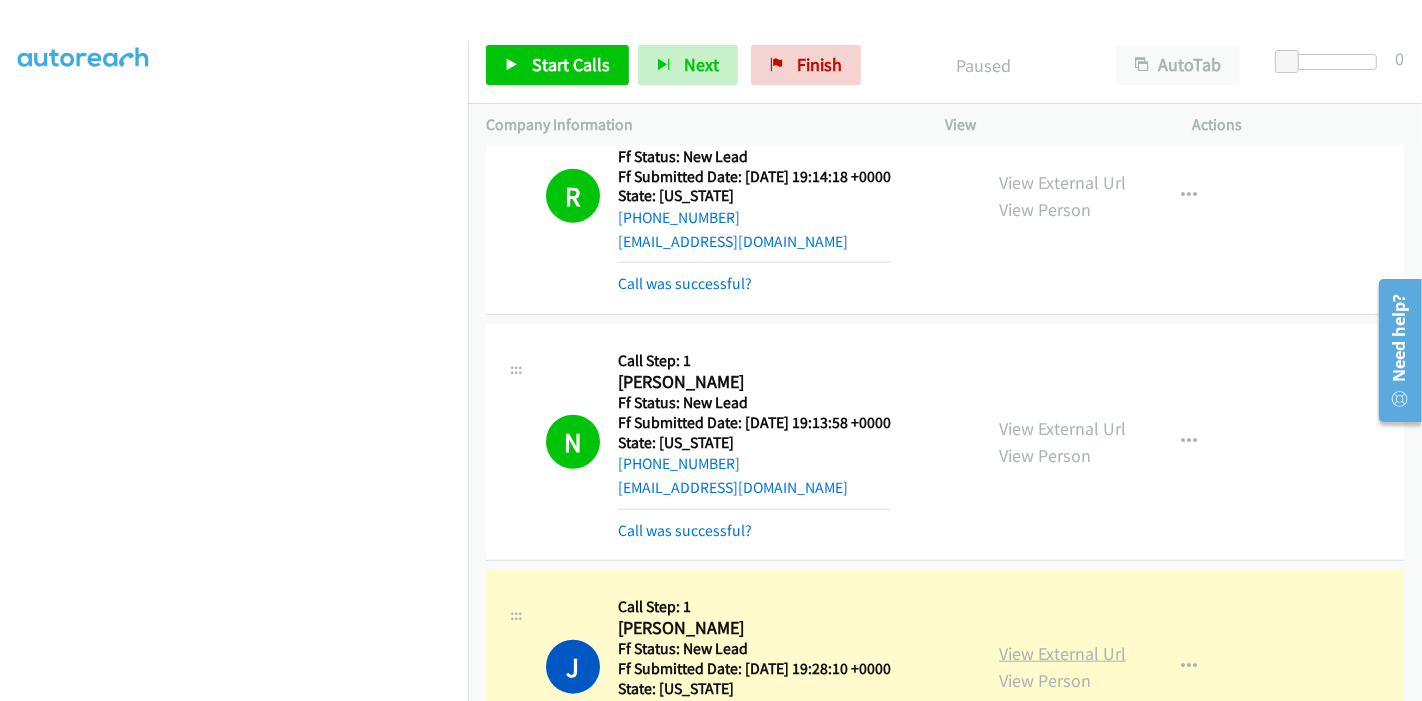 click on "View External Url" at bounding box center [1062, 653] 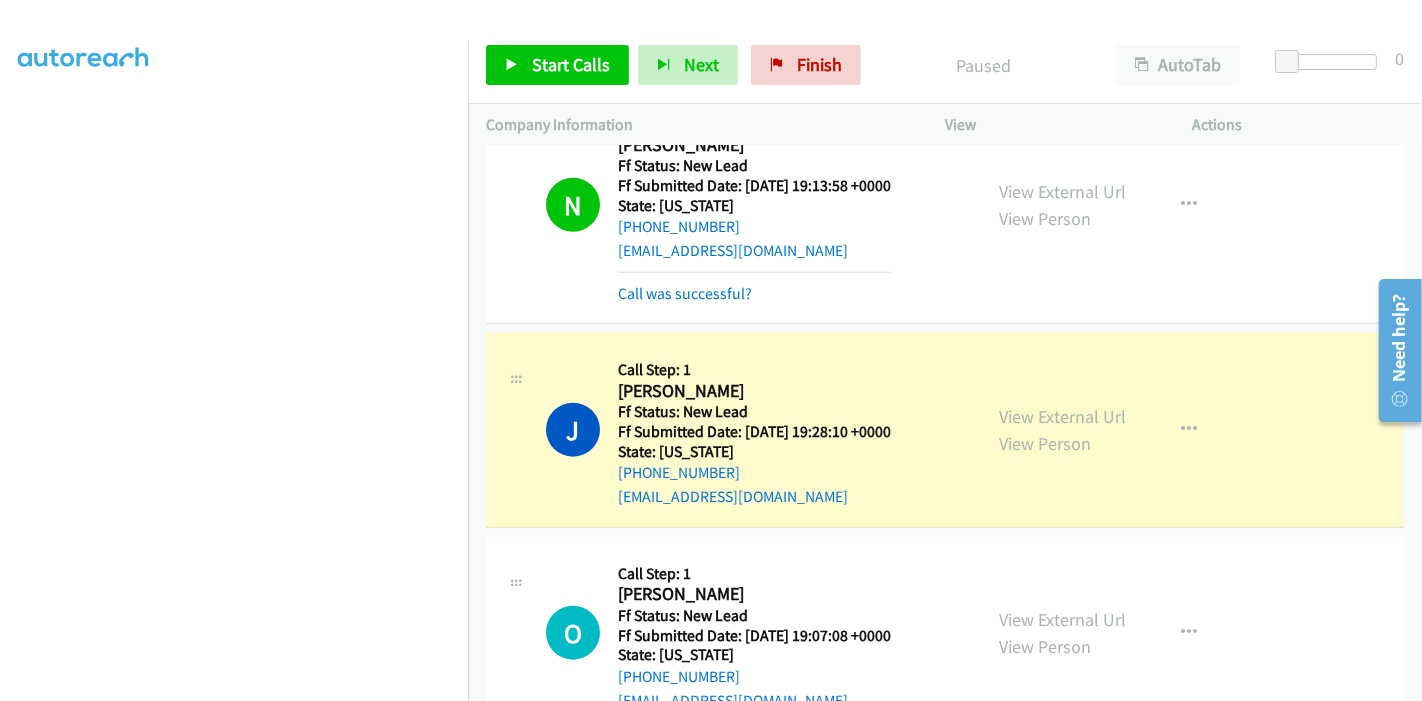 scroll, scrollTop: 1940, scrollLeft: 0, axis: vertical 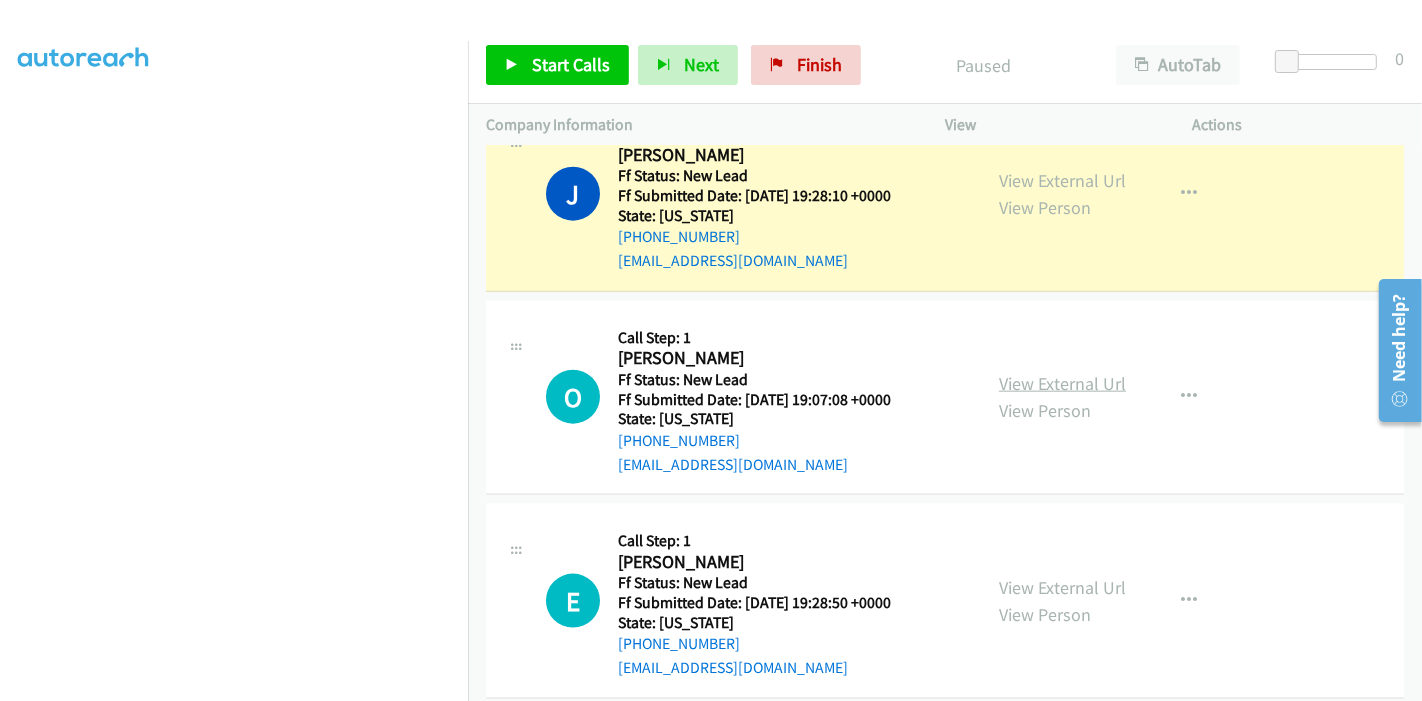 click on "View External Url" at bounding box center (1062, 383) 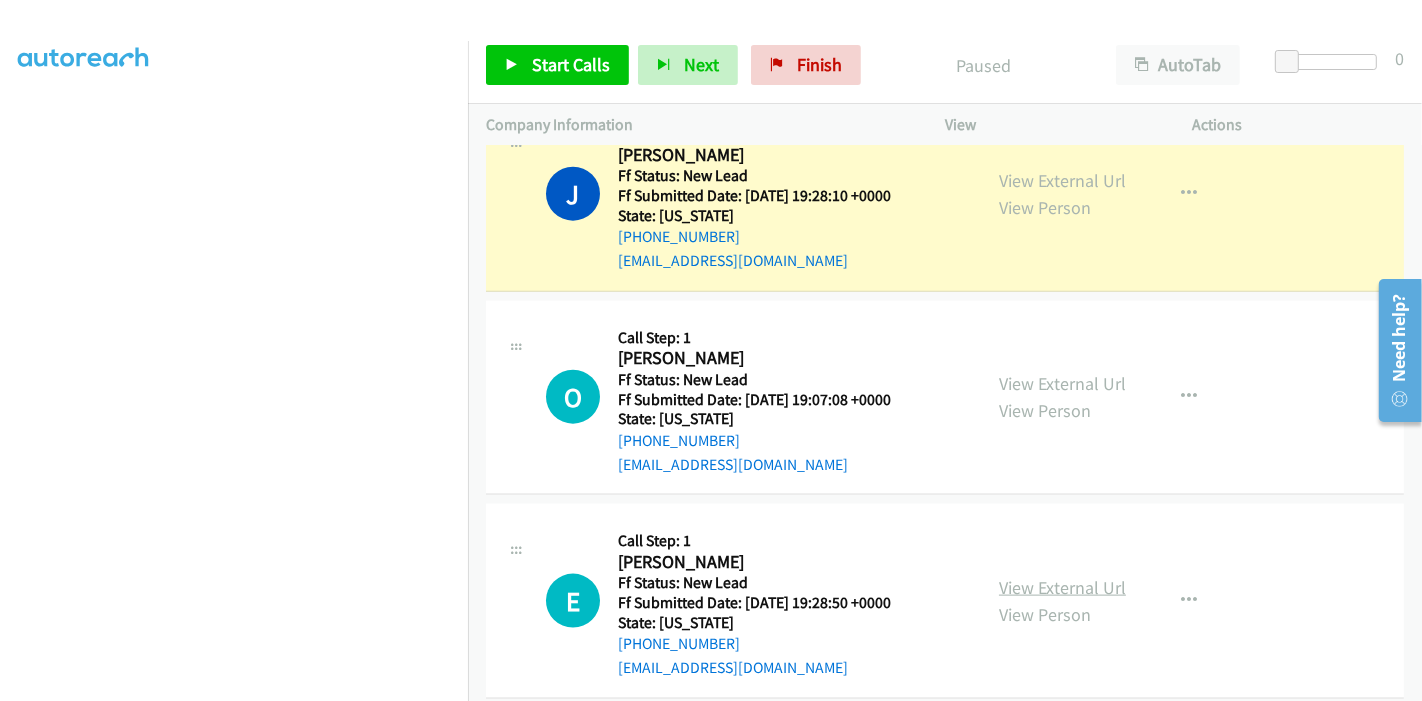 click on "View External Url" at bounding box center (1062, 587) 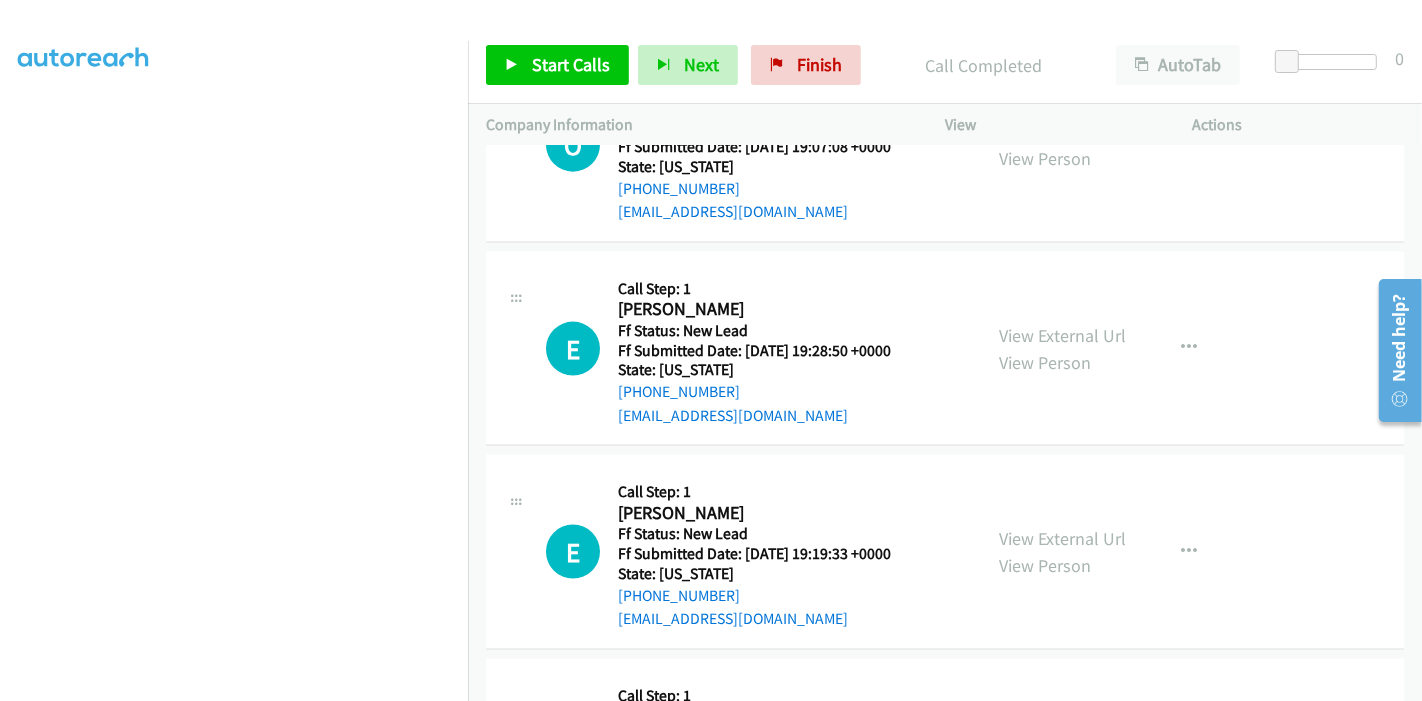 scroll, scrollTop: 2100, scrollLeft: 0, axis: vertical 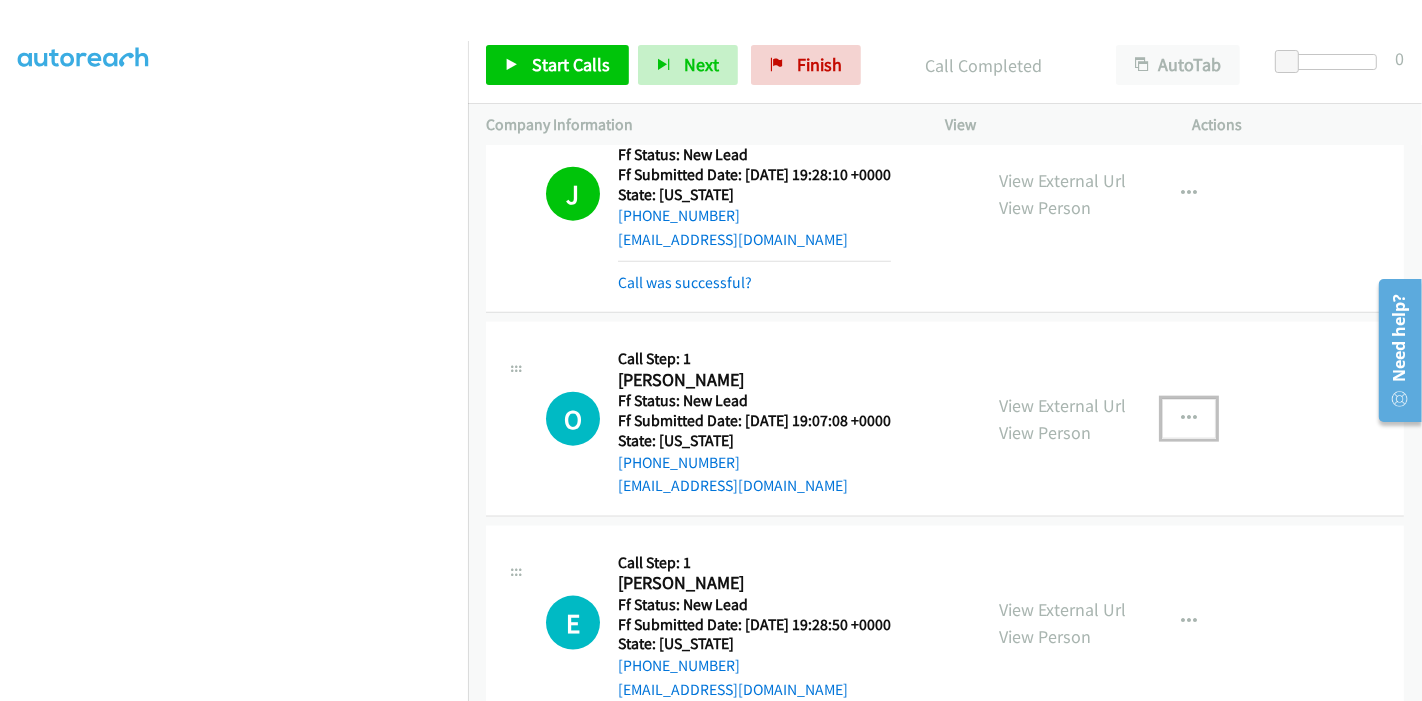 click at bounding box center [1189, 419] 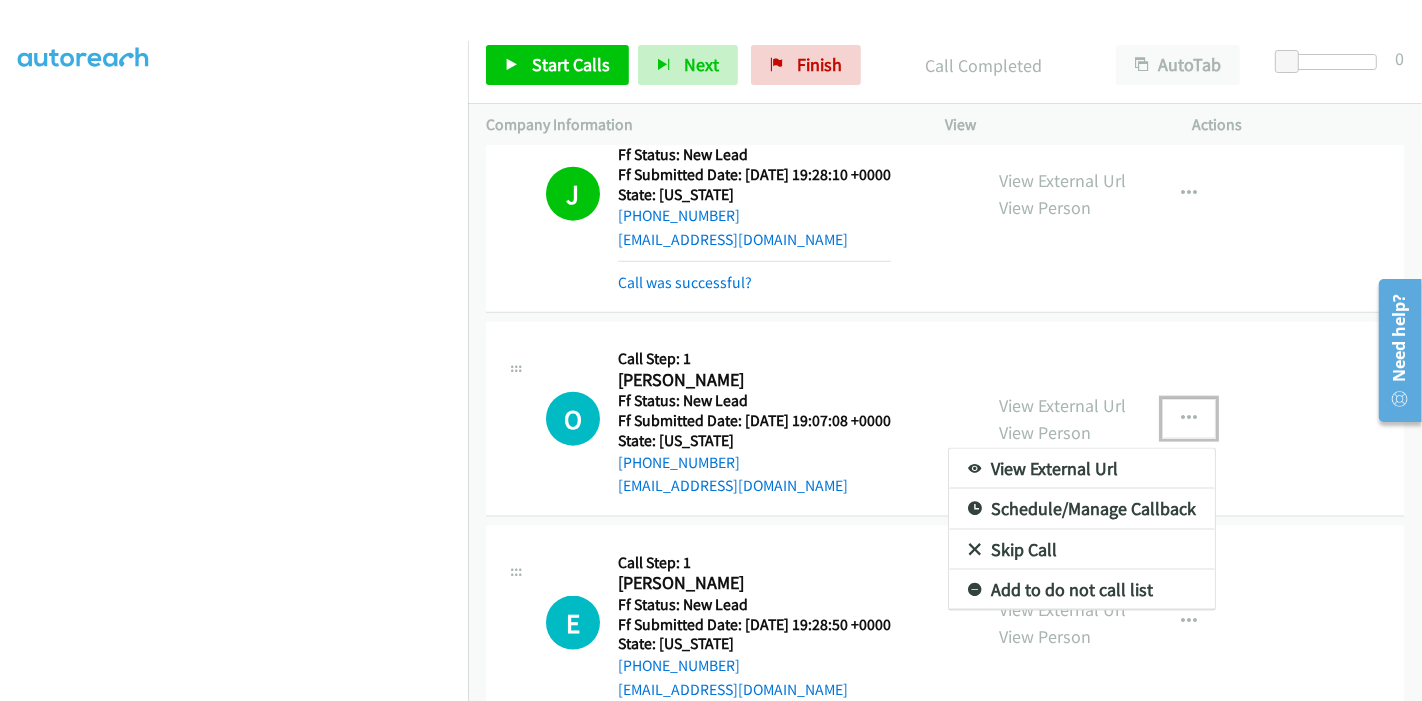click on "Skip Call" at bounding box center [1082, 550] 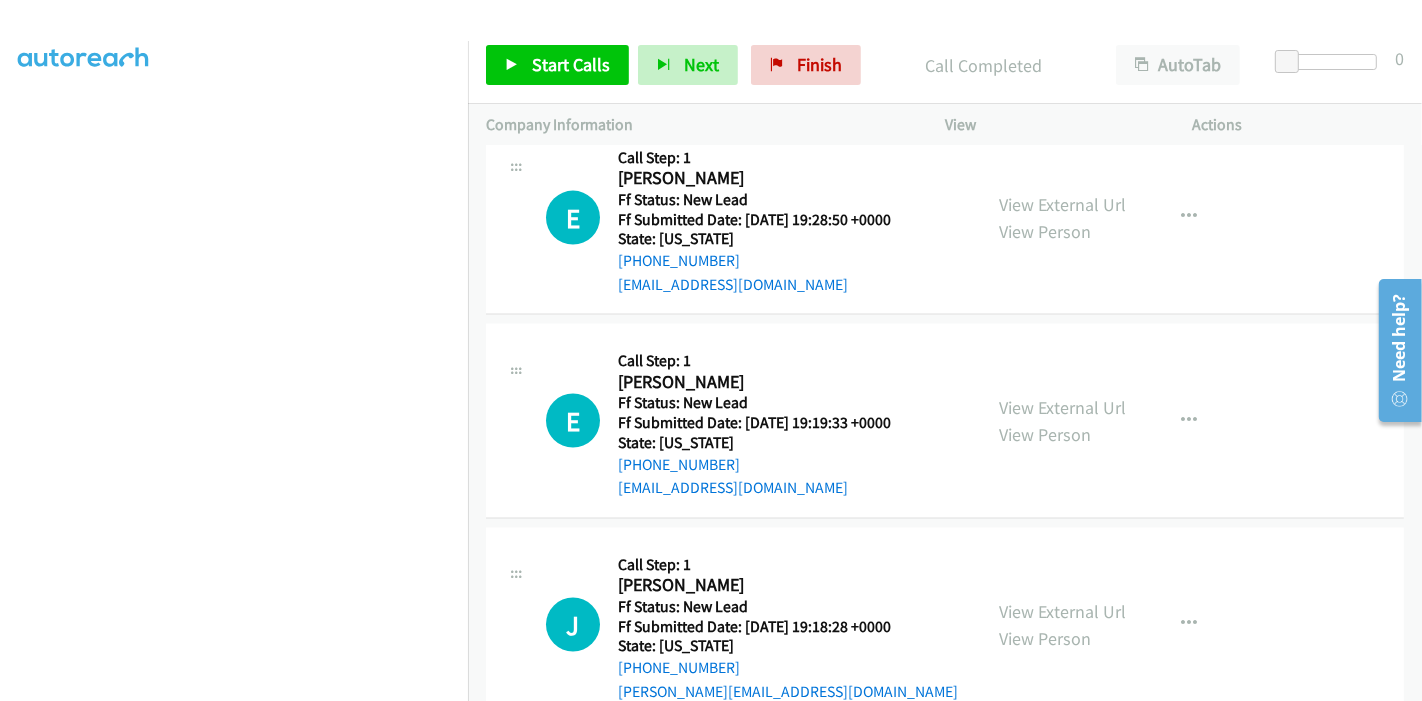 scroll, scrollTop: 2544, scrollLeft: 0, axis: vertical 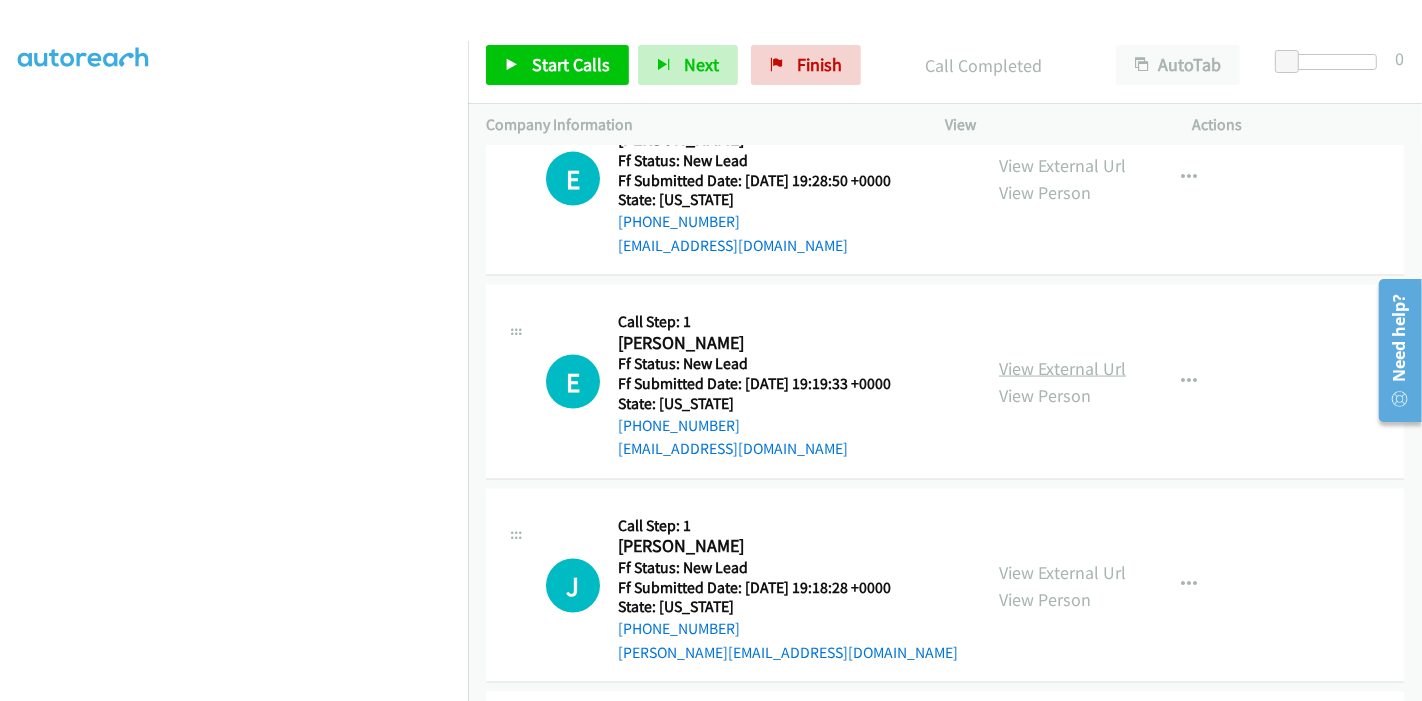 click on "View External Url" at bounding box center (1062, 368) 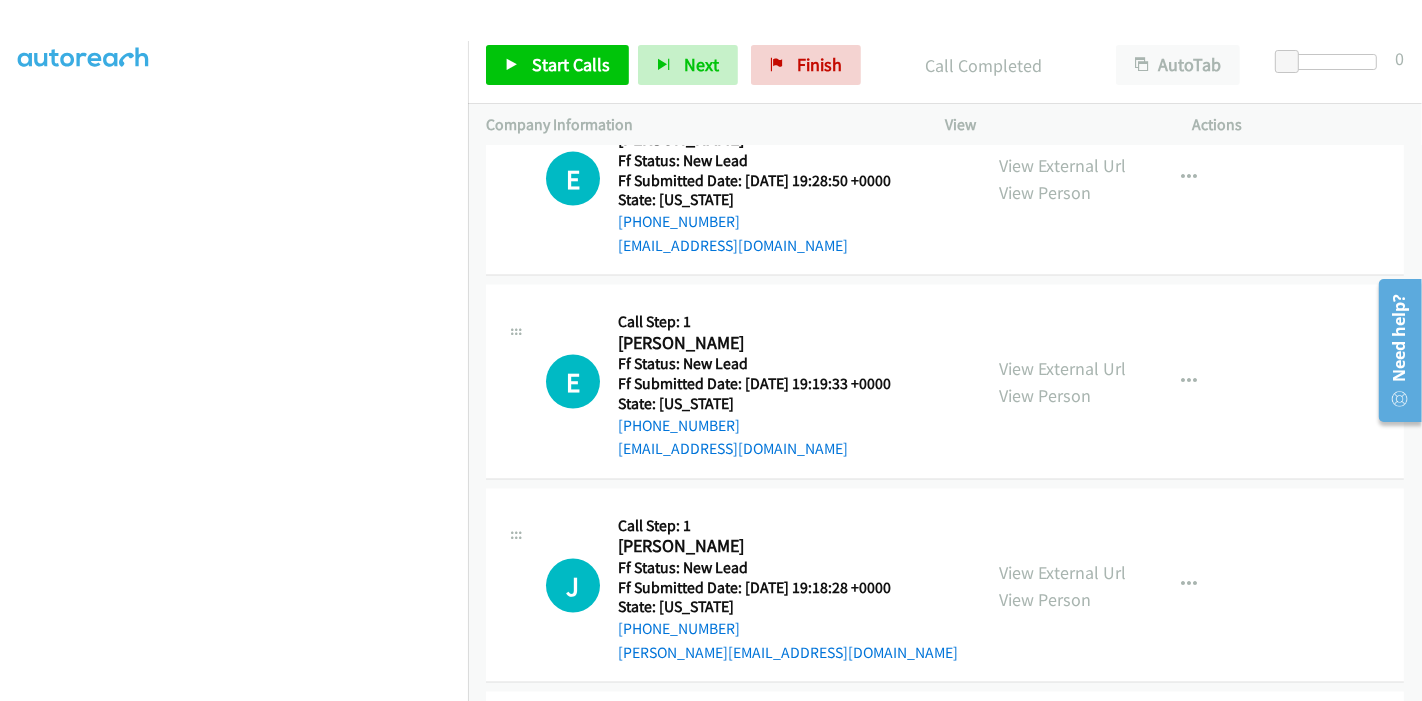 scroll, scrollTop: 2655, scrollLeft: 0, axis: vertical 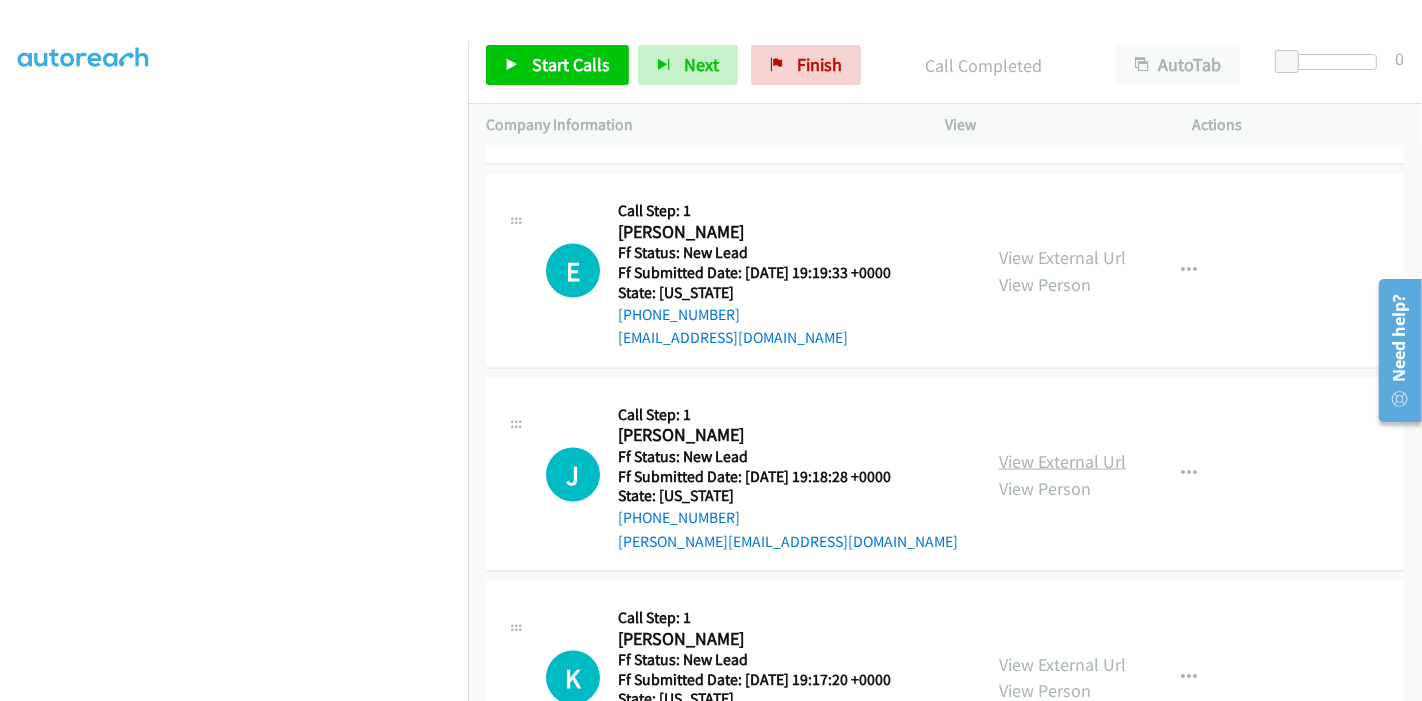 click on "View External Url" at bounding box center (1062, 461) 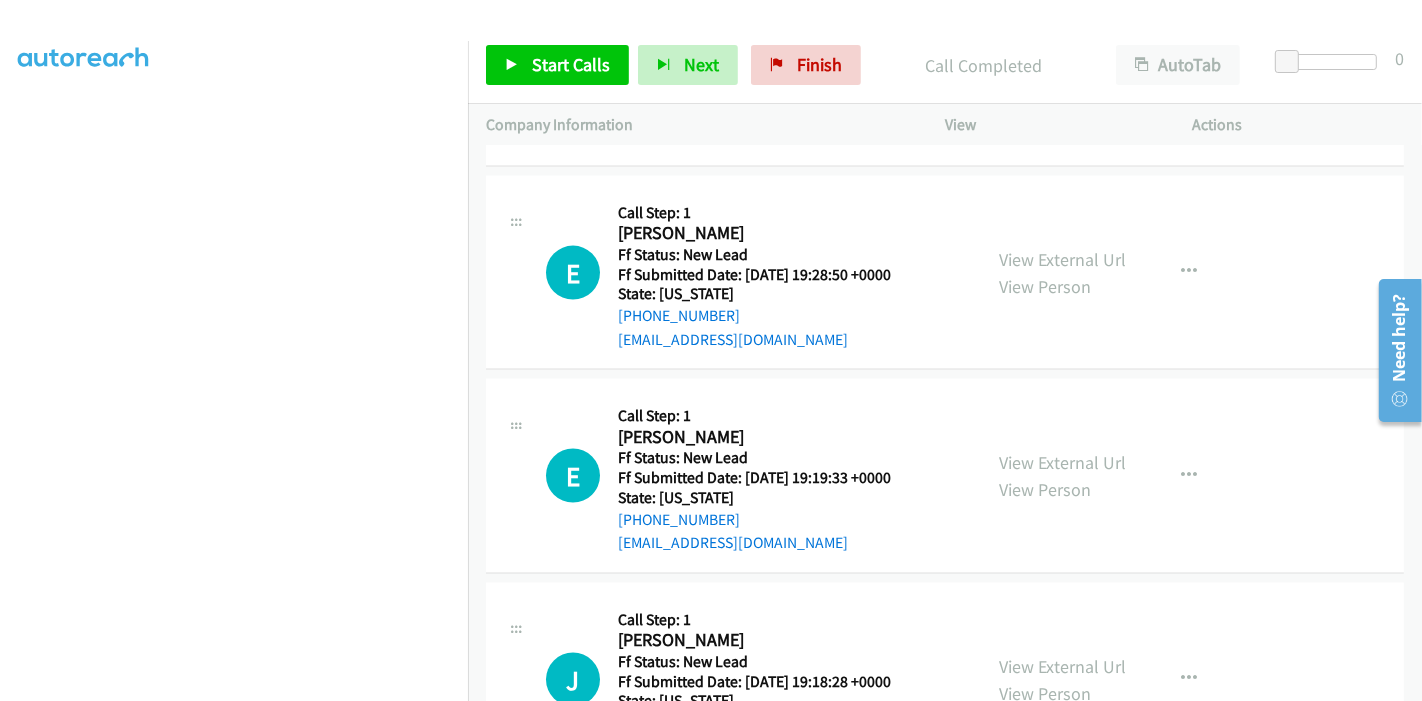 scroll, scrollTop: 2322, scrollLeft: 0, axis: vertical 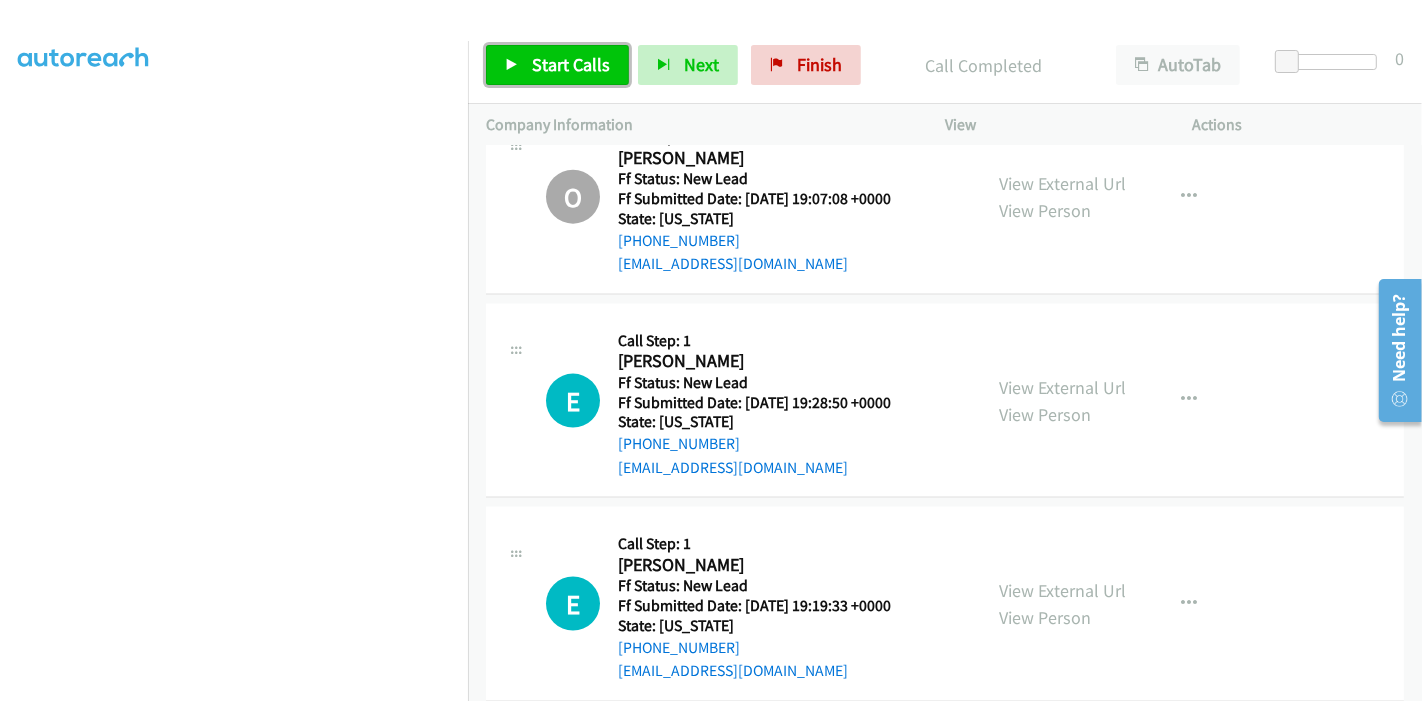 click on "Start Calls" at bounding box center (557, 65) 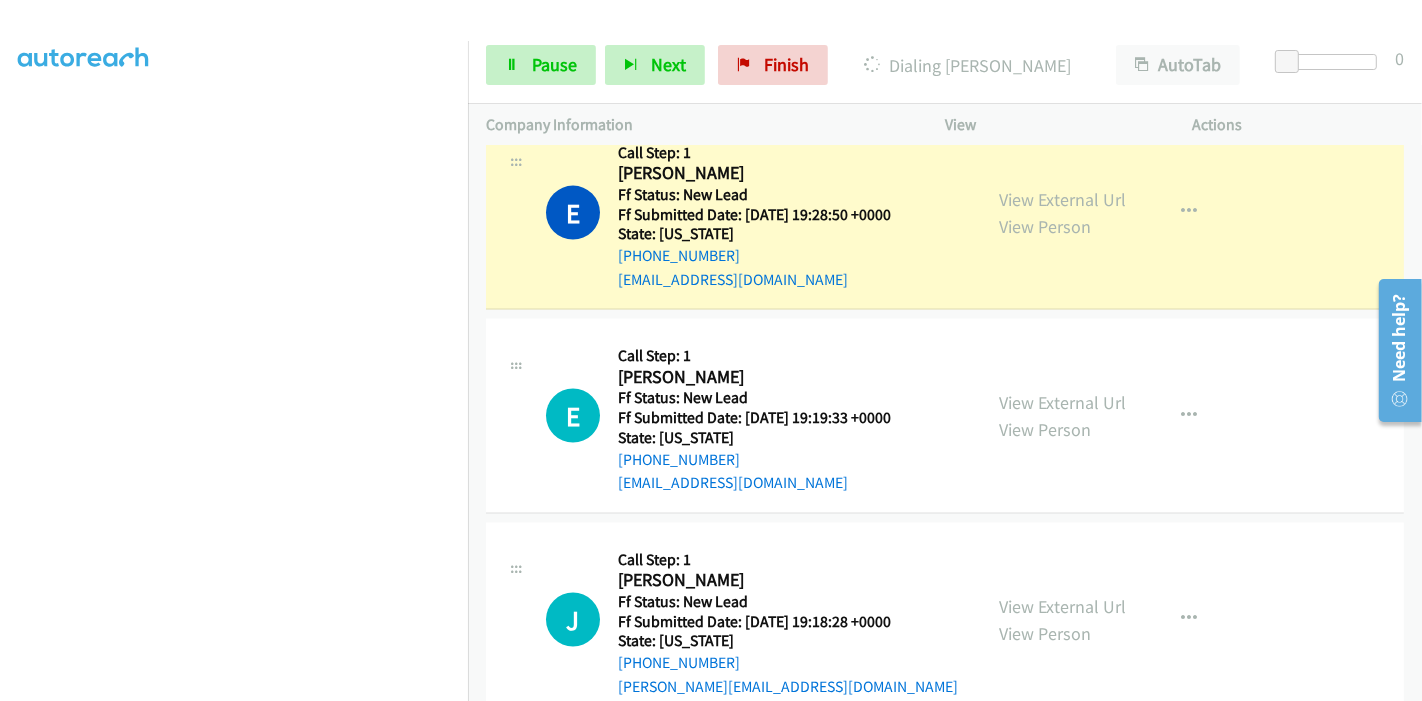 scroll, scrollTop: 2544, scrollLeft: 0, axis: vertical 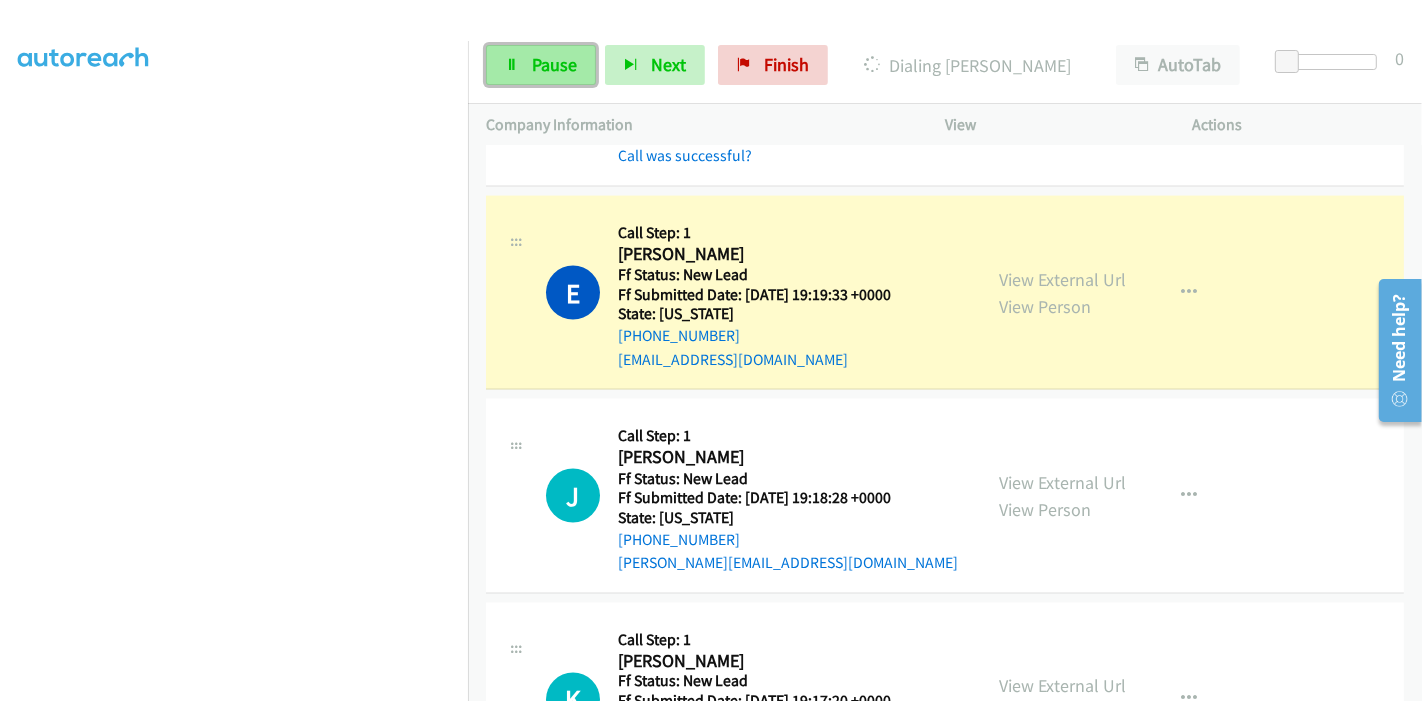 click on "Pause" at bounding box center [541, 65] 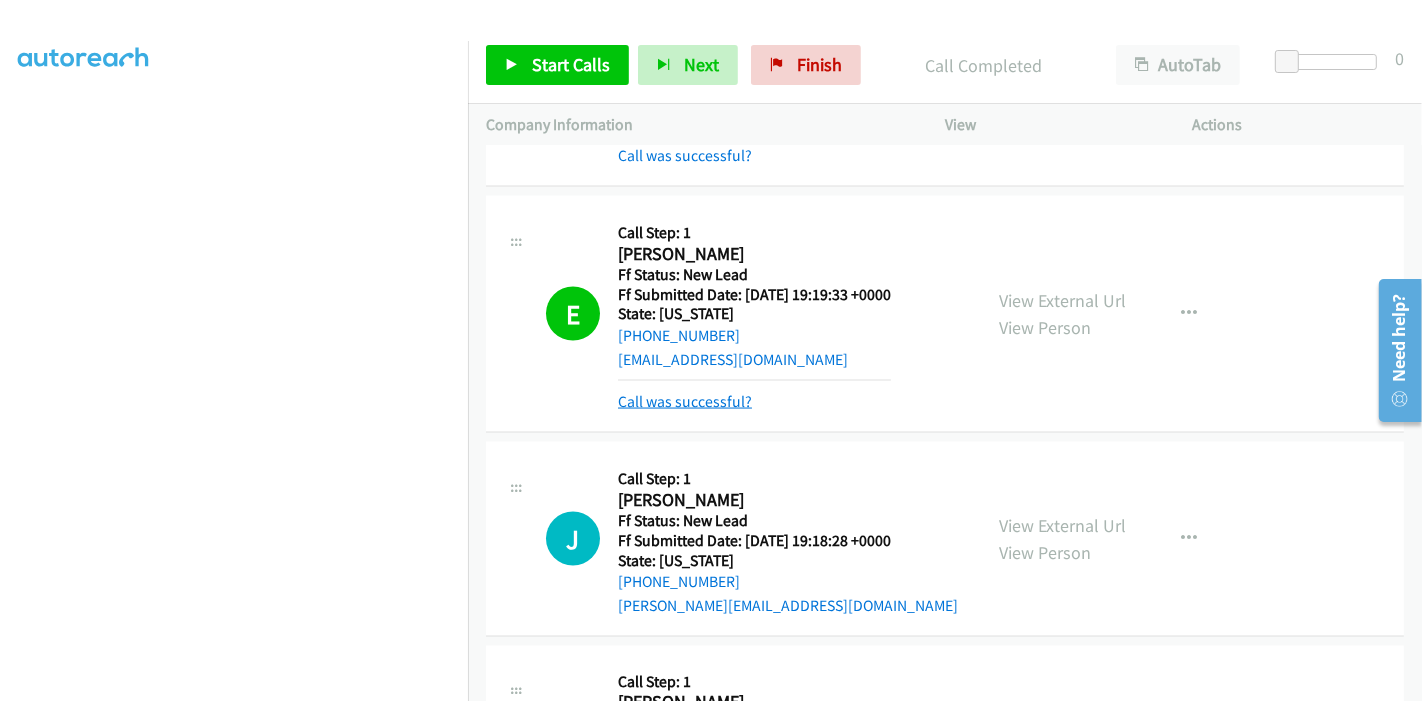 click on "Call was successful?" at bounding box center (685, 401) 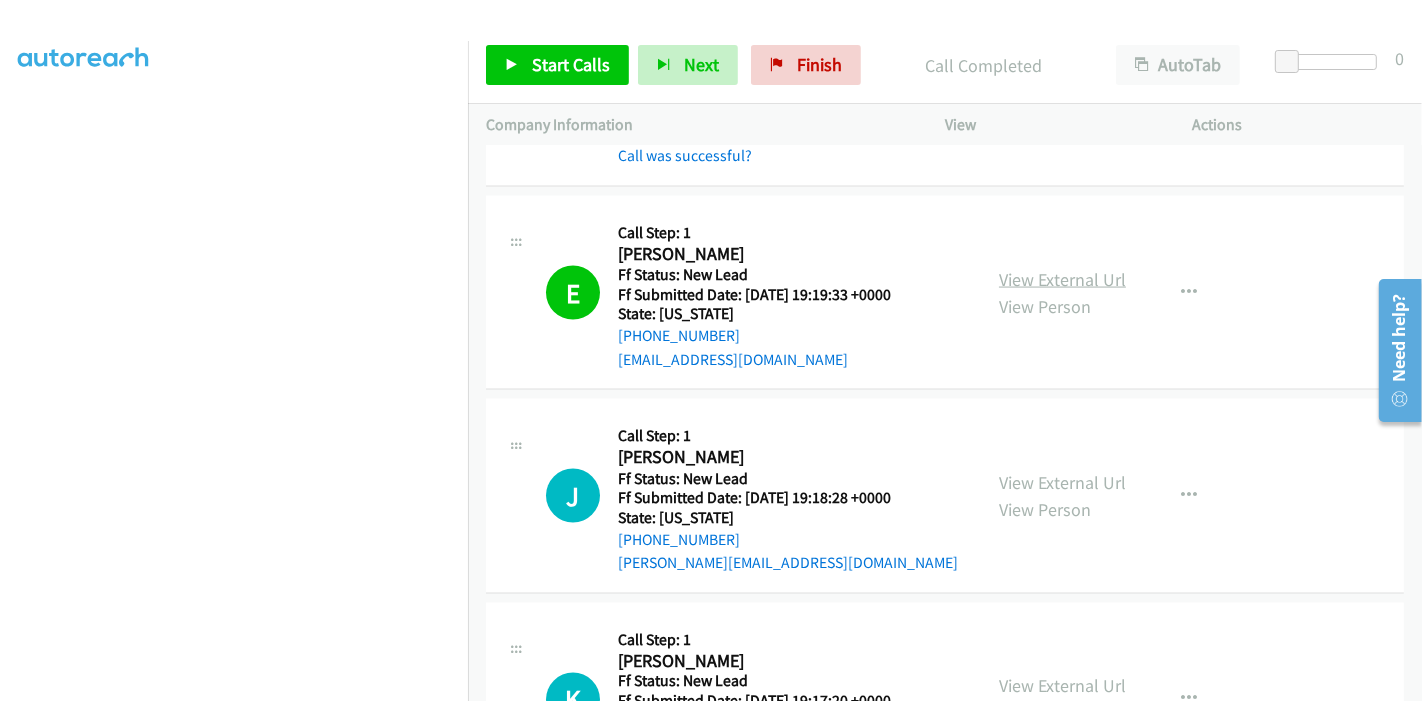 click on "View External Url" at bounding box center [1062, 279] 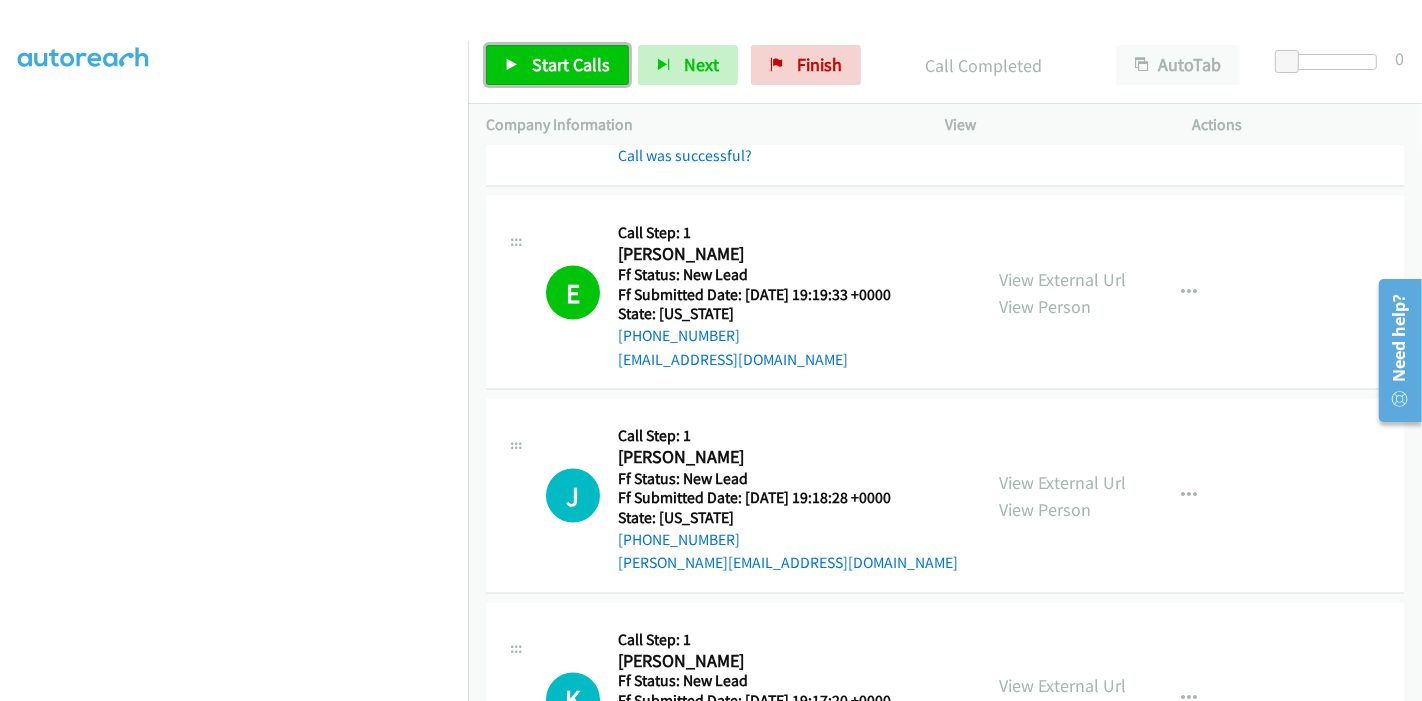 click on "Start Calls" at bounding box center [571, 64] 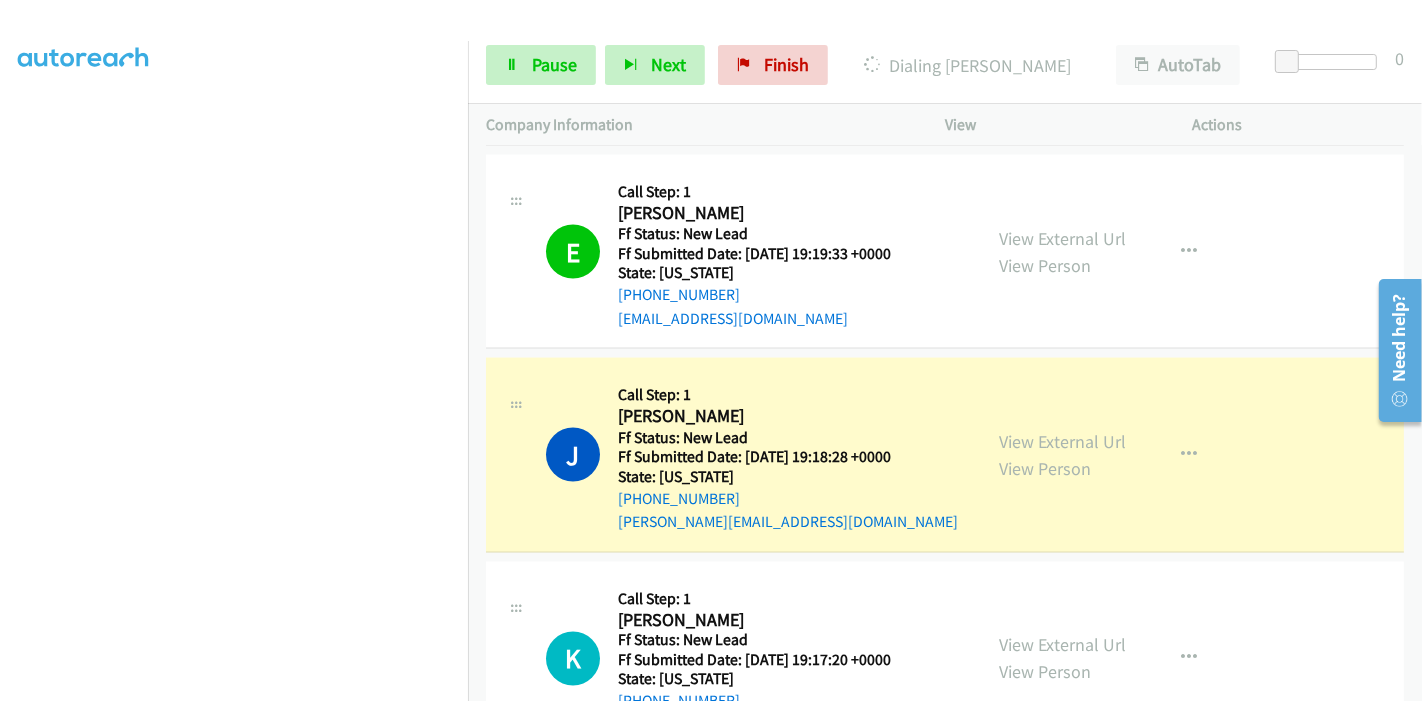 scroll, scrollTop: 2716, scrollLeft: 0, axis: vertical 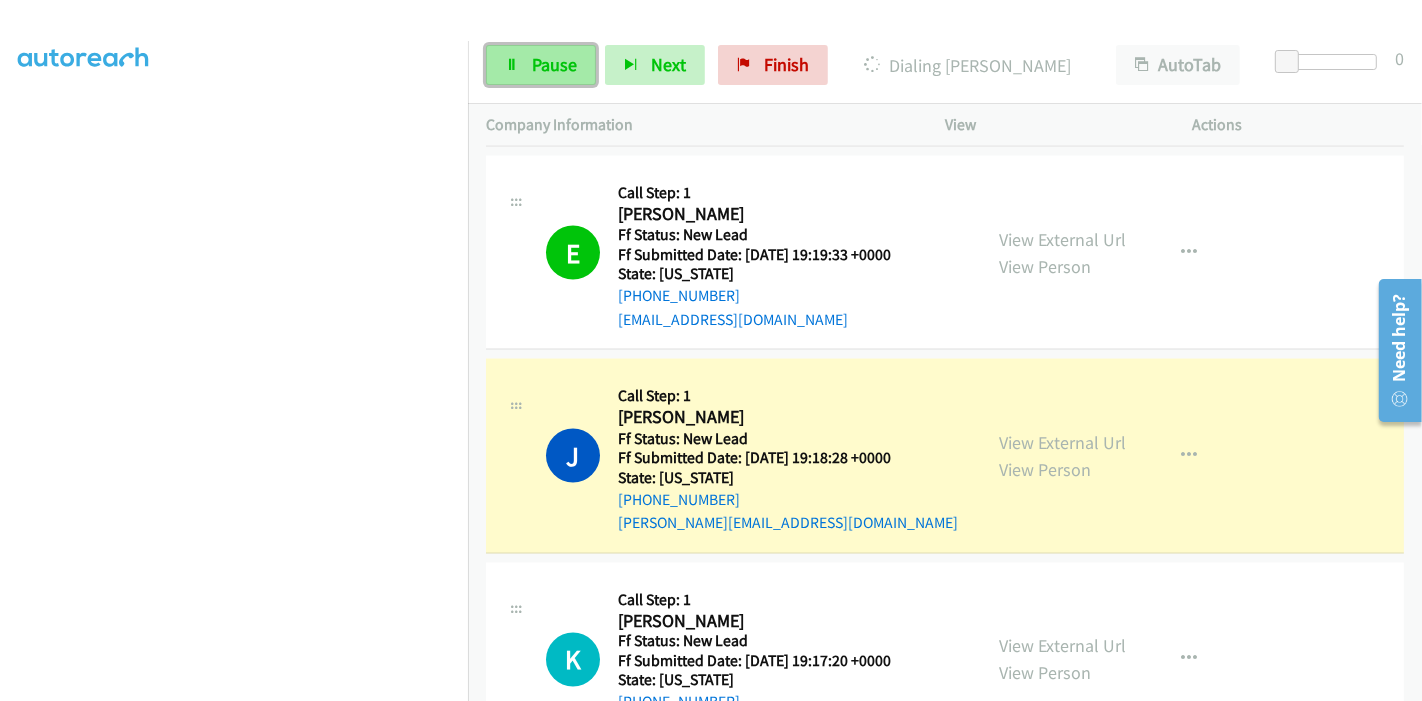 click on "Pause" at bounding box center (554, 64) 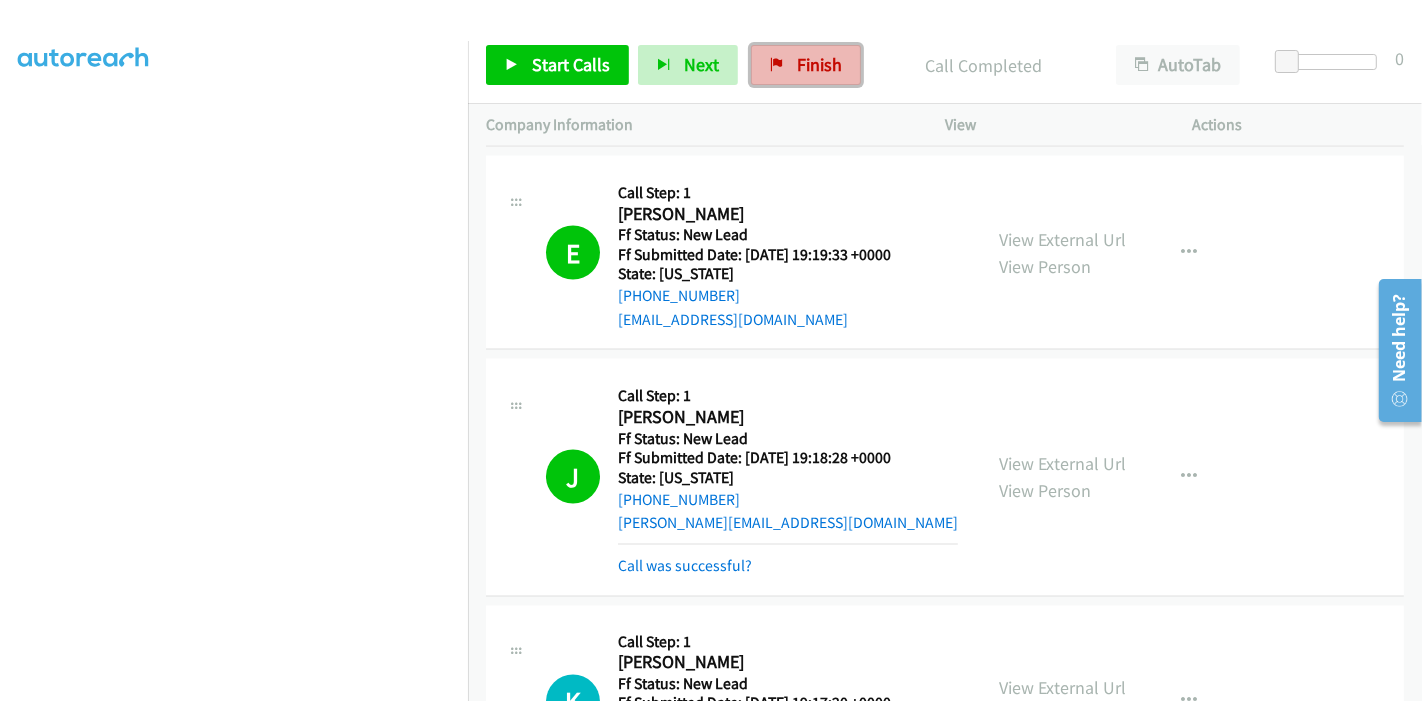click on "Finish" at bounding box center (819, 64) 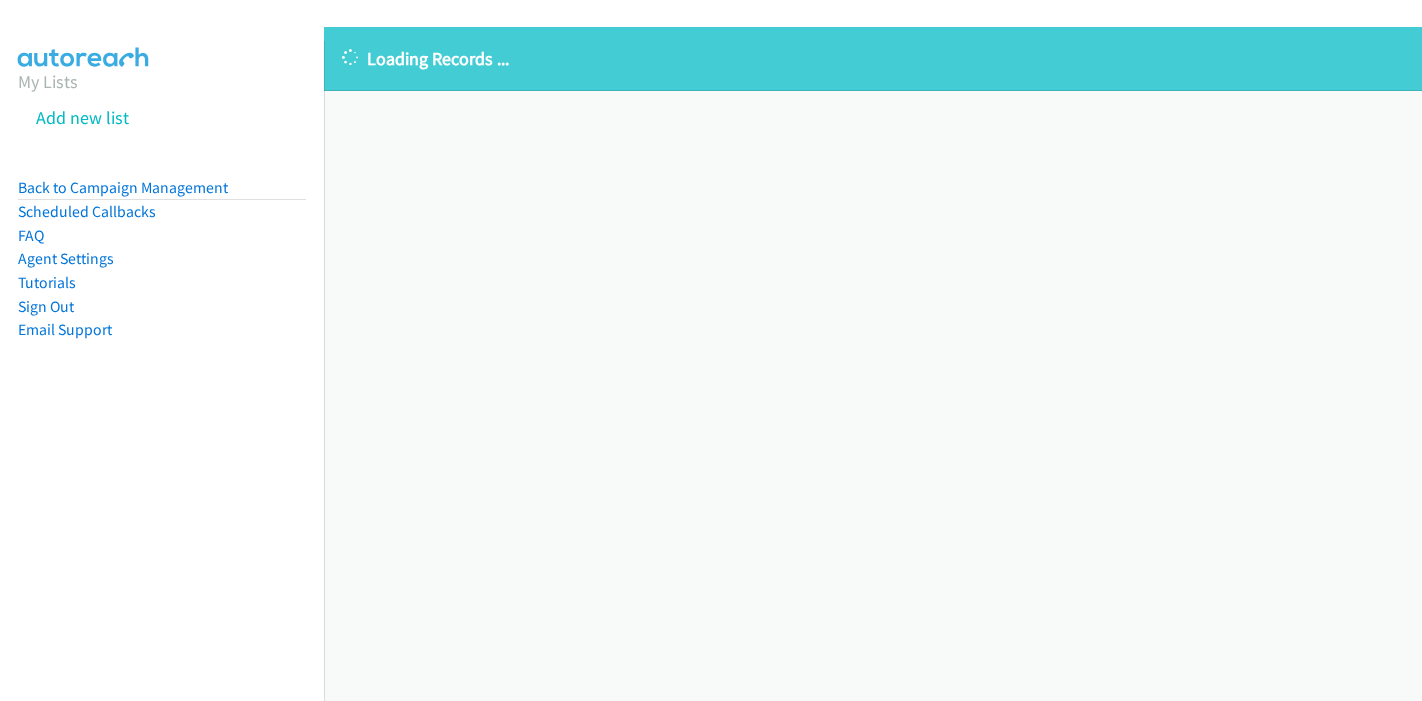 scroll, scrollTop: 0, scrollLeft: 0, axis: both 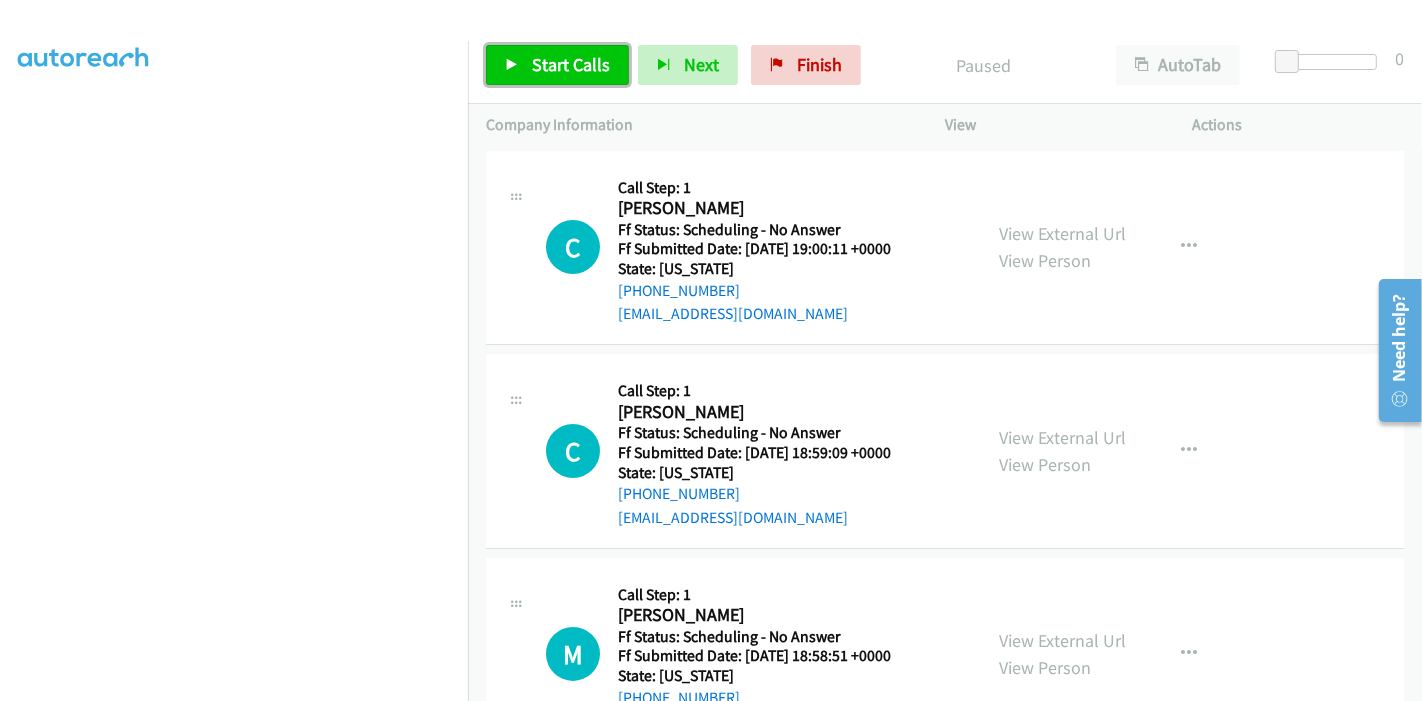 click on "Start Calls" at bounding box center [571, 64] 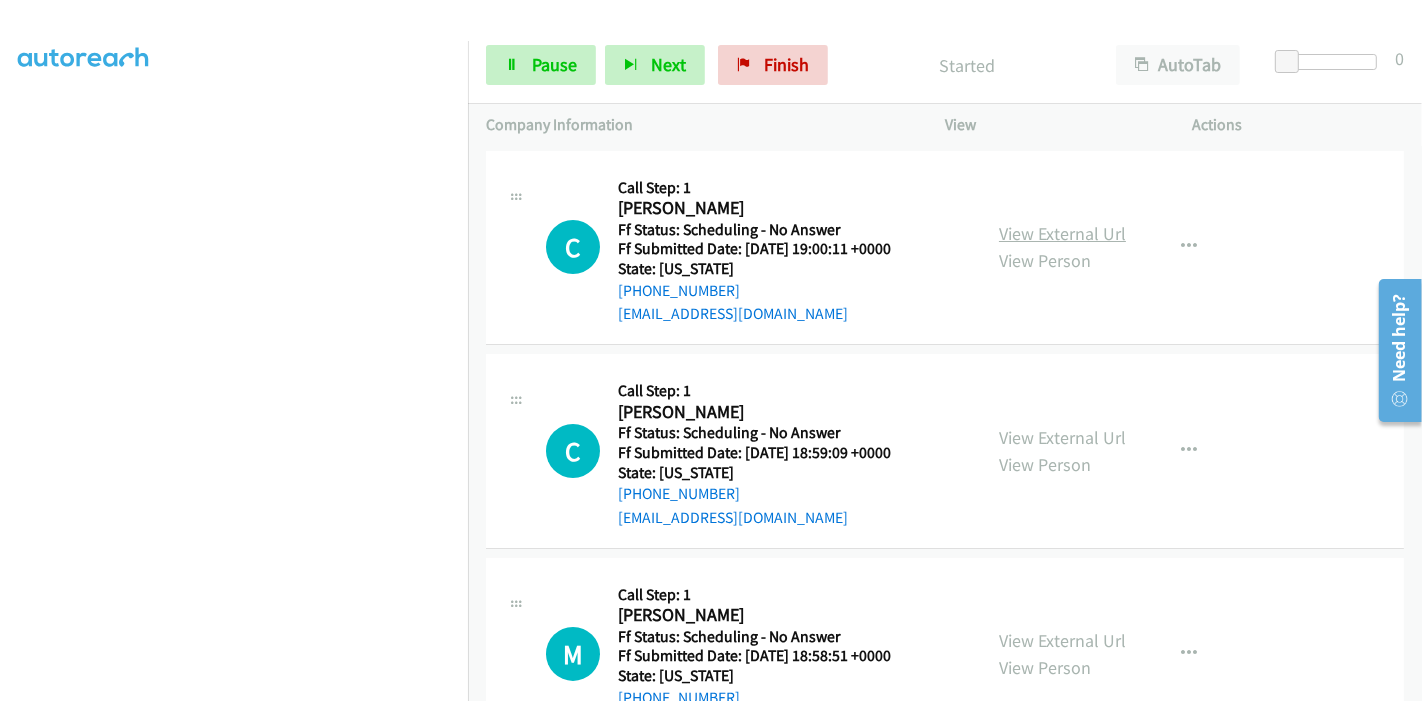 click on "View External Url" at bounding box center [1062, 233] 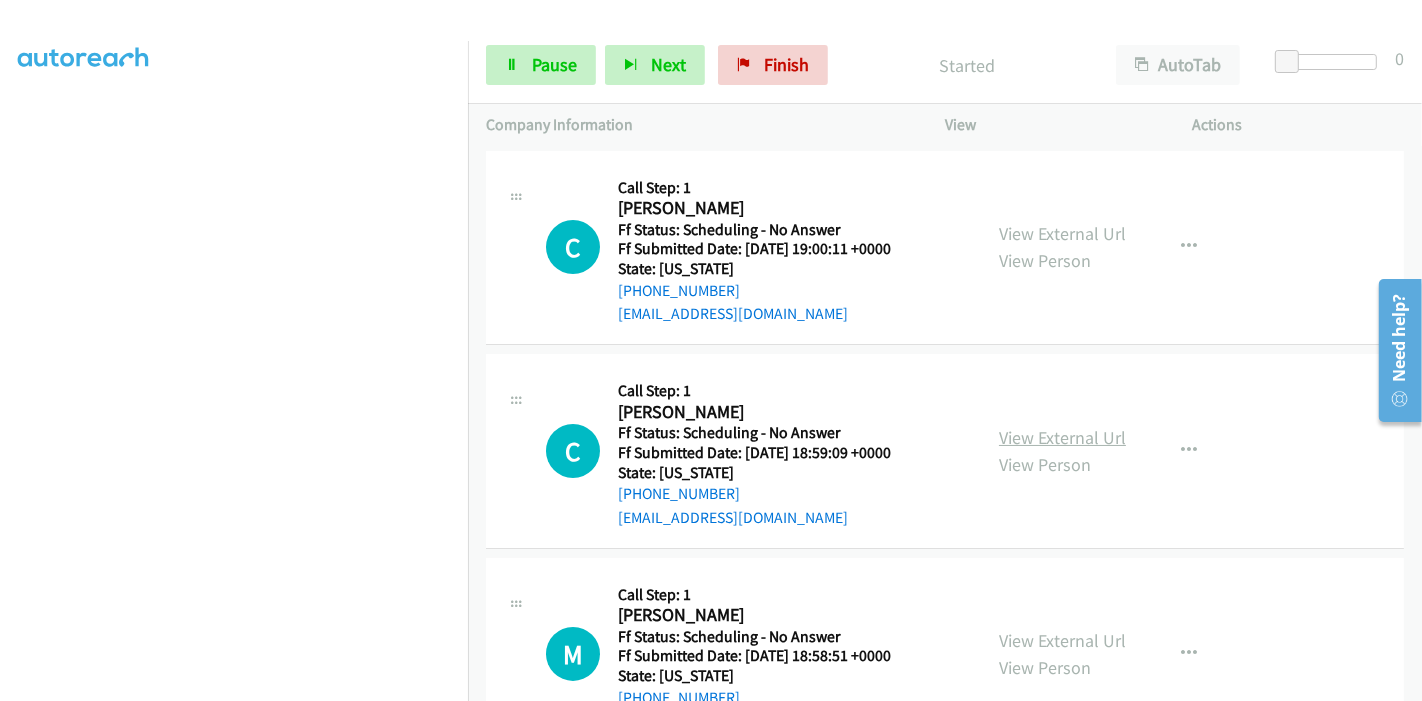 click on "View External Url" at bounding box center (1062, 437) 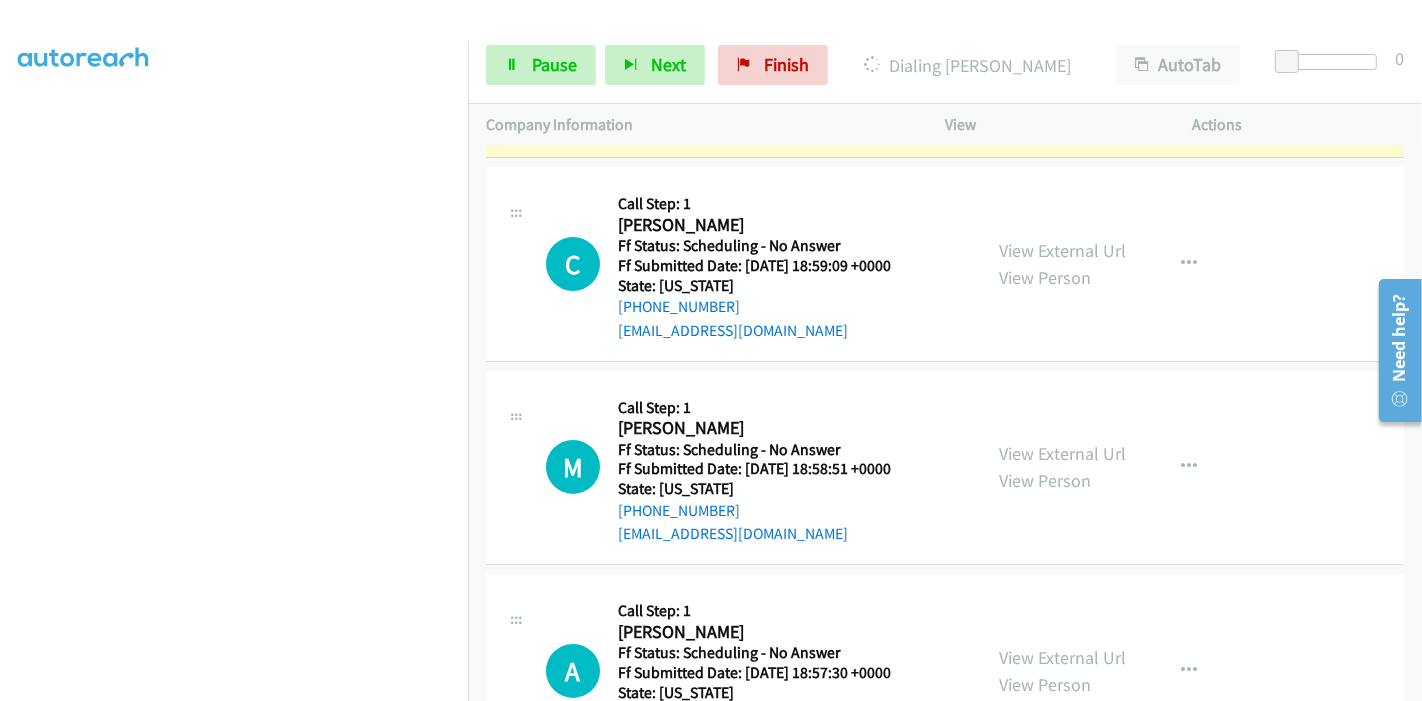 scroll, scrollTop: 222, scrollLeft: 0, axis: vertical 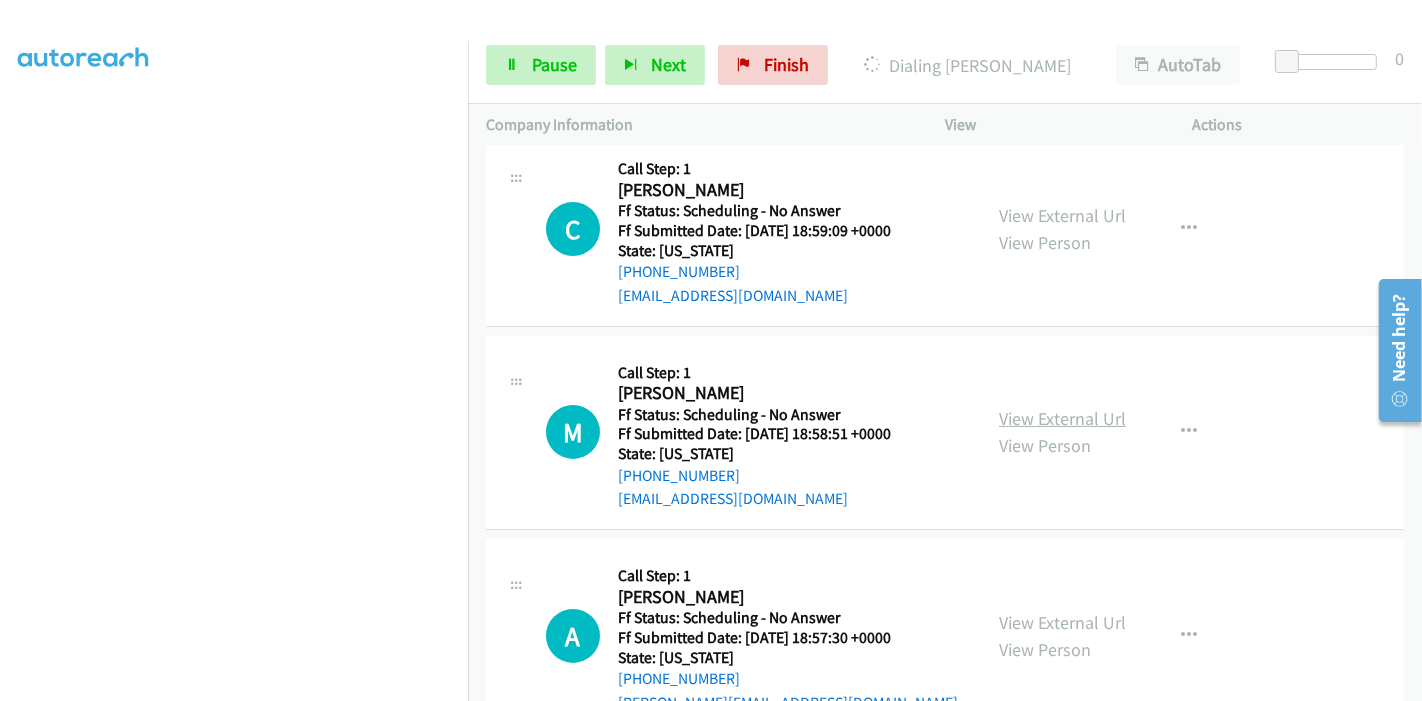 click on "View External Url" at bounding box center (1062, 418) 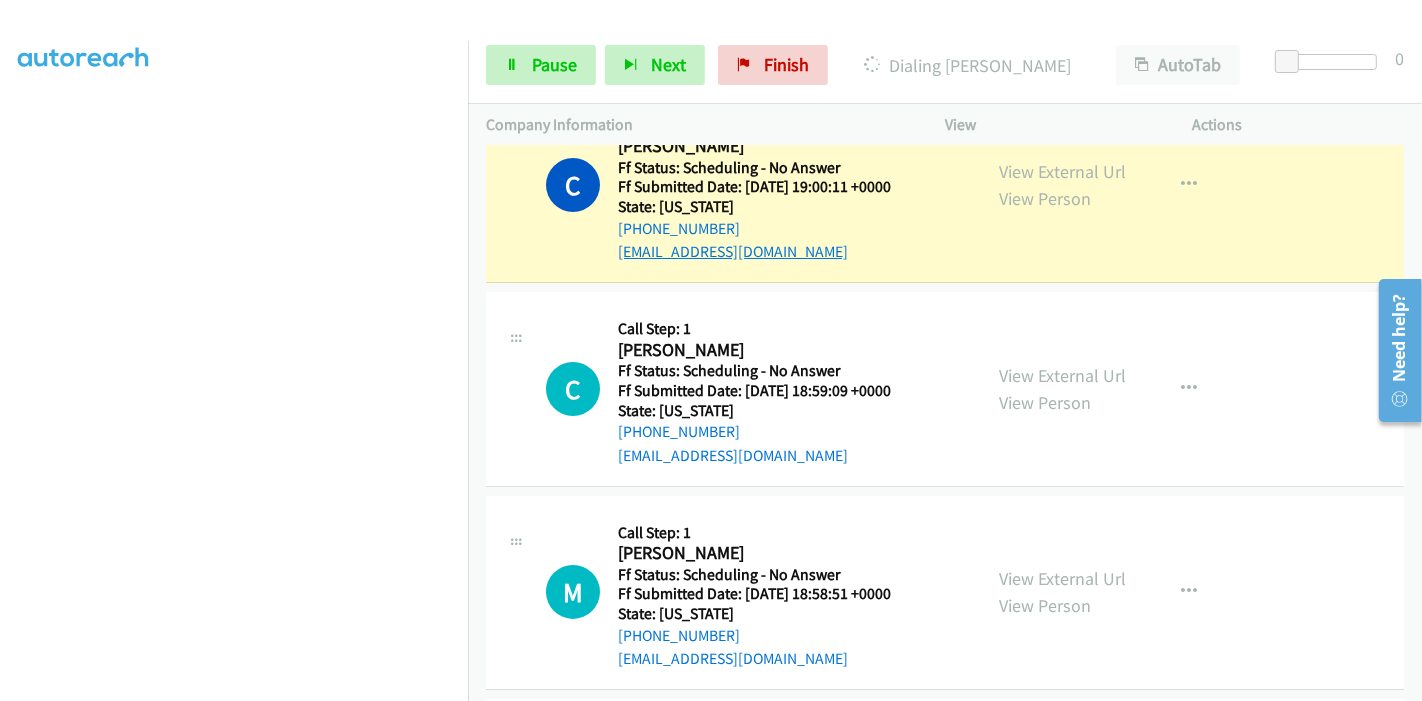 scroll, scrollTop: 0, scrollLeft: 0, axis: both 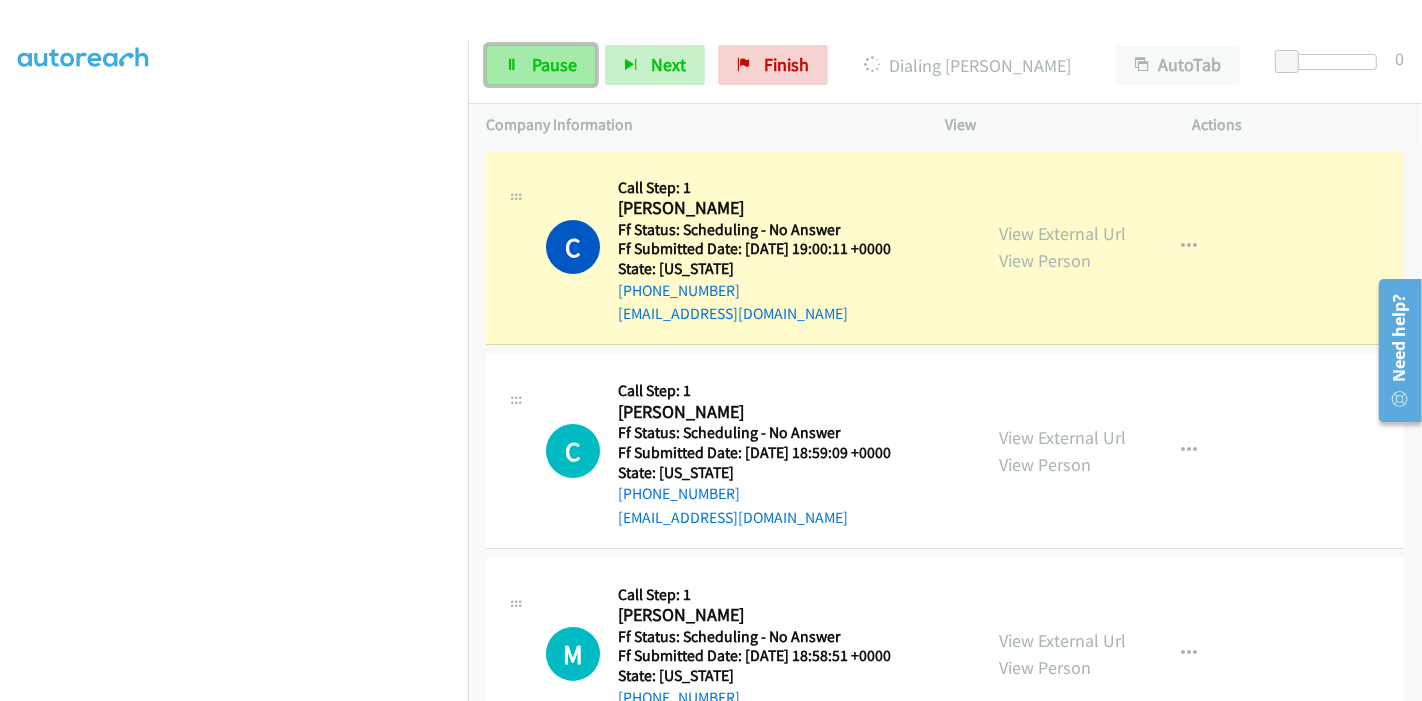 click on "Pause" at bounding box center (554, 64) 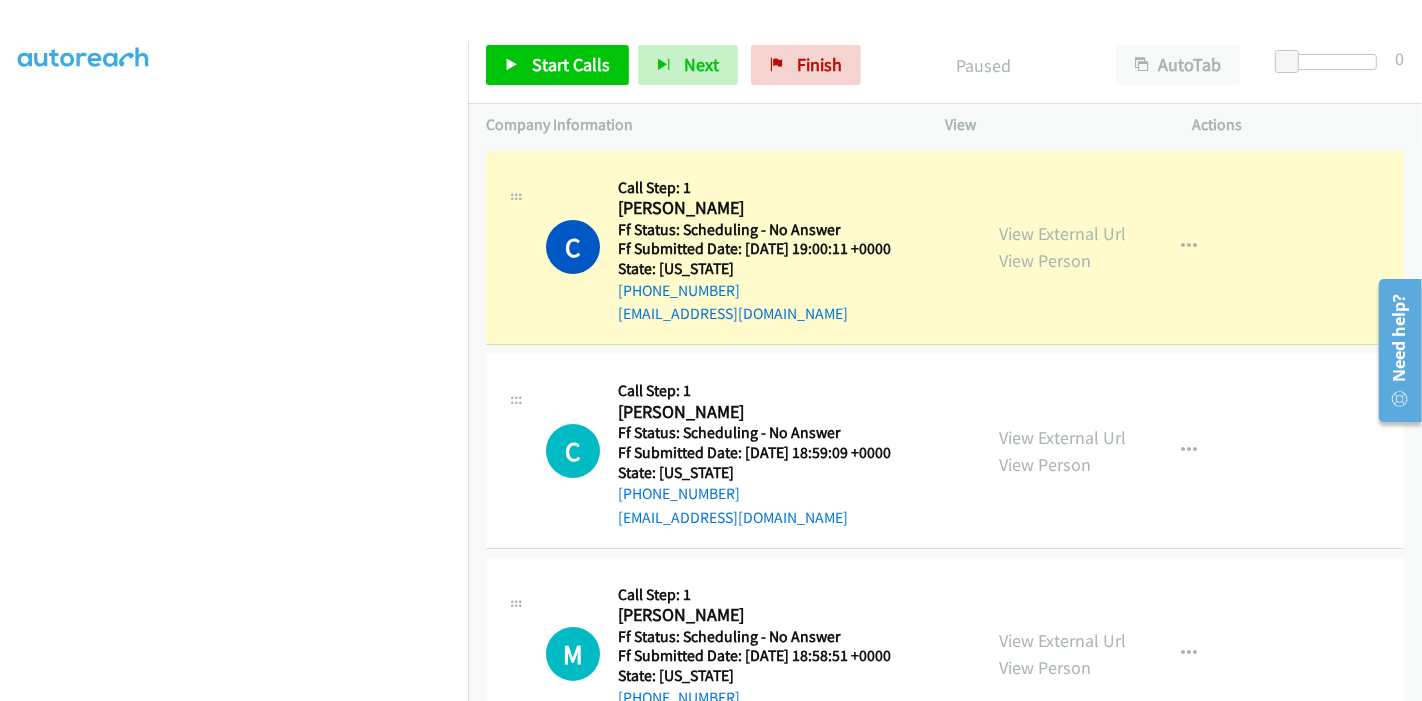 scroll, scrollTop: 315, scrollLeft: 0, axis: vertical 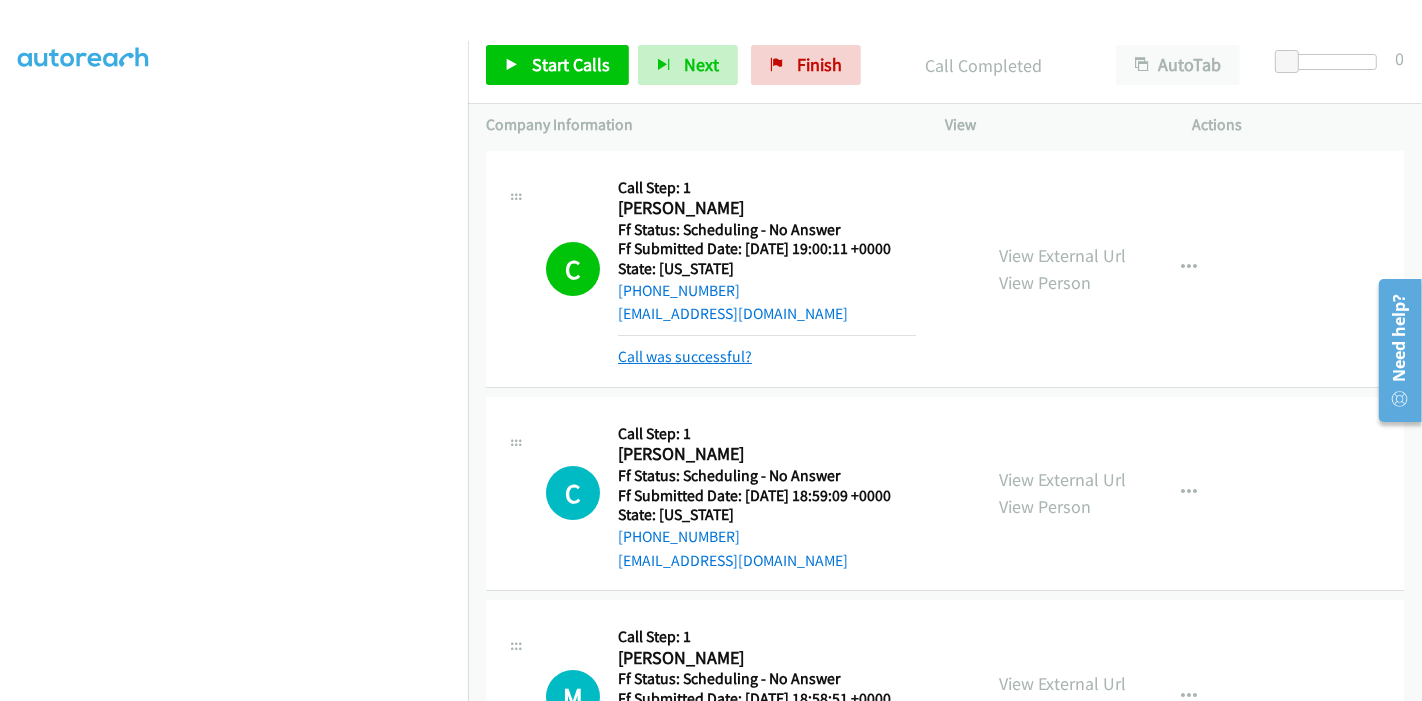 click on "Call was successful?" at bounding box center [685, 356] 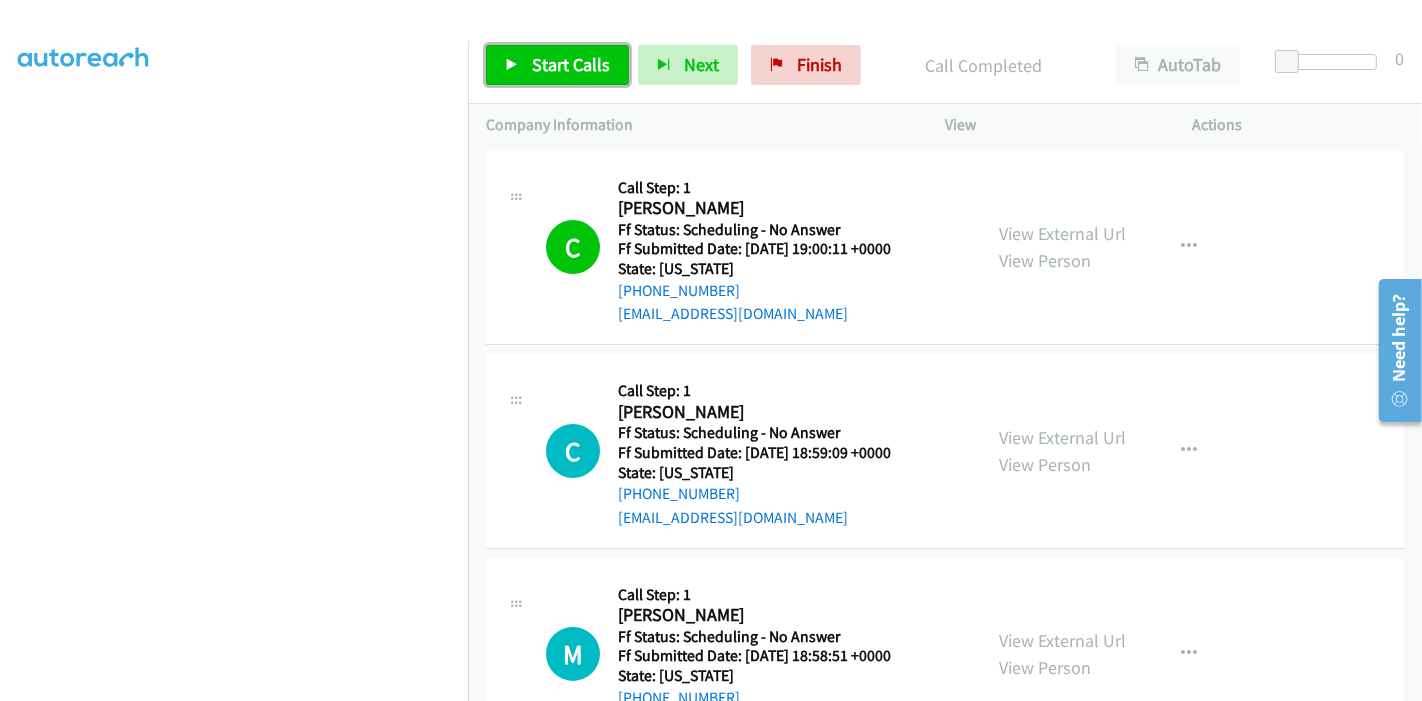 click on "Start Calls" at bounding box center [557, 65] 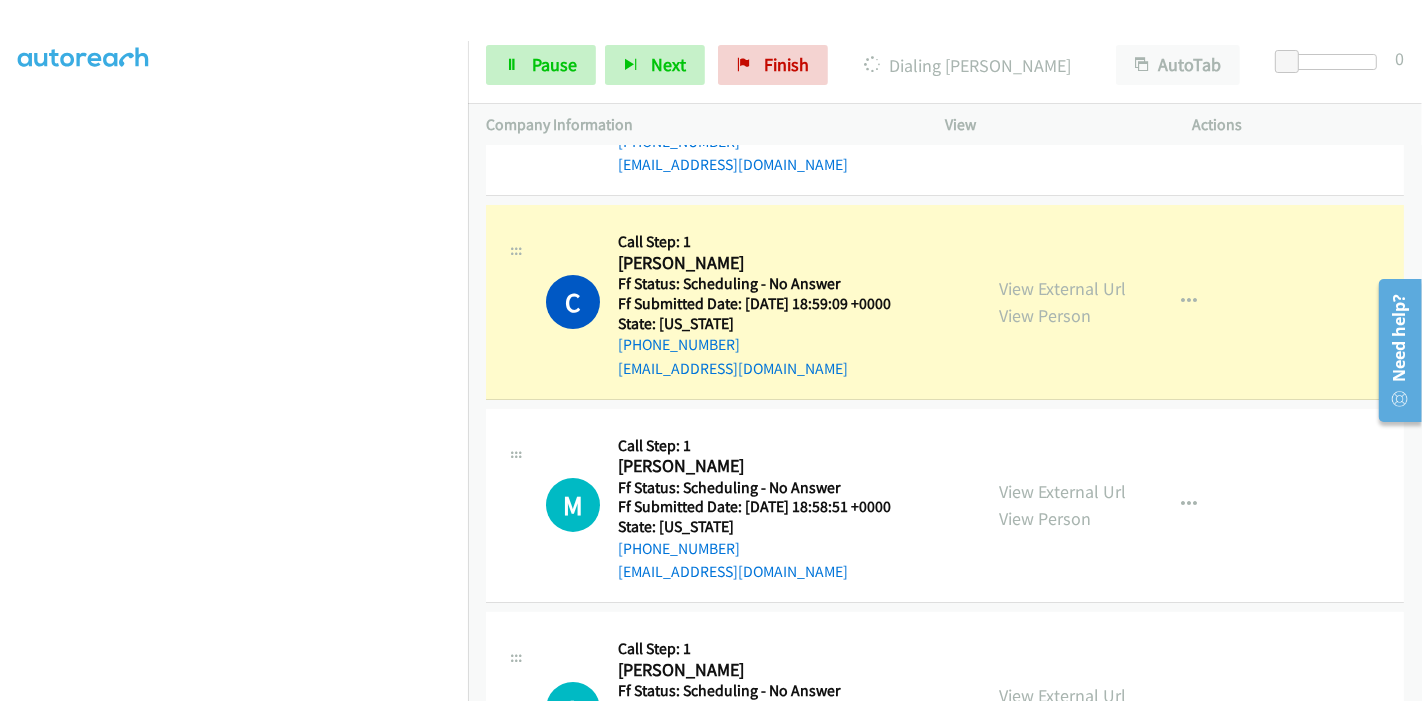 scroll, scrollTop: 222, scrollLeft: 0, axis: vertical 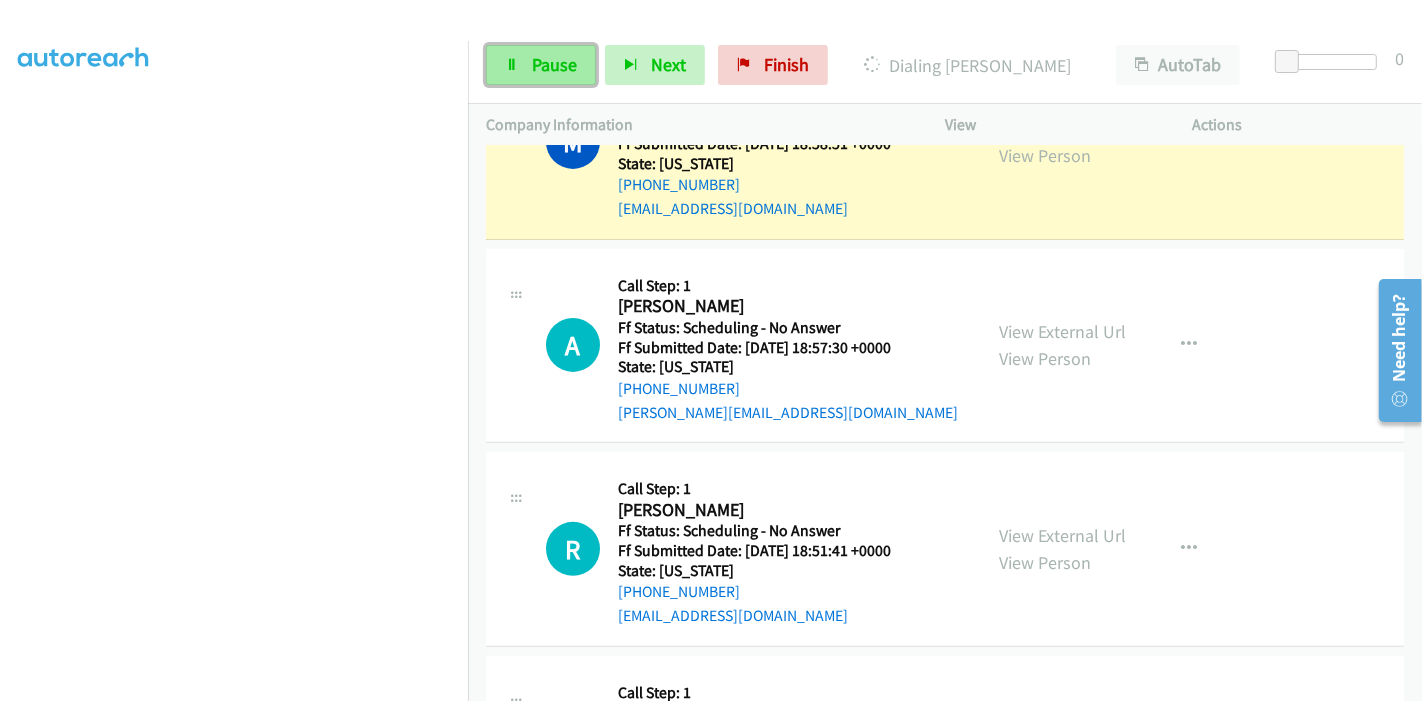click on "Pause" at bounding box center [541, 65] 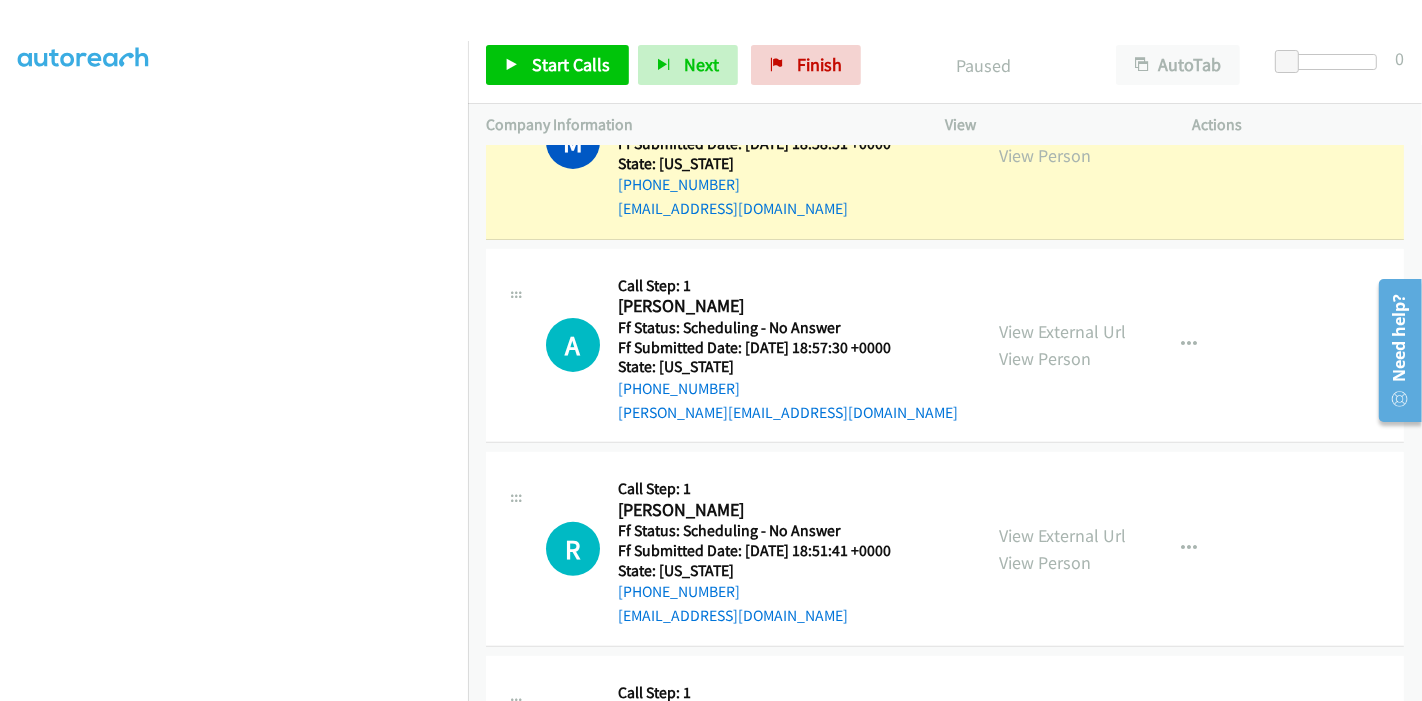 scroll, scrollTop: 444, scrollLeft: 0, axis: vertical 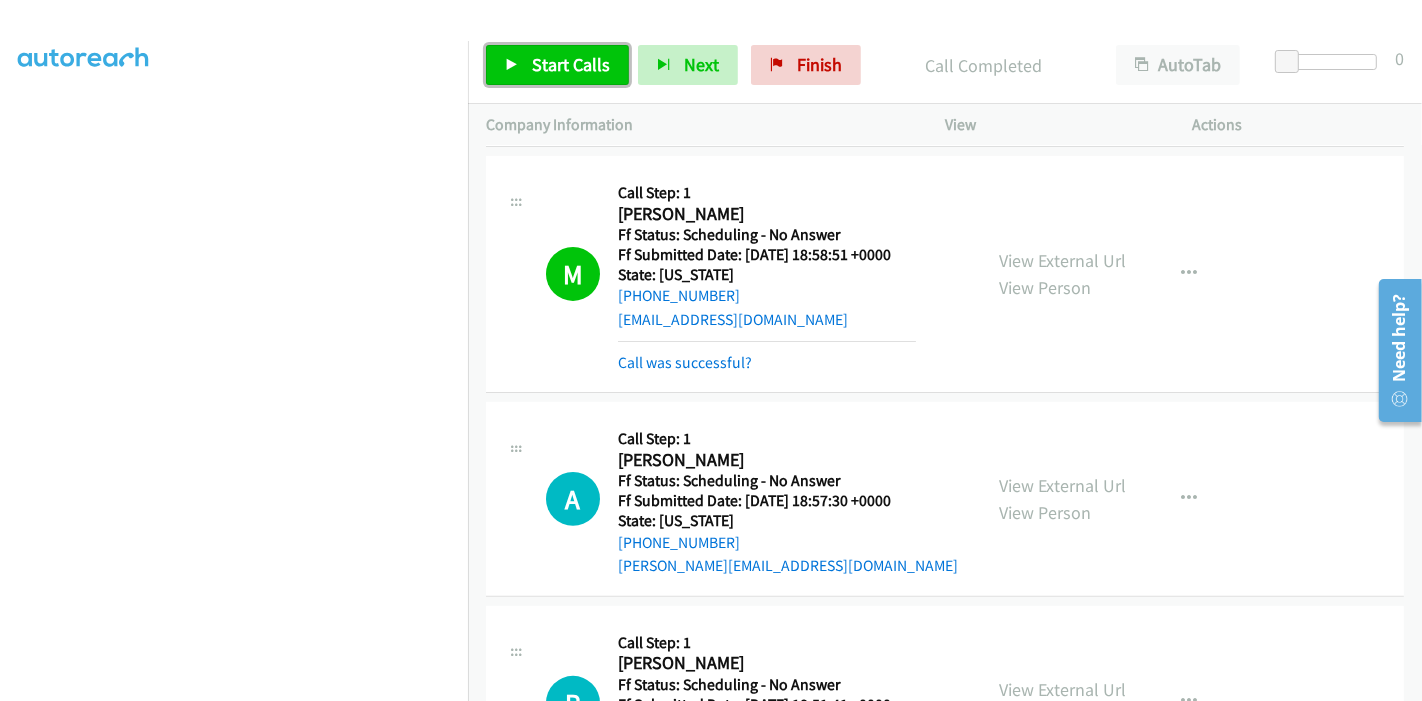 click on "Start Calls" at bounding box center [557, 65] 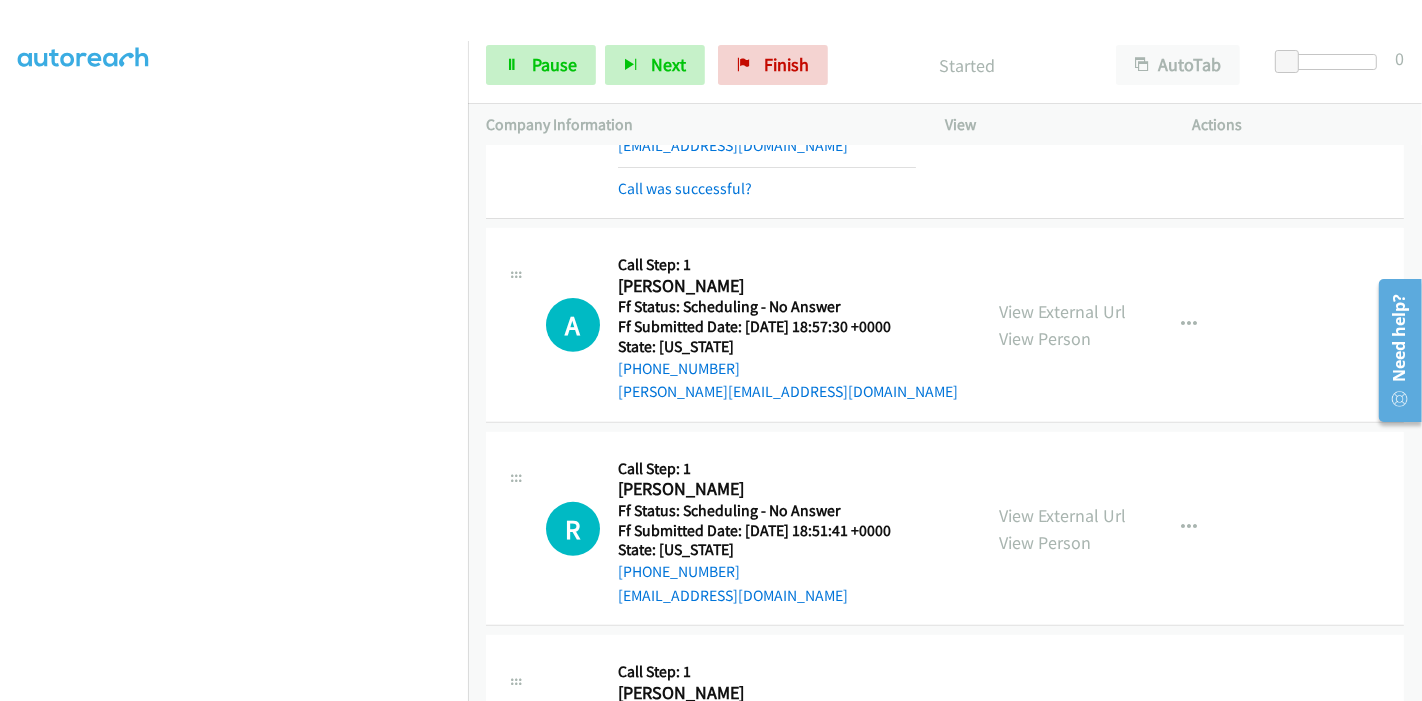 scroll, scrollTop: 666, scrollLeft: 0, axis: vertical 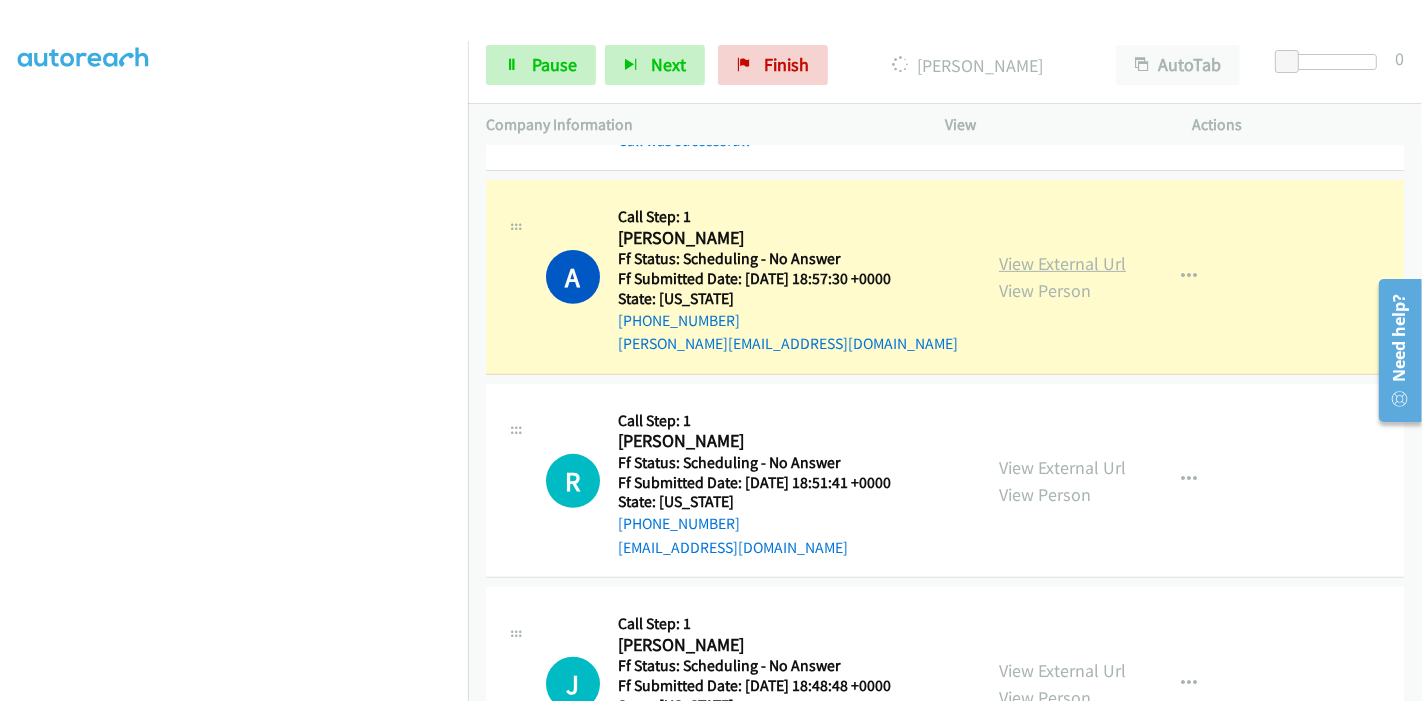 click on "View External Url" at bounding box center [1062, 263] 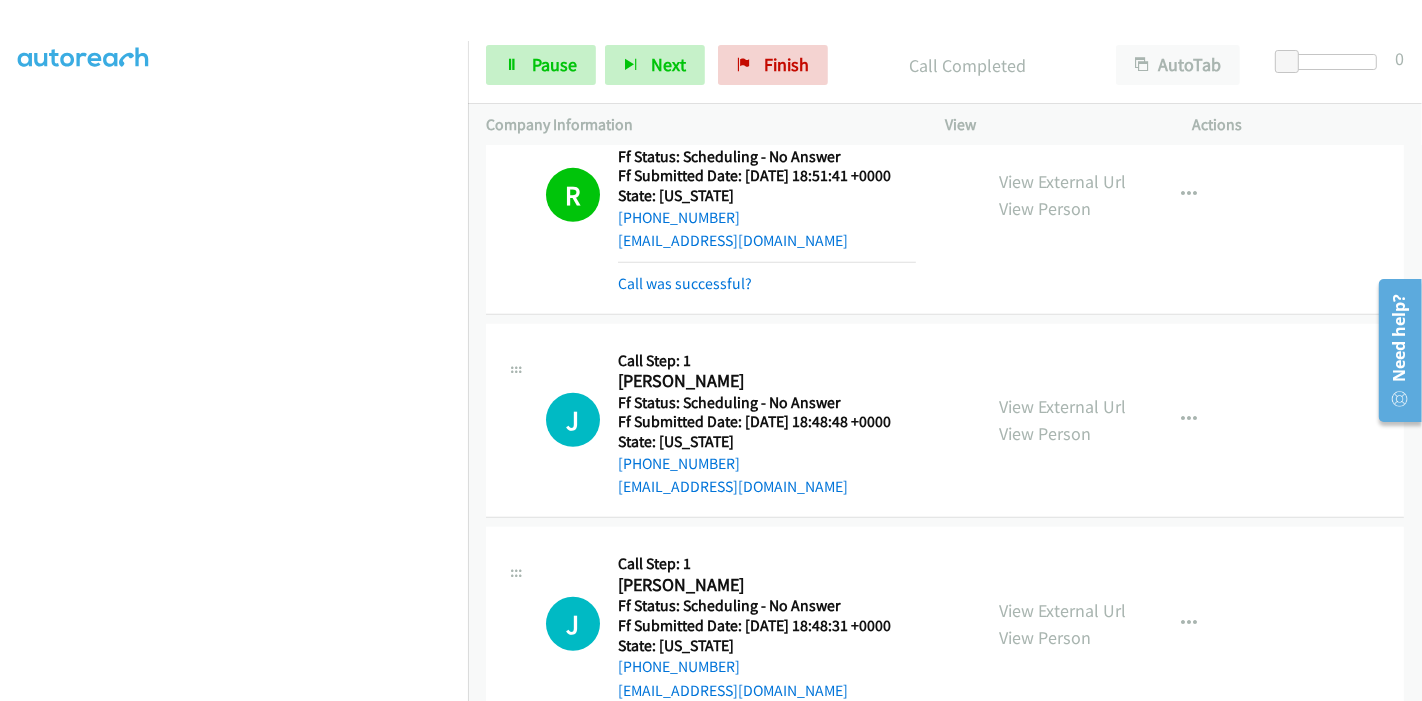 scroll, scrollTop: 888, scrollLeft: 0, axis: vertical 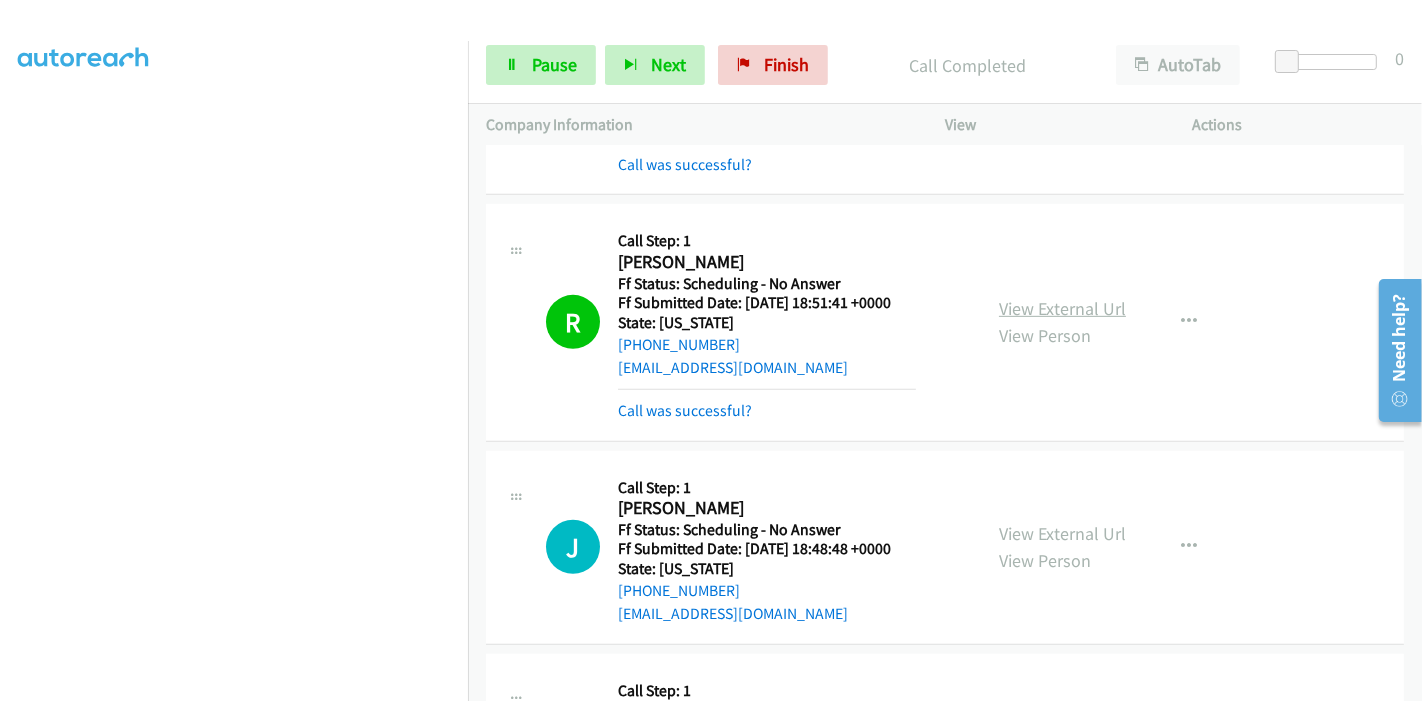 click on "View External Url" at bounding box center (1062, 308) 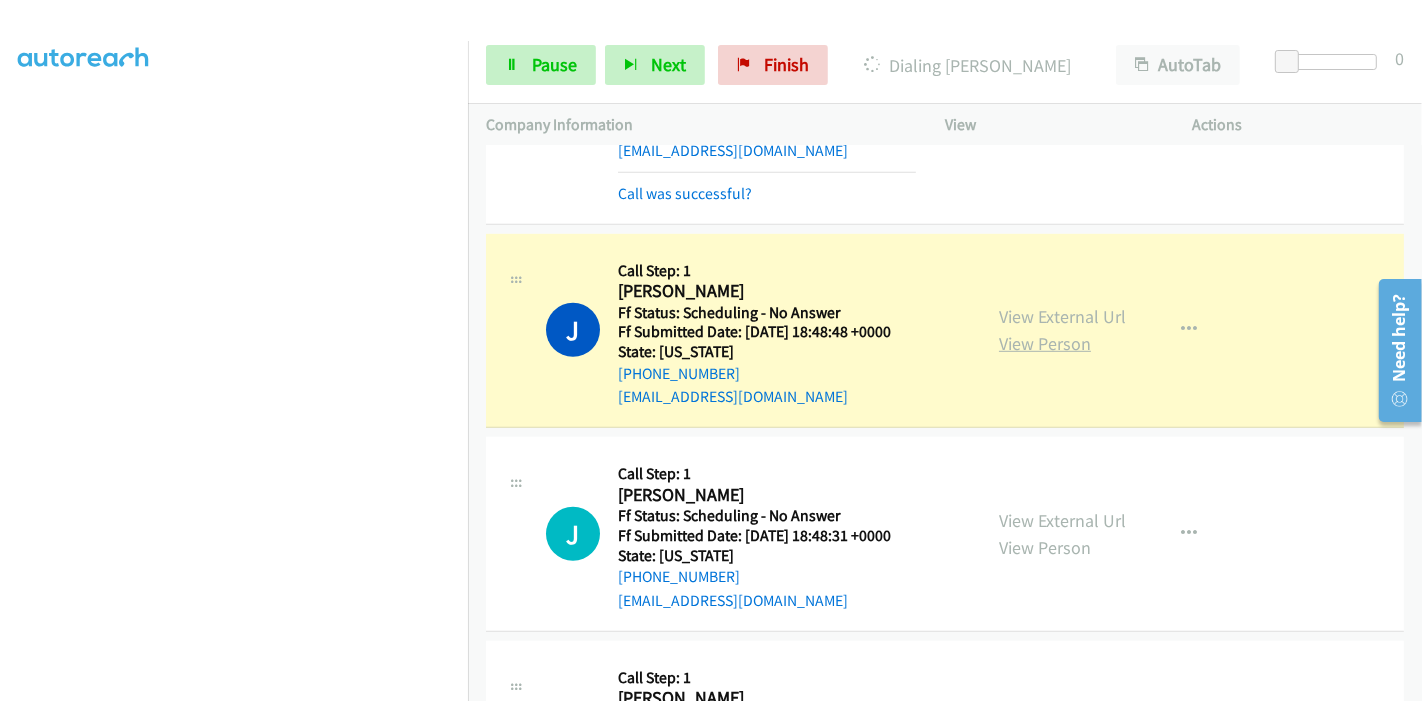 scroll, scrollTop: 1111, scrollLeft: 0, axis: vertical 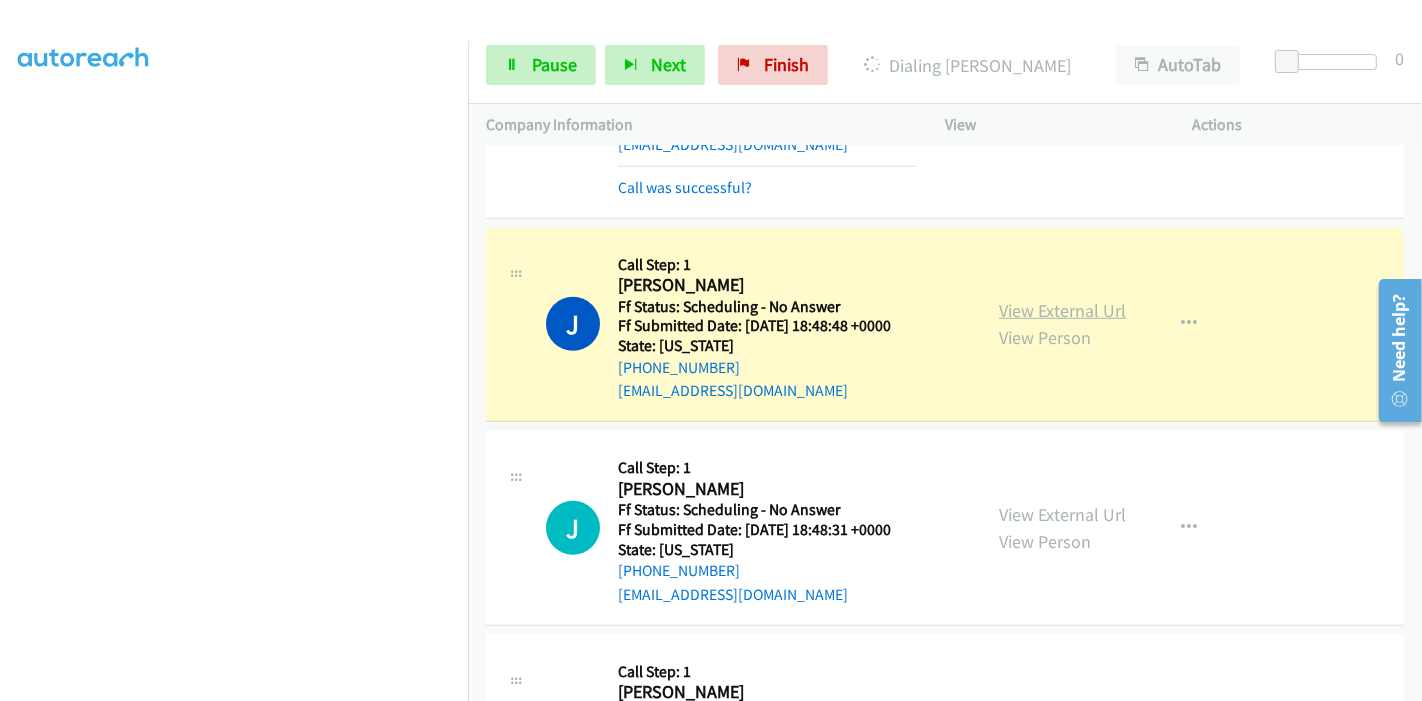 click on "View External Url" at bounding box center [1062, 310] 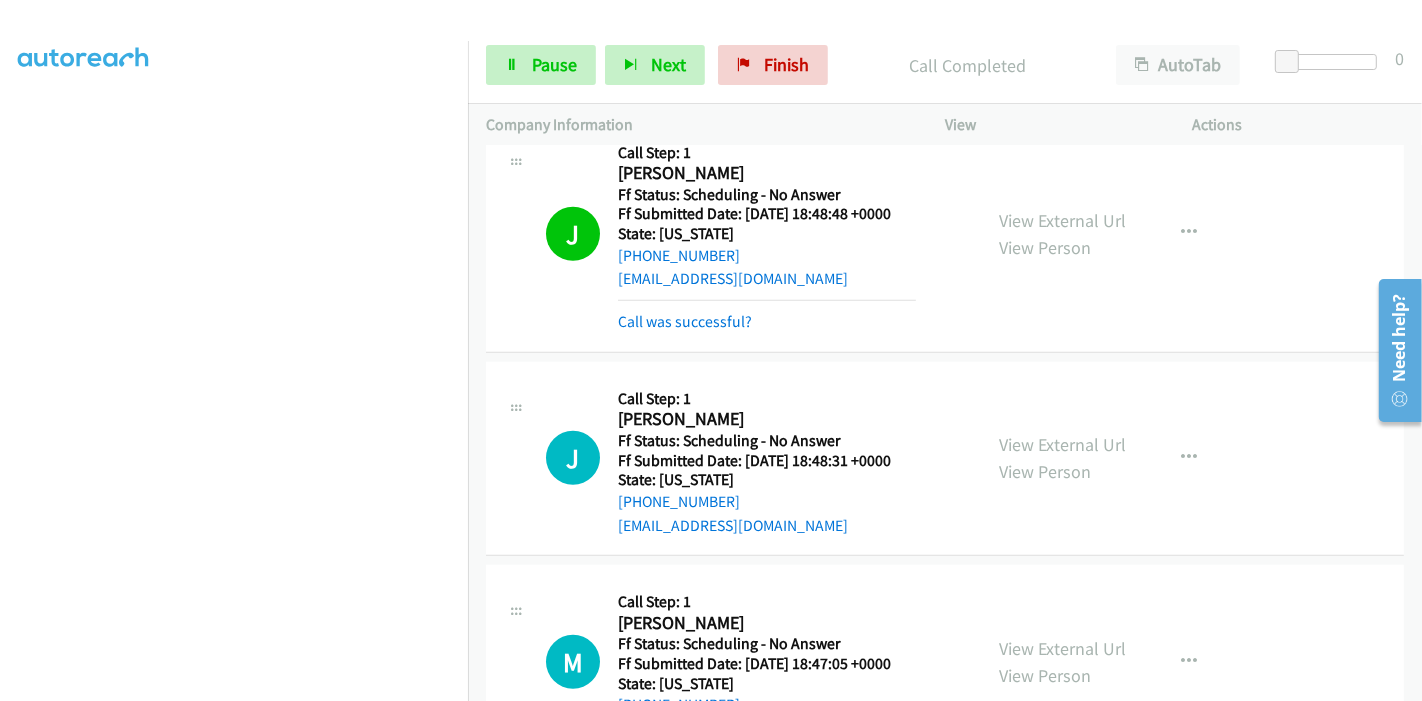 scroll, scrollTop: 1333, scrollLeft: 0, axis: vertical 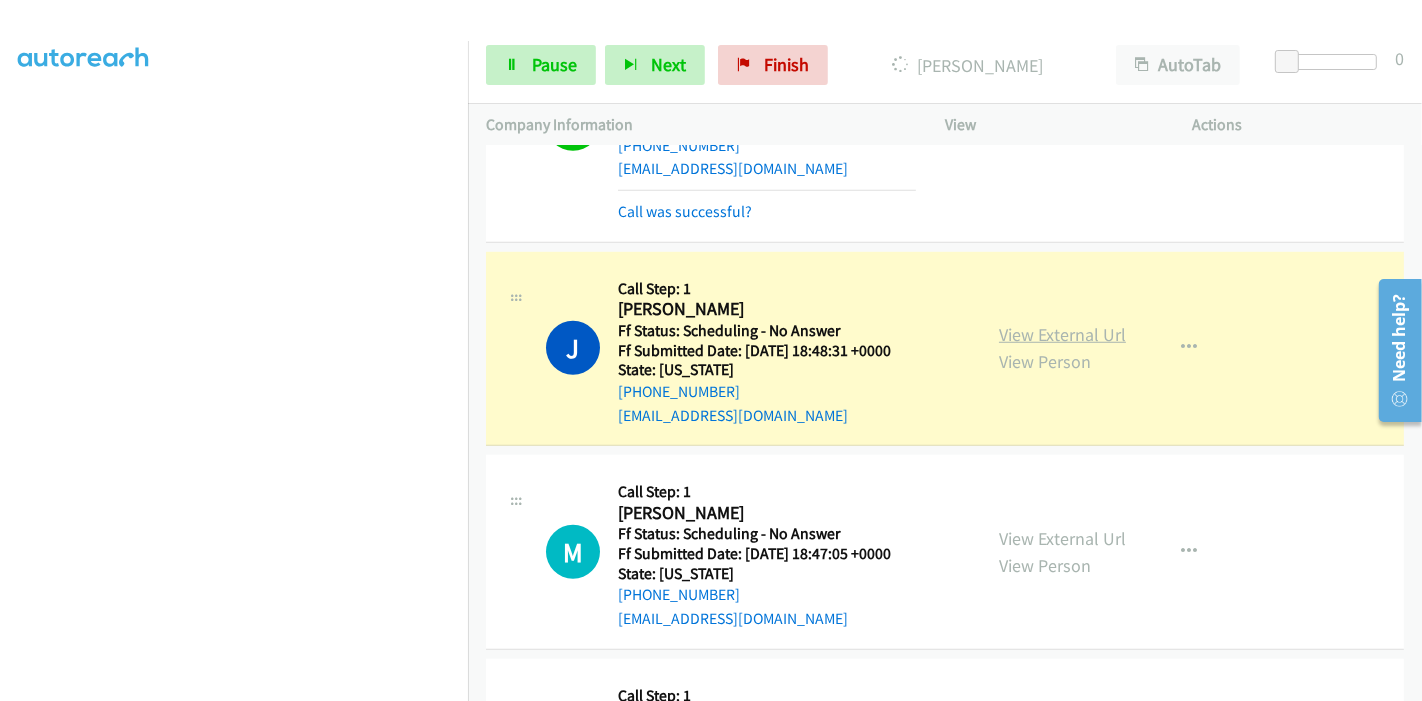 click on "View External Url" at bounding box center (1062, 334) 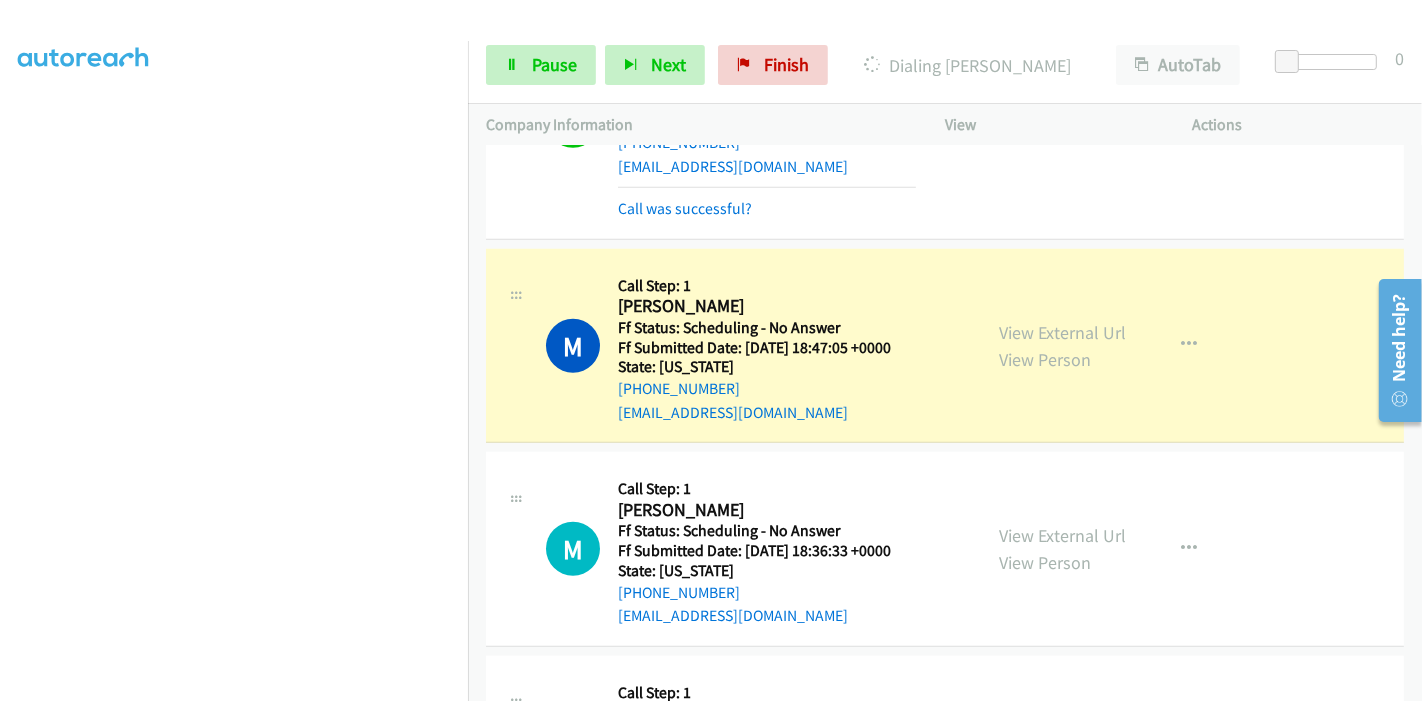 scroll, scrollTop: 1444, scrollLeft: 0, axis: vertical 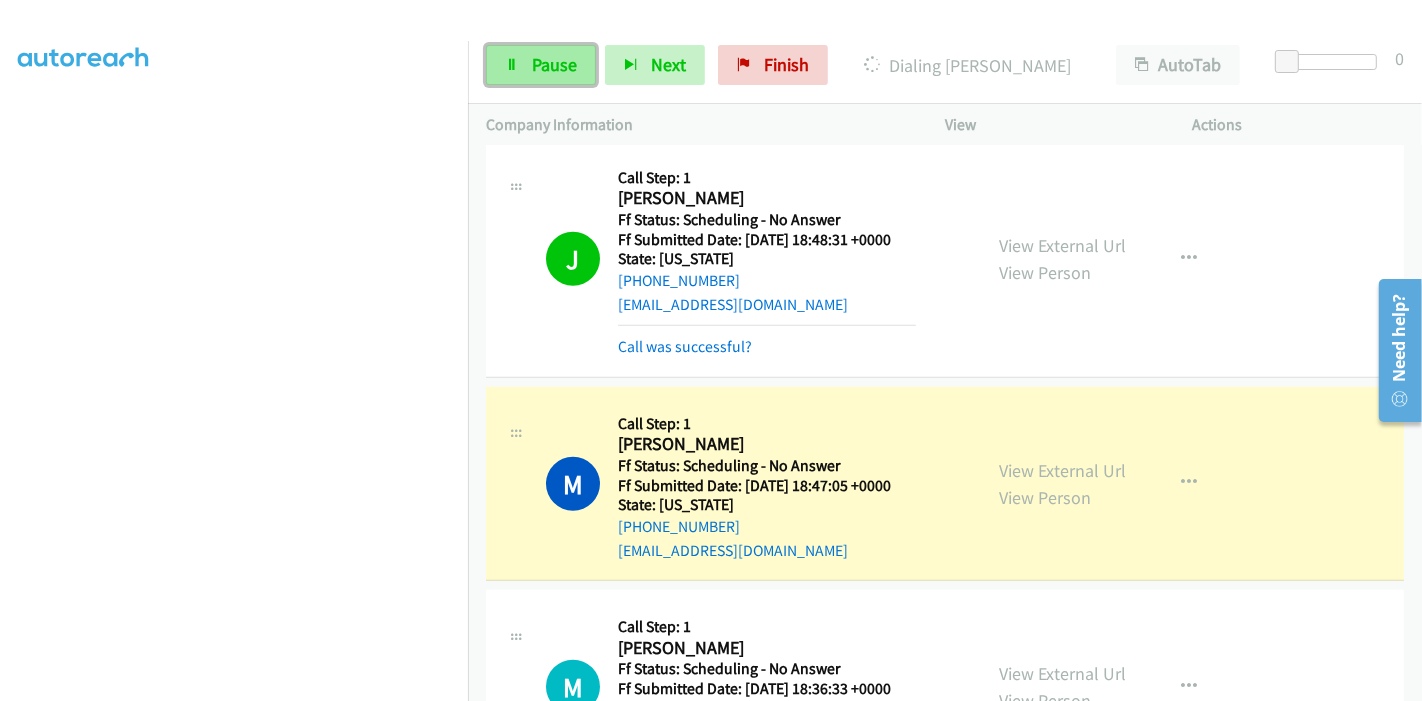 click on "Pause" at bounding box center (554, 64) 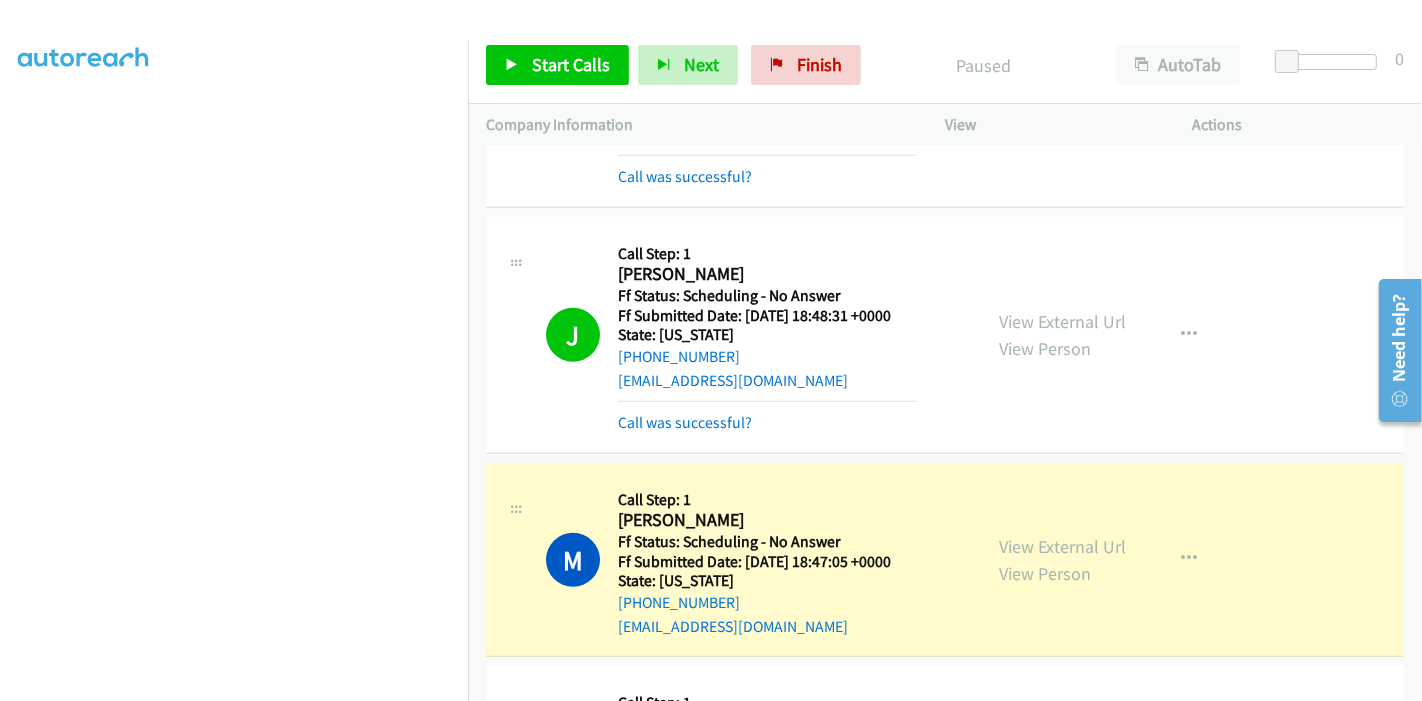 scroll, scrollTop: 1333, scrollLeft: 0, axis: vertical 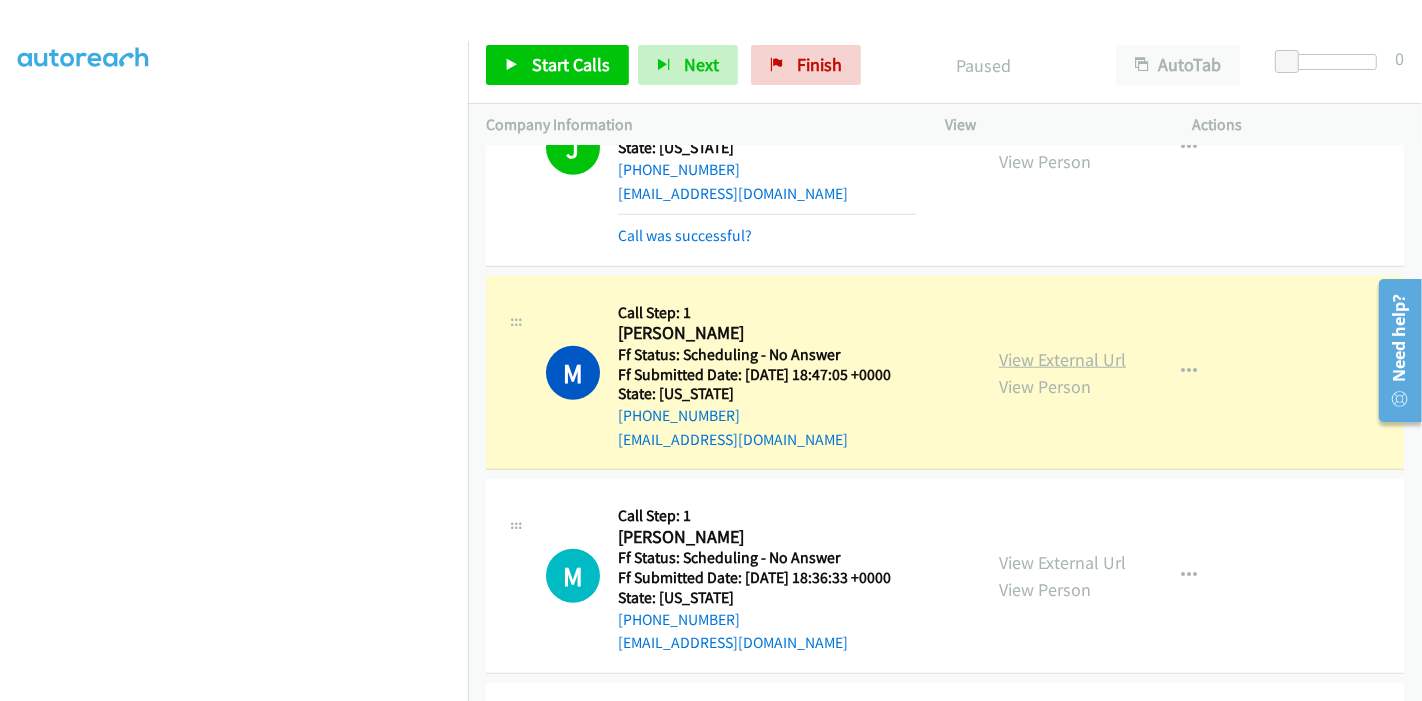 click on "View External Url" at bounding box center (1062, 359) 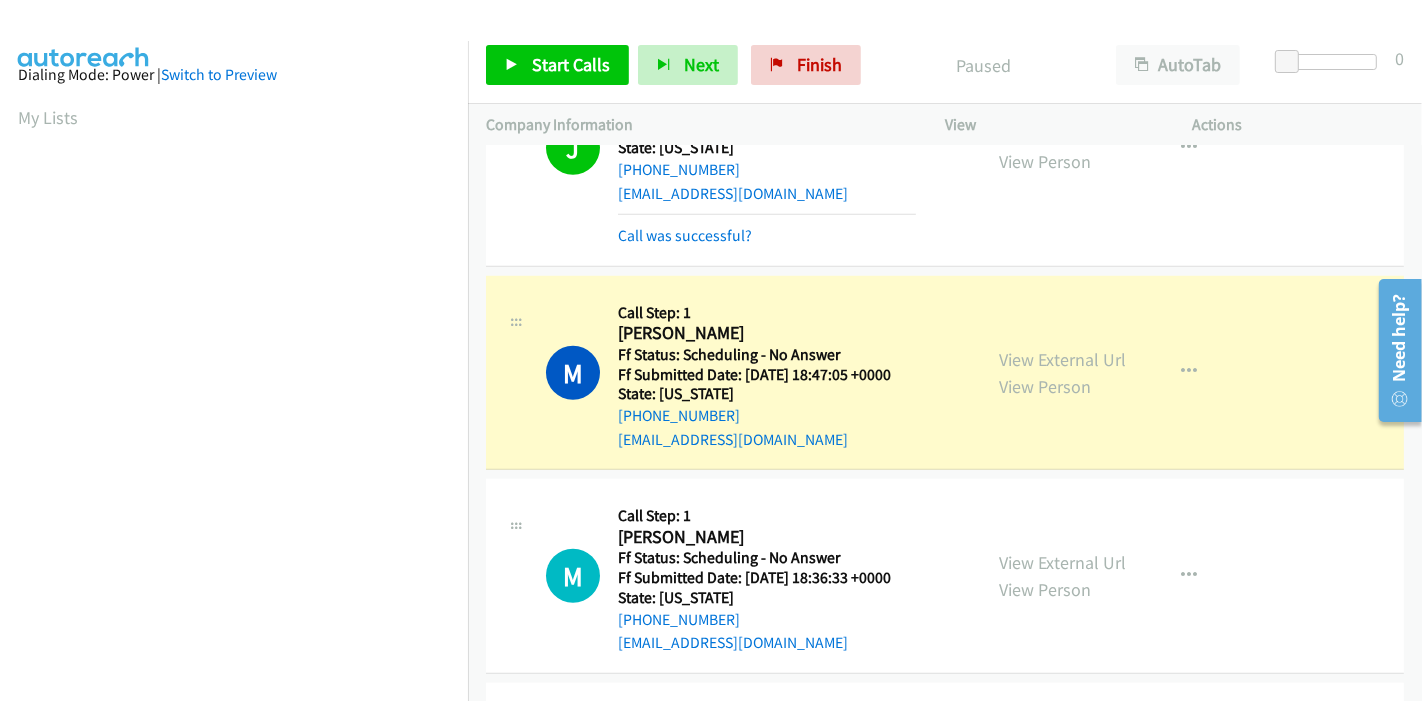 scroll, scrollTop: 0, scrollLeft: 0, axis: both 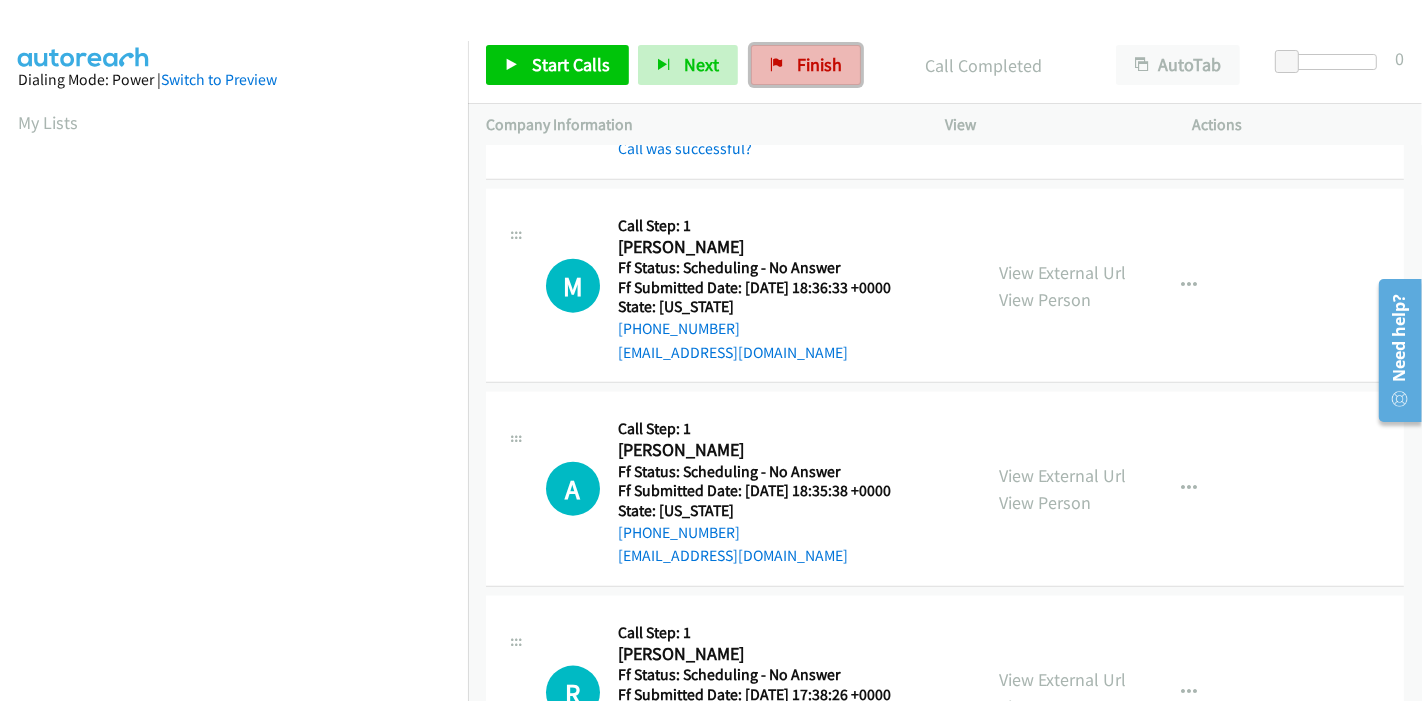 click on "Finish" at bounding box center (819, 64) 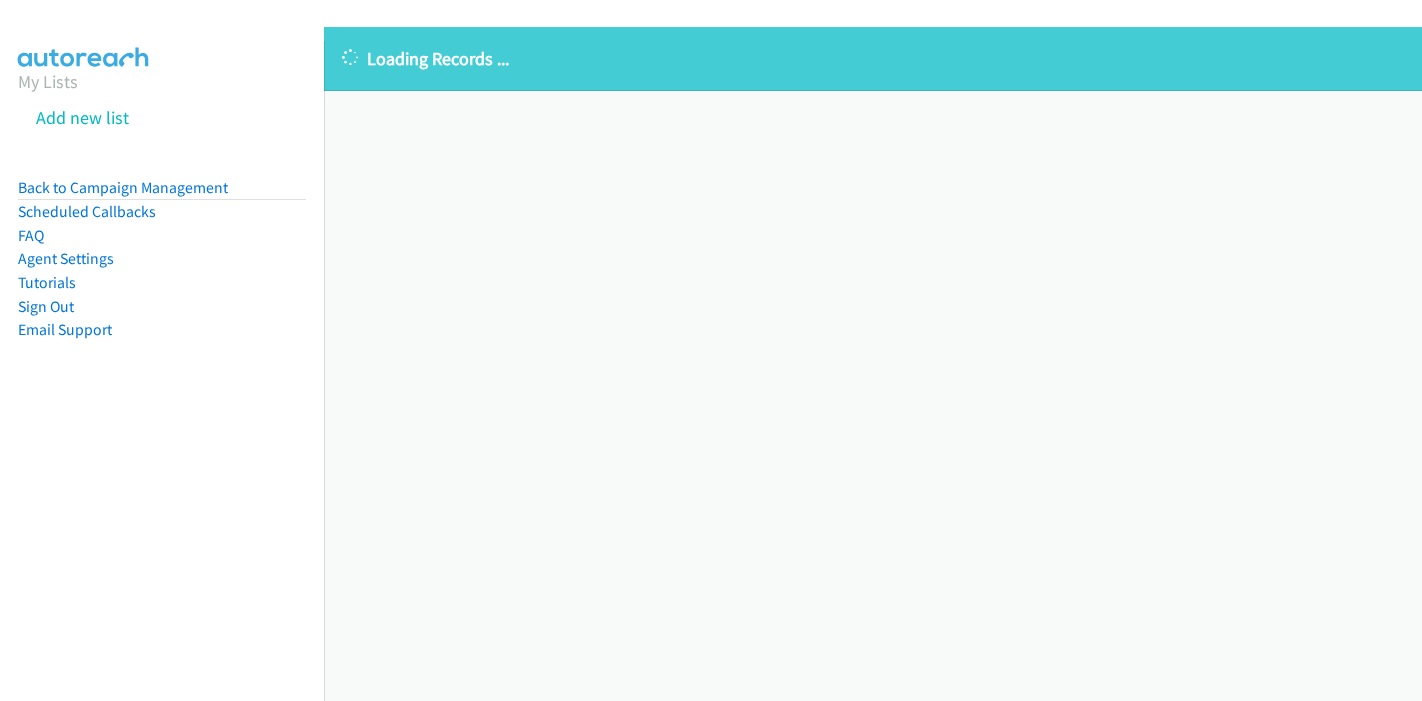 scroll, scrollTop: 0, scrollLeft: 0, axis: both 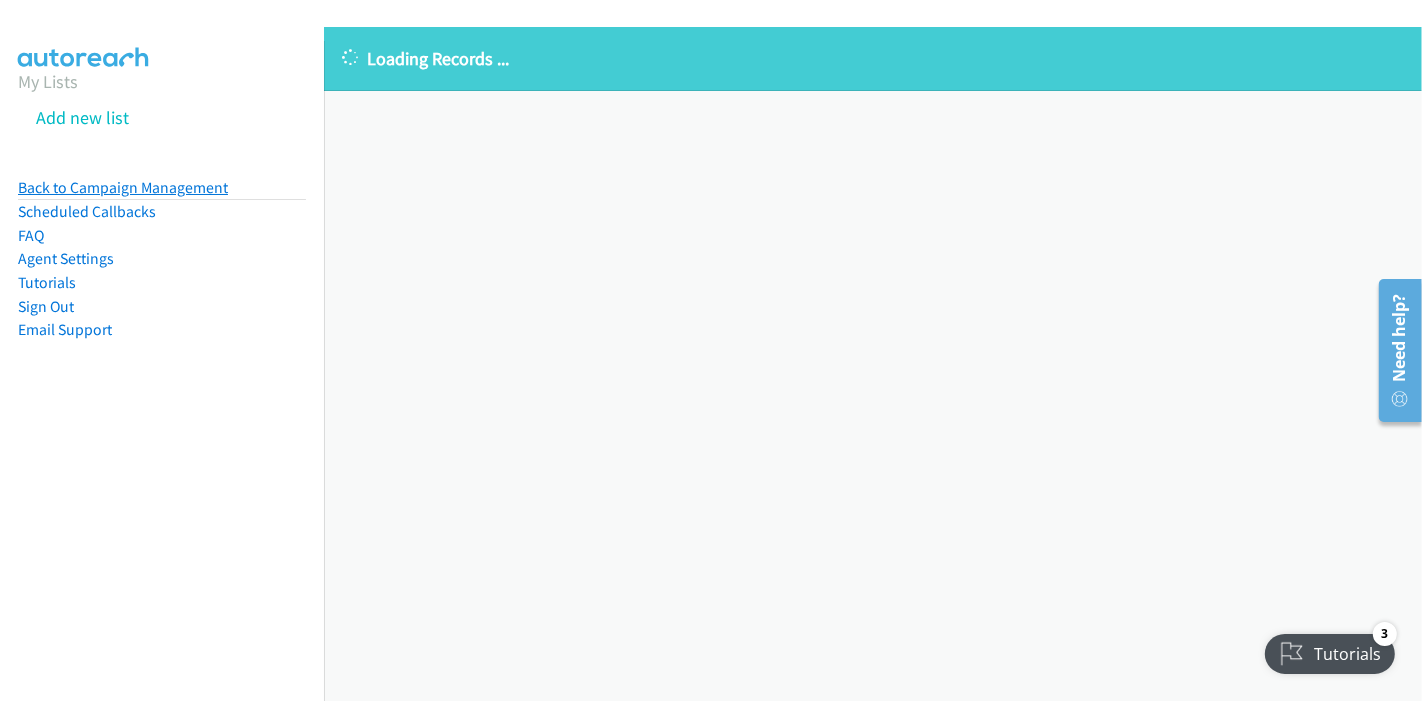 click on "Back to Campaign Management" at bounding box center (123, 187) 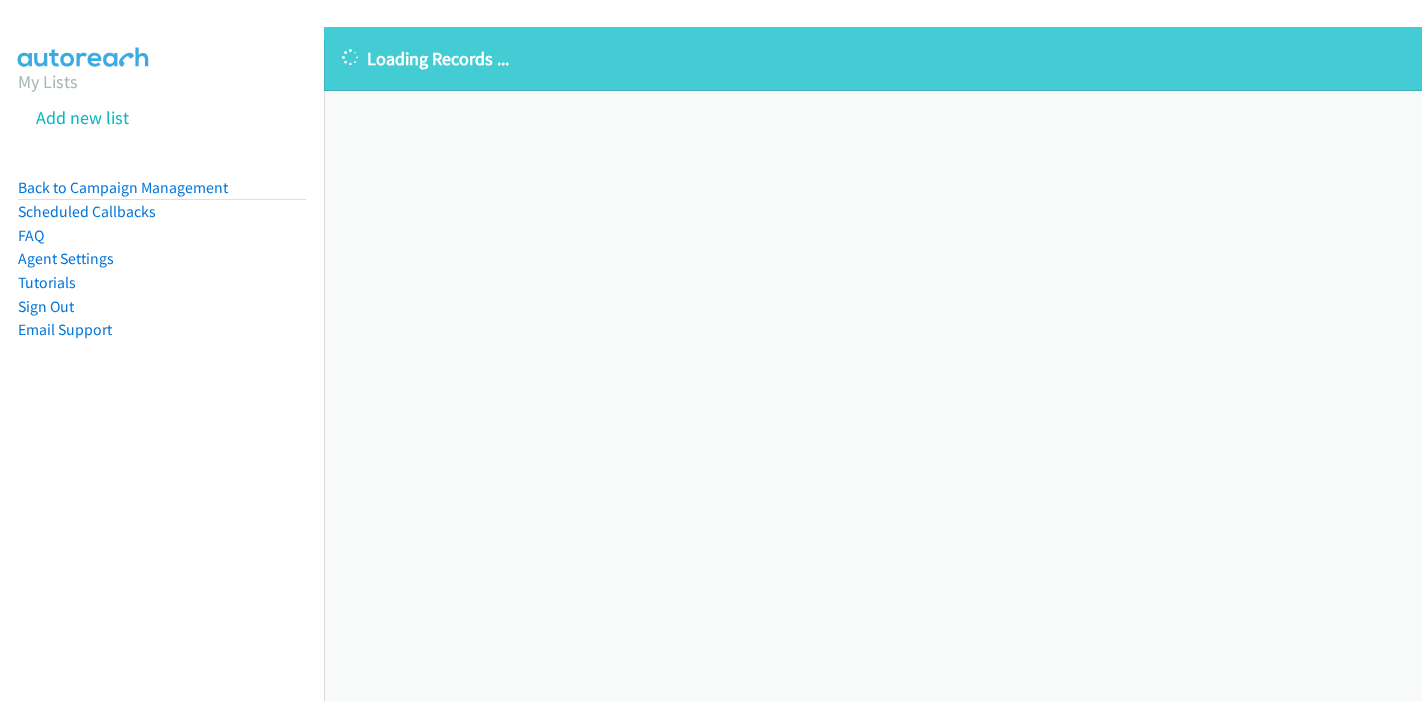 scroll, scrollTop: 0, scrollLeft: 0, axis: both 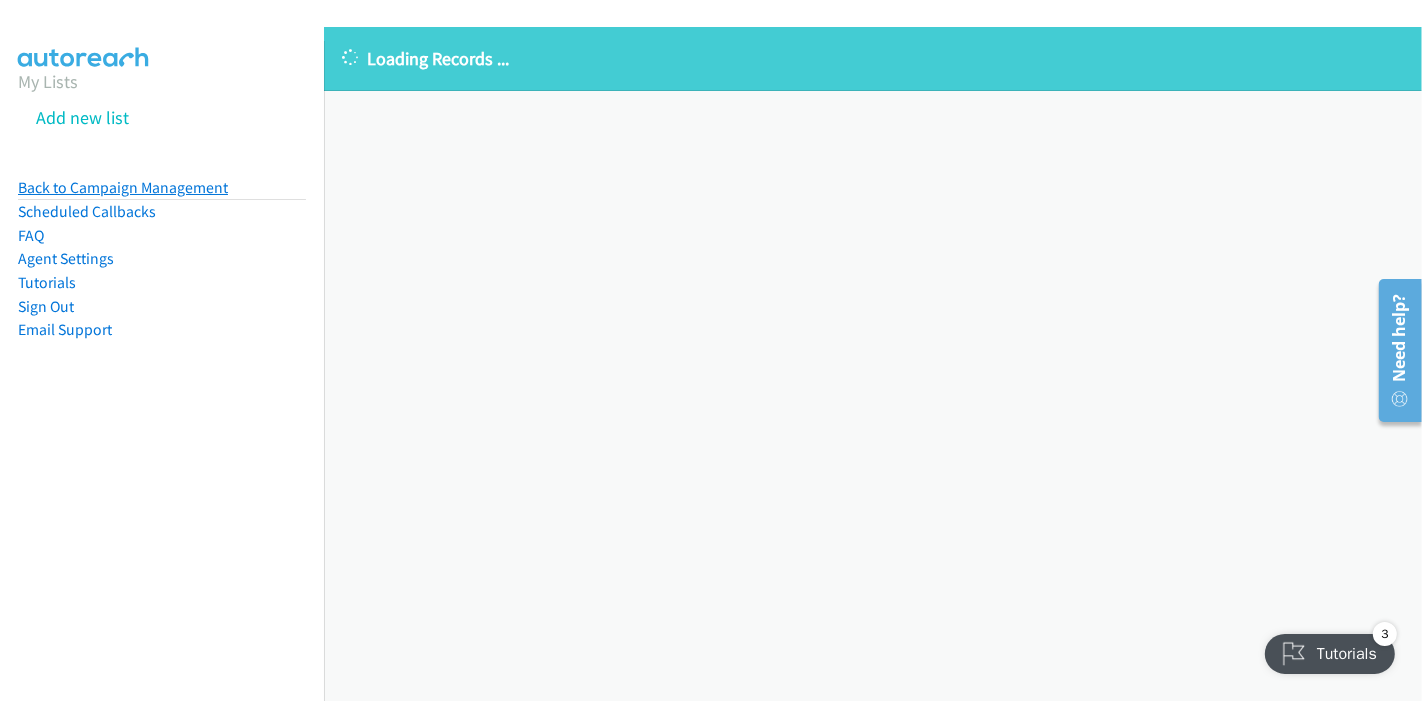 click on "Back to Campaign Management" at bounding box center (123, 187) 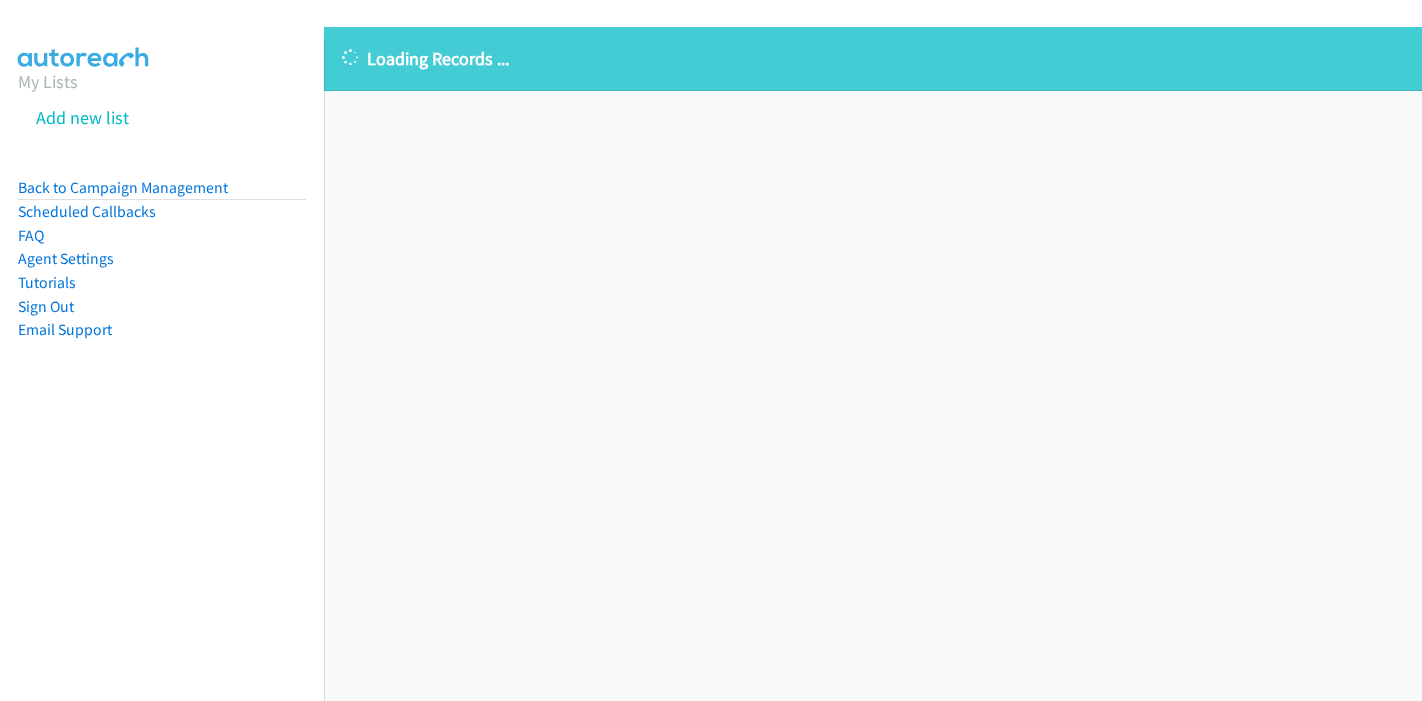scroll, scrollTop: 0, scrollLeft: 0, axis: both 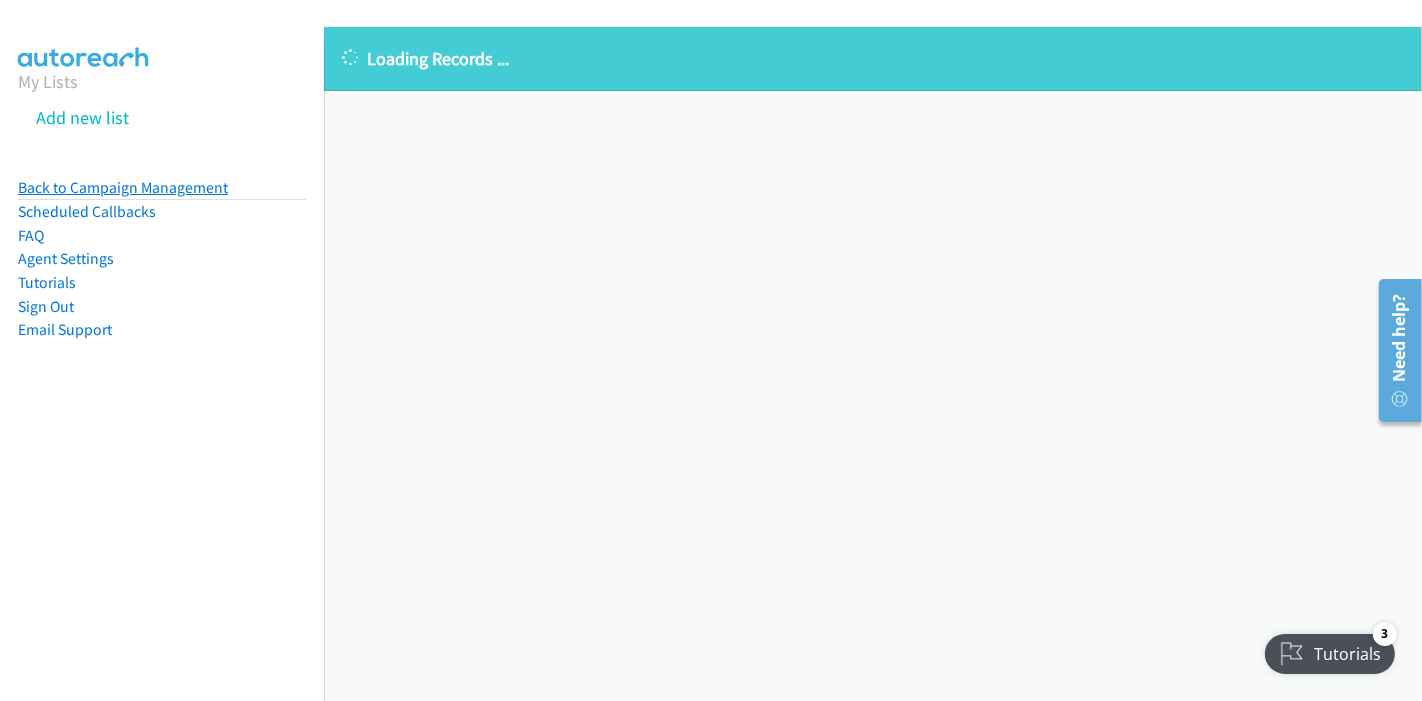 click on "Back to Campaign Management" at bounding box center [123, 187] 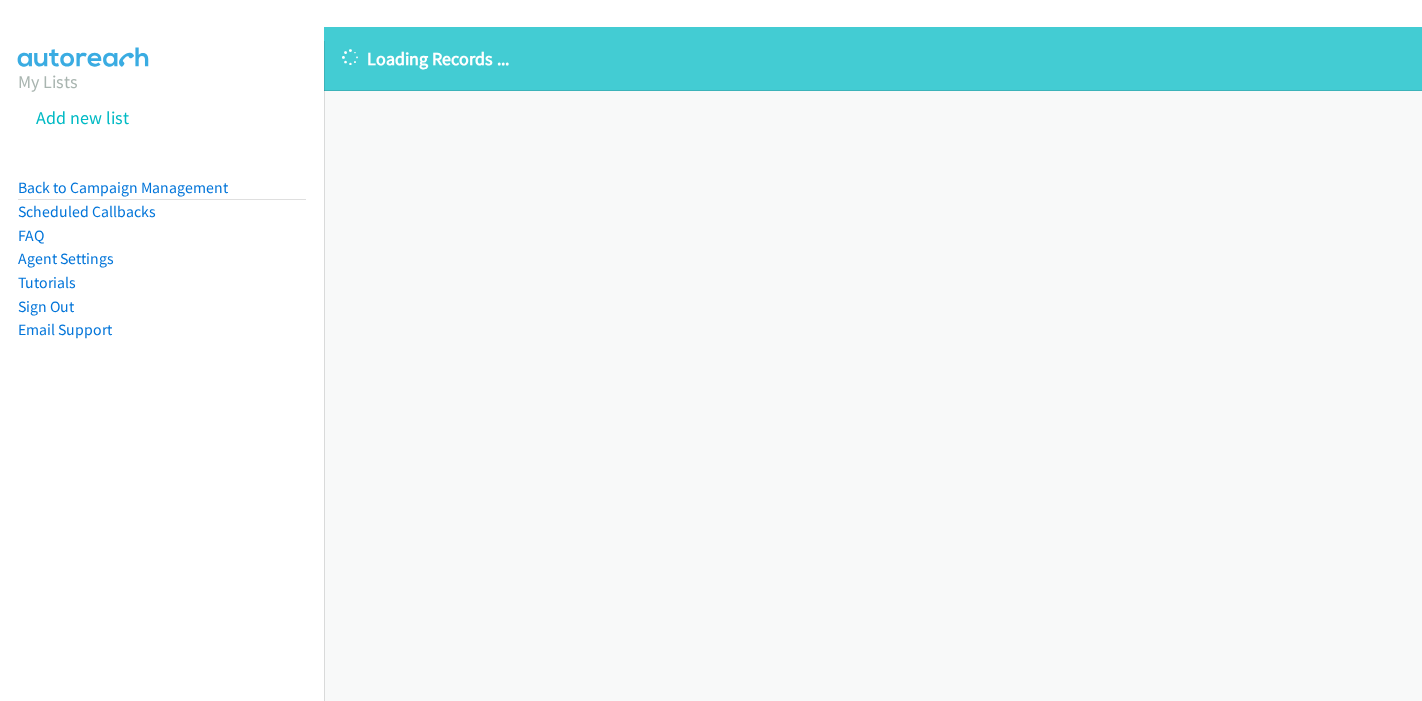 scroll, scrollTop: 0, scrollLeft: 0, axis: both 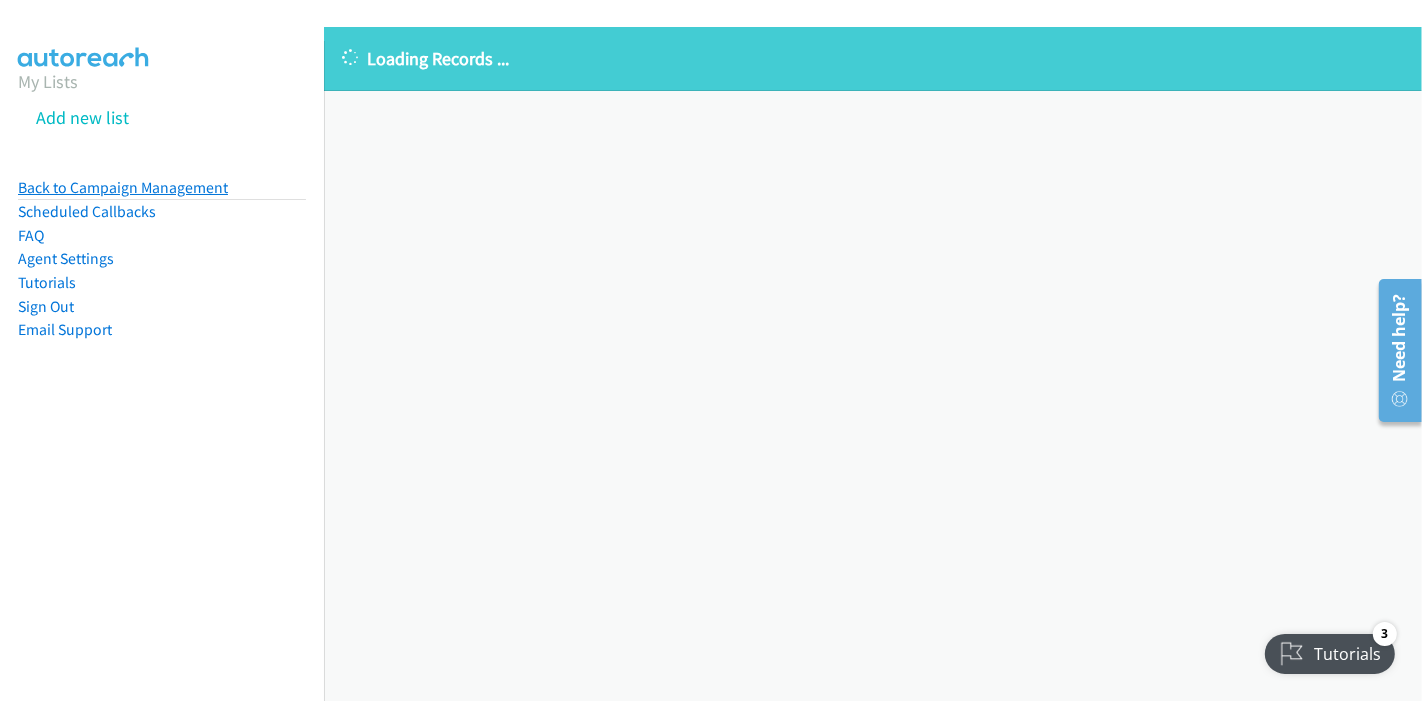 click on "Back to Campaign Management" at bounding box center [123, 187] 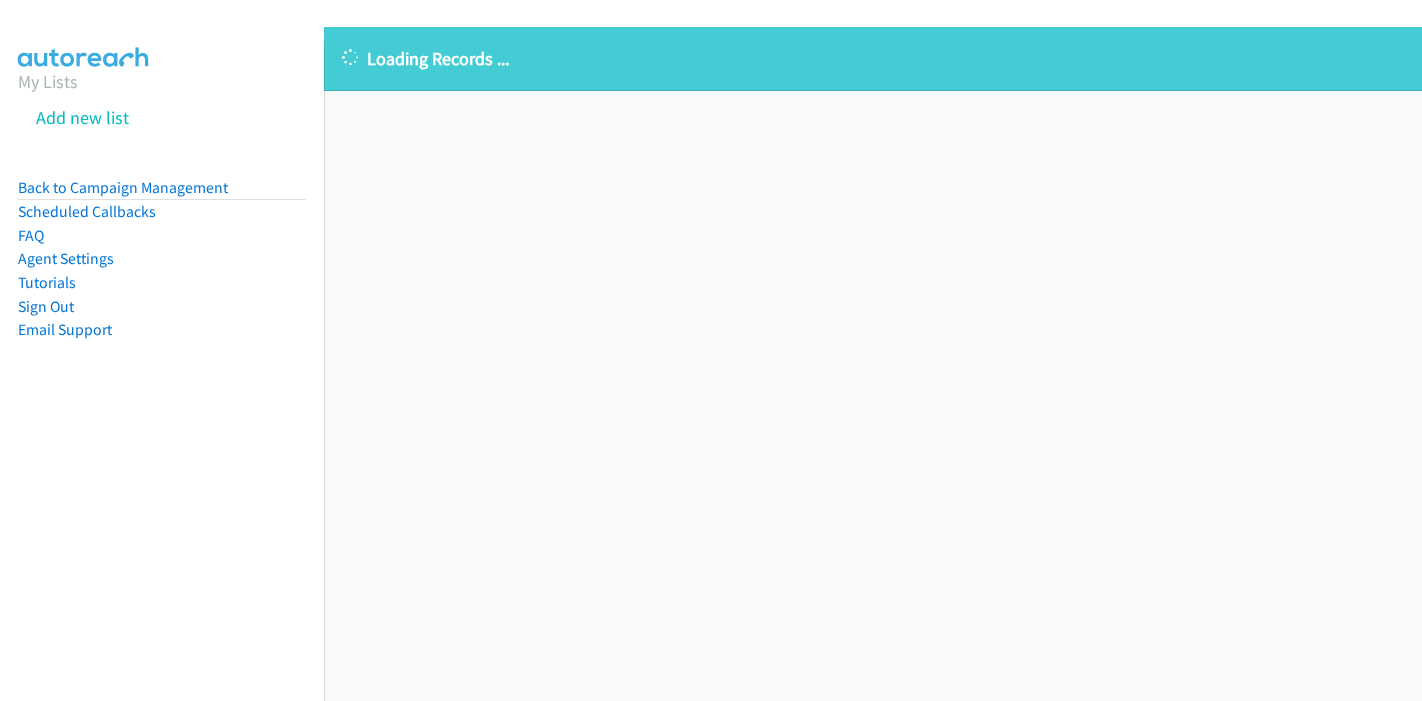 scroll, scrollTop: 0, scrollLeft: 0, axis: both 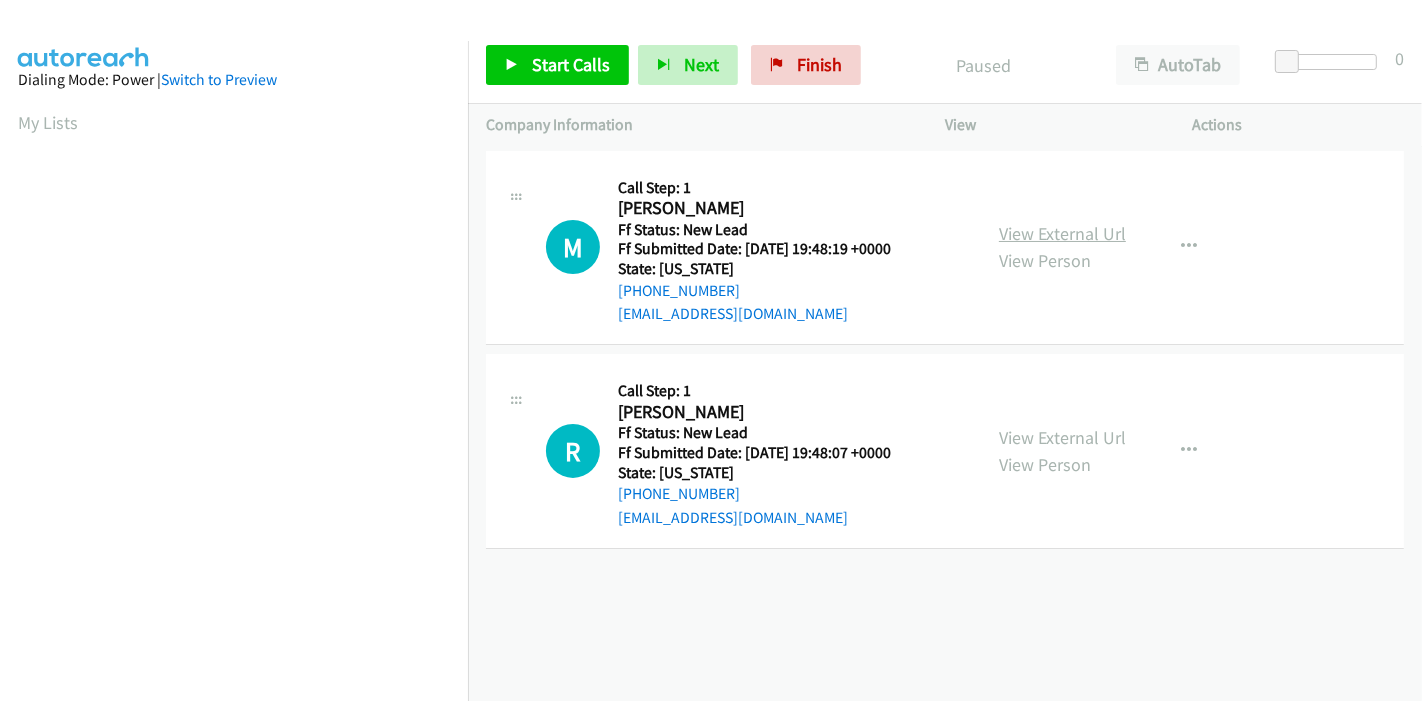 click on "View External Url" at bounding box center (1062, 233) 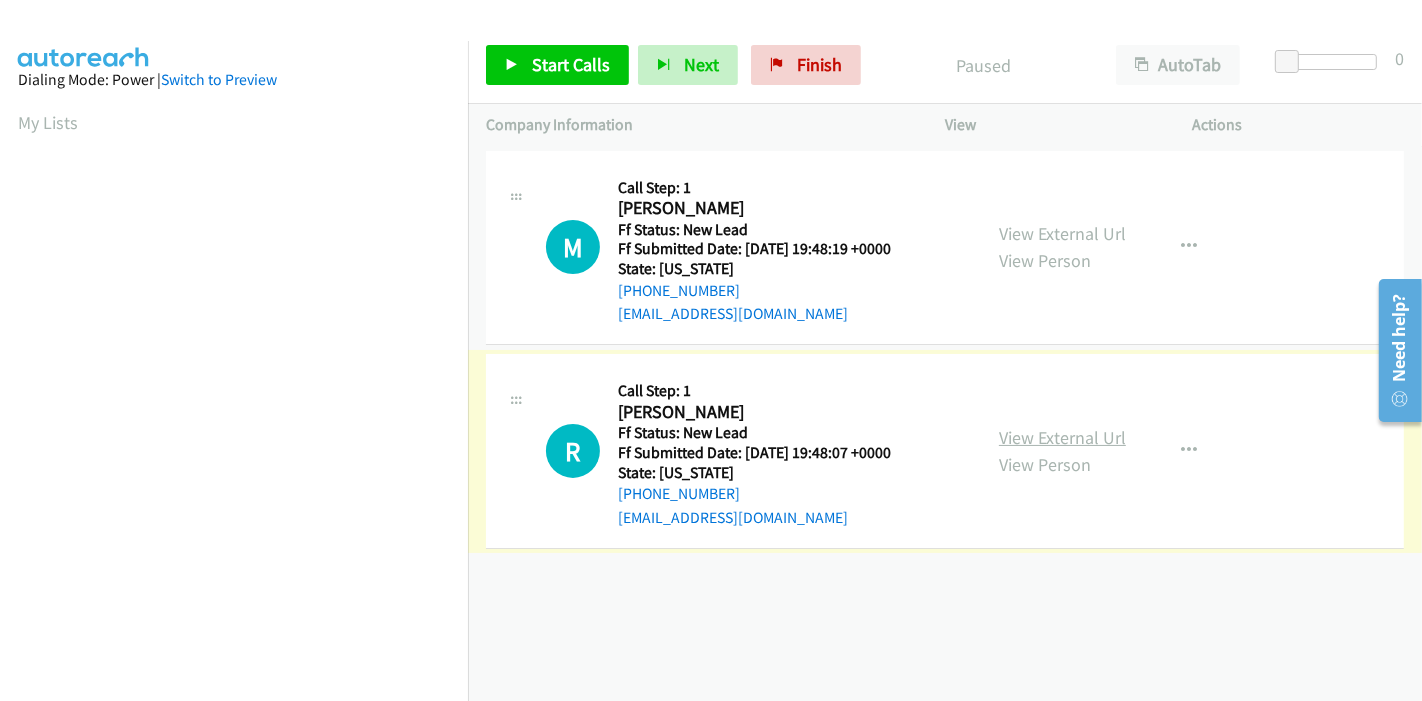 click on "View External Url" at bounding box center (1062, 437) 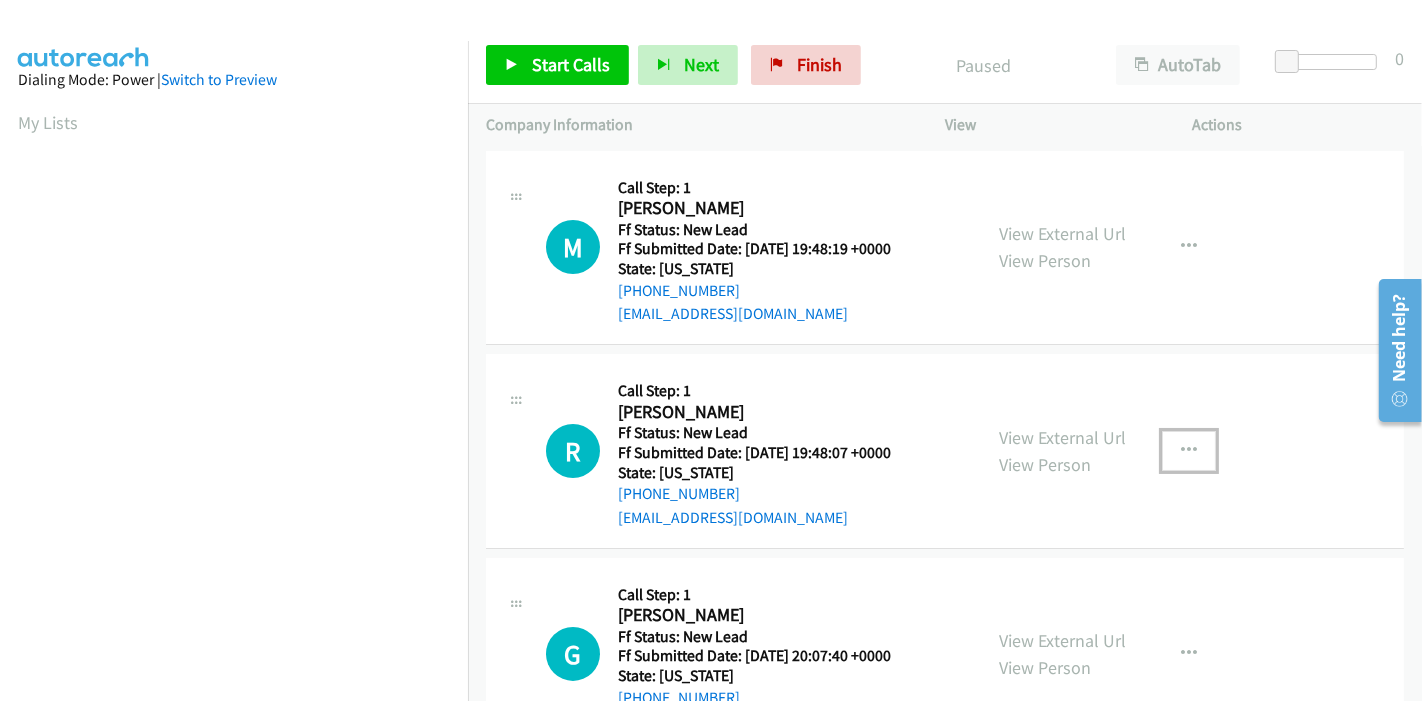 click at bounding box center [1189, 451] 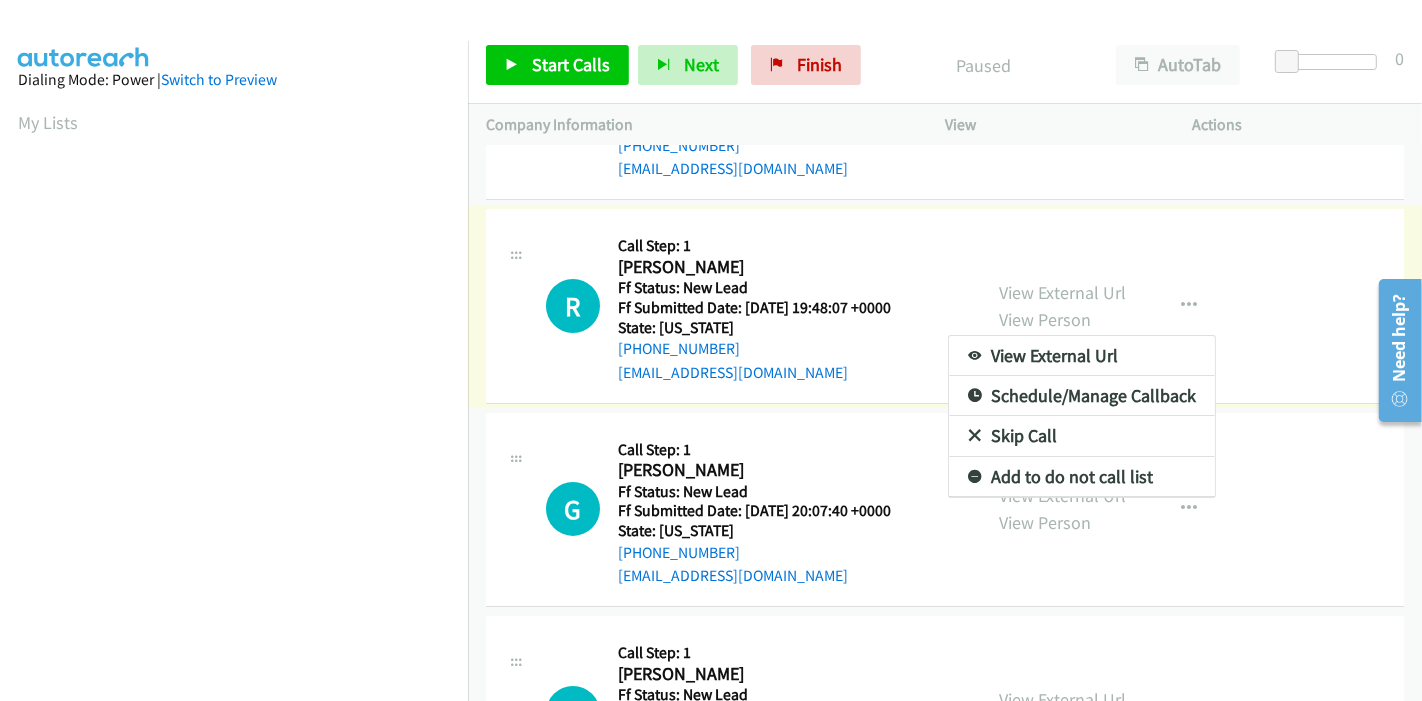 scroll, scrollTop: 444, scrollLeft: 0, axis: vertical 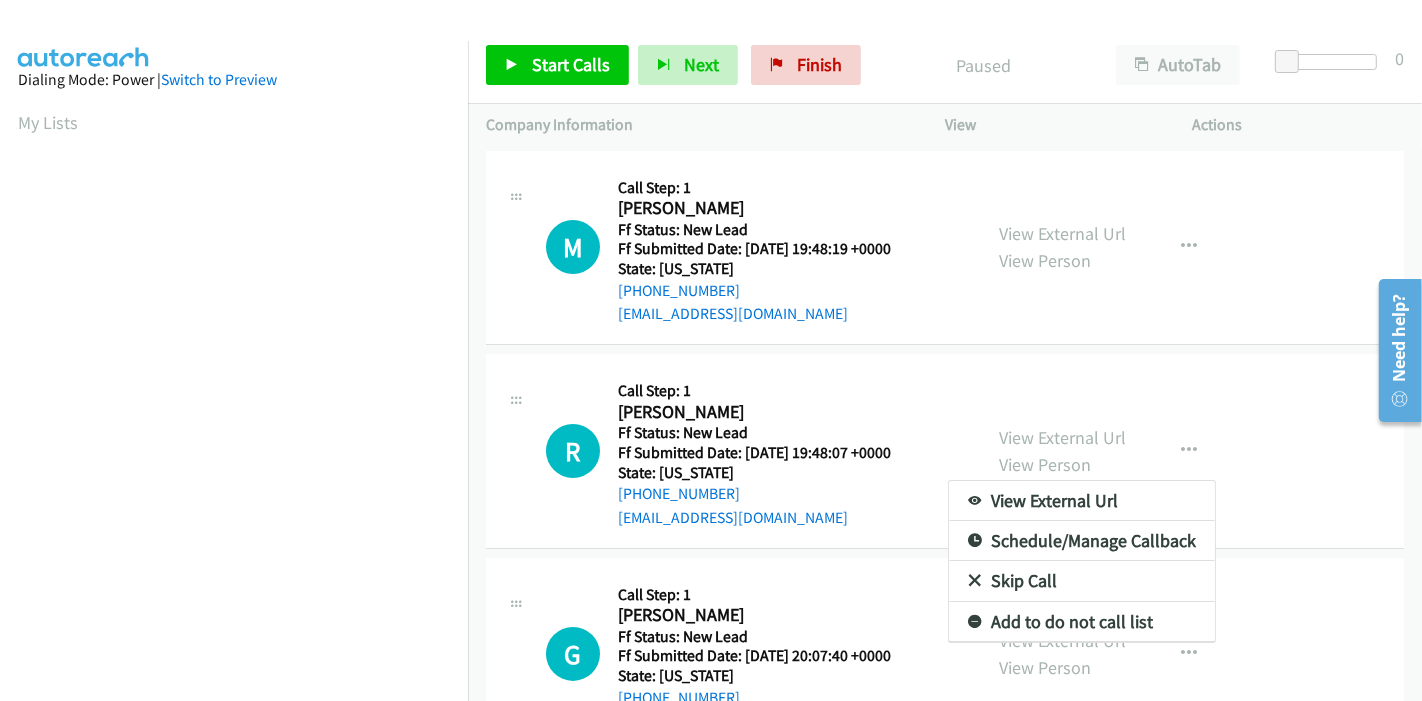 drag, startPoint x: 1421, startPoint y: 534, endPoint x: 12, endPoint y: 31, distance: 1496.0916 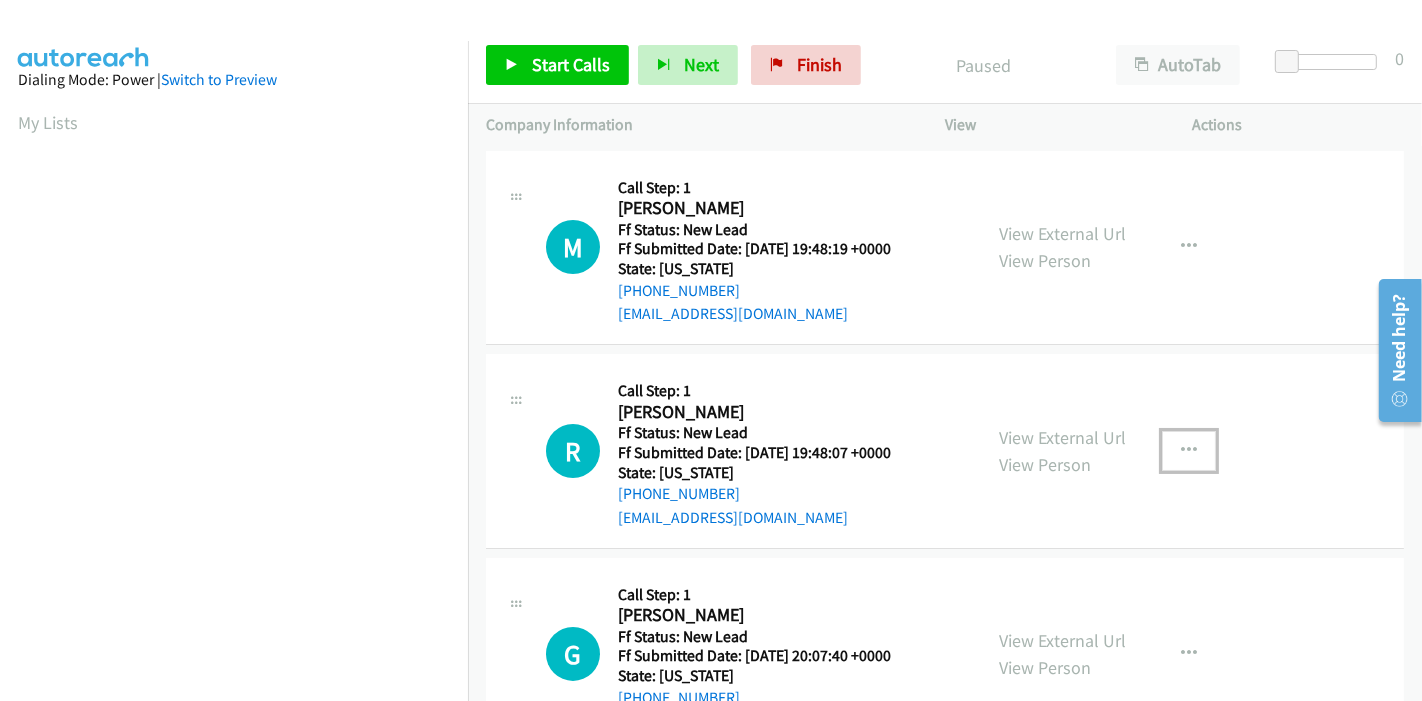 click at bounding box center [1189, 451] 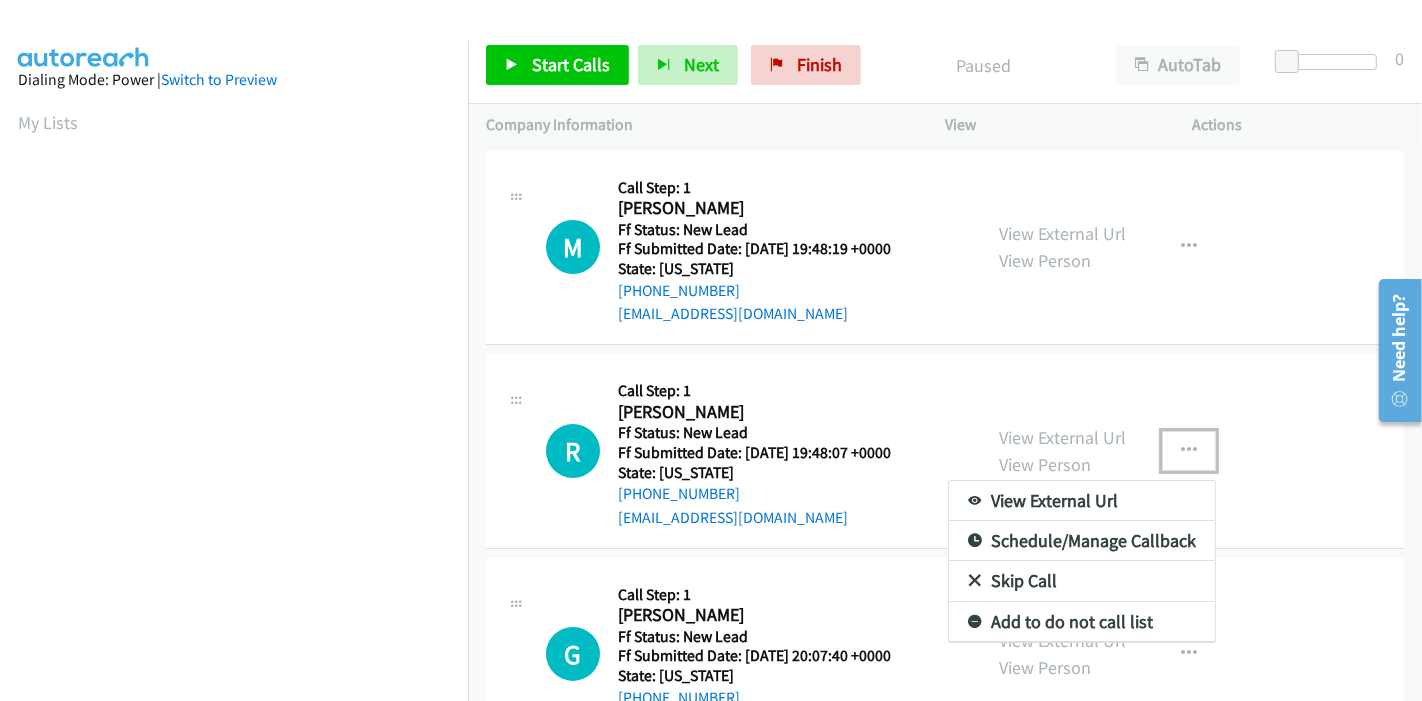click on "Skip Call" at bounding box center [1082, 581] 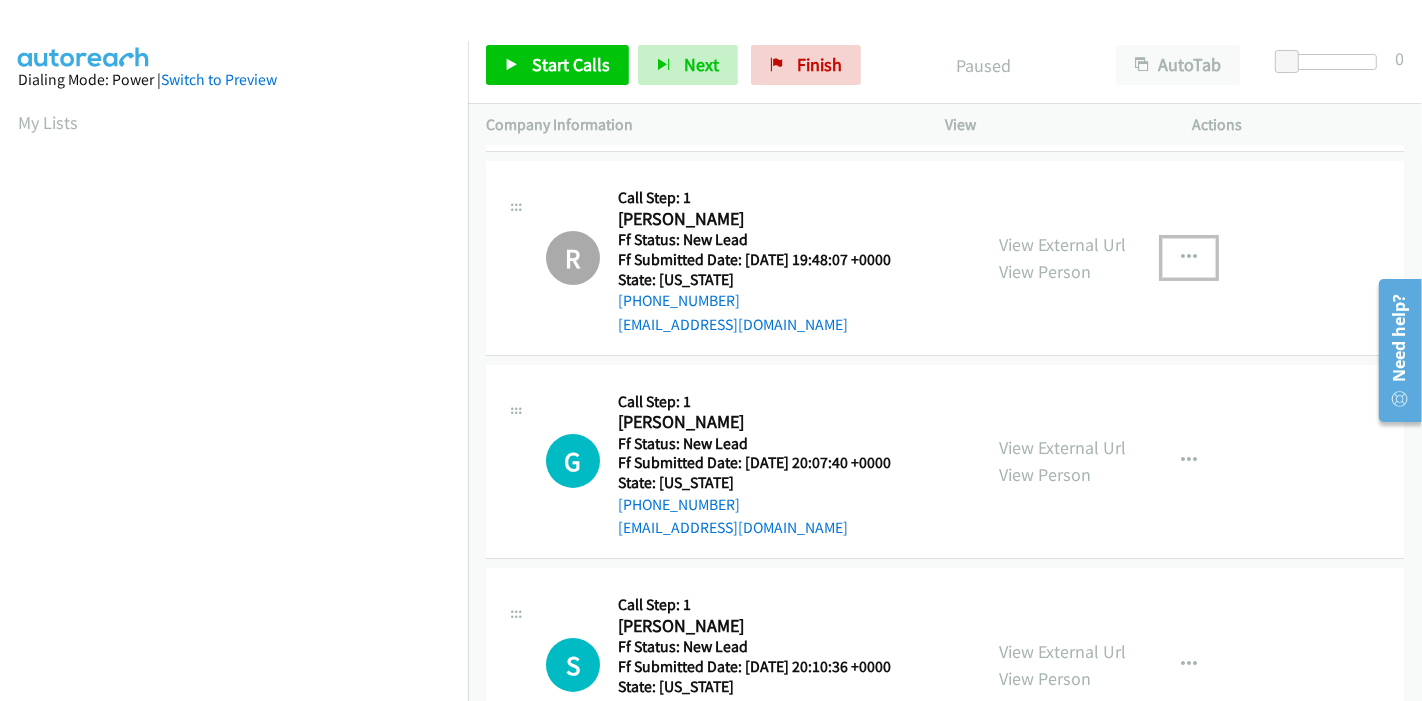 scroll, scrollTop: 333, scrollLeft: 0, axis: vertical 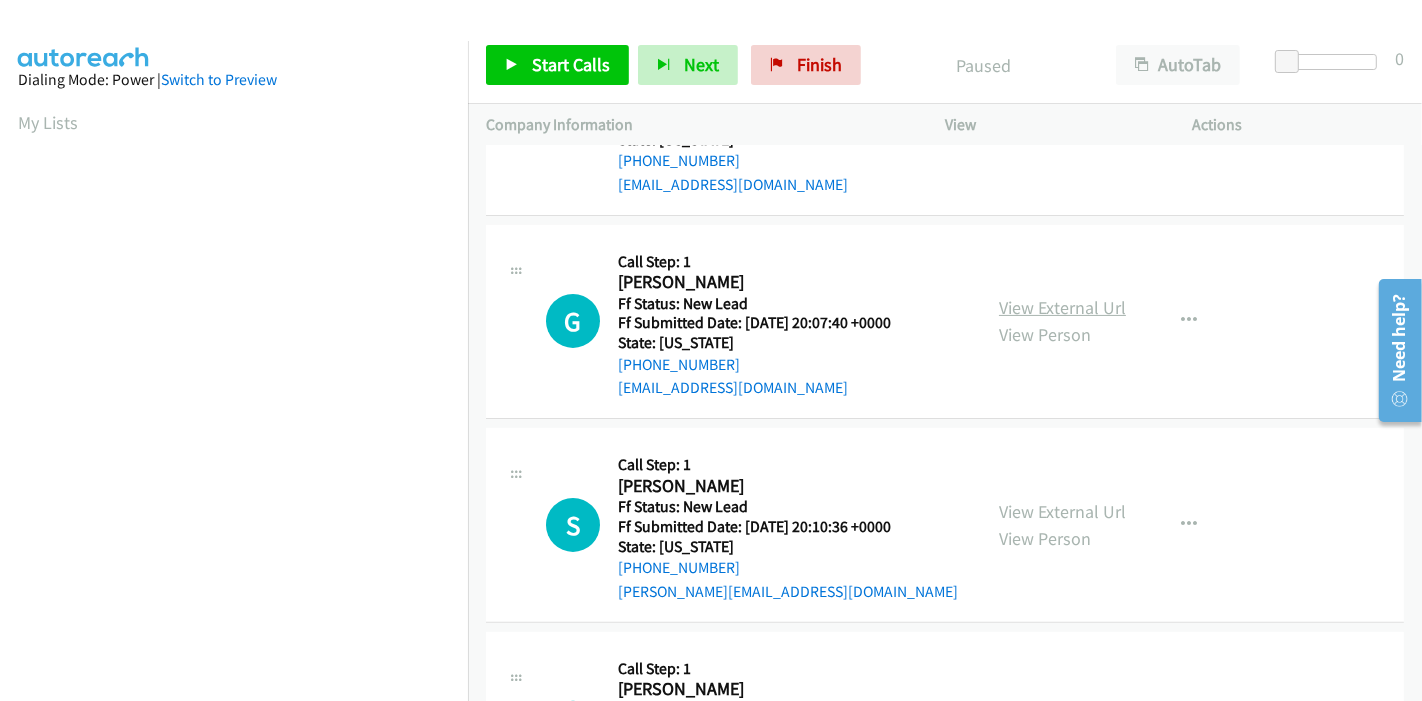 click on "View External Url" at bounding box center (1062, 307) 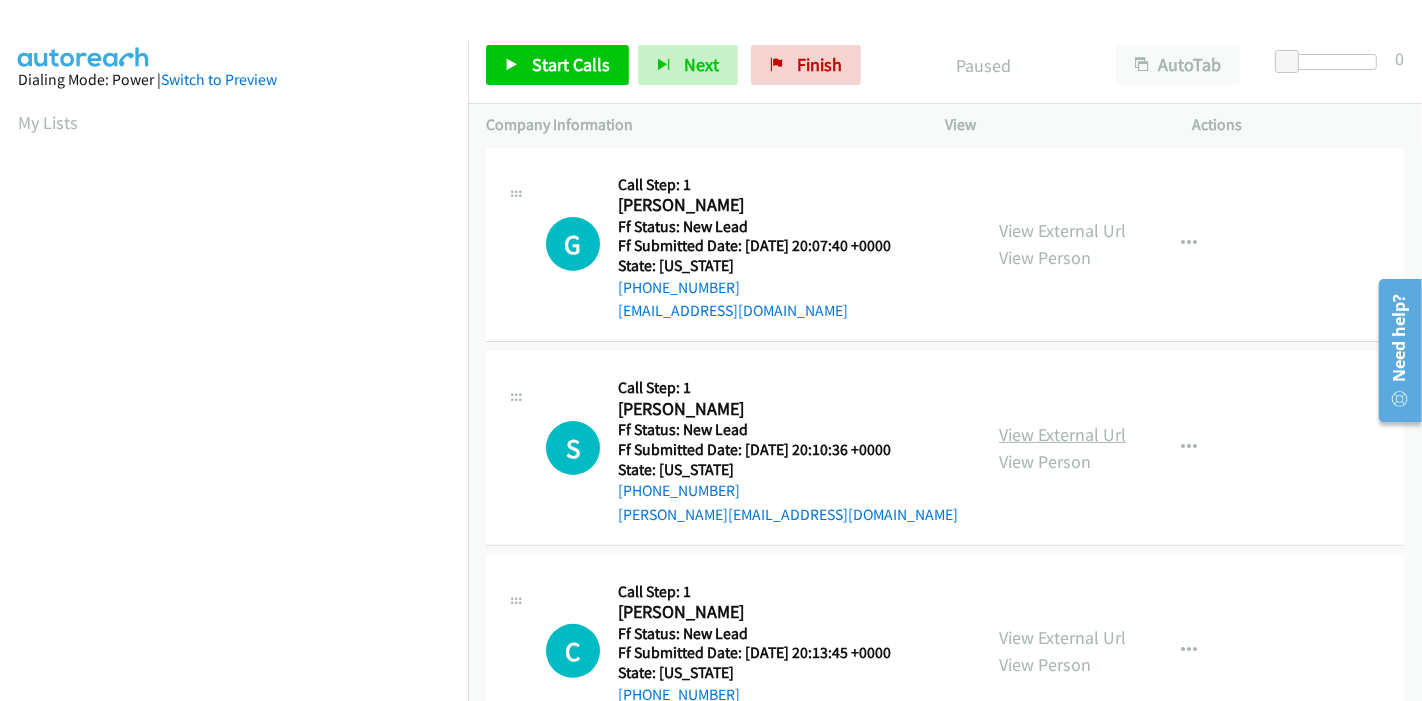 scroll, scrollTop: 487, scrollLeft: 0, axis: vertical 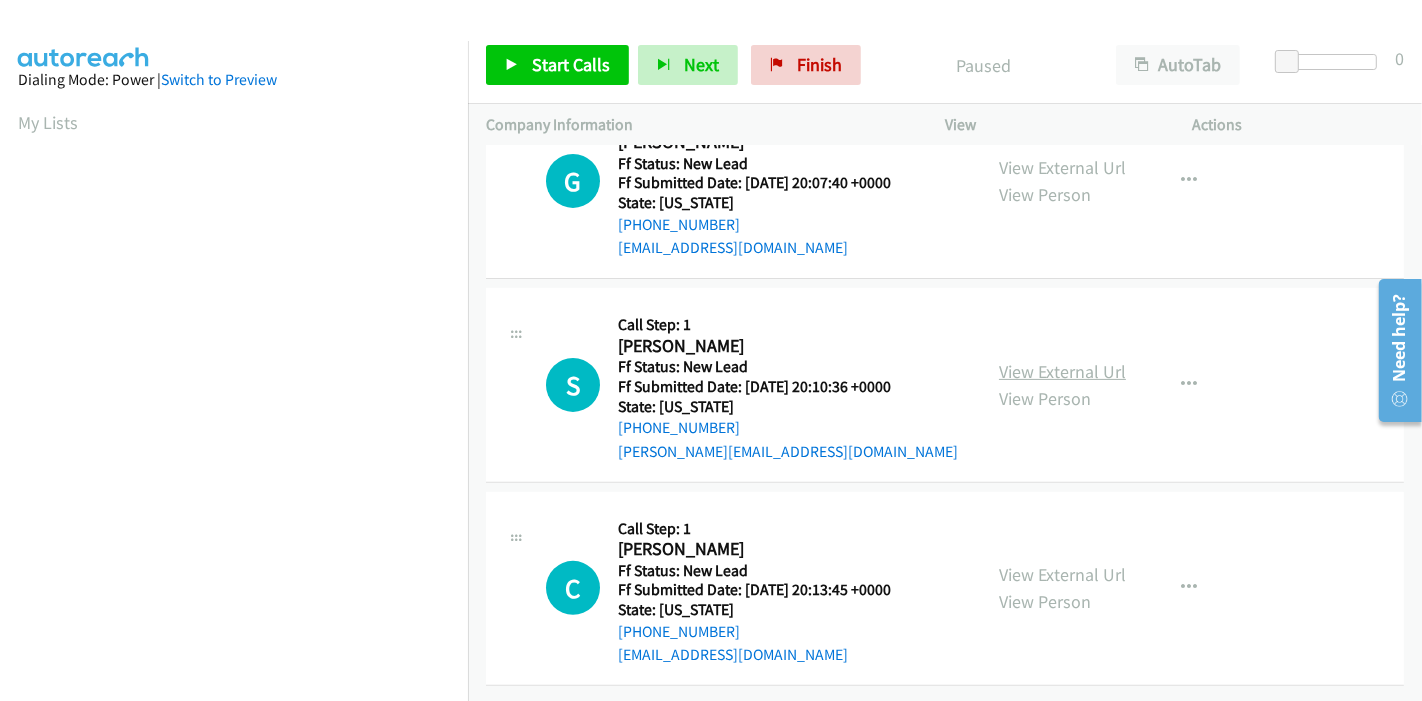 click on "View External Url" at bounding box center [1062, 371] 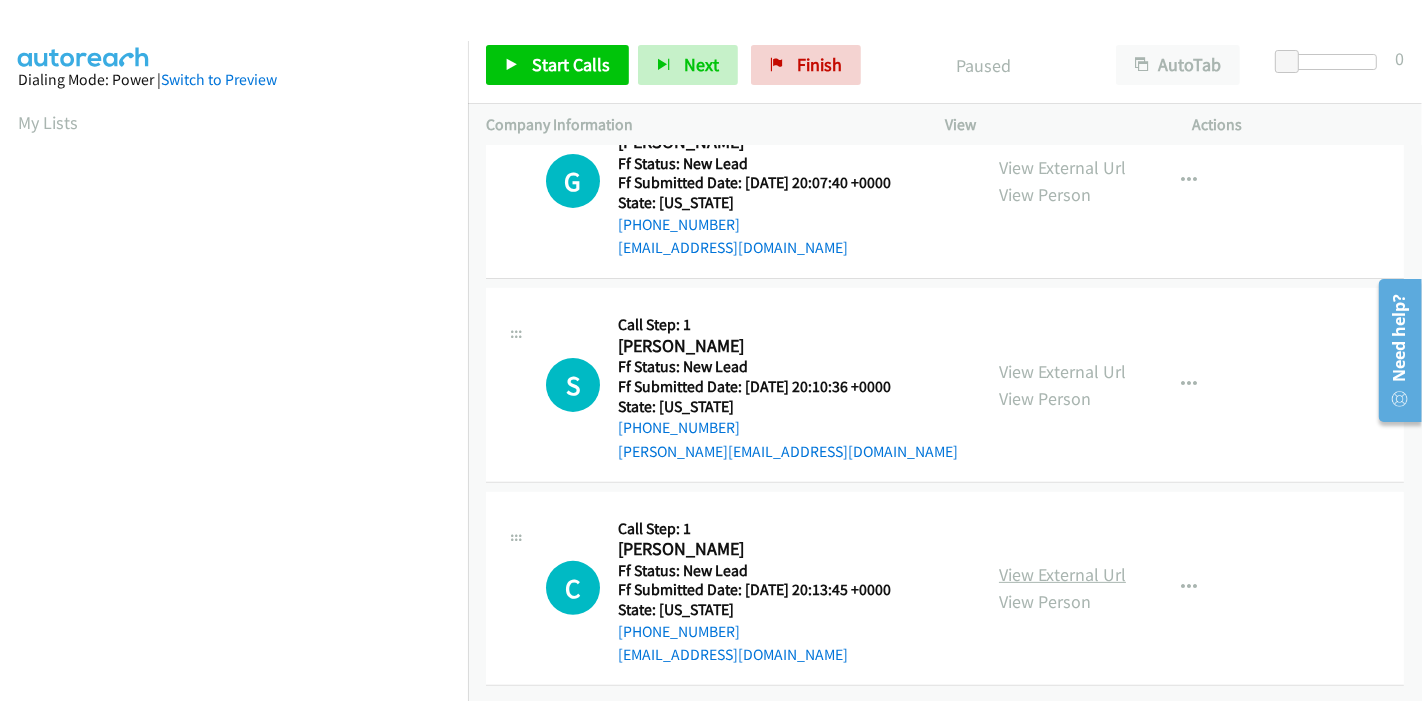 click on "View External Url" at bounding box center [1062, 574] 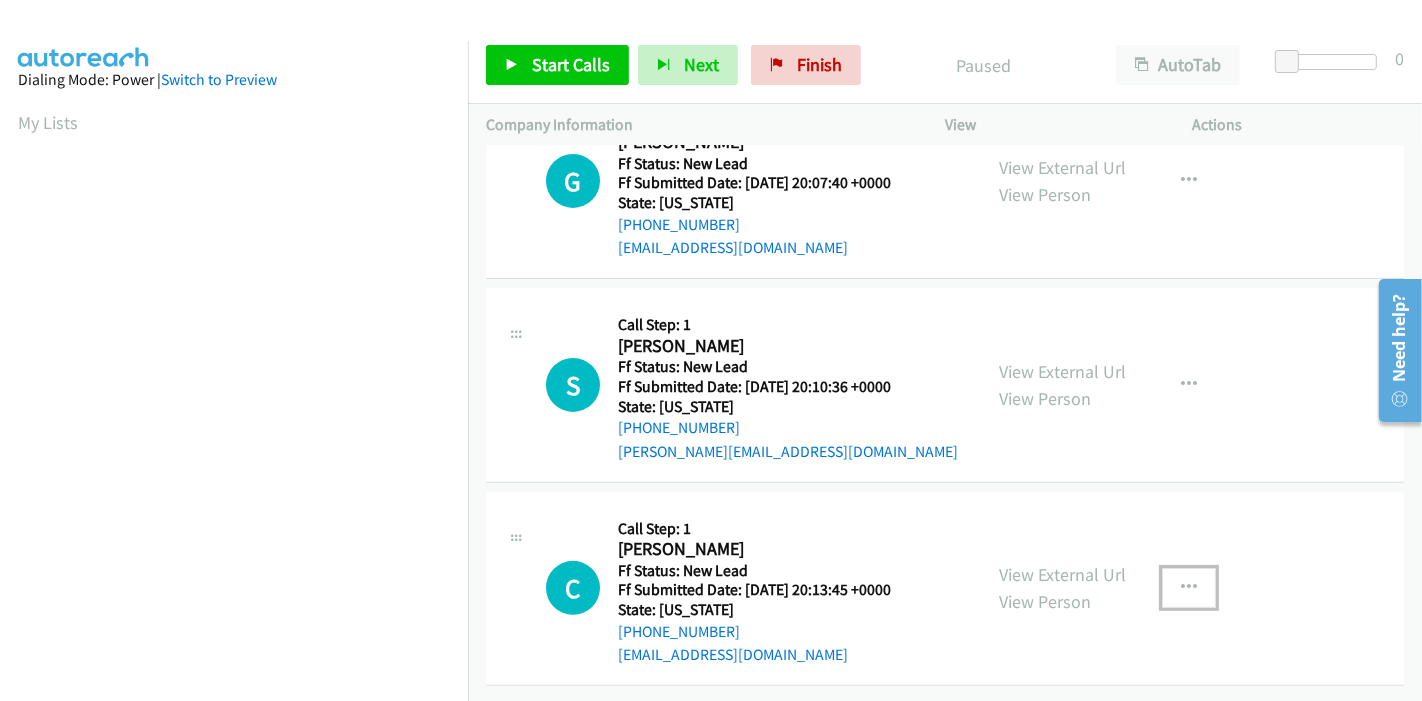 click at bounding box center [1189, 588] 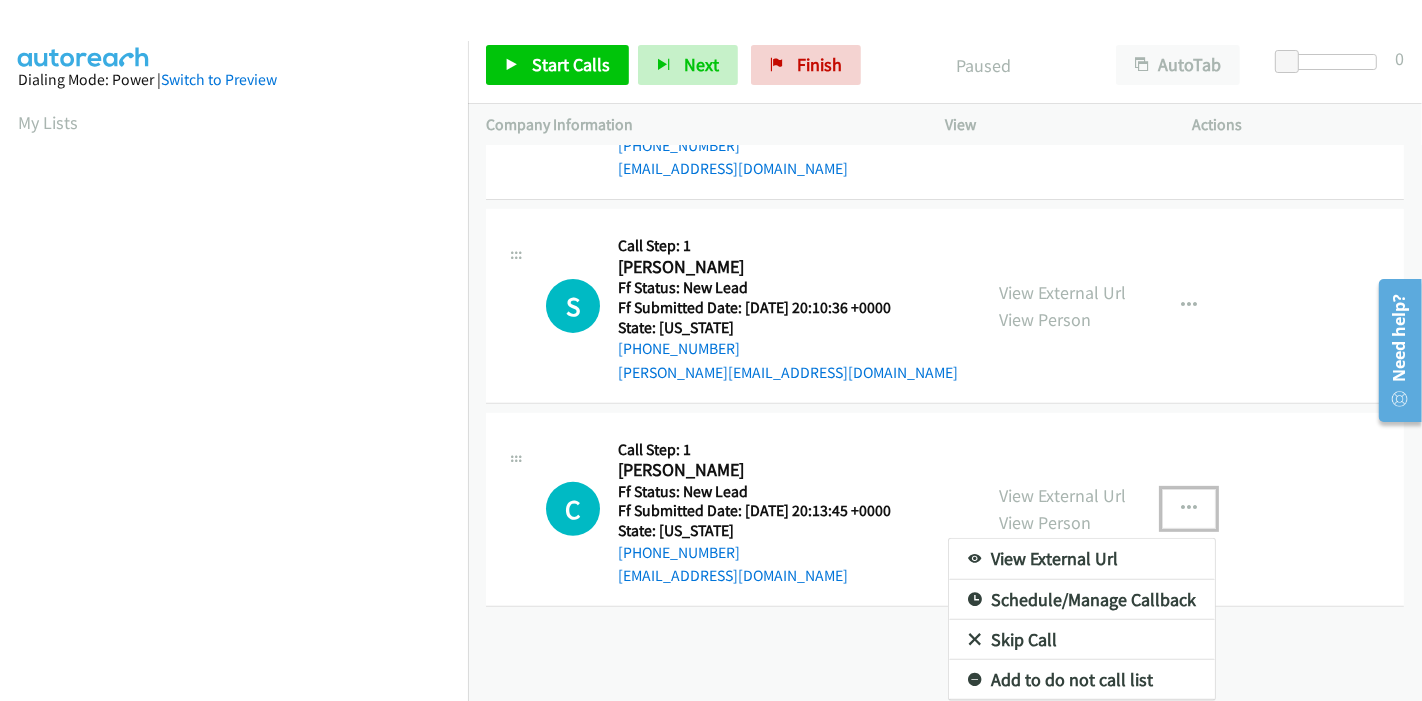 click on "Skip Call" at bounding box center [1082, 640] 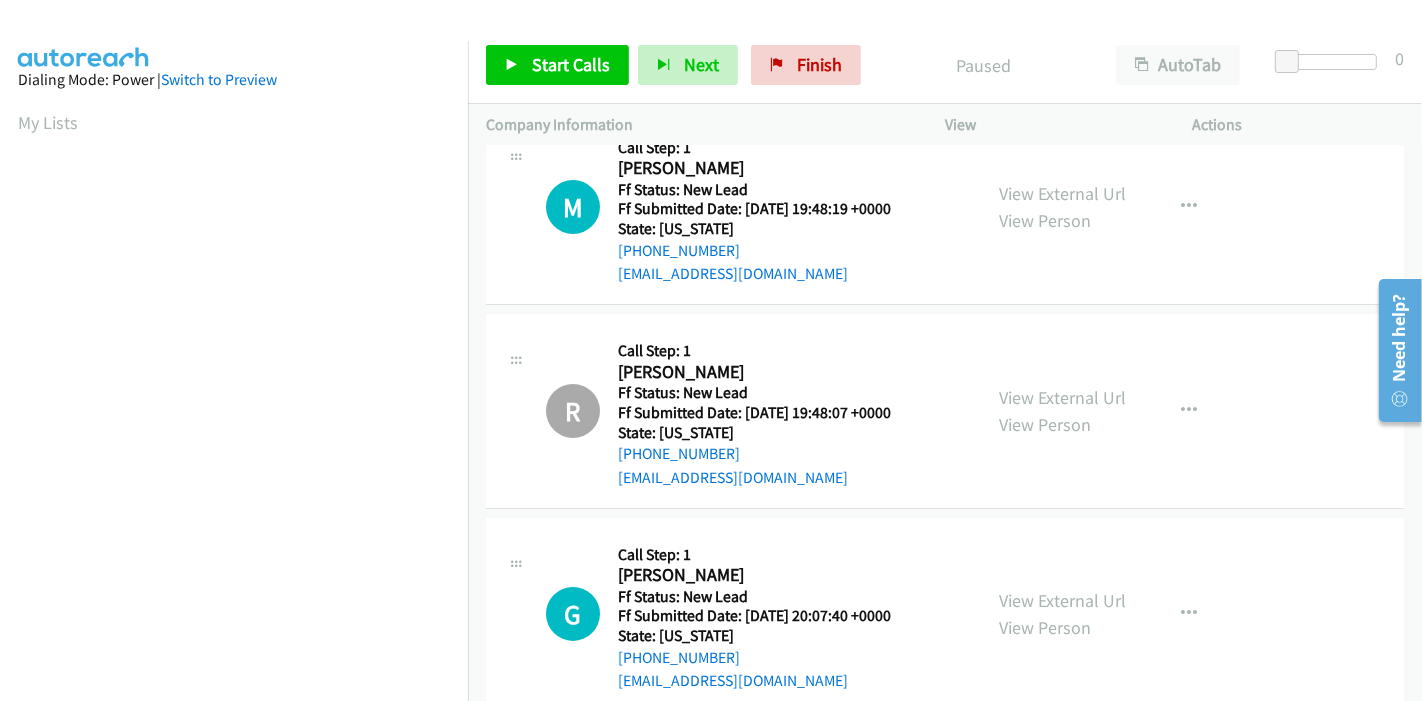 scroll, scrollTop: 0, scrollLeft: 0, axis: both 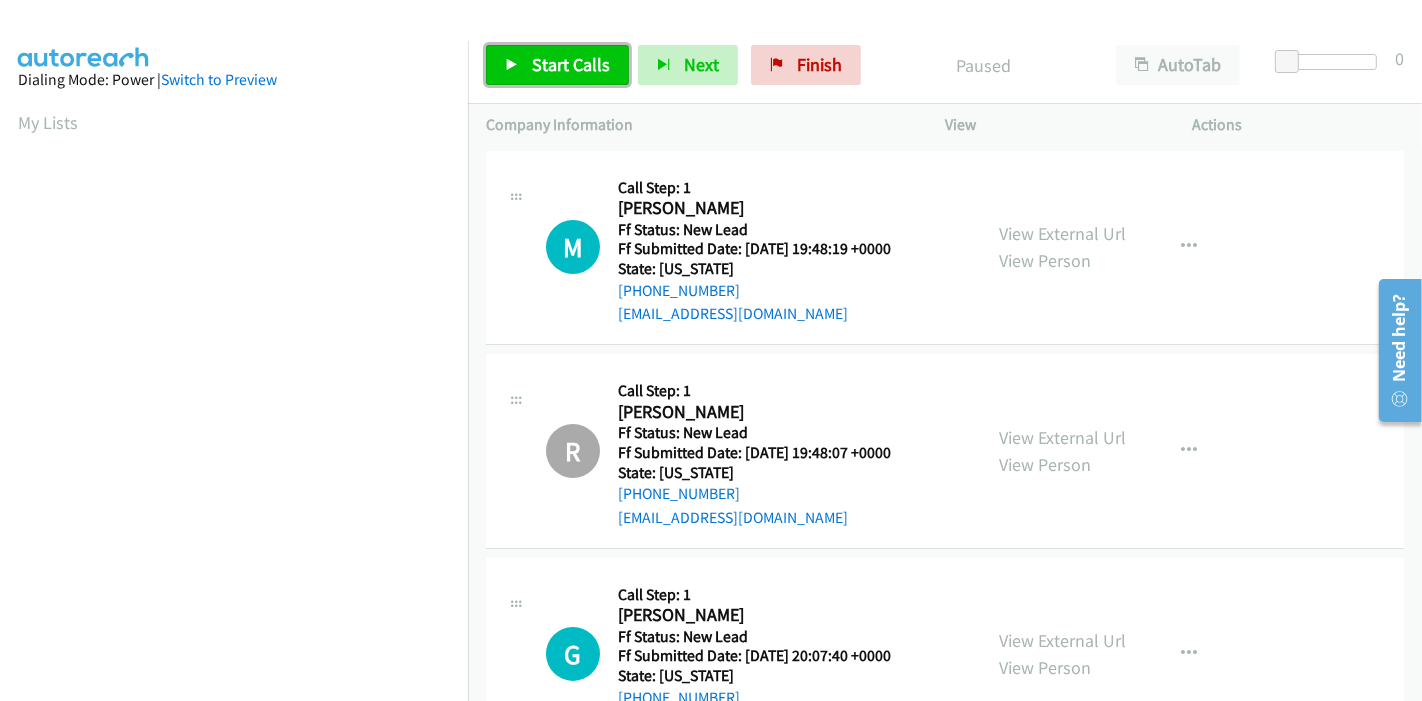 click on "Start Calls" at bounding box center (571, 64) 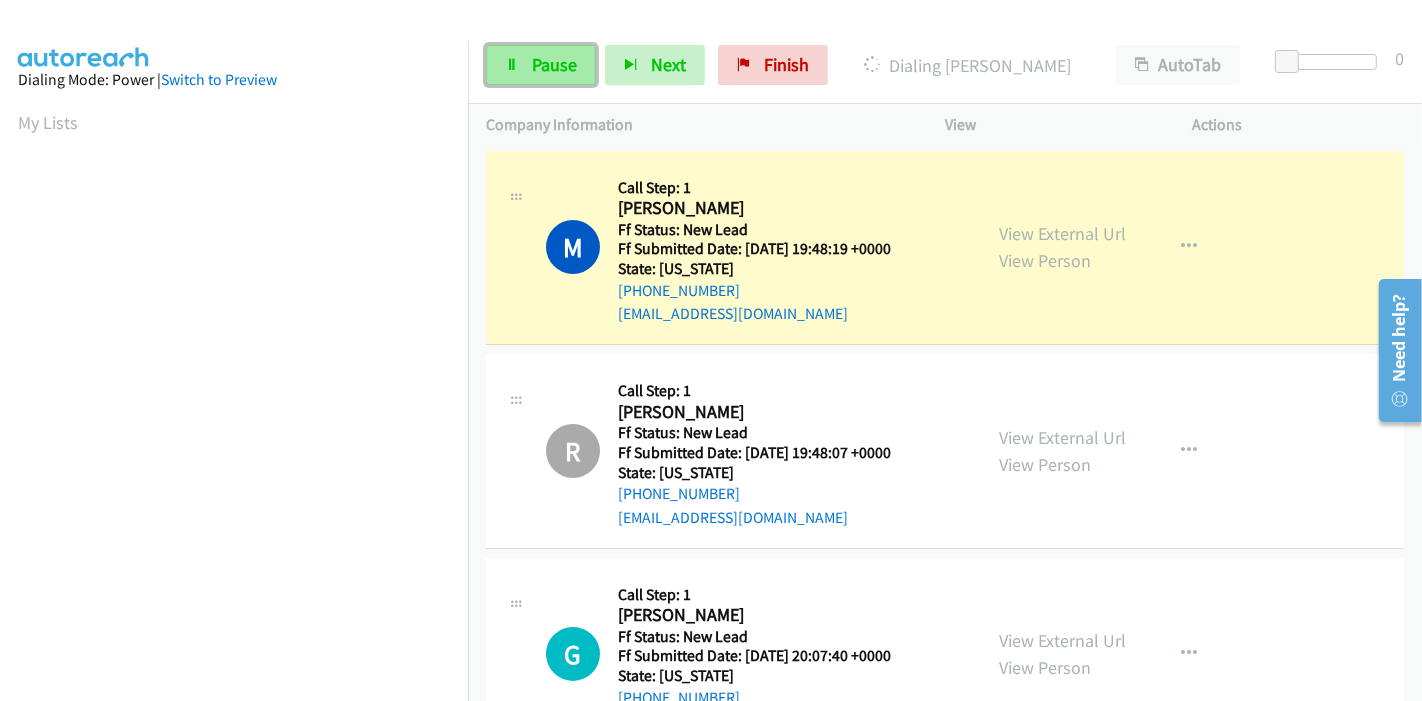 click on "Pause" at bounding box center [541, 65] 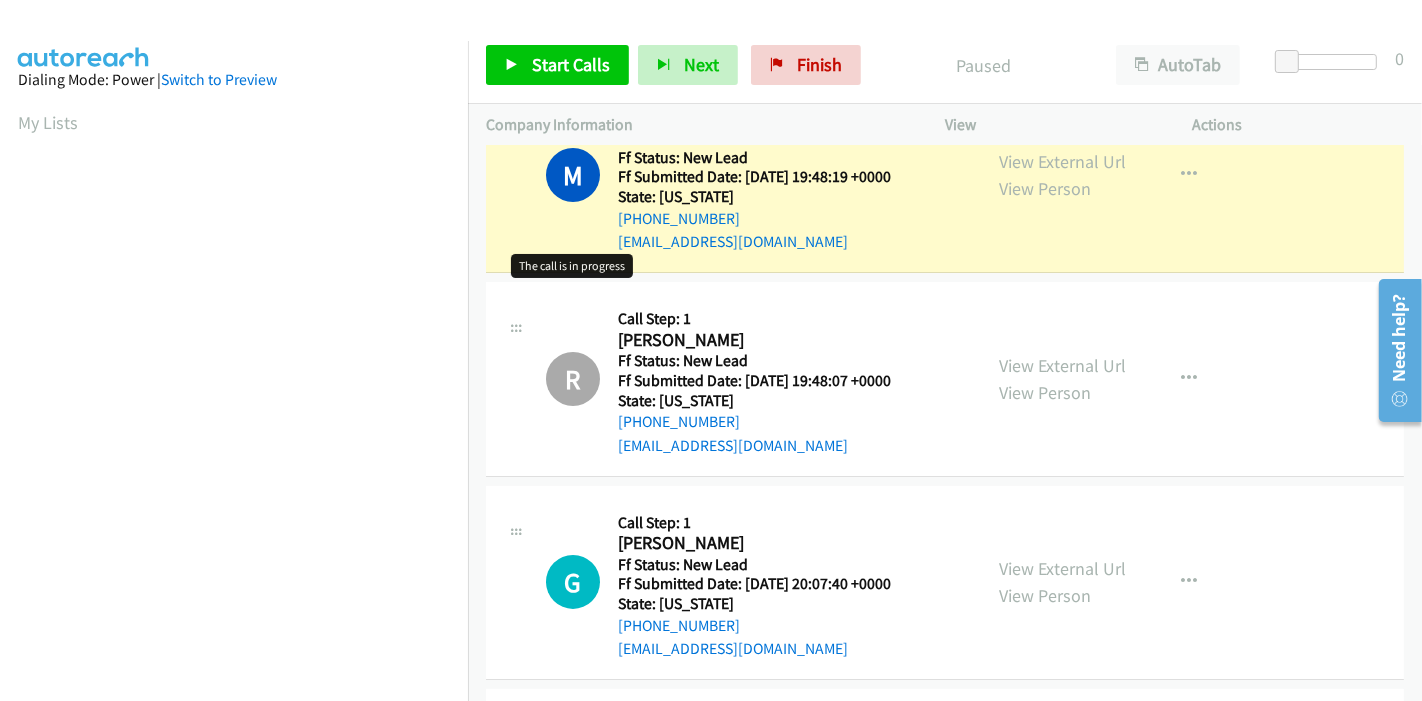 scroll, scrollTop: 0, scrollLeft: 0, axis: both 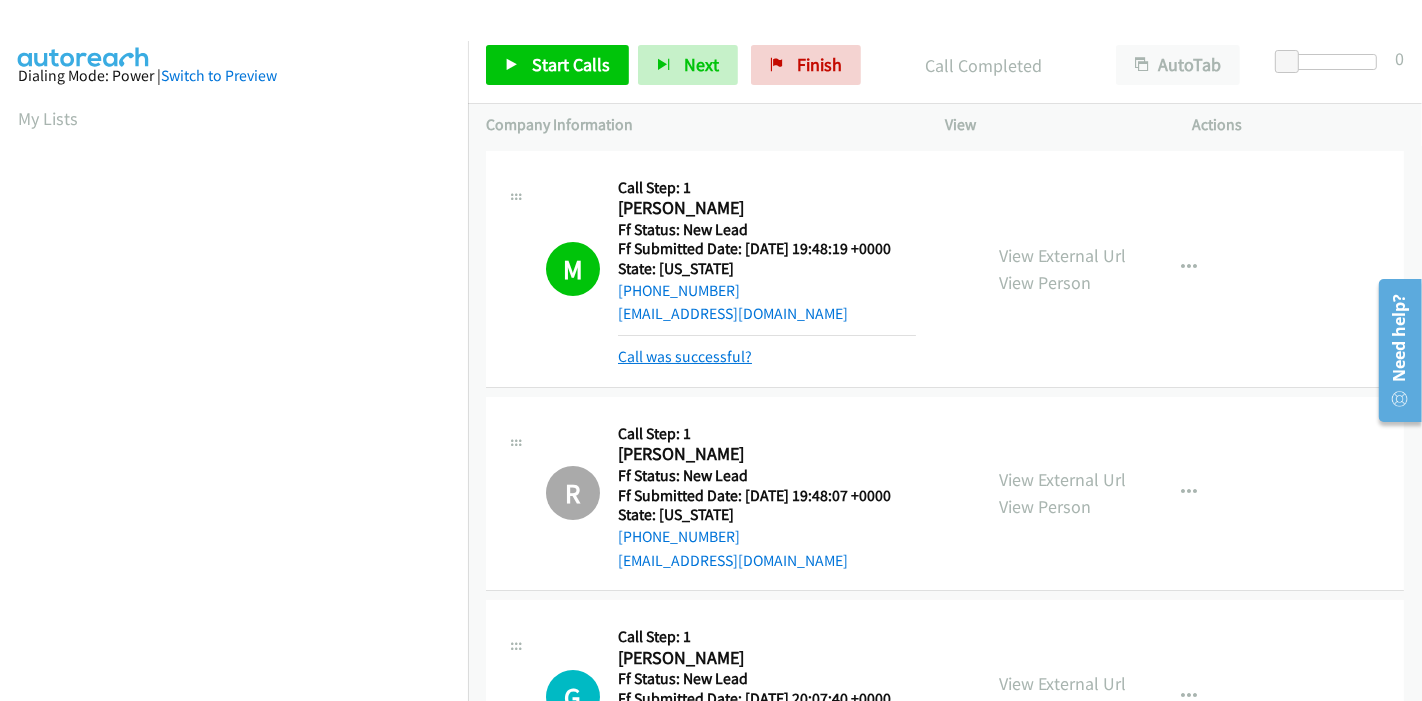 click on "Call was successful?" at bounding box center [685, 356] 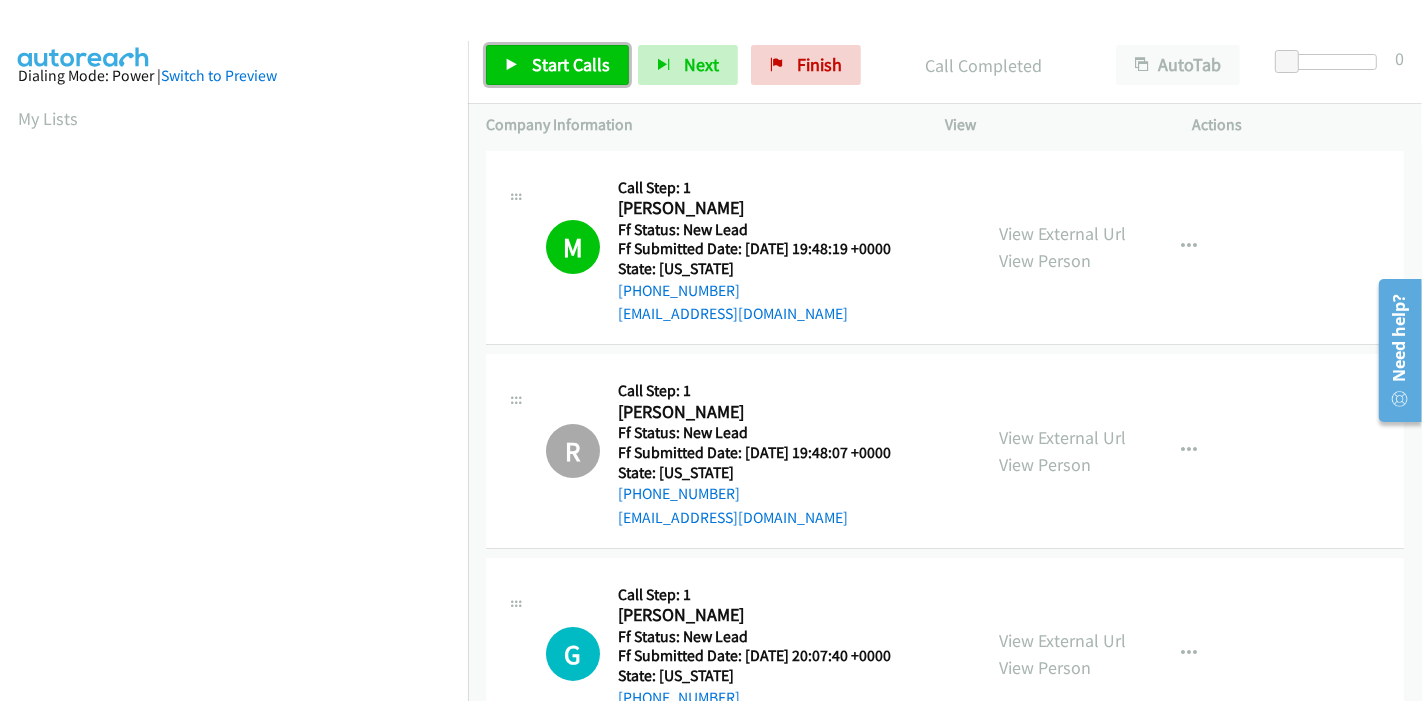 click on "Start Calls" at bounding box center [571, 64] 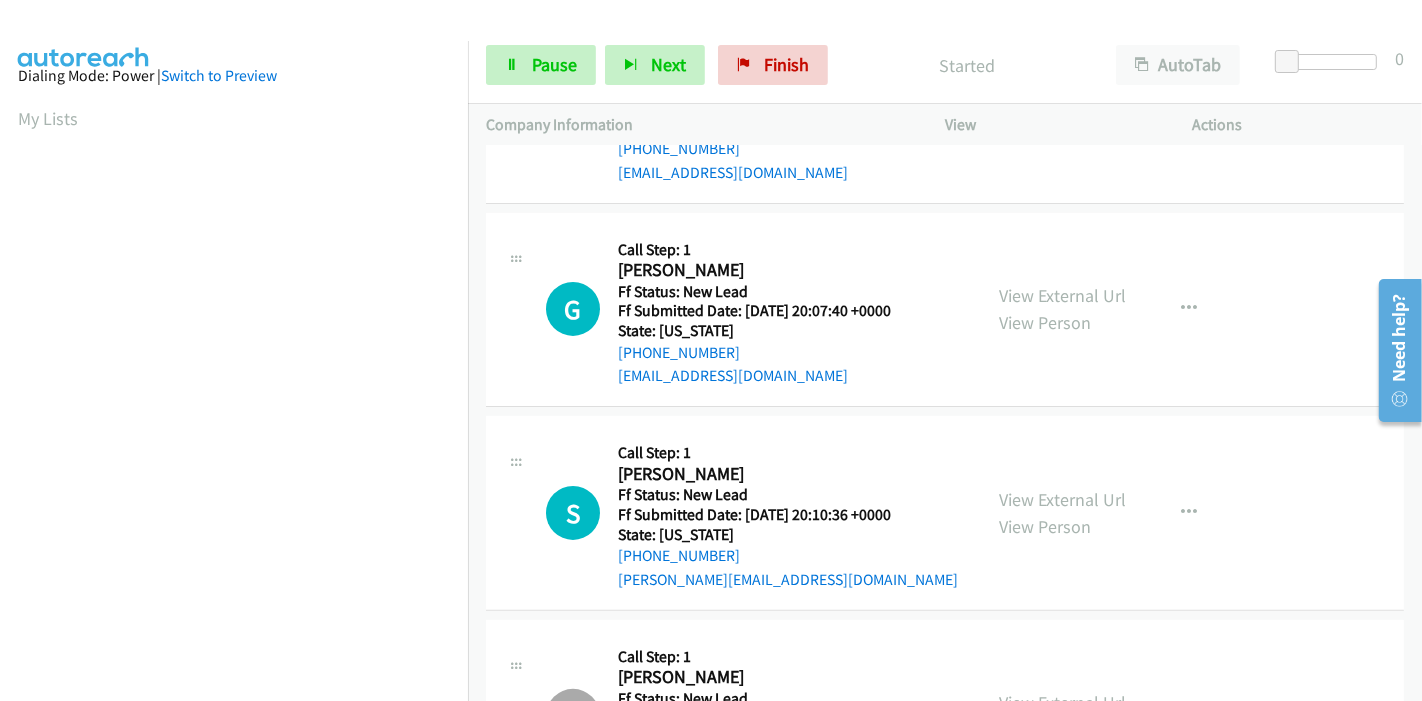 scroll, scrollTop: 319, scrollLeft: 0, axis: vertical 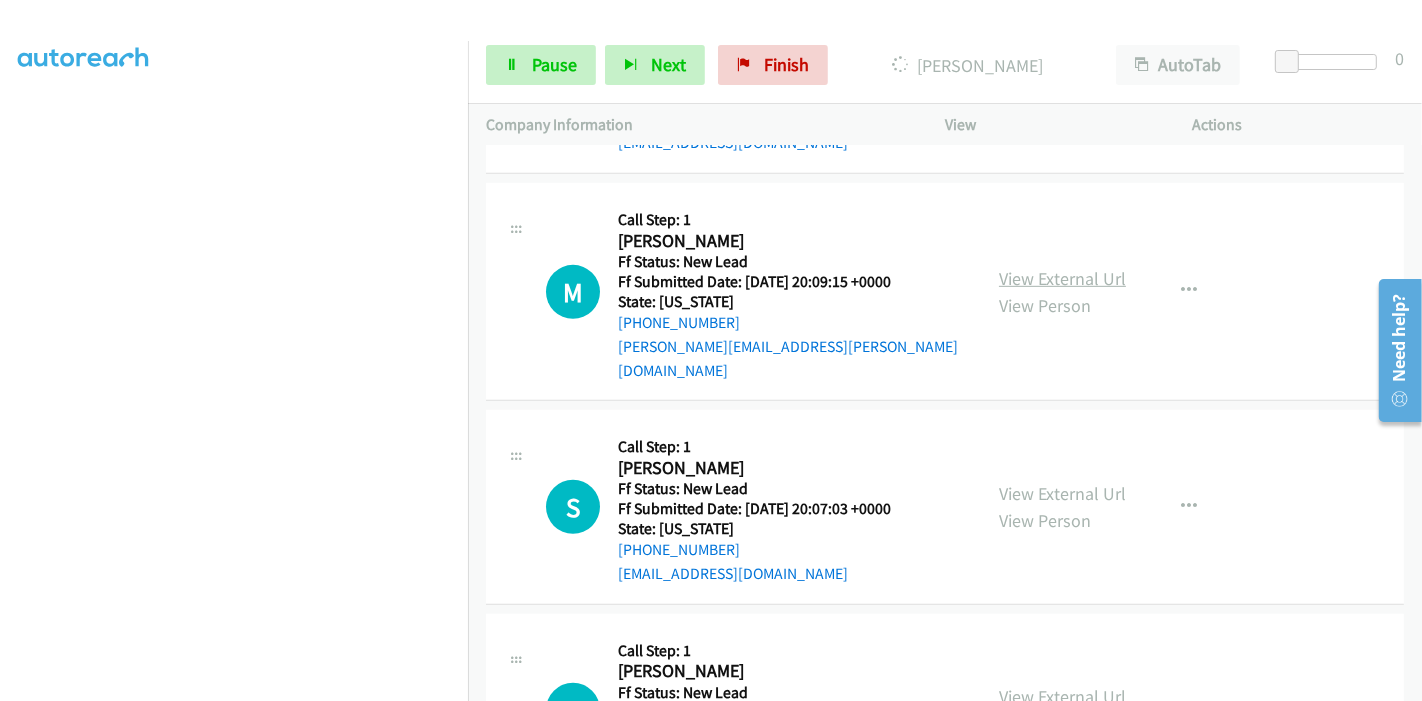 click on "View External Url" at bounding box center (1062, 278) 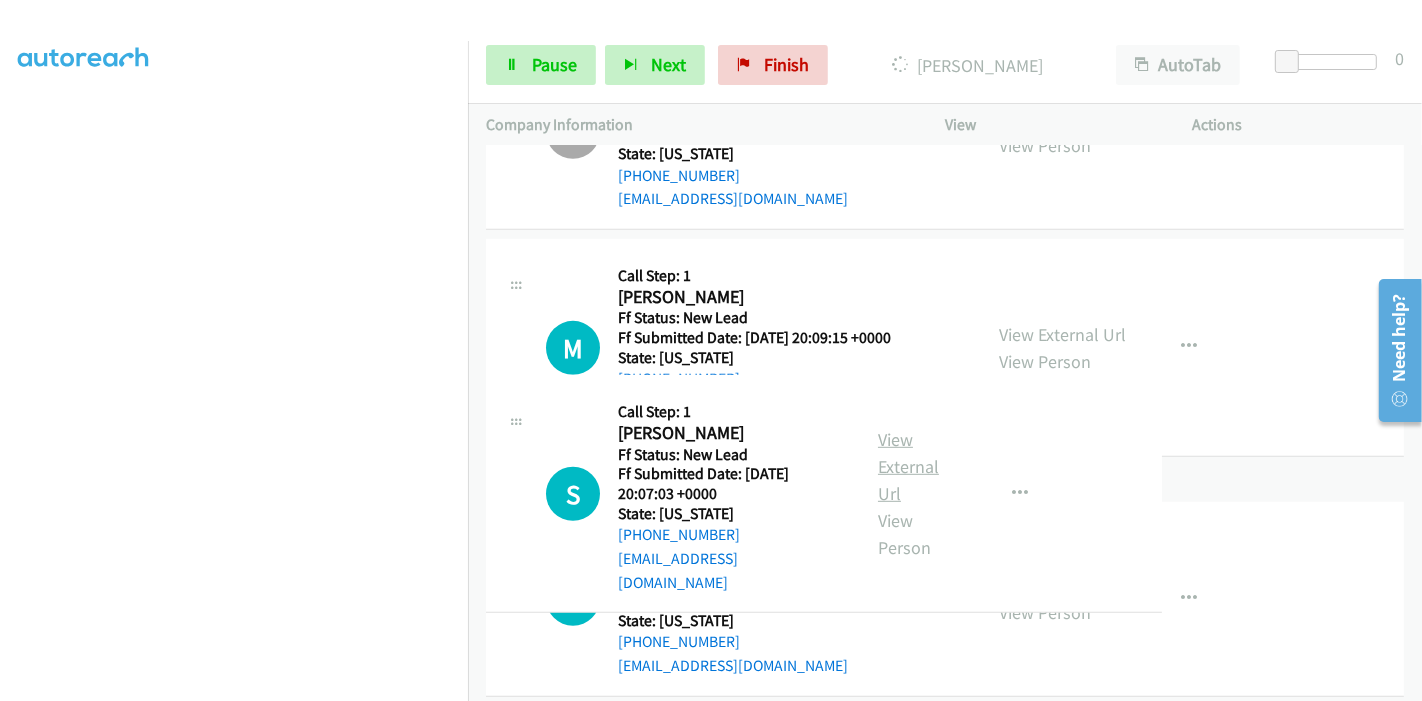 drag, startPoint x: 1065, startPoint y: 481, endPoint x: 1070, endPoint y: 466, distance: 15.811388 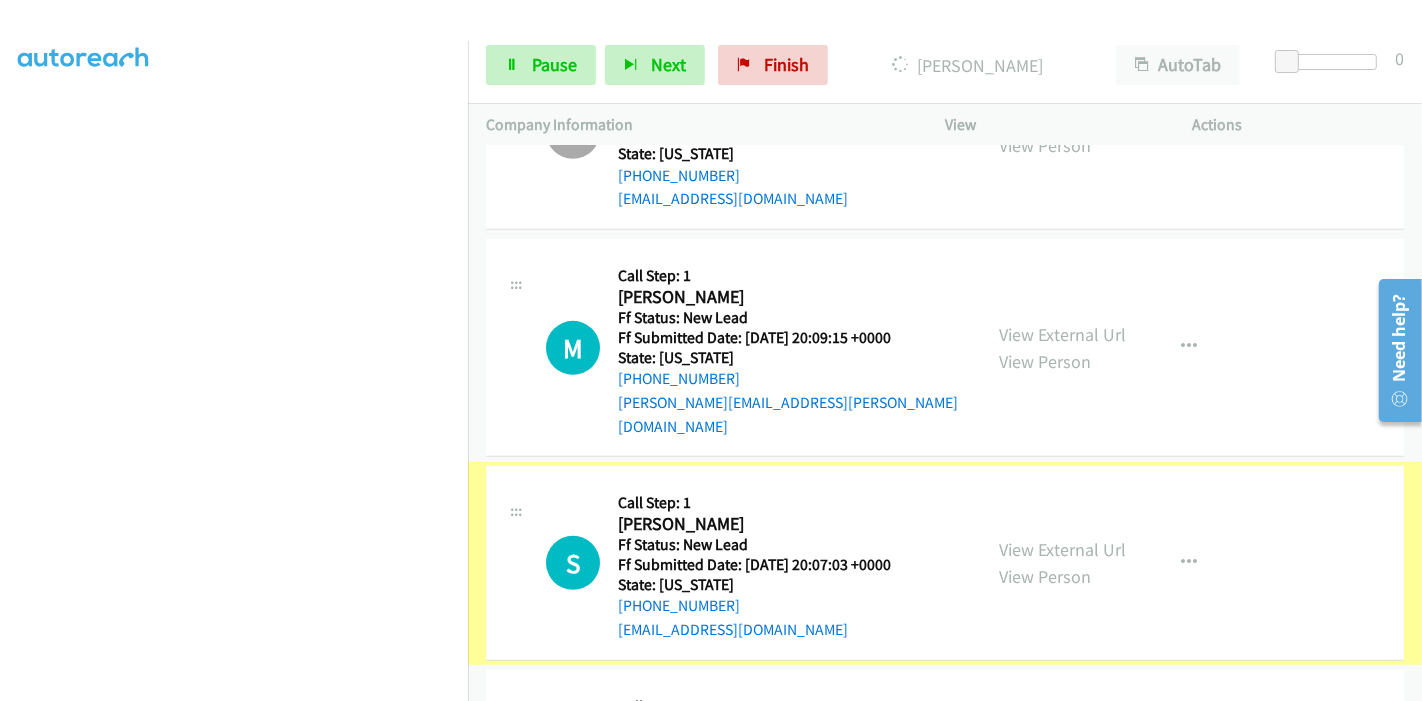 scroll, scrollTop: 985, scrollLeft: 0, axis: vertical 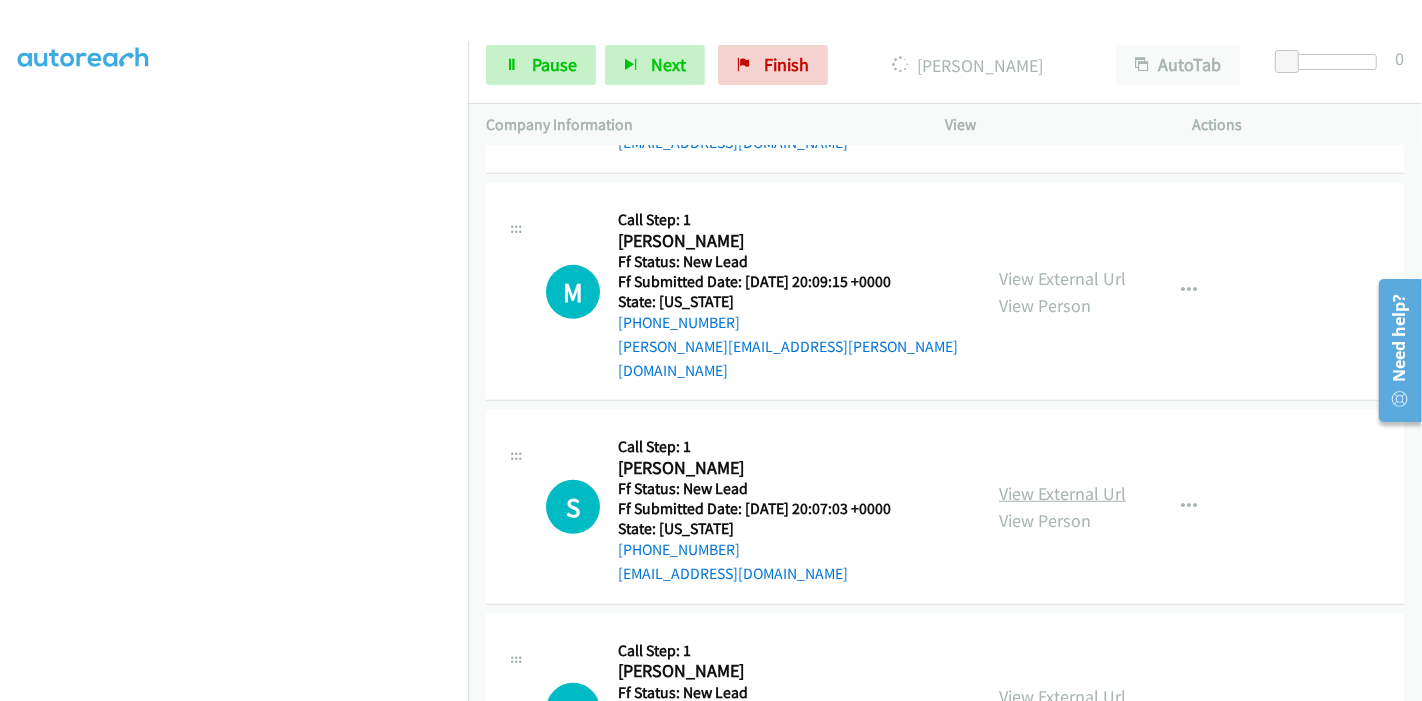 click on "View External Url" at bounding box center [1062, 493] 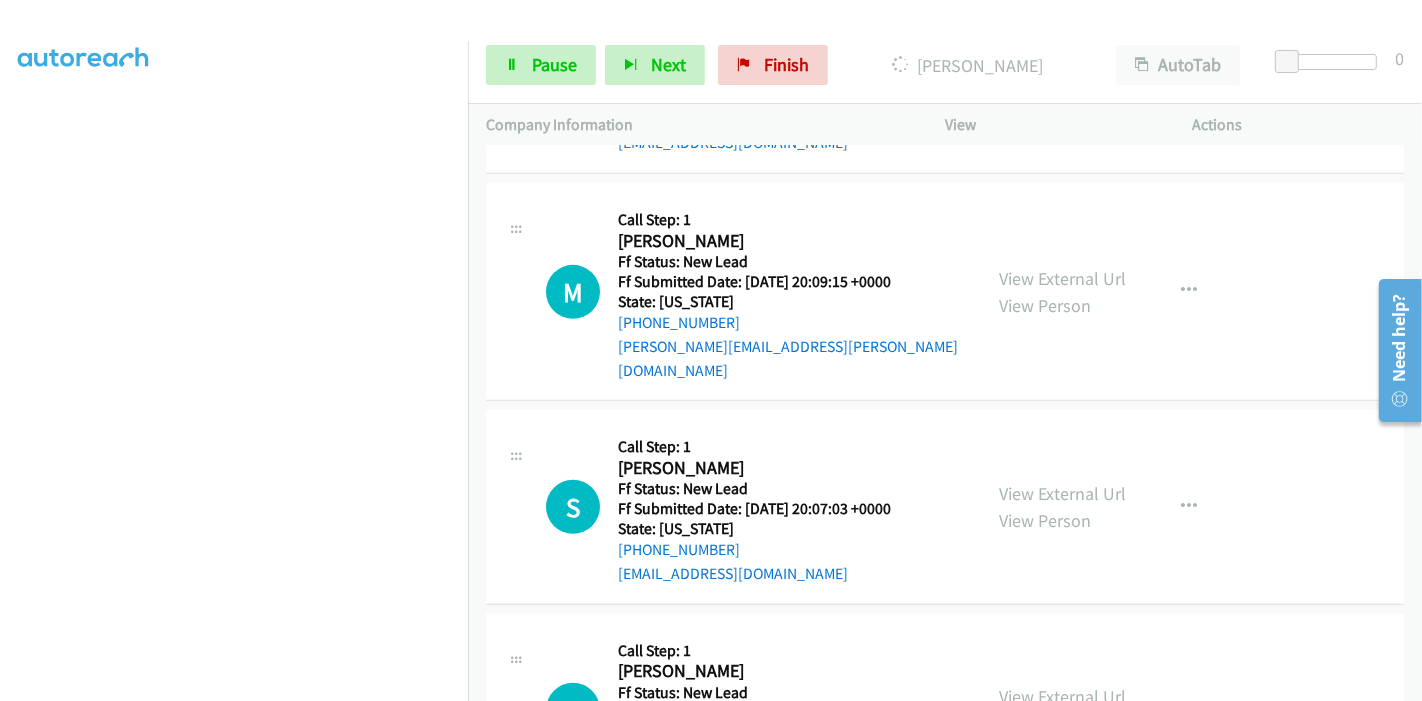 scroll, scrollTop: 1097, scrollLeft: 0, axis: vertical 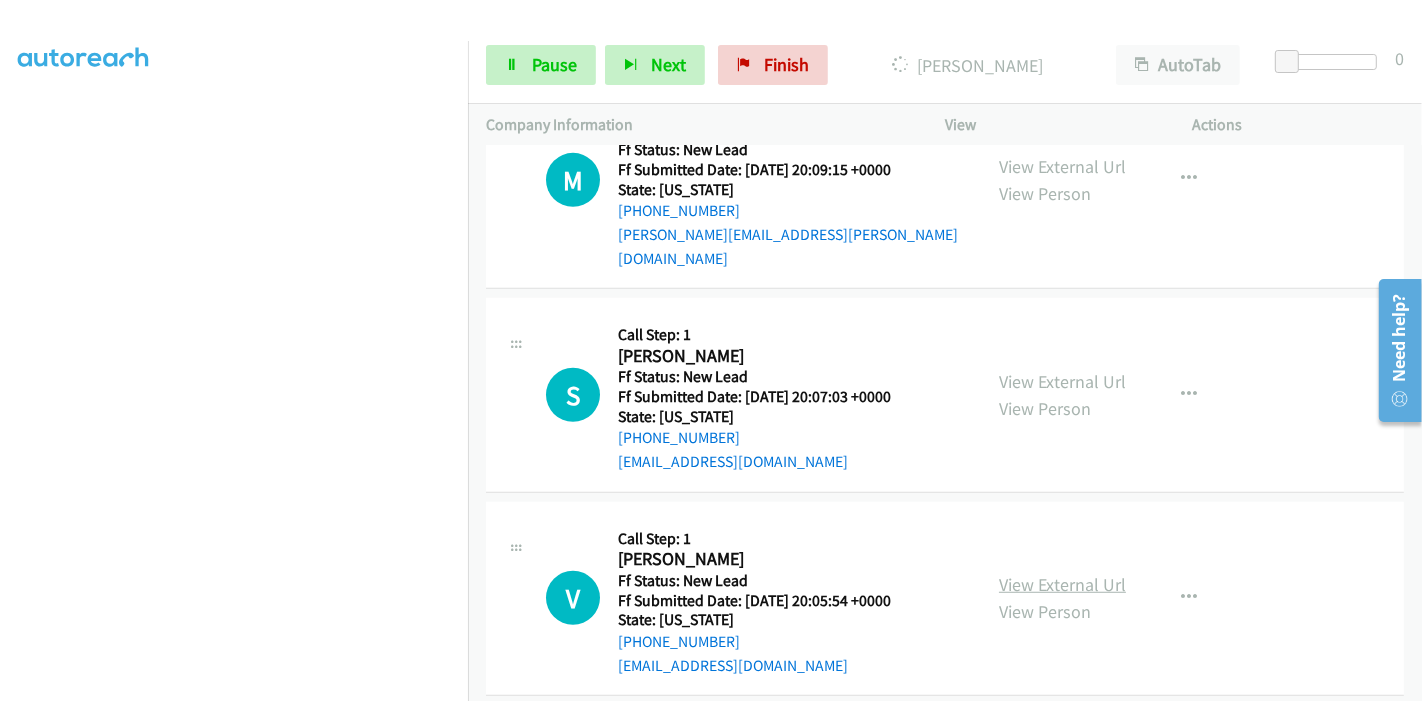 click on "View External Url" at bounding box center (1062, 584) 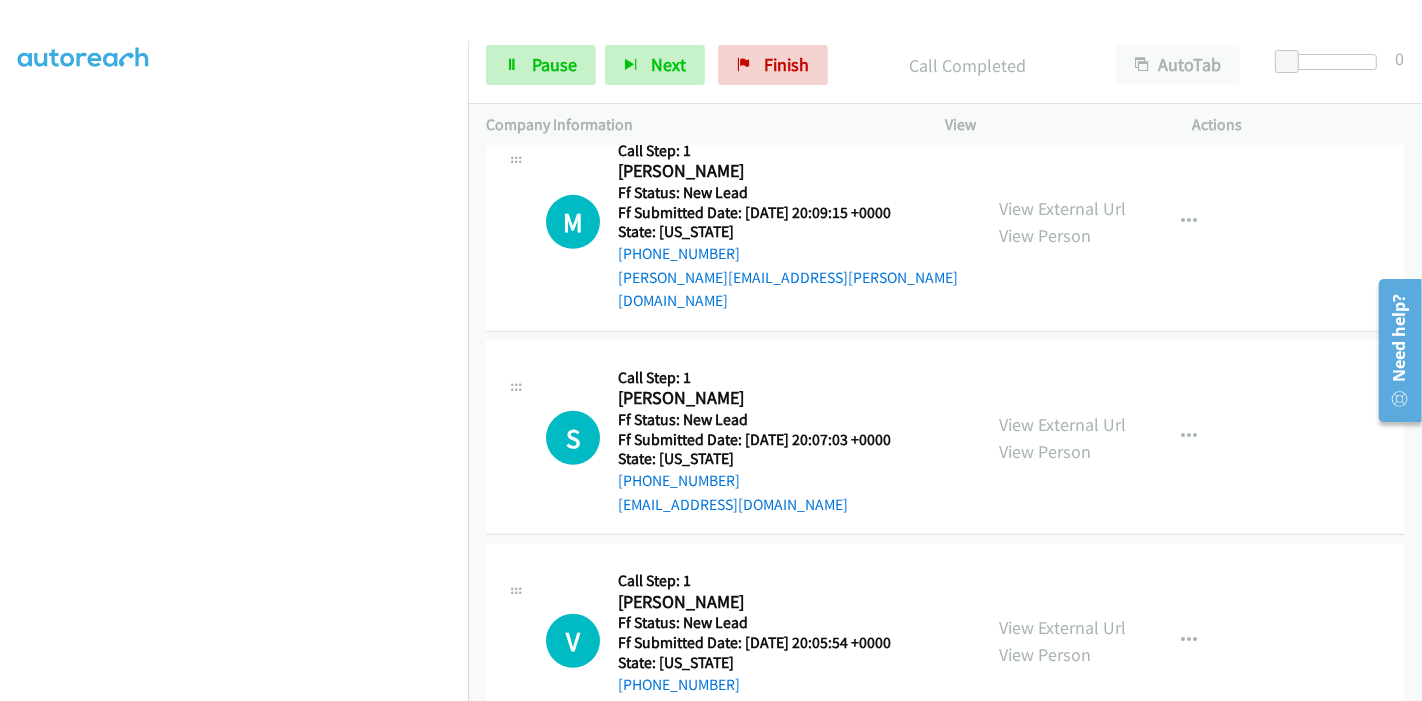 click on "Start Calls
Pause
Next
Finish
Call Completed
AutoTab
AutoTab
0" at bounding box center (945, 65) 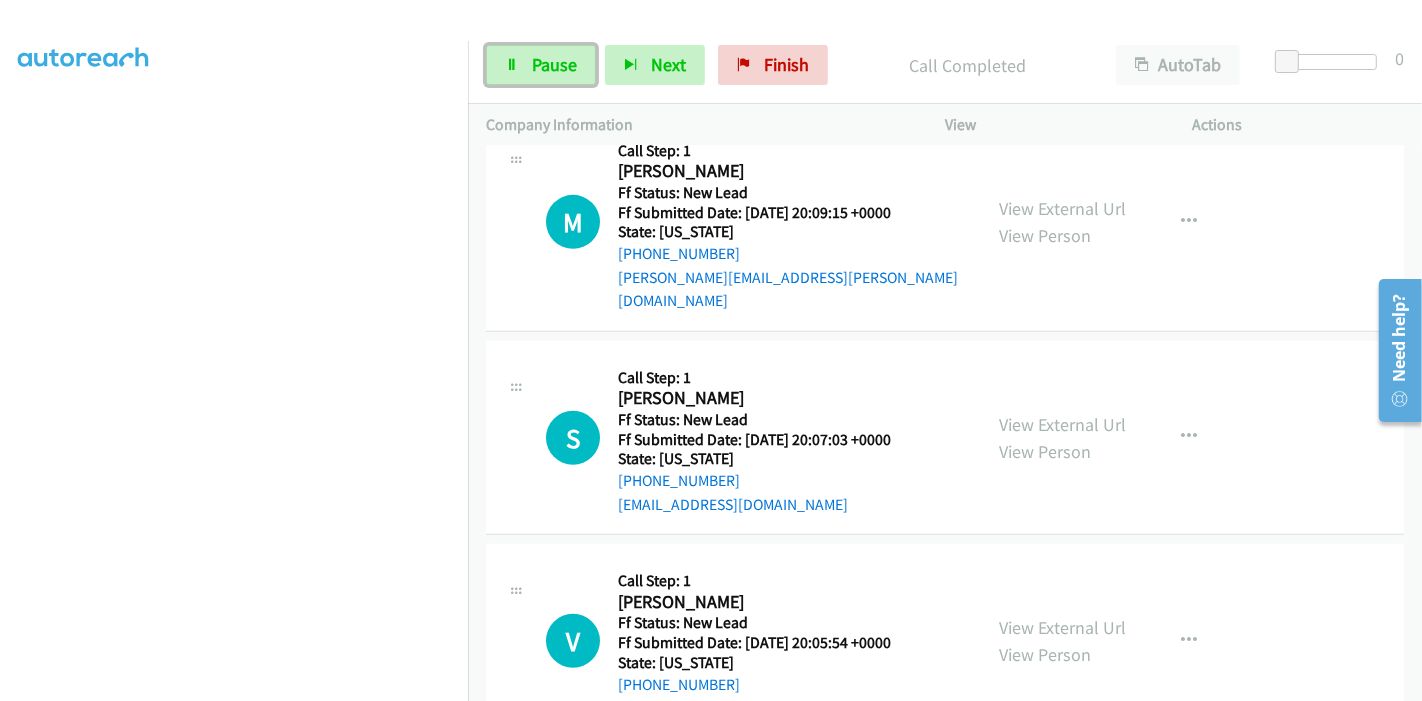 click at bounding box center [512, 66] 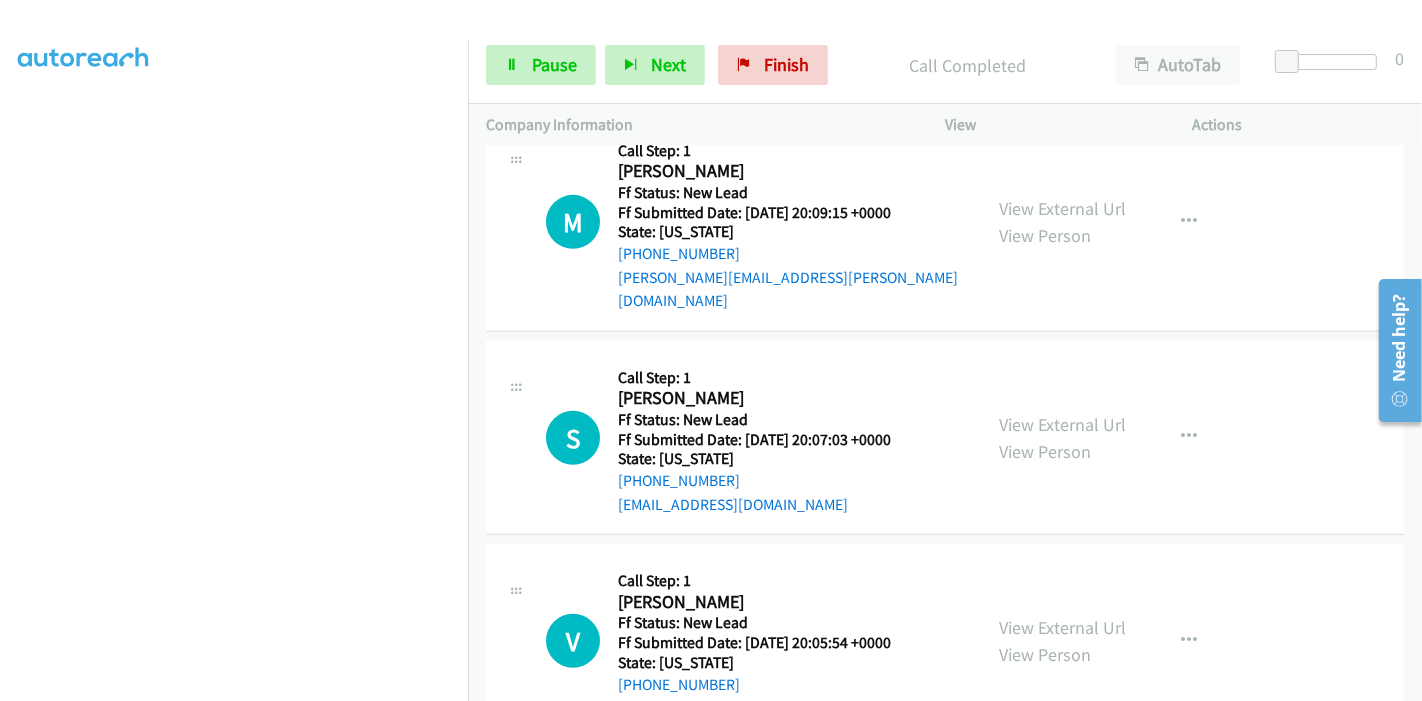 scroll, scrollTop: 992, scrollLeft: 0, axis: vertical 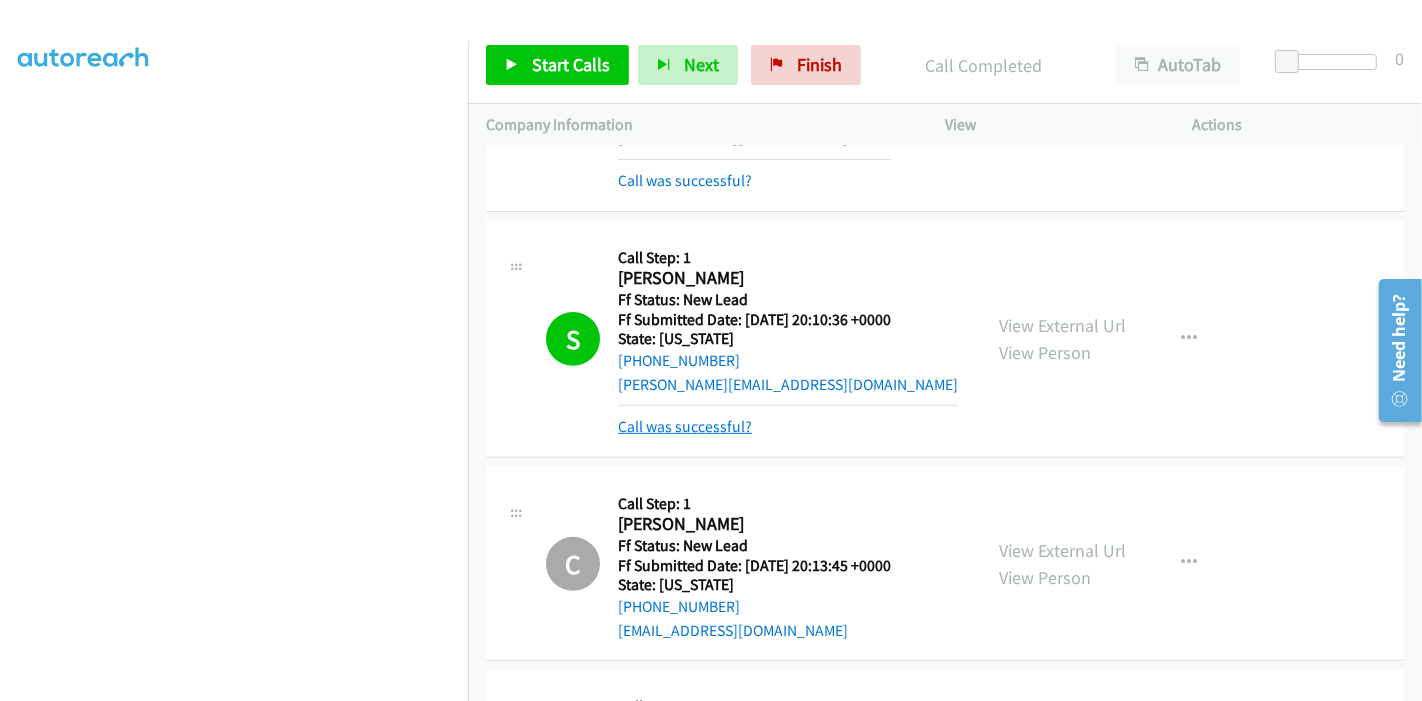 click on "Call was successful?" at bounding box center (685, 426) 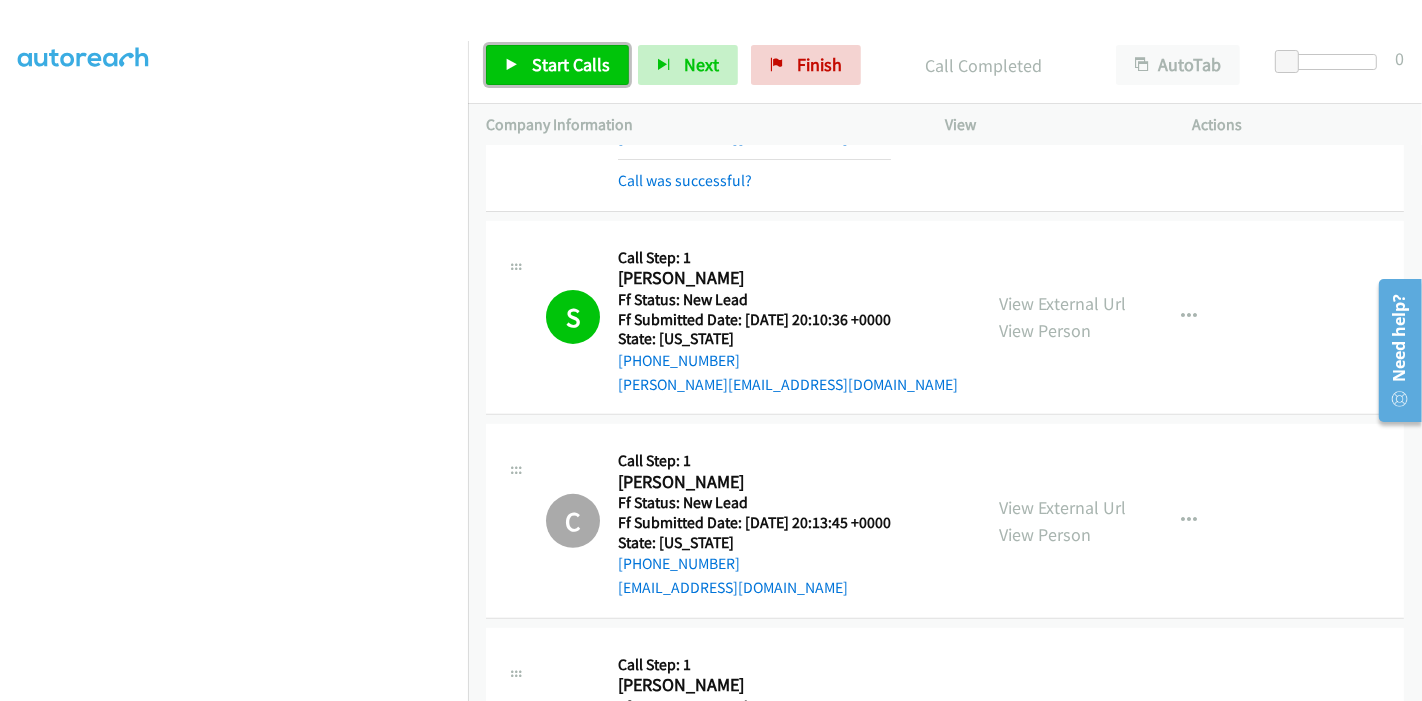 click on "Start Calls" at bounding box center (571, 64) 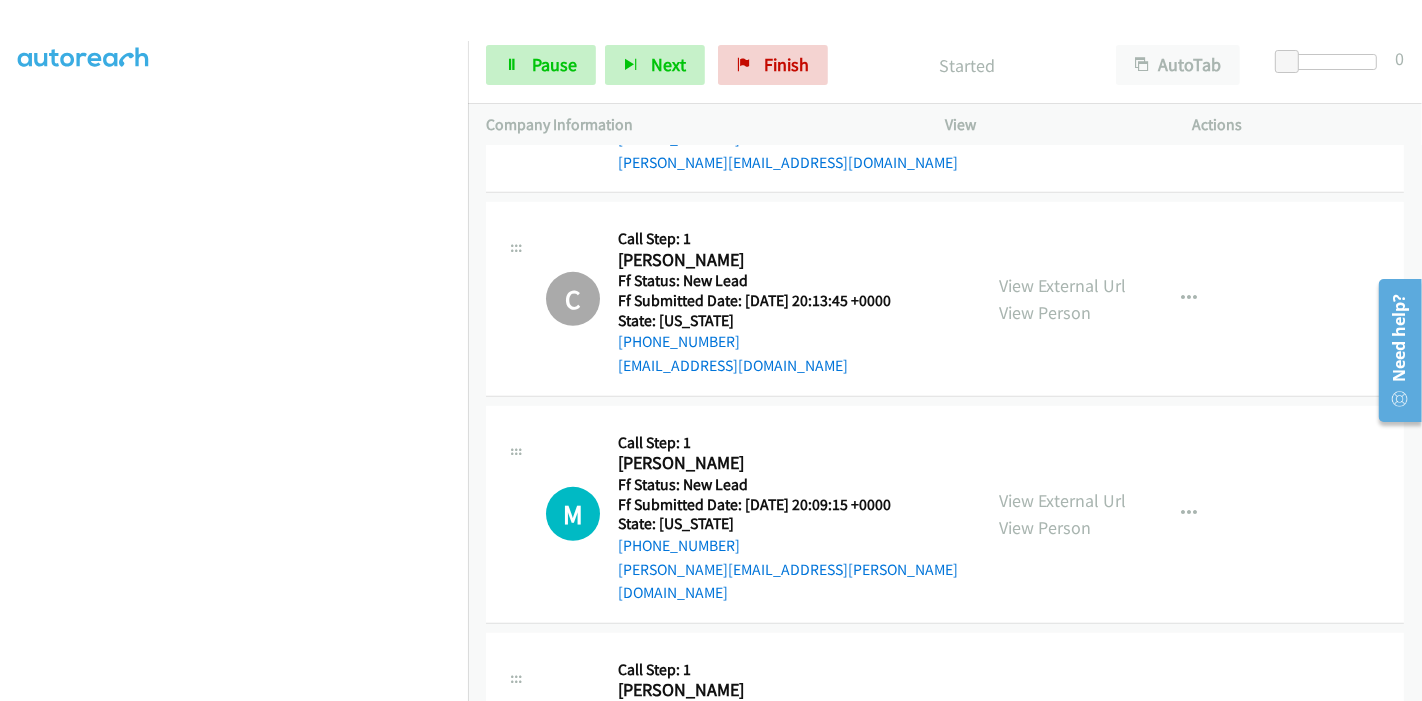 scroll, scrollTop: 917, scrollLeft: 0, axis: vertical 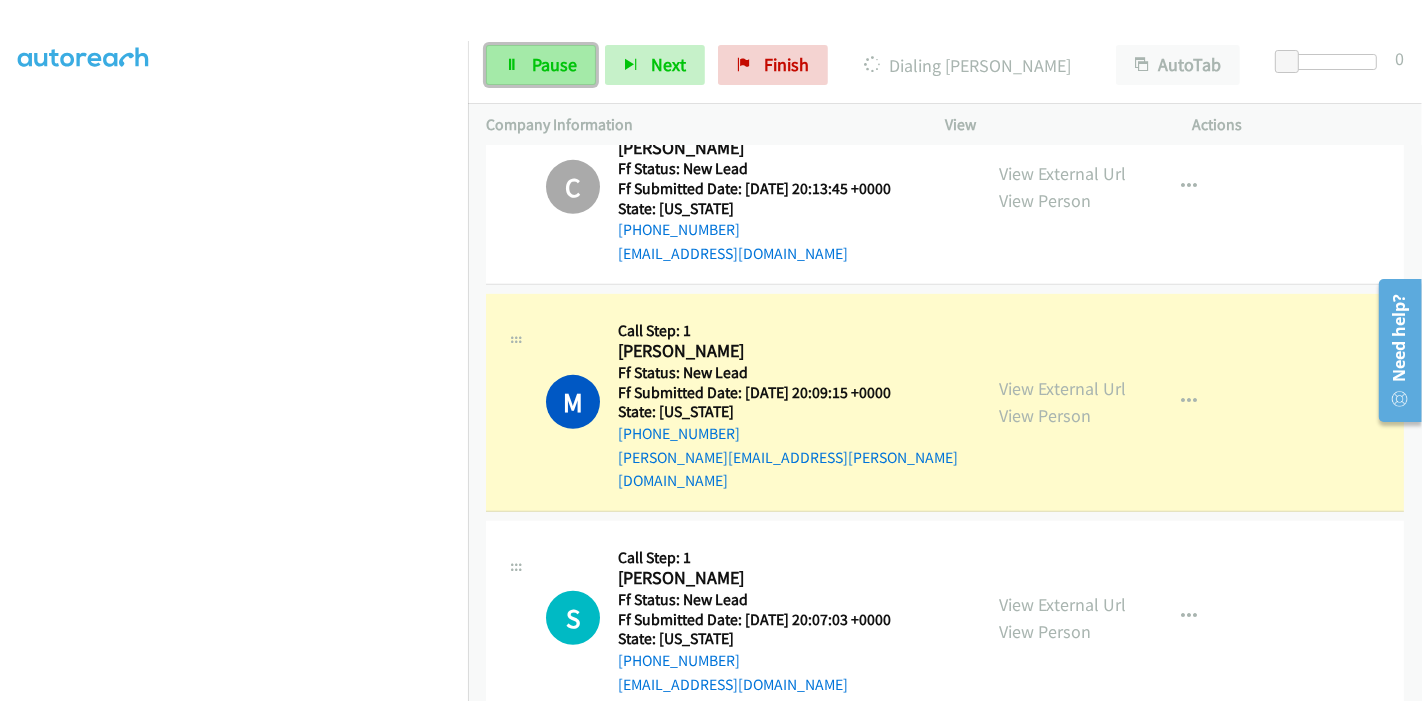 click on "Pause" at bounding box center [554, 64] 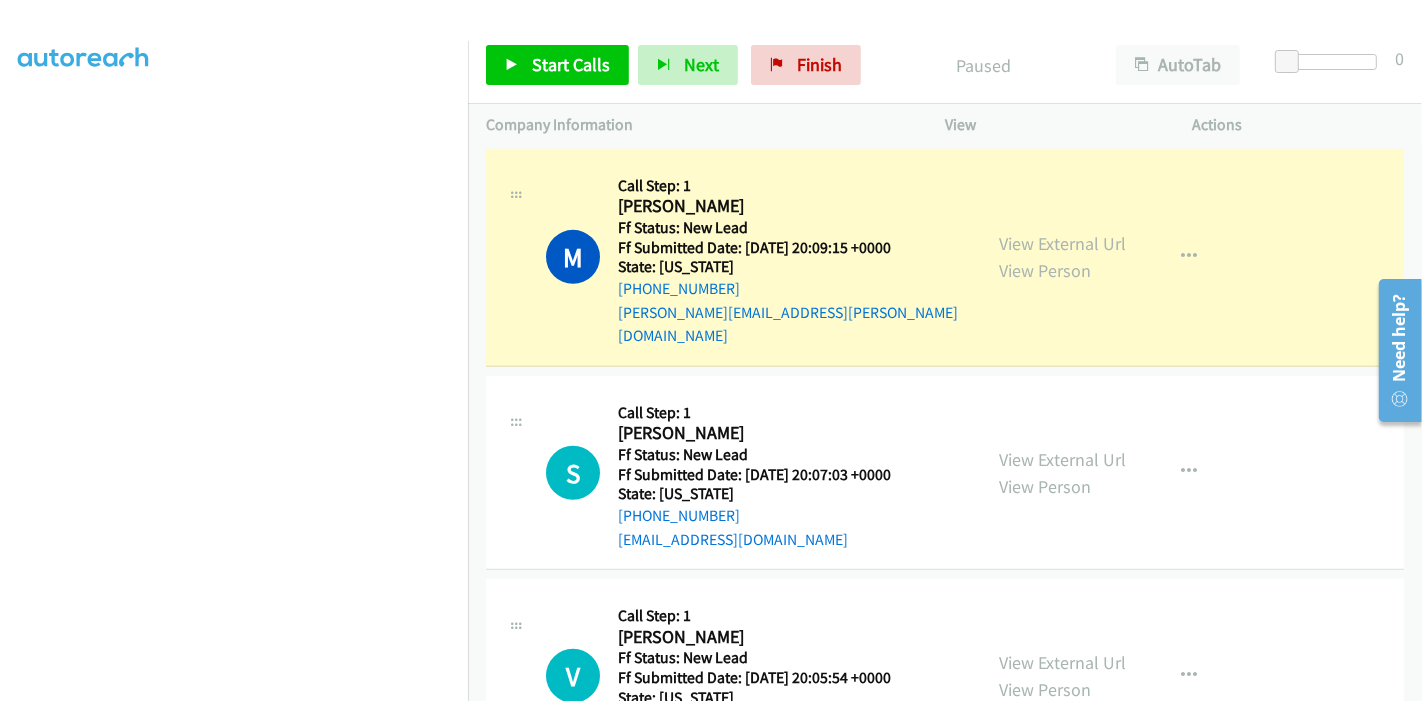 scroll, scrollTop: 1028, scrollLeft: 0, axis: vertical 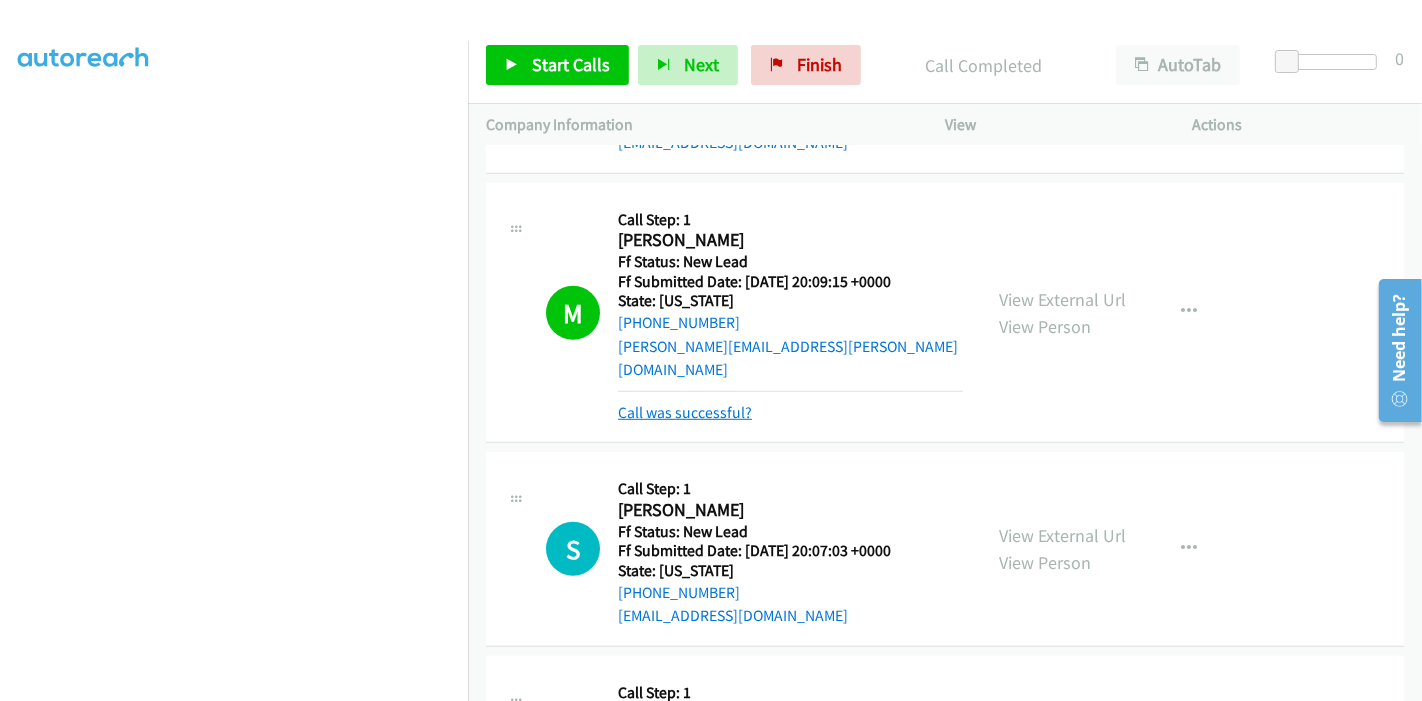 click on "Call was successful?" at bounding box center (685, 412) 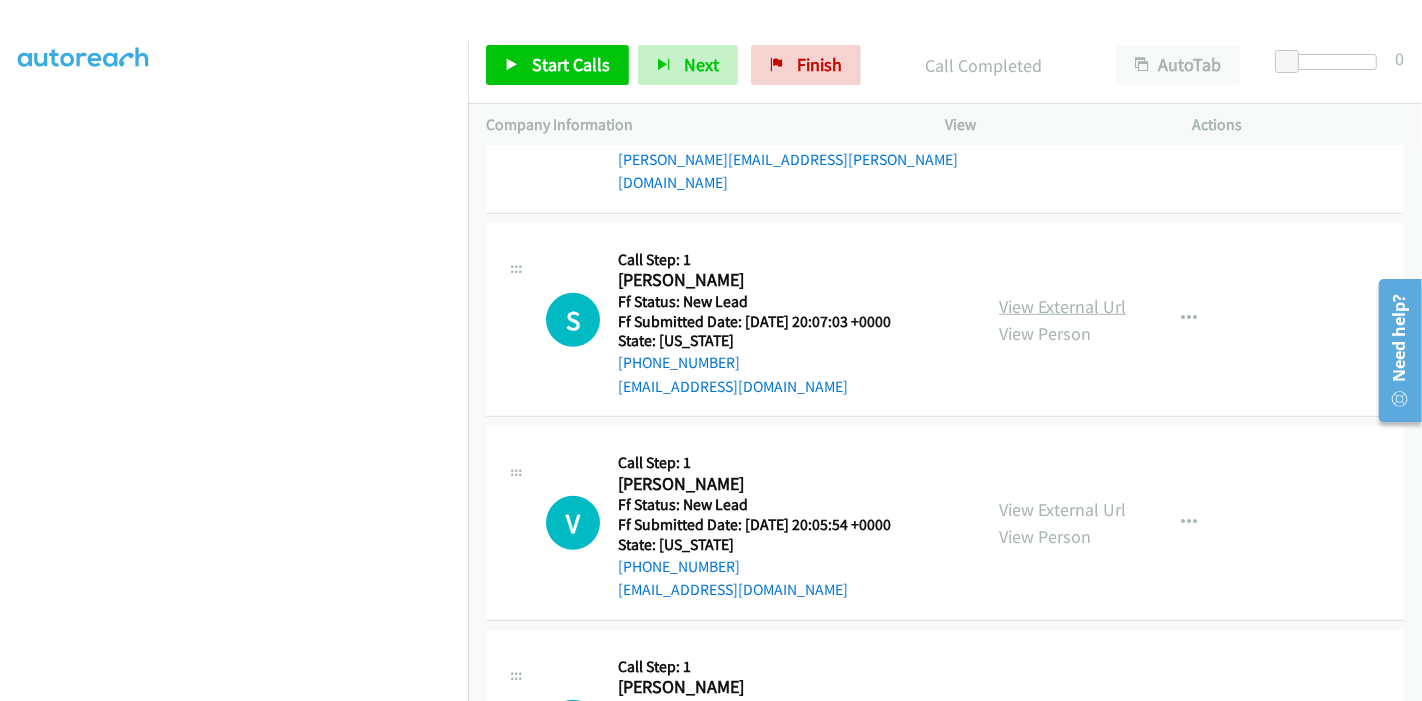 scroll, scrollTop: 1250, scrollLeft: 0, axis: vertical 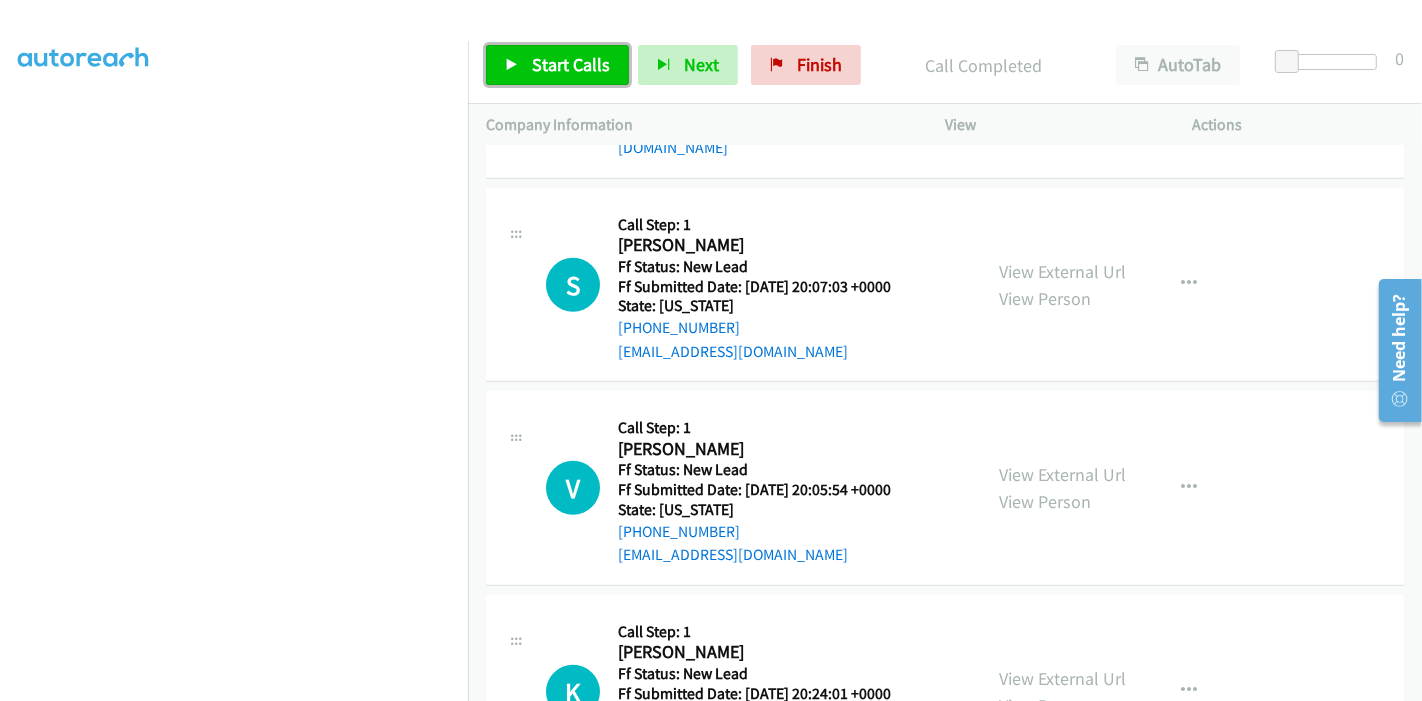 click on "Start Calls" at bounding box center [571, 64] 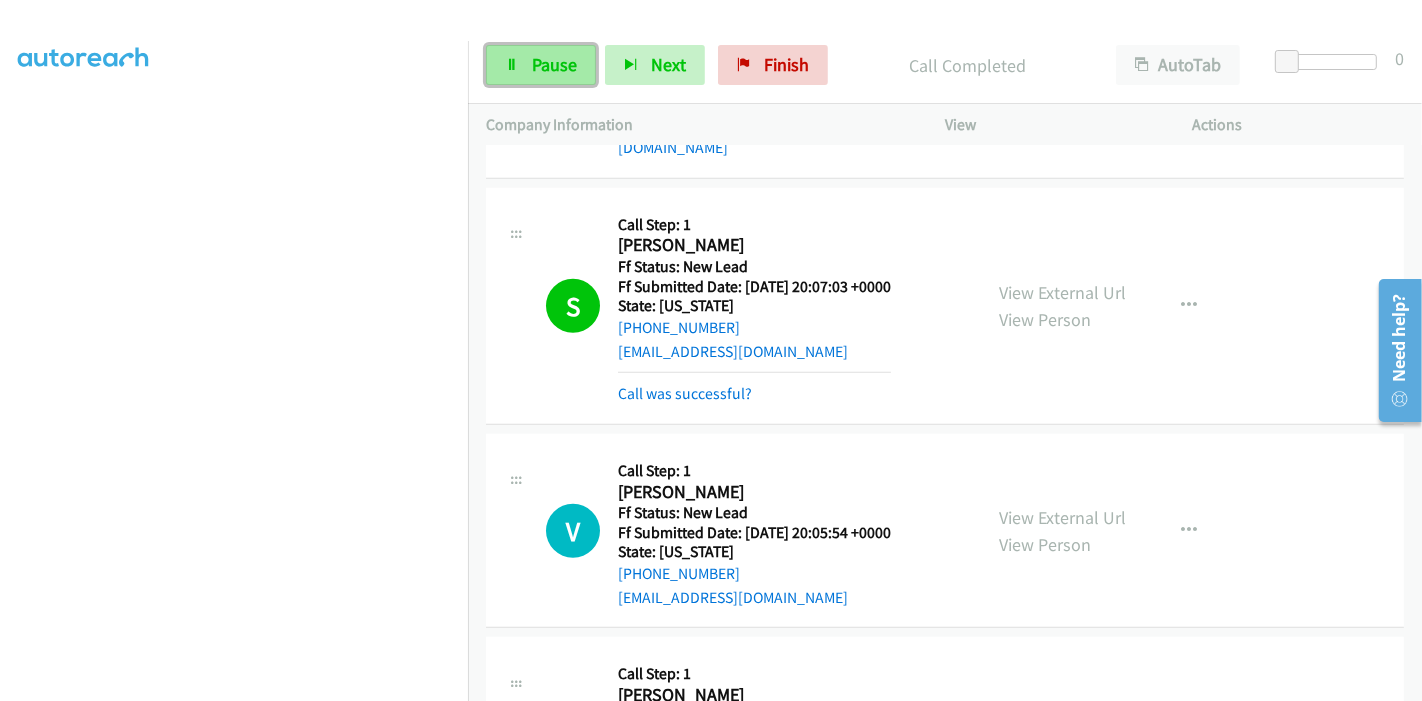 click on "Pause" at bounding box center [554, 64] 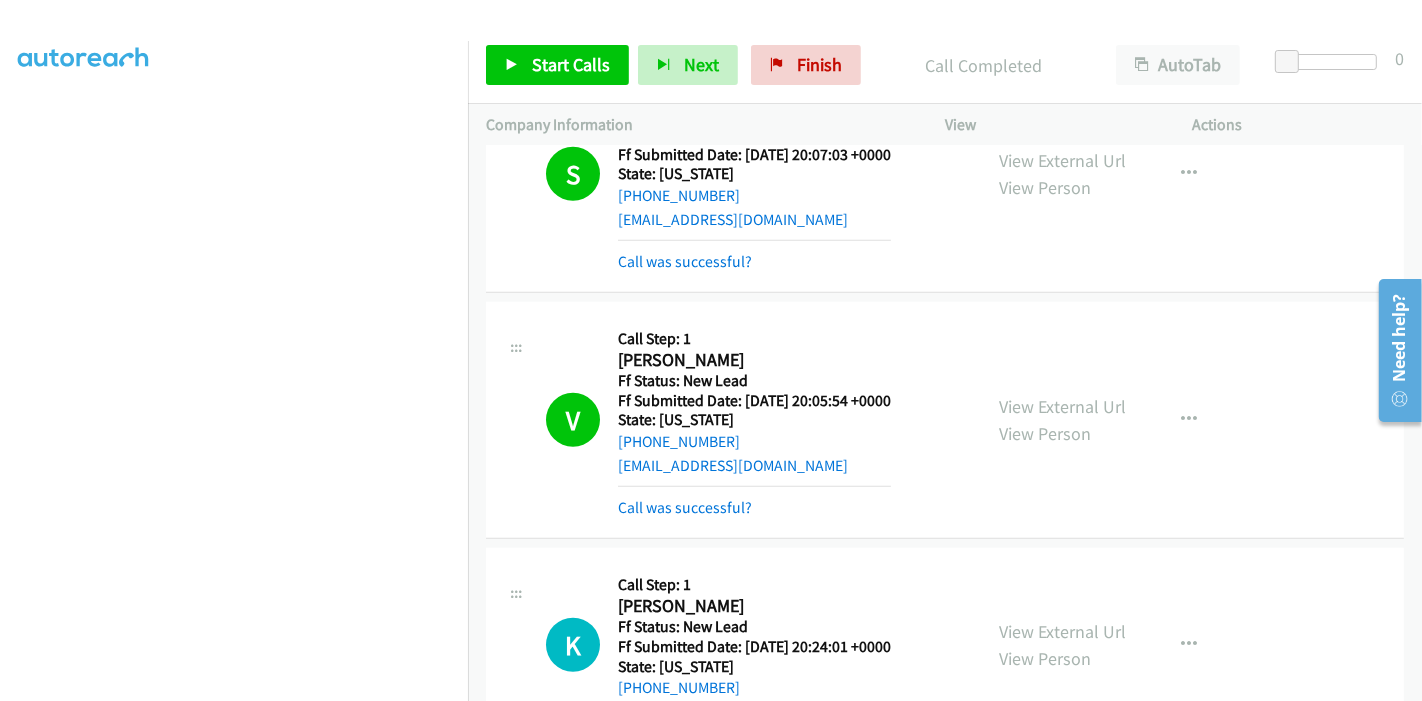 scroll, scrollTop: 1493, scrollLeft: 0, axis: vertical 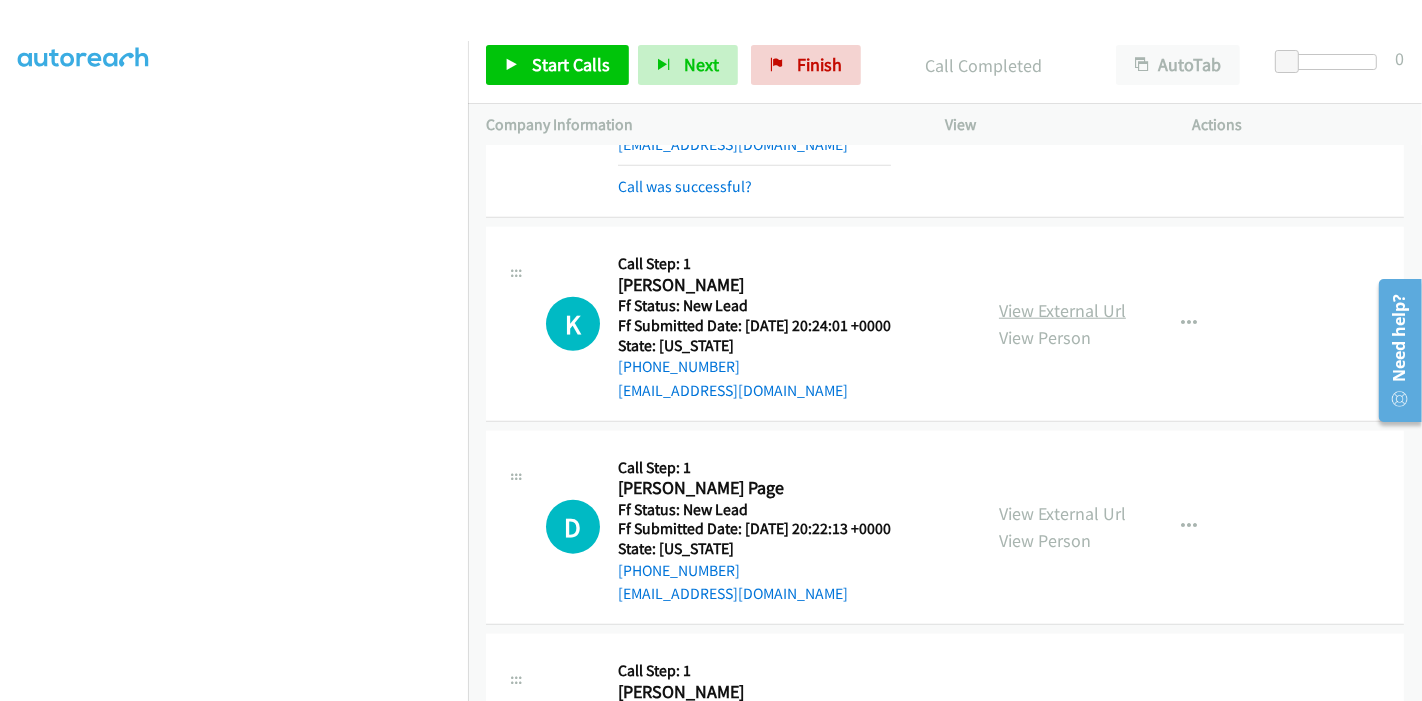 click on "View External Url" at bounding box center (1062, 310) 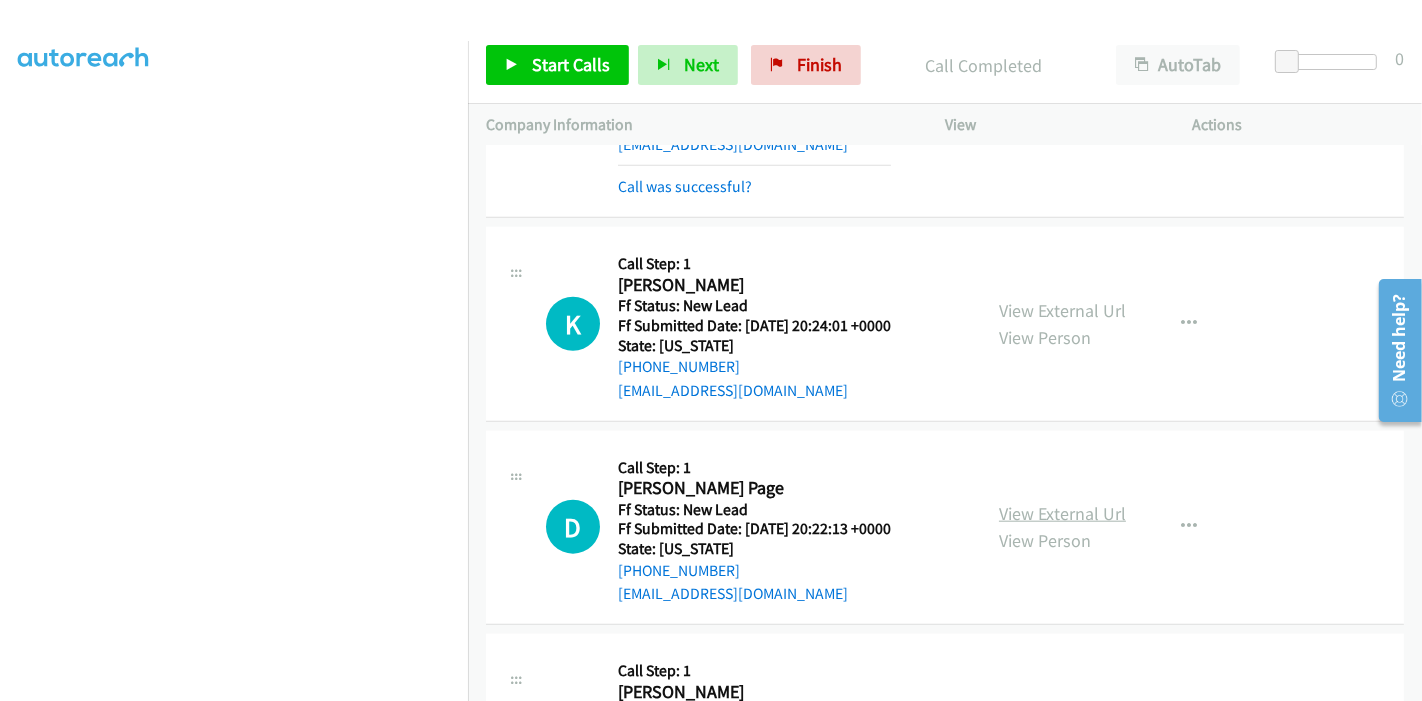 click on "View External Url" at bounding box center [1062, 513] 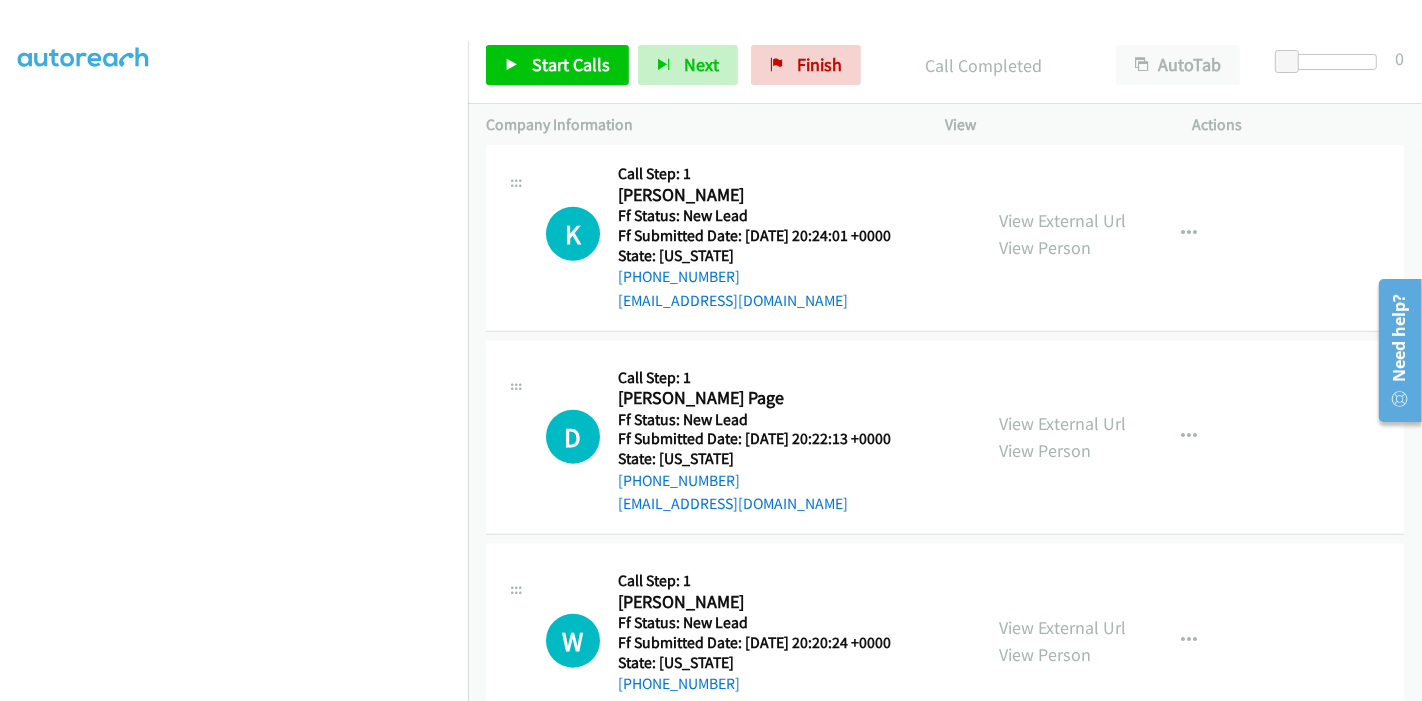 scroll, scrollTop: 1925, scrollLeft: 0, axis: vertical 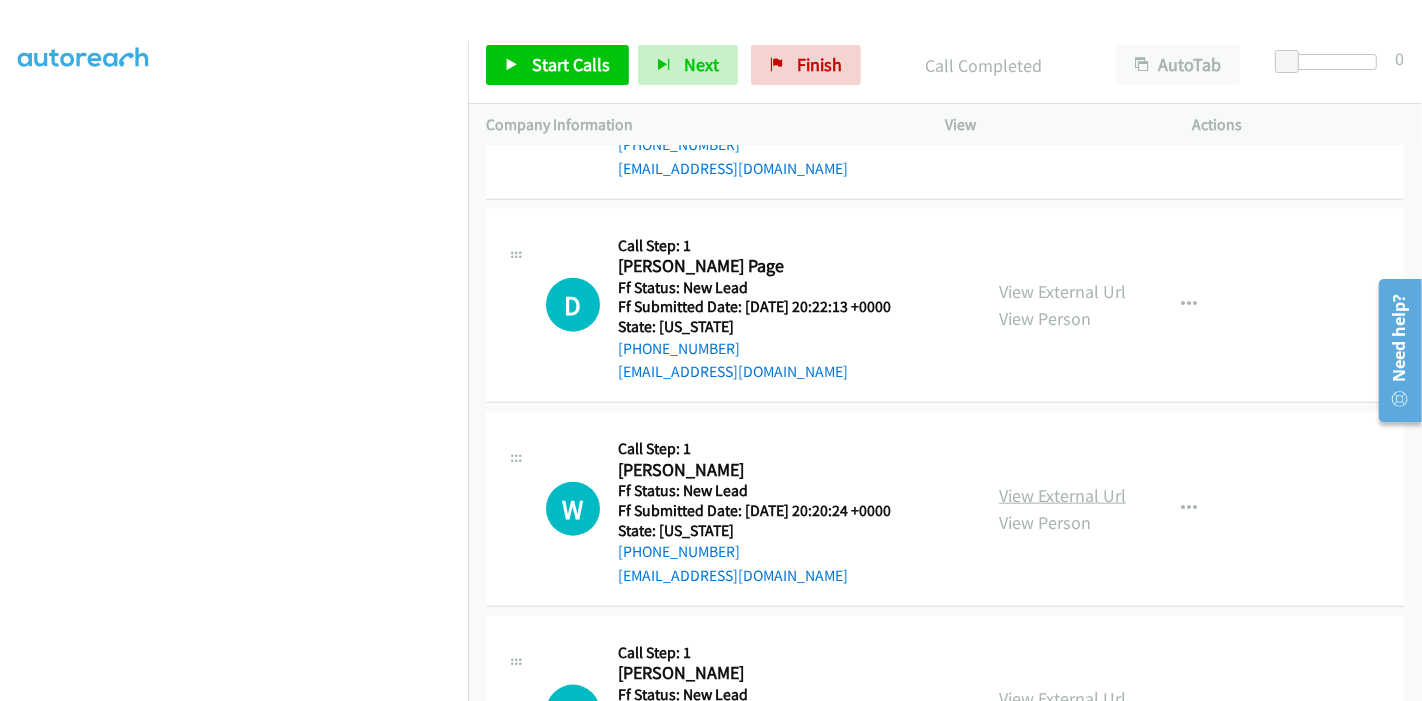 click on "View External Url" at bounding box center (1062, 495) 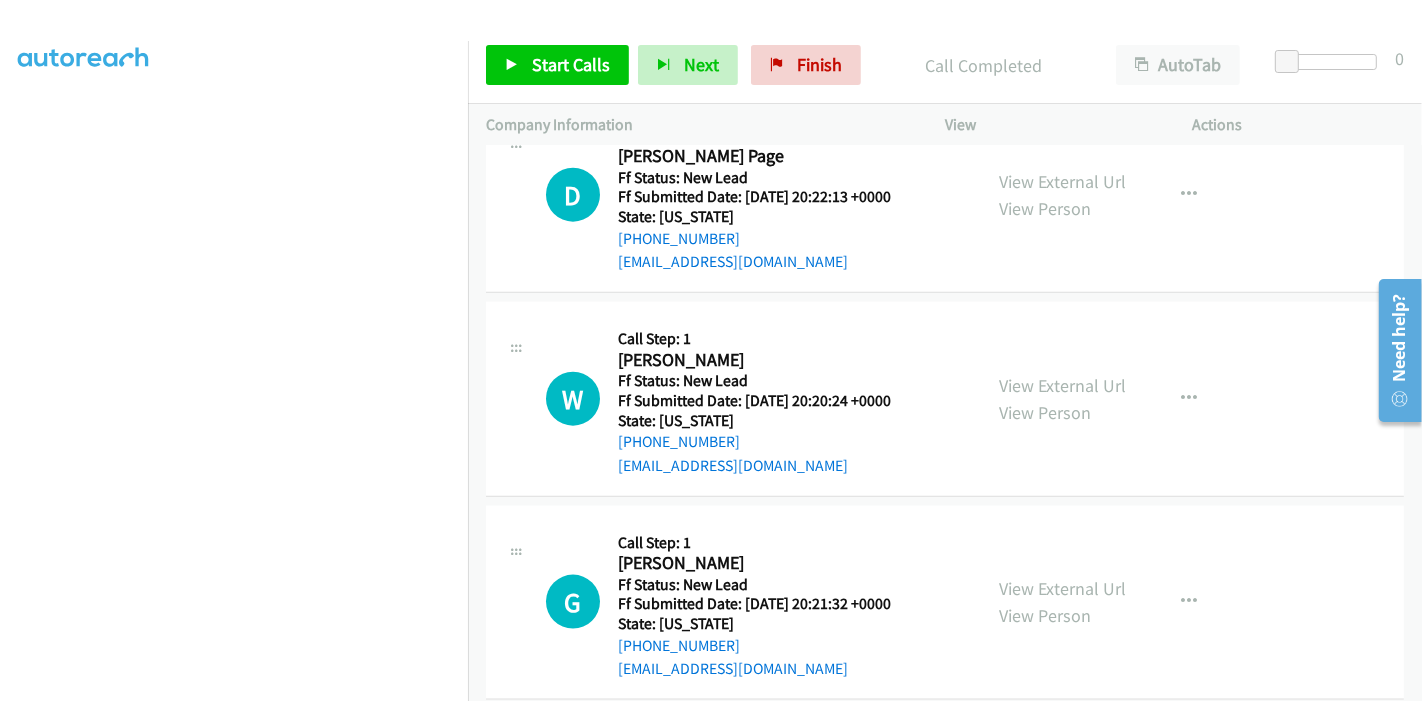 scroll, scrollTop: 2037, scrollLeft: 0, axis: vertical 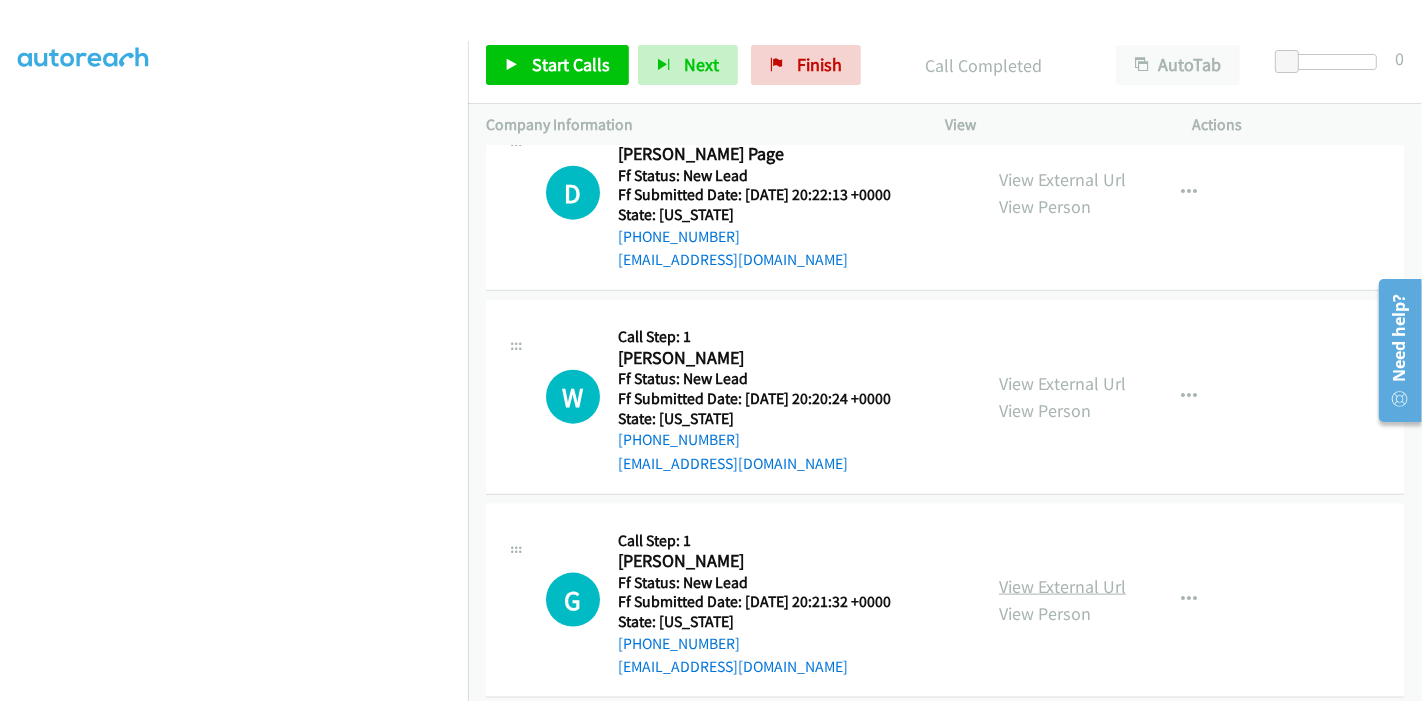 click on "View External Url" at bounding box center (1062, 586) 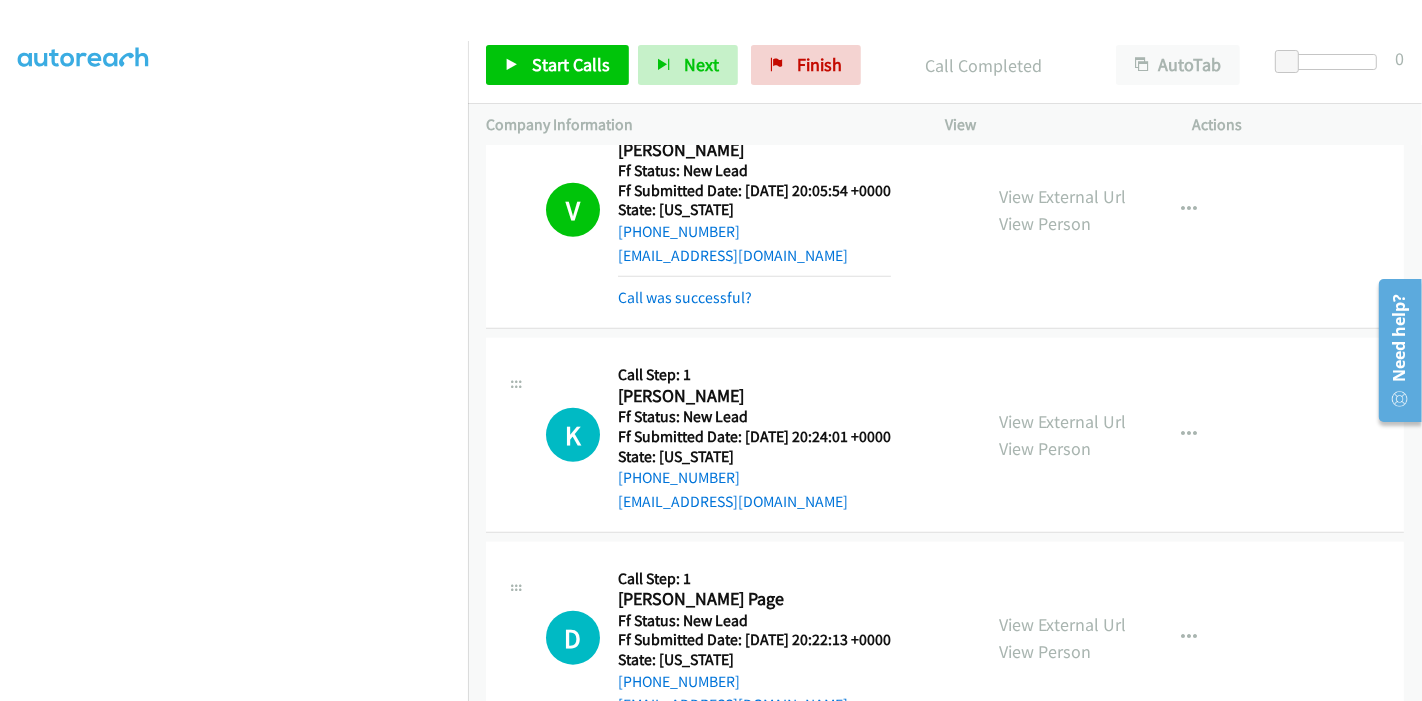 scroll, scrollTop: 1703, scrollLeft: 0, axis: vertical 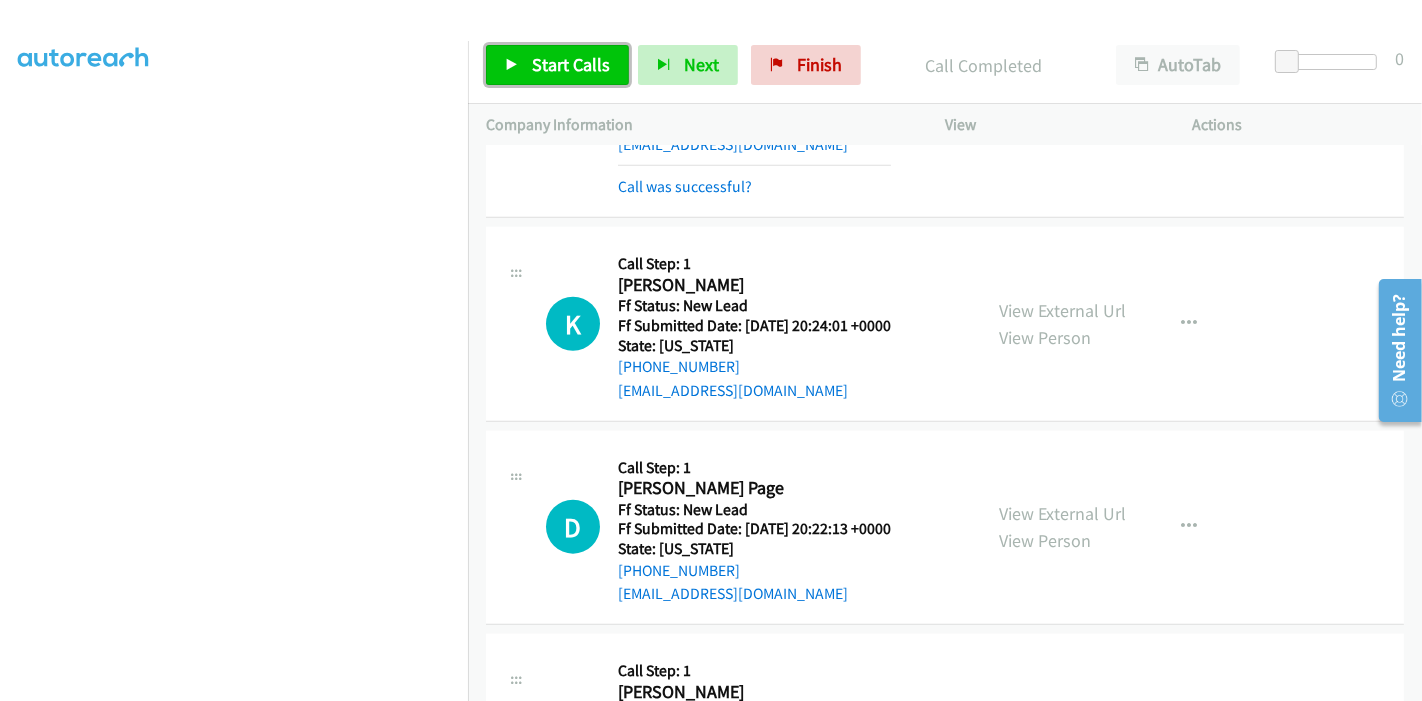 click on "Start Calls" at bounding box center (557, 65) 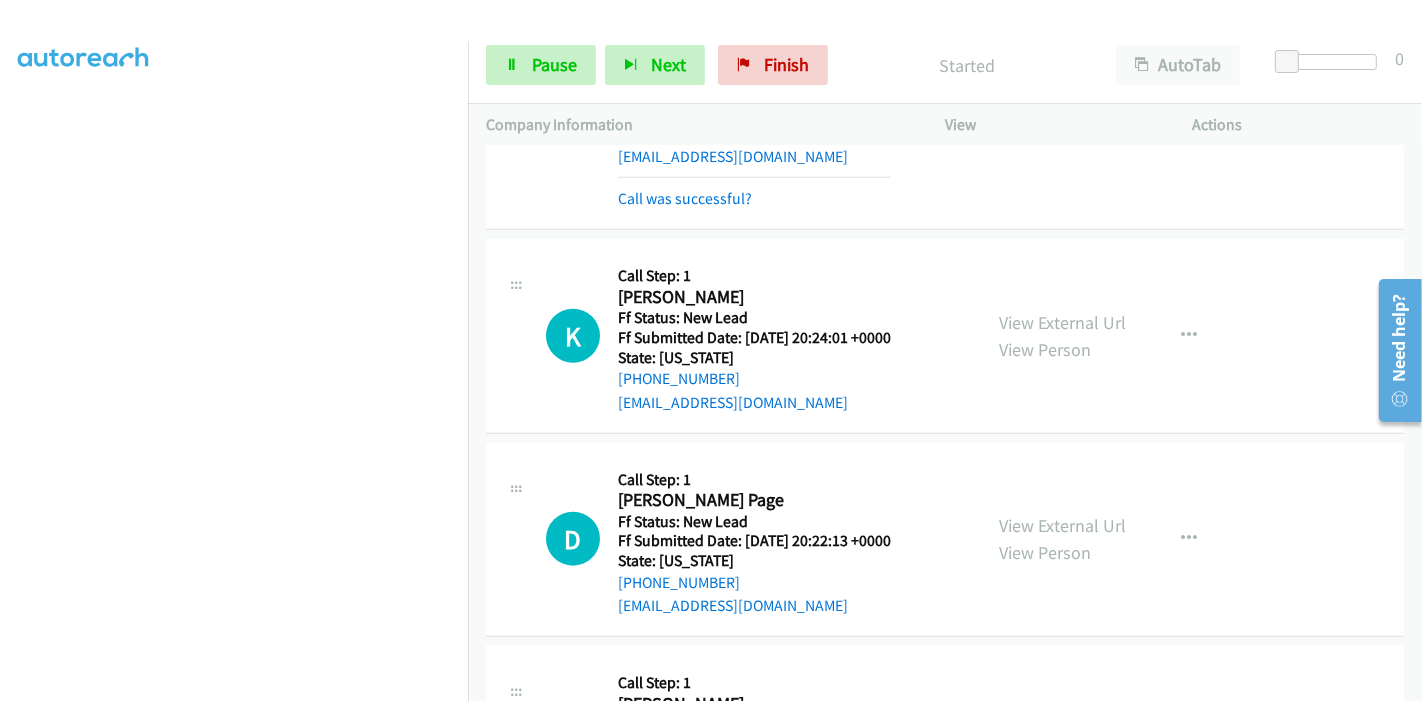 scroll, scrollTop: 1703, scrollLeft: 0, axis: vertical 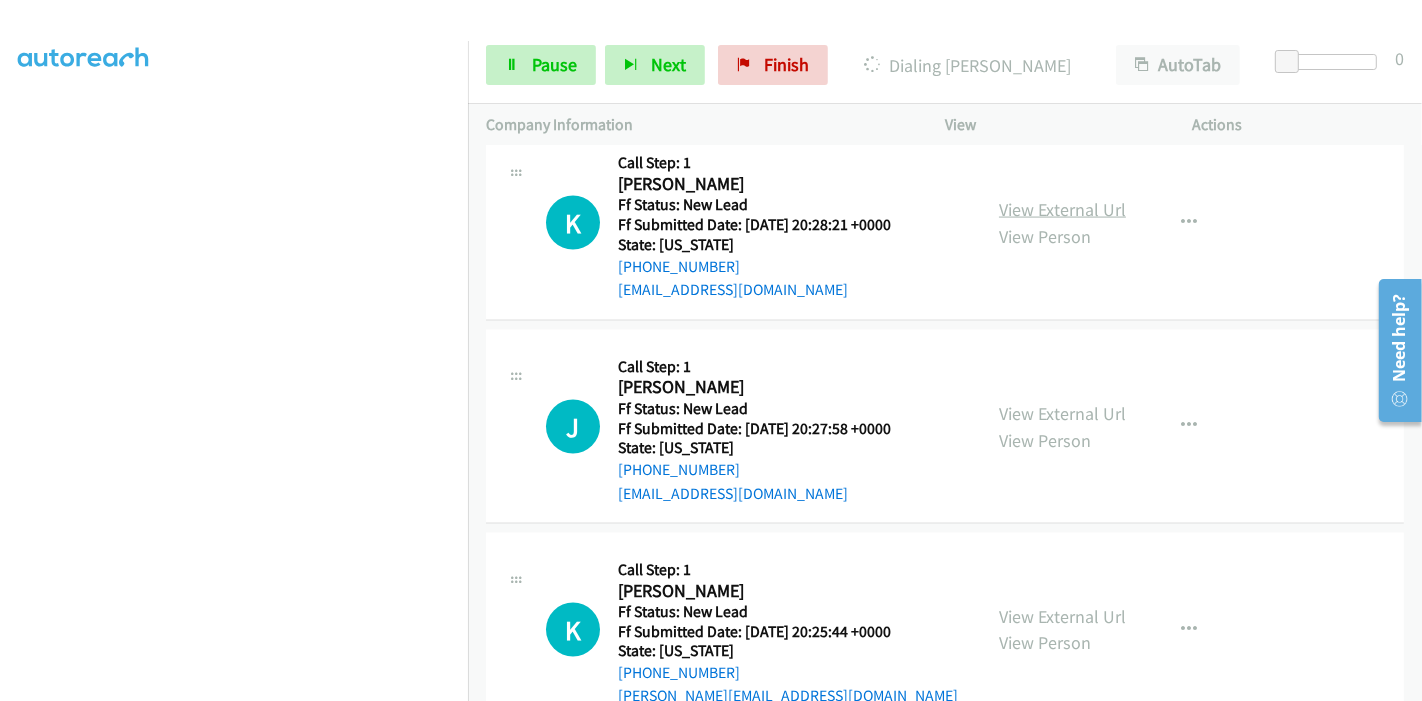 click on "View External Url" at bounding box center [1062, 209] 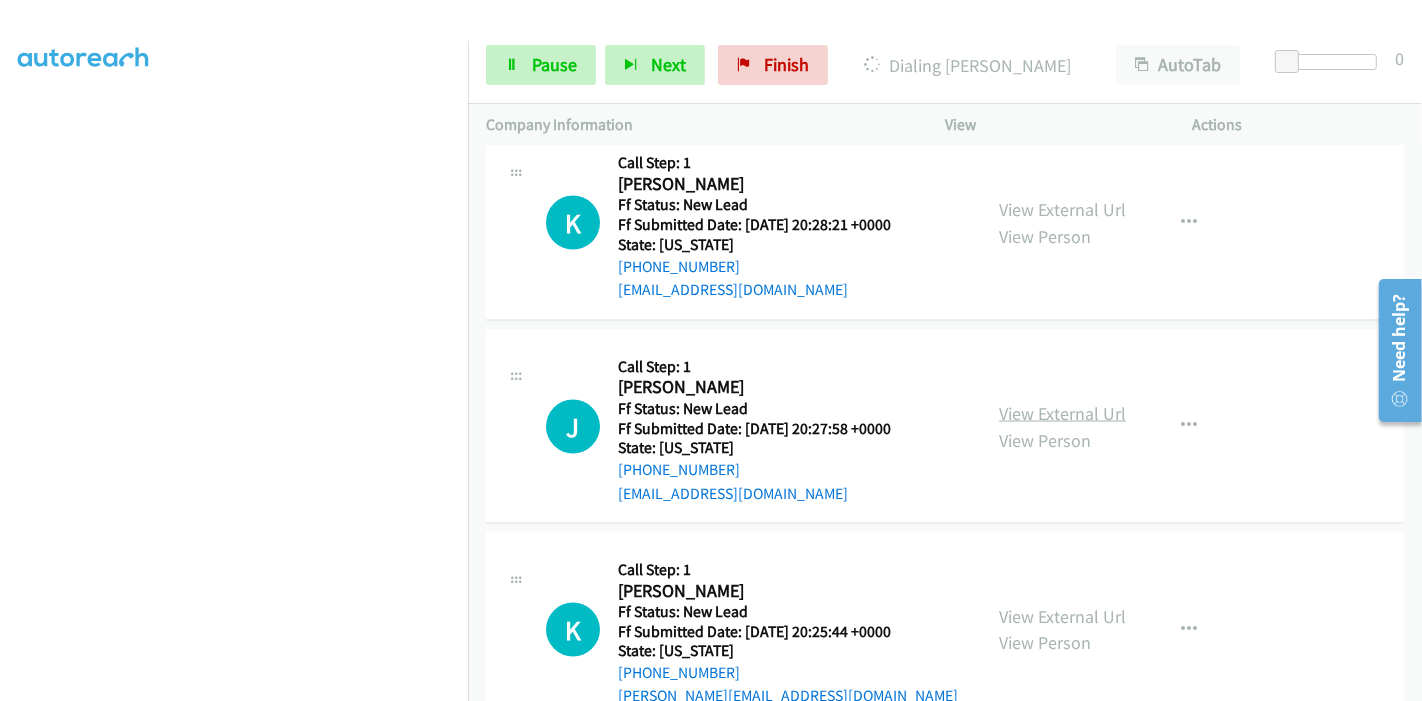 click on "View External Url" at bounding box center [1062, 413] 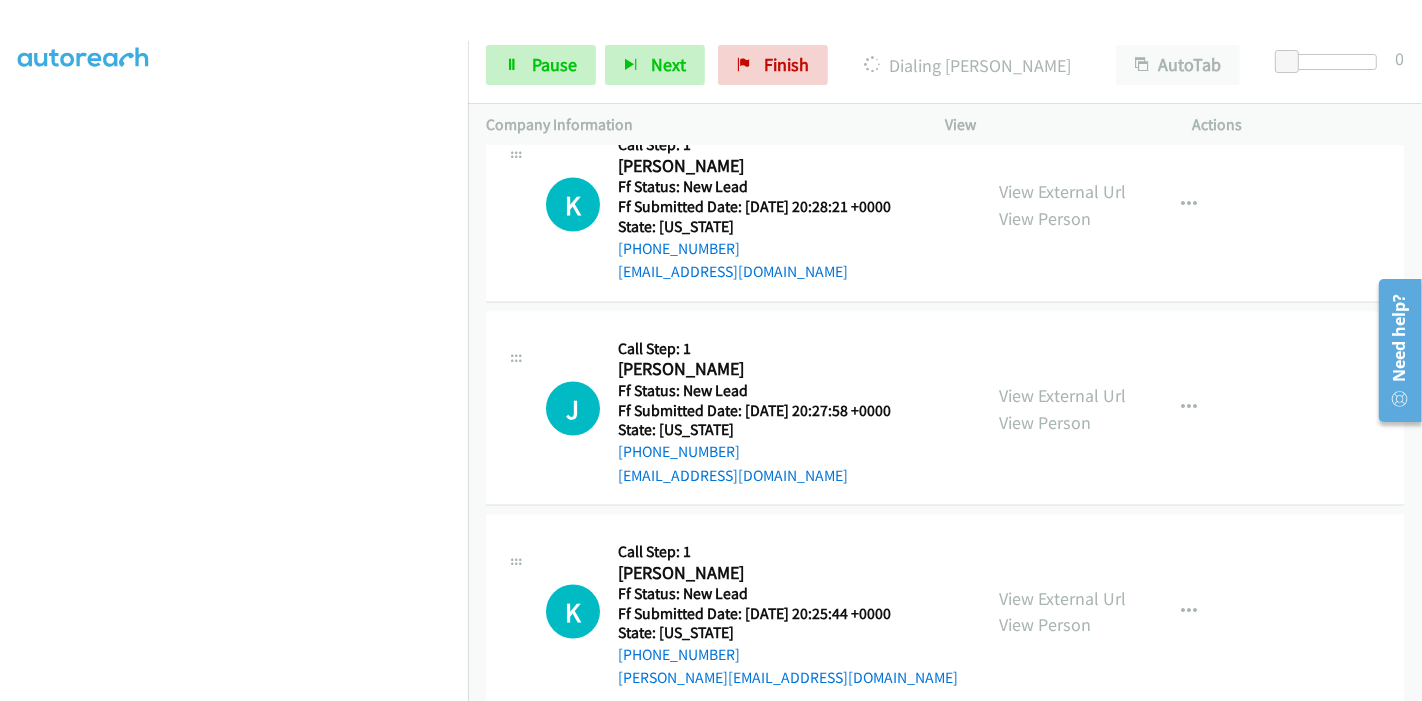 scroll, scrollTop: 2731, scrollLeft: 0, axis: vertical 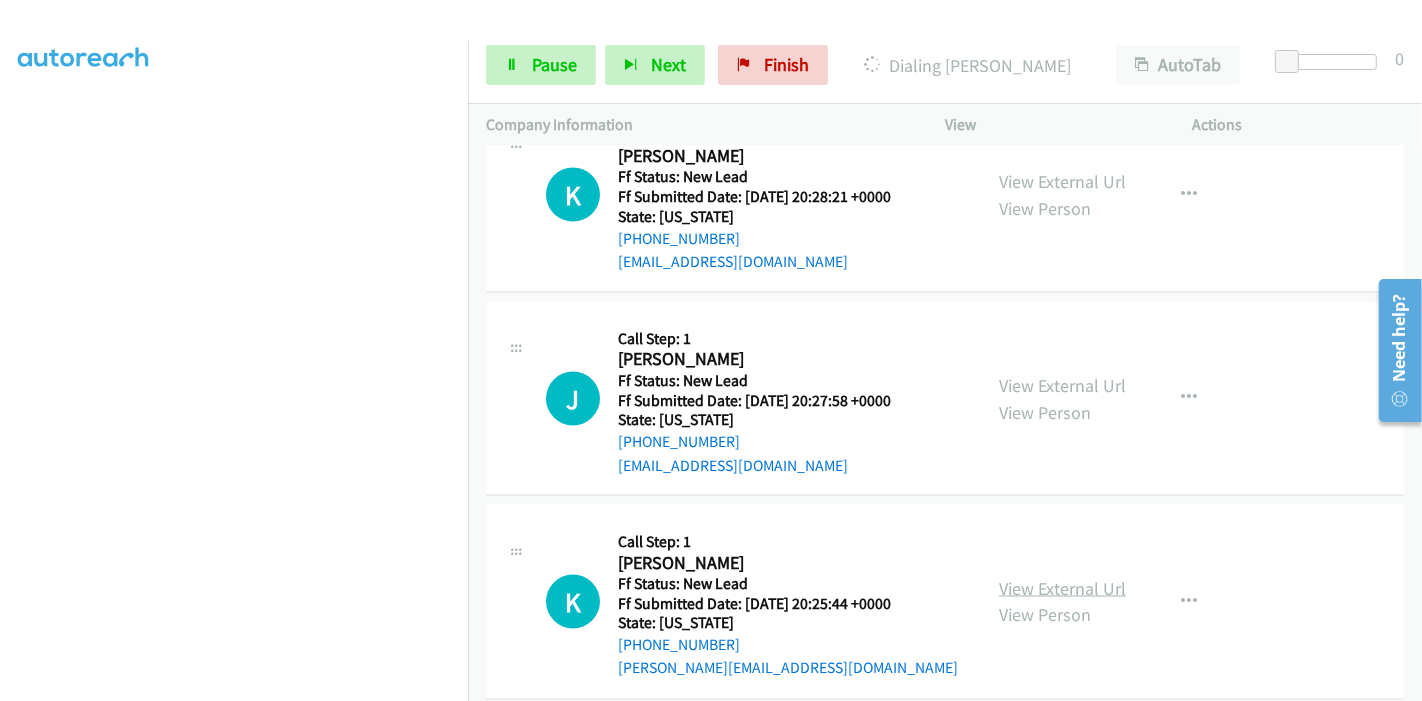 click on "View External Url" at bounding box center [1062, 588] 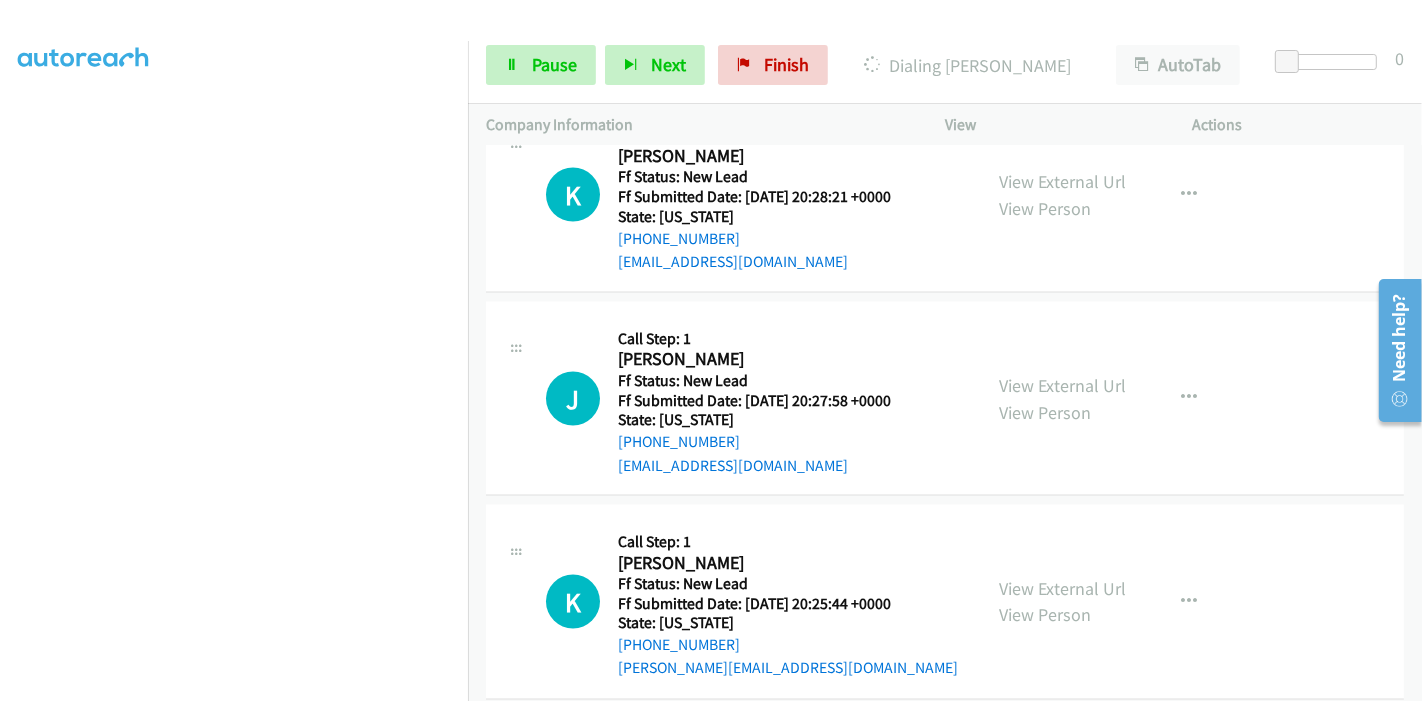 scroll, scrollTop: 422, scrollLeft: 0, axis: vertical 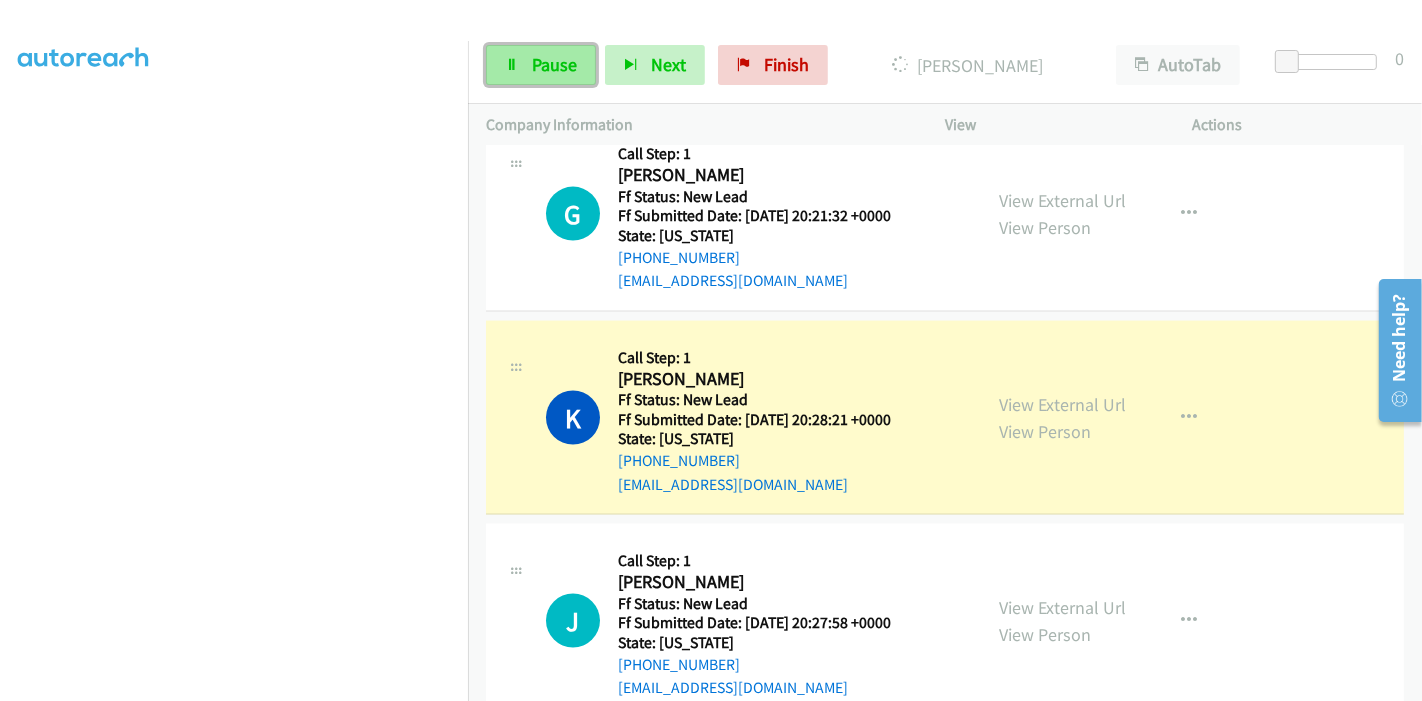 click on "Pause" at bounding box center [541, 65] 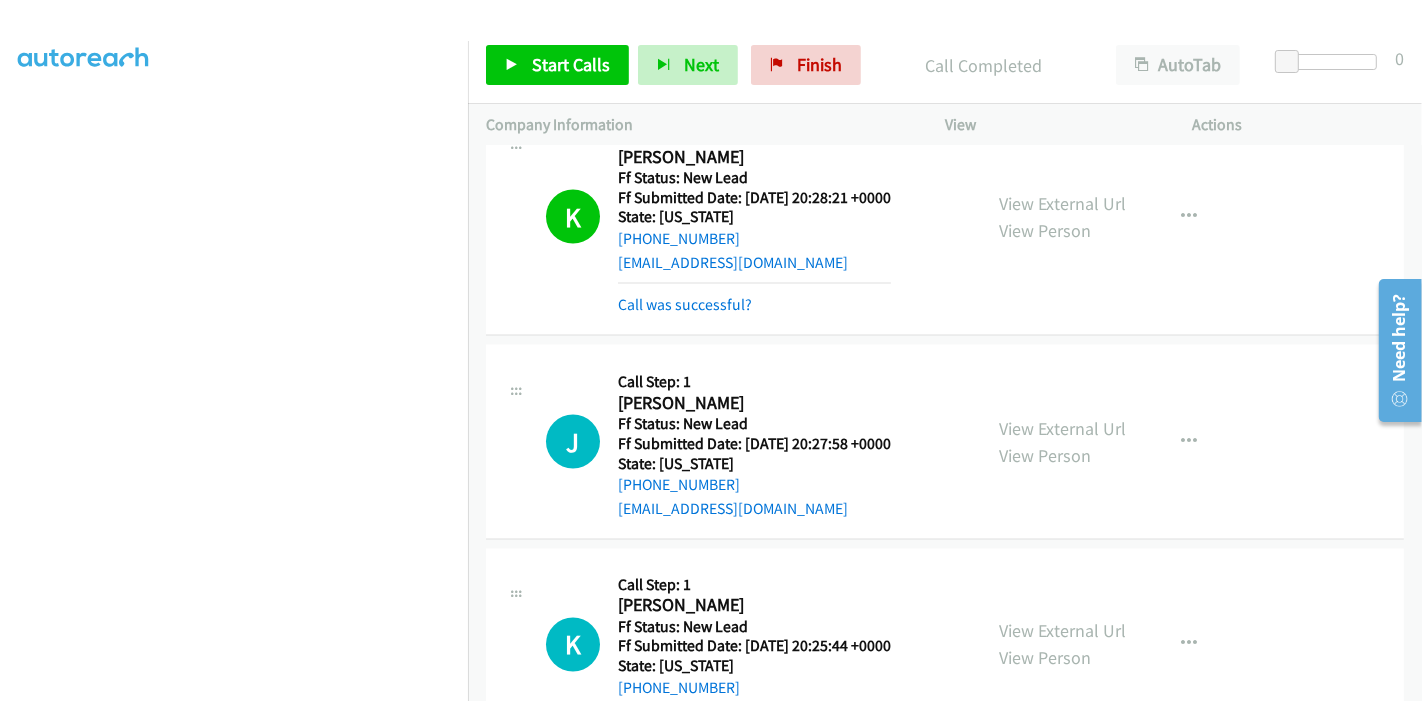 scroll, scrollTop: 2794, scrollLeft: 0, axis: vertical 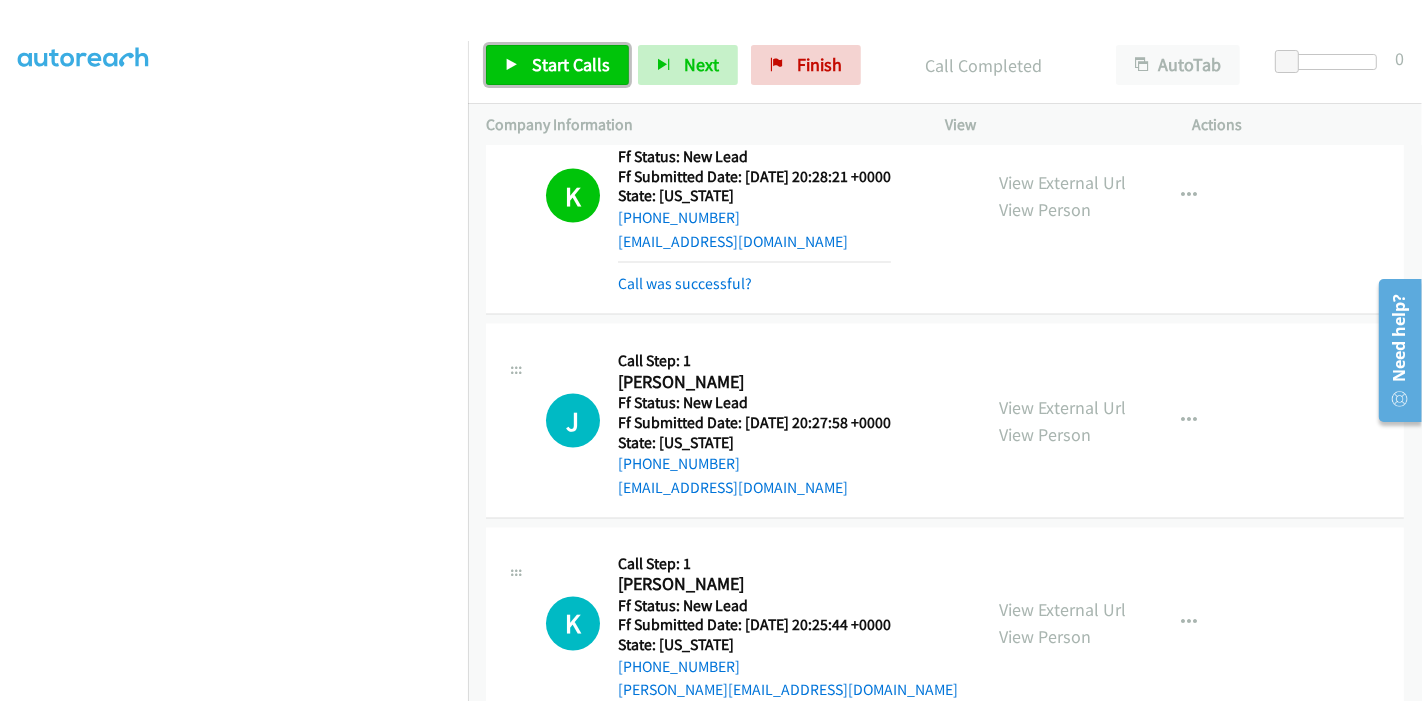 click on "Start Calls" at bounding box center [571, 64] 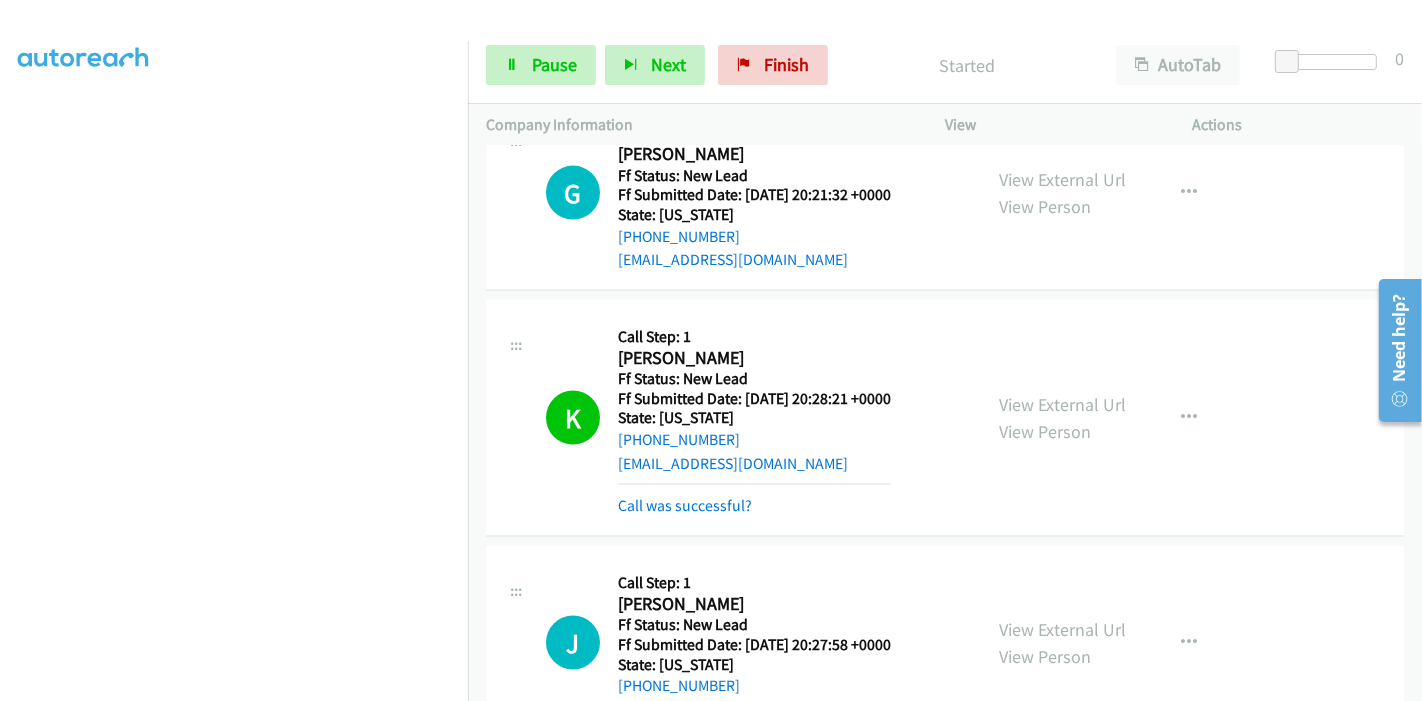 scroll, scrollTop: 2815, scrollLeft: 0, axis: vertical 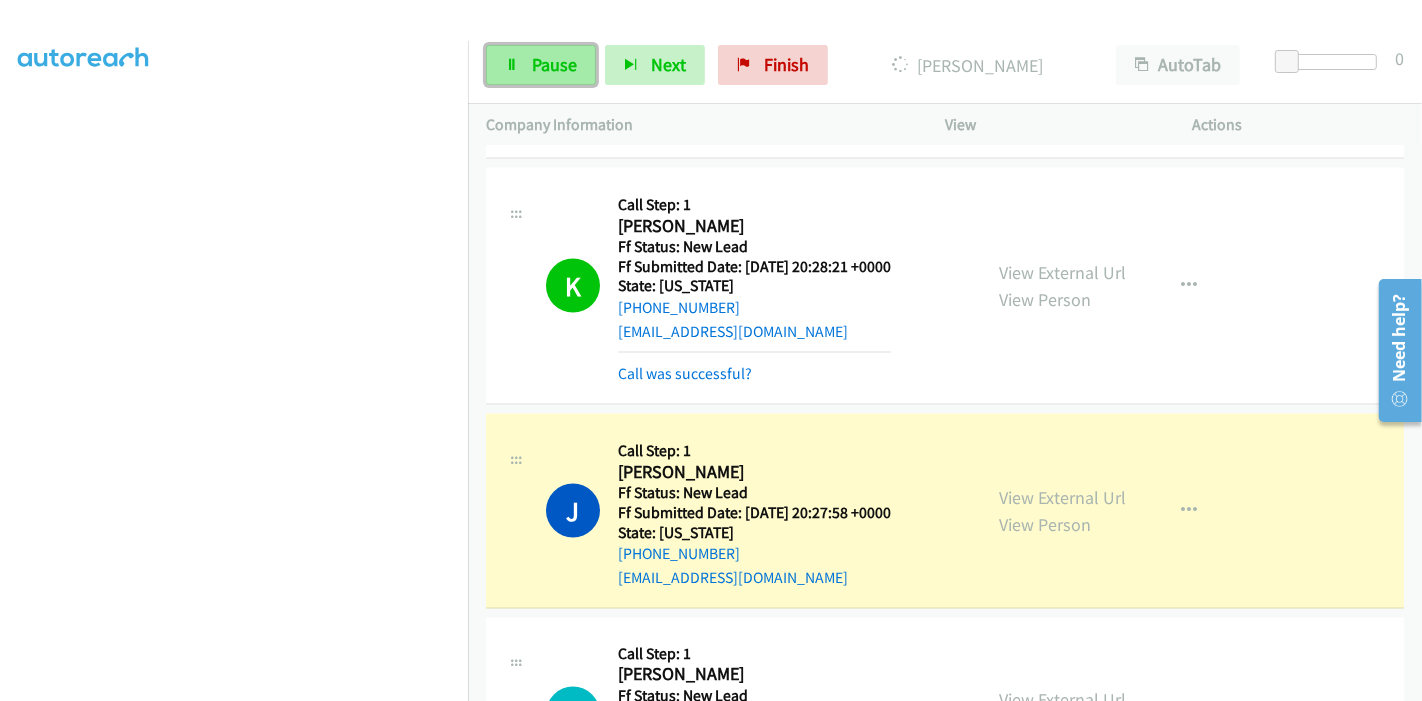 click on "Pause" at bounding box center [554, 64] 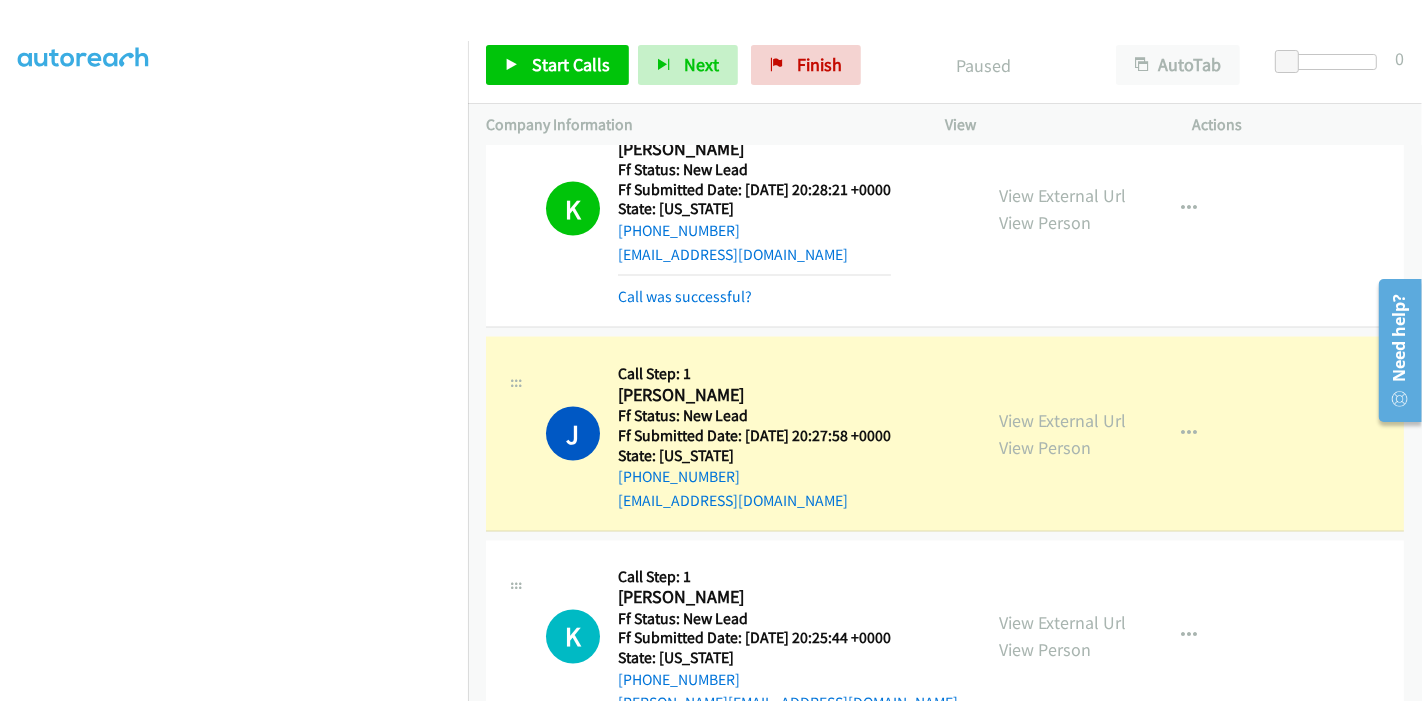 scroll, scrollTop: 2815, scrollLeft: 0, axis: vertical 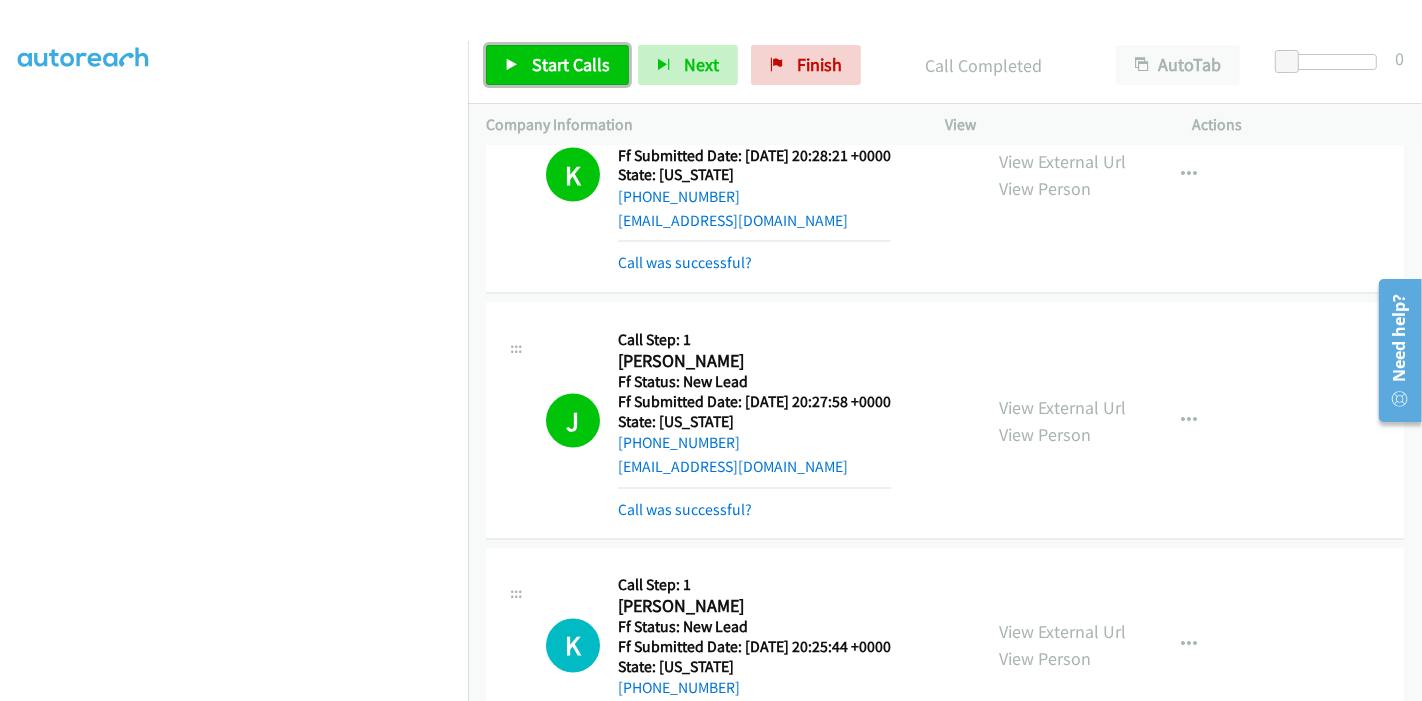 click on "Start Calls" at bounding box center [571, 64] 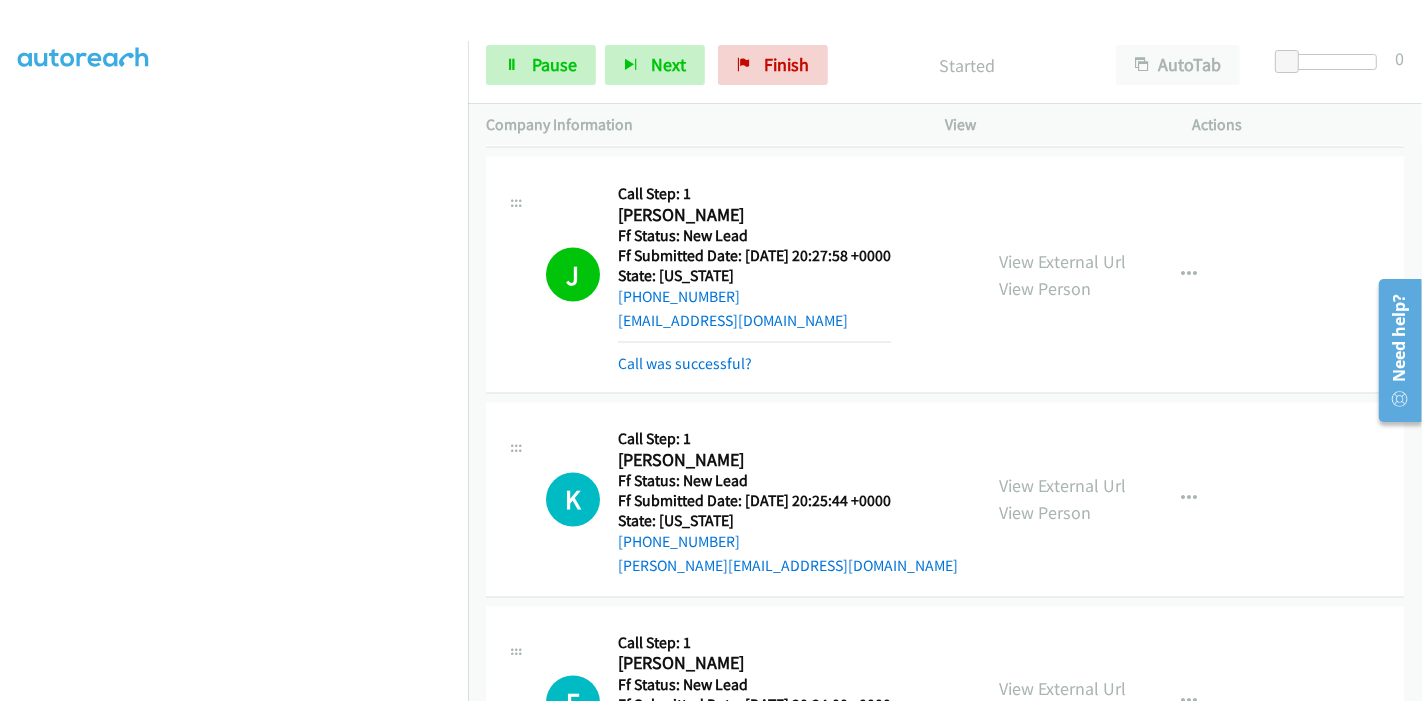 scroll, scrollTop: 2926, scrollLeft: 0, axis: vertical 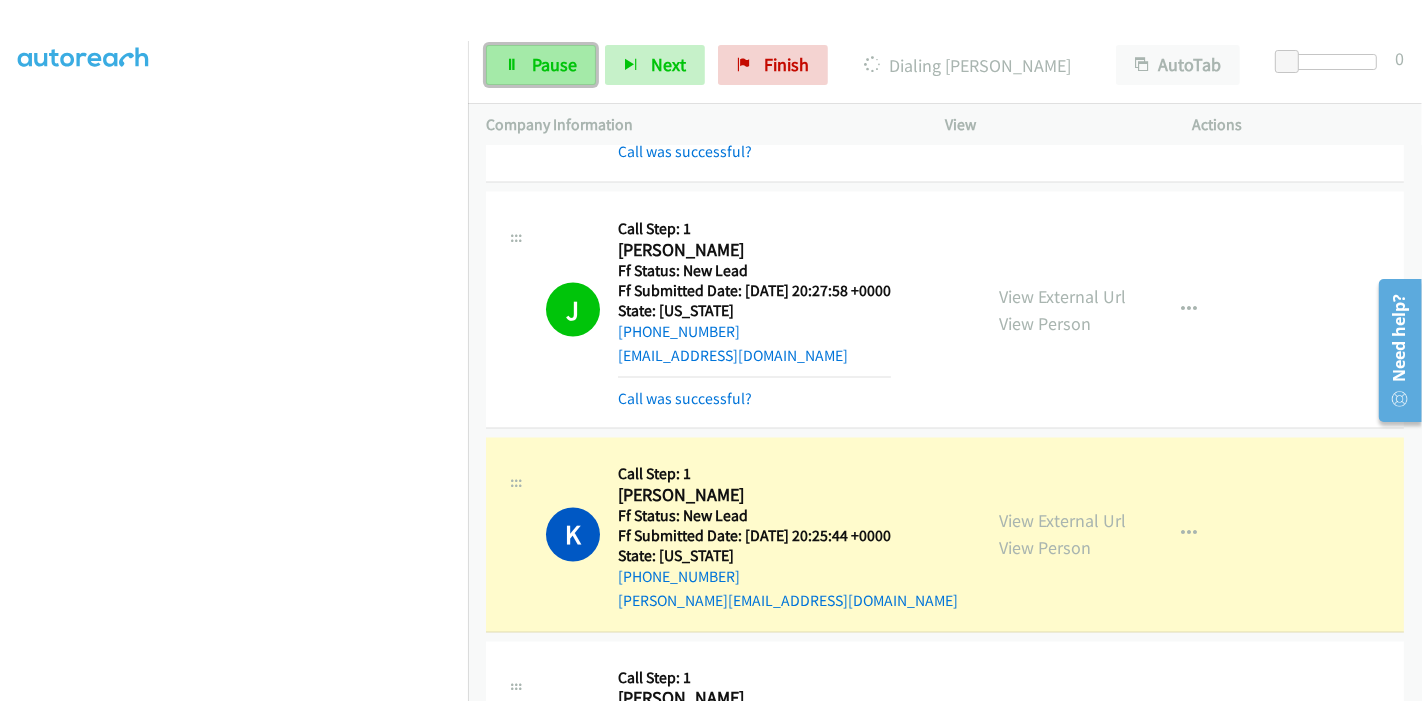 click on "Pause" at bounding box center [554, 64] 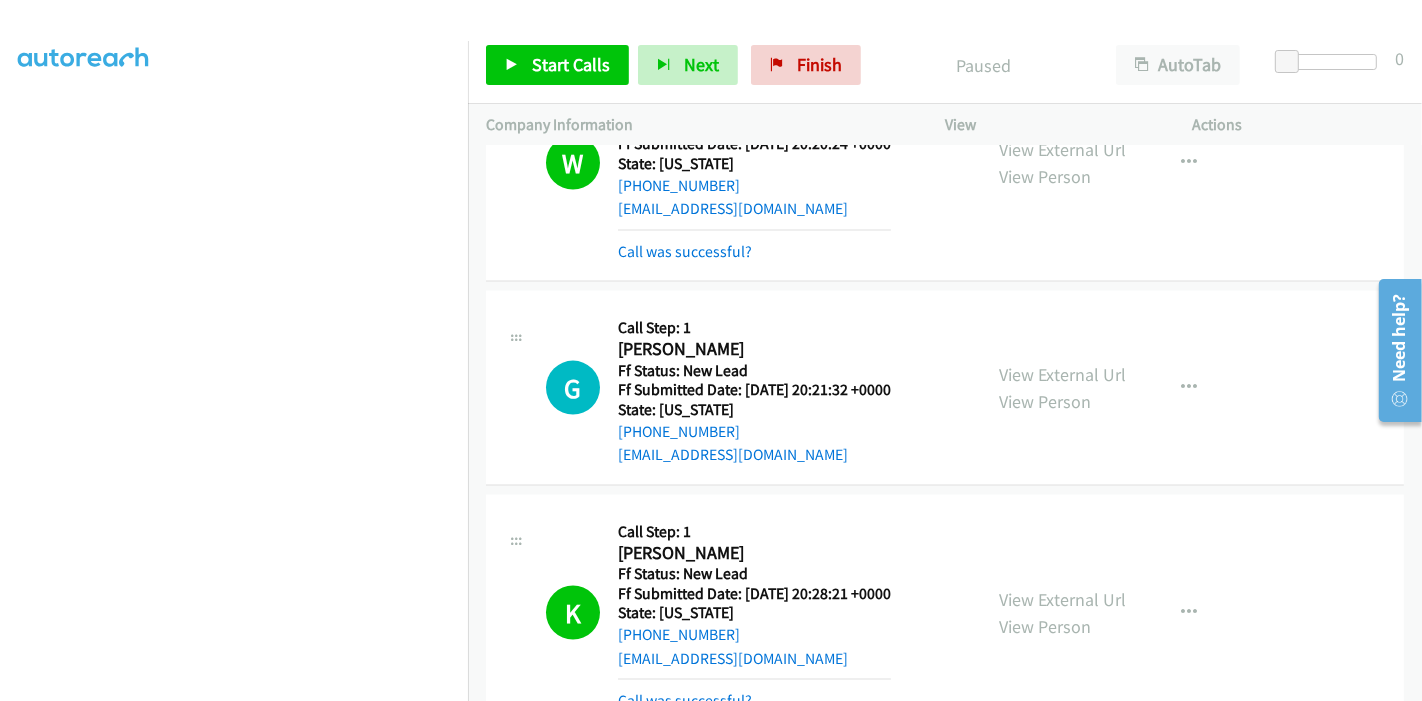 scroll, scrollTop: 2371, scrollLeft: 0, axis: vertical 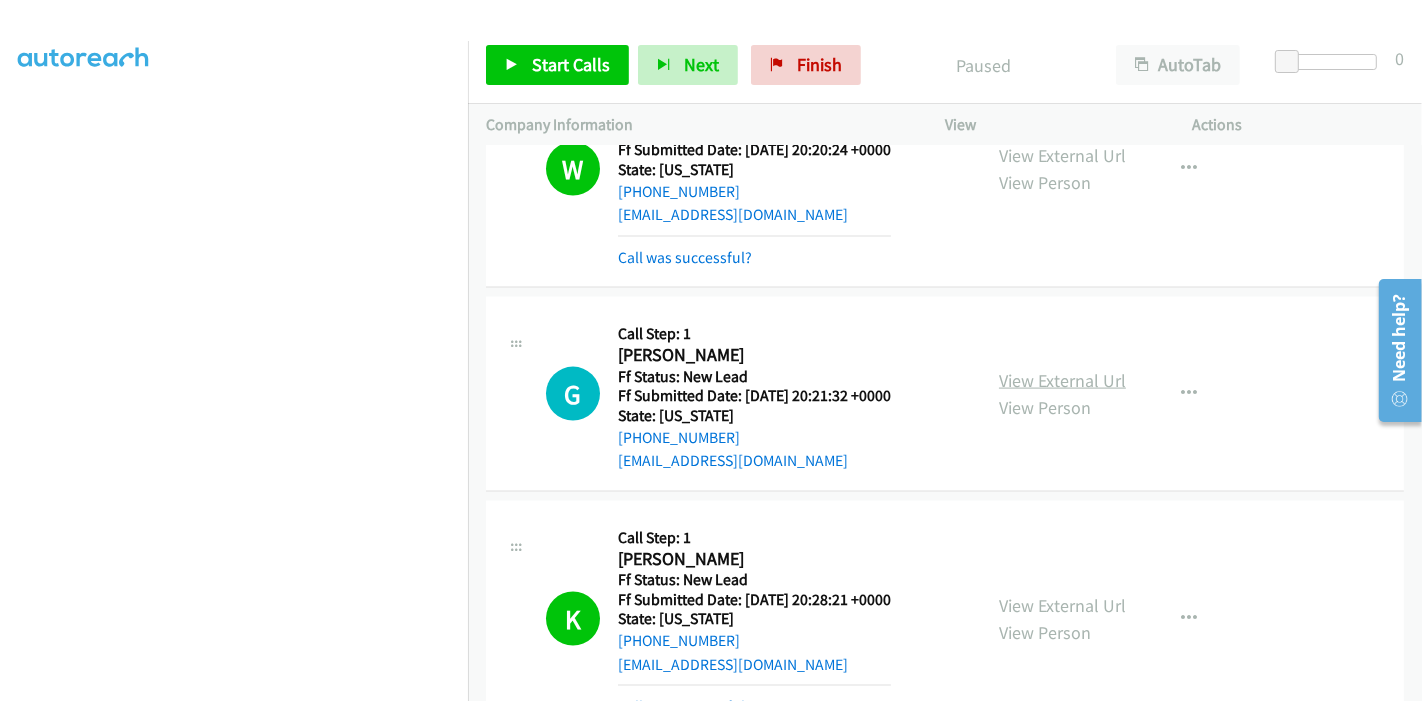 click on "View External Url" at bounding box center (1062, 380) 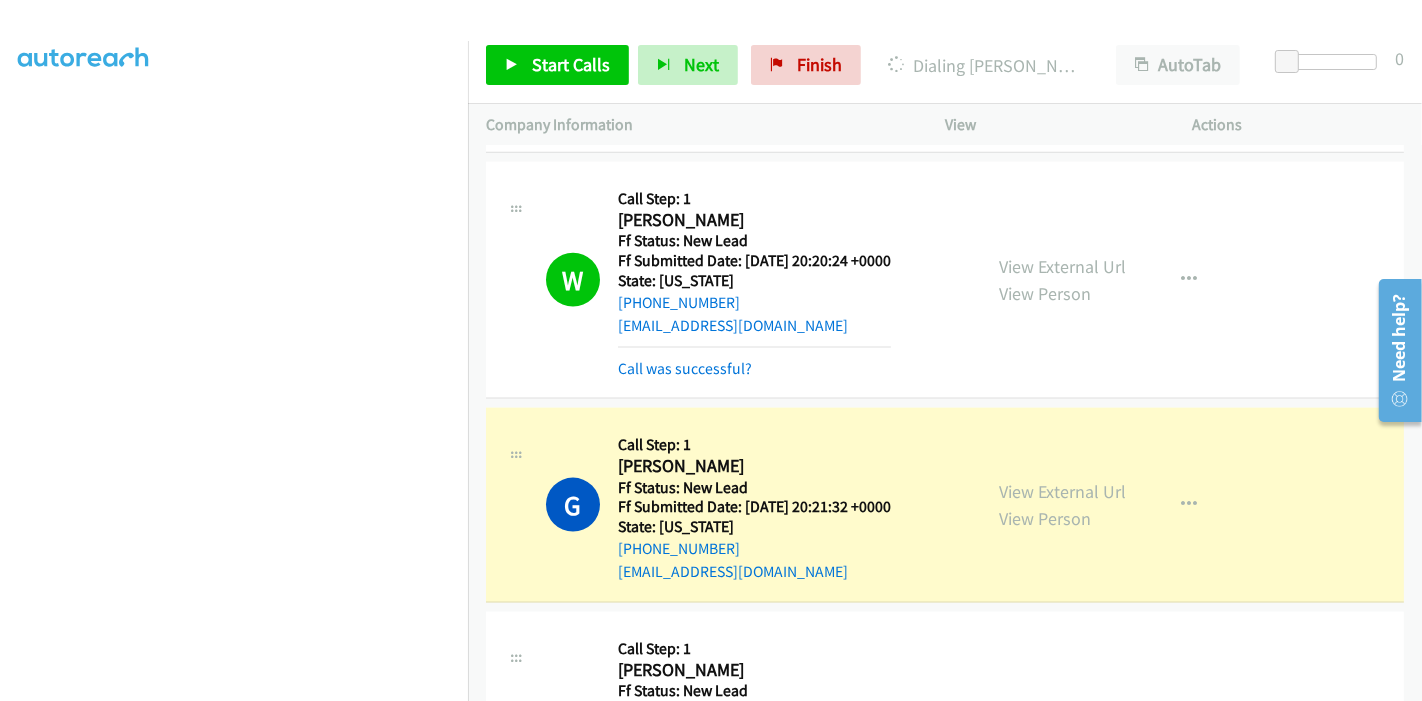scroll, scrollTop: 2260, scrollLeft: 0, axis: vertical 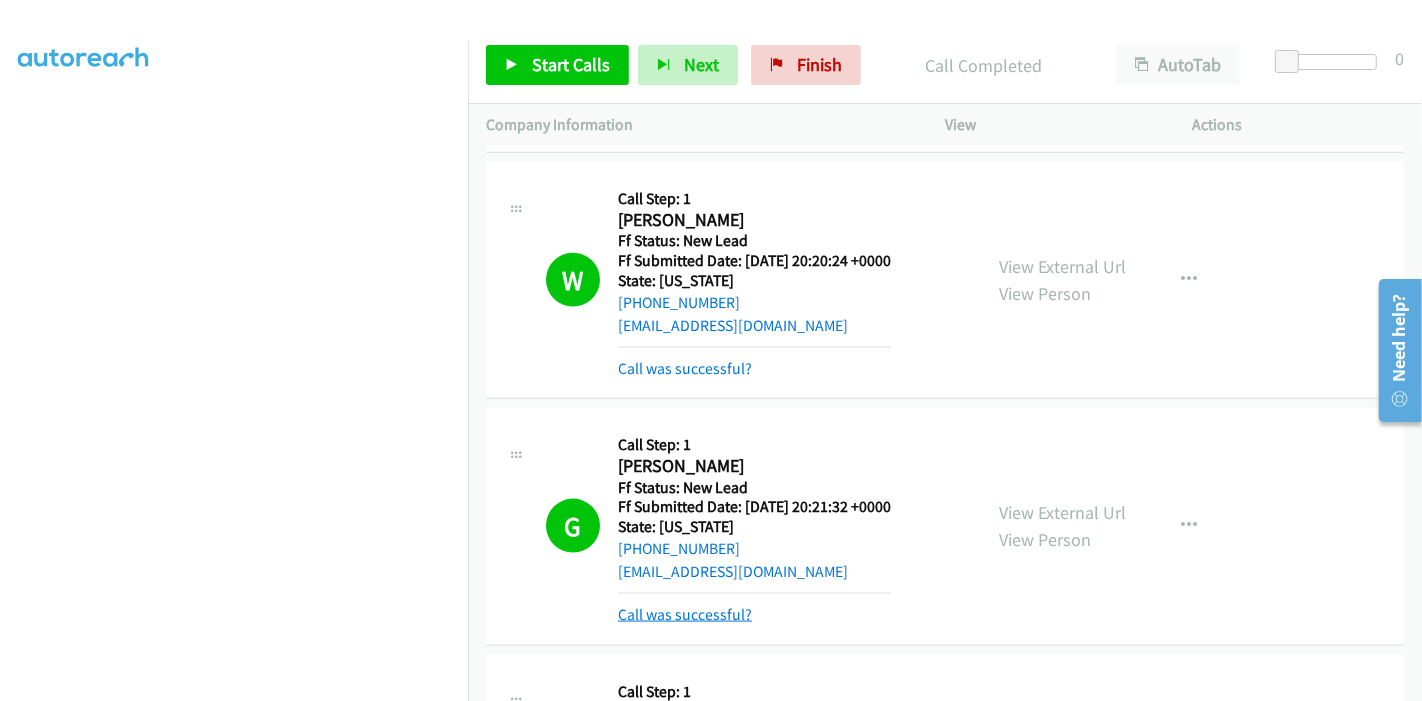 click on "Call was successful?" at bounding box center (685, 614) 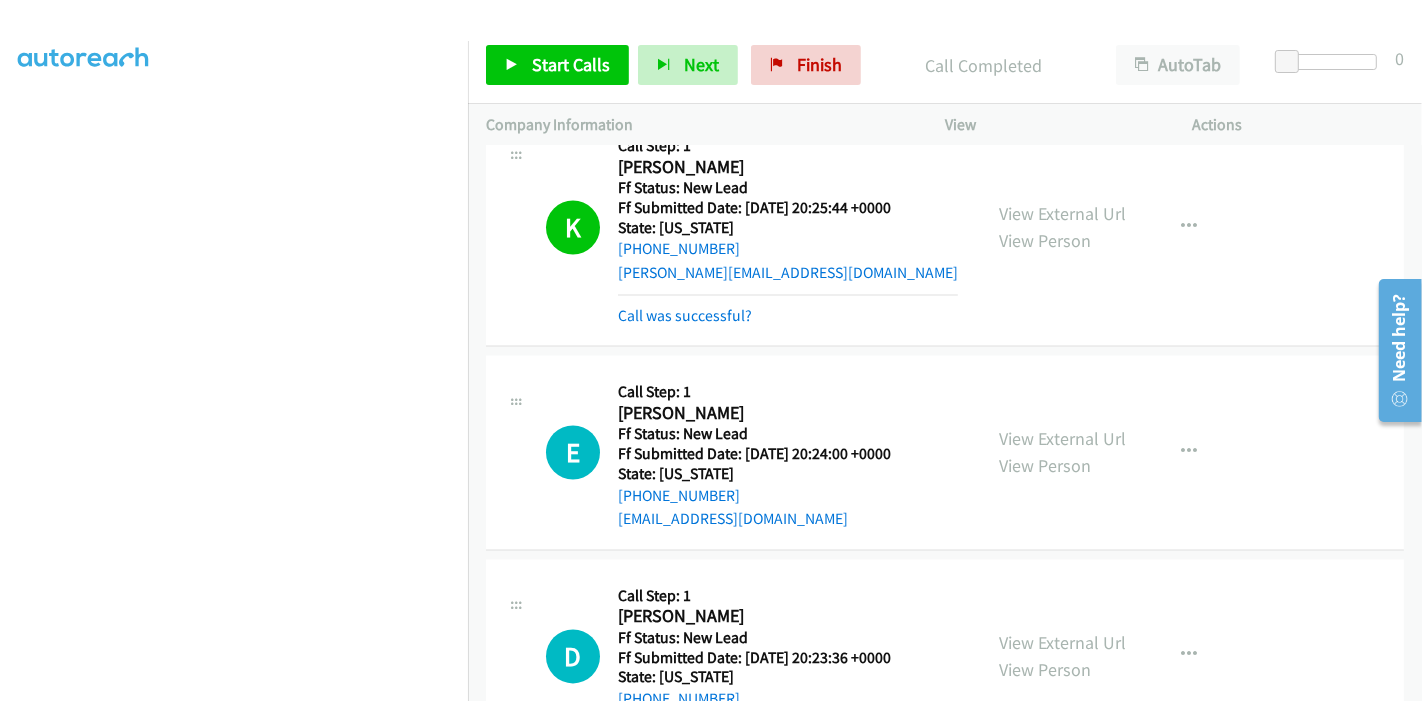 scroll, scrollTop: 3249, scrollLeft: 0, axis: vertical 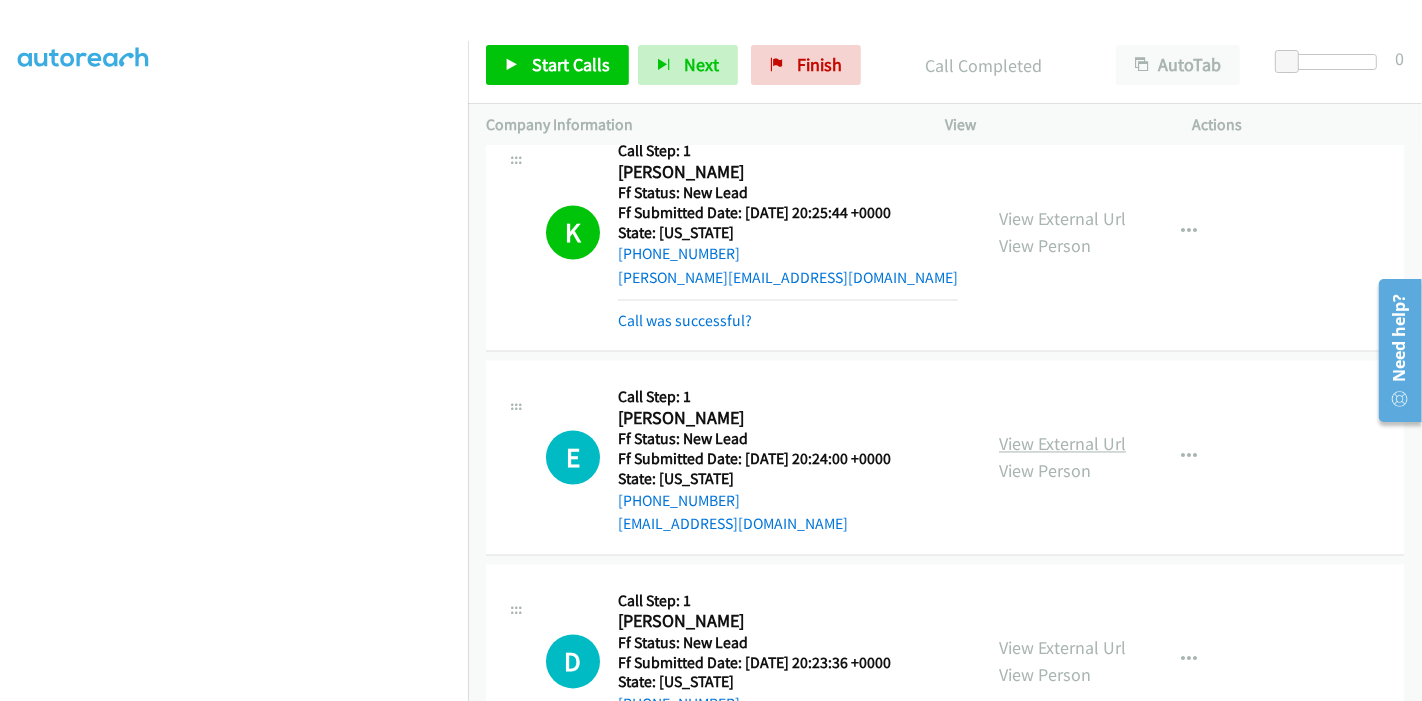 click on "View External Url" at bounding box center [1062, 444] 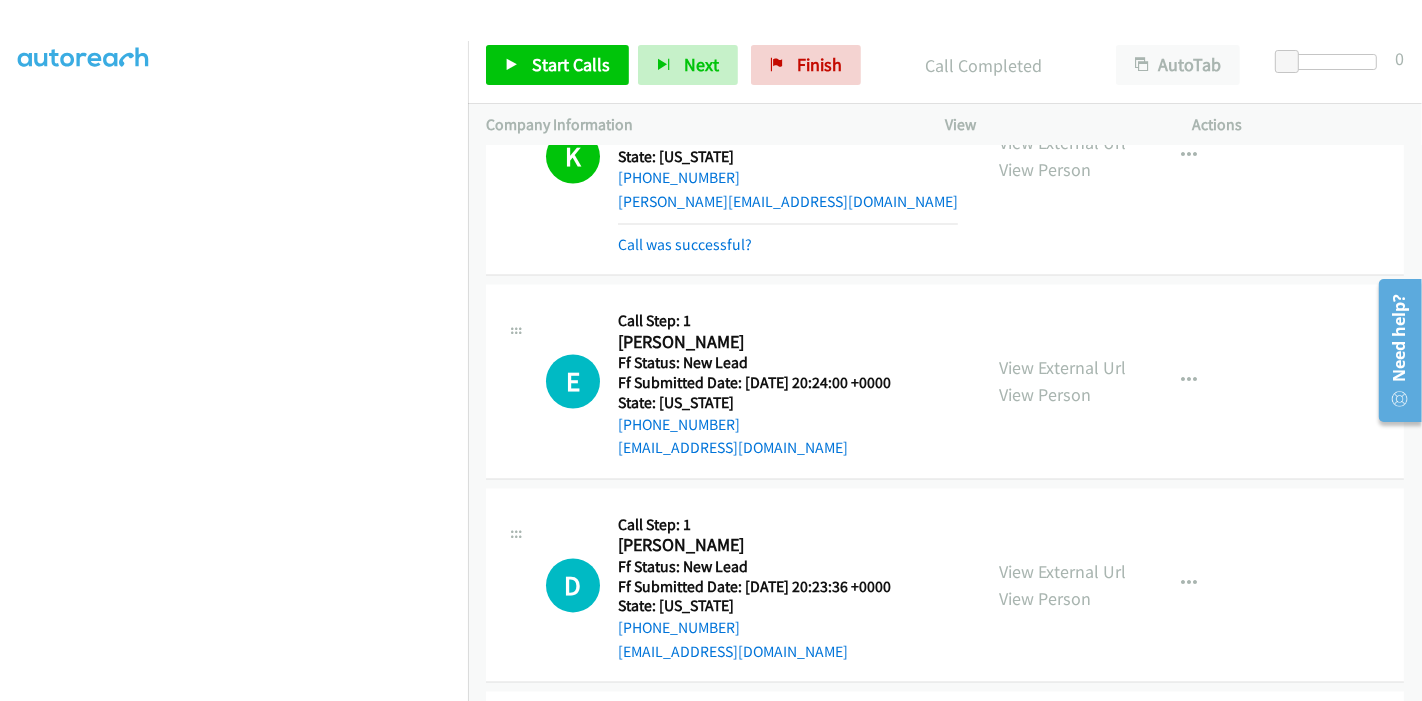scroll, scrollTop: 3360, scrollLeft: 0, axis: vertical 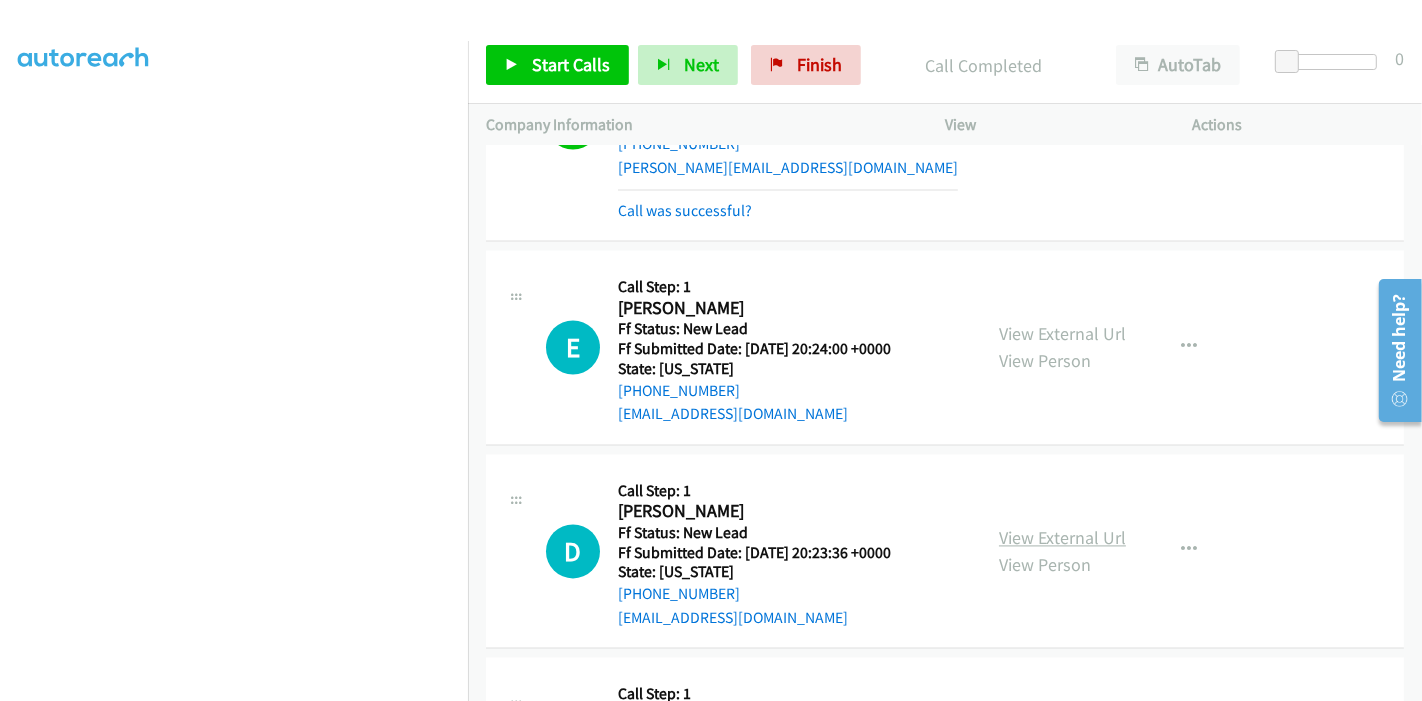 click on "View External Url" at bounding box center [1062, 537] 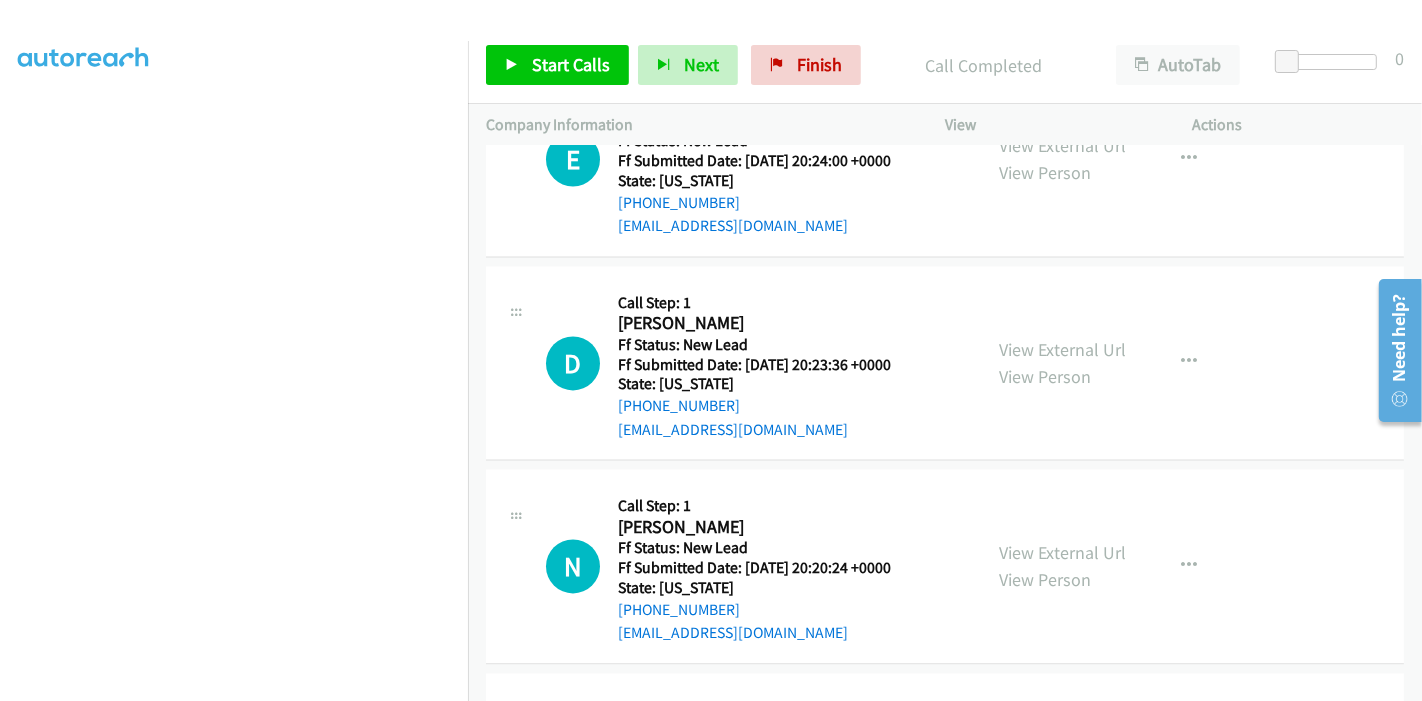 scroll, scrollTop: 3582, scrollLeft: 0, axis: vertical 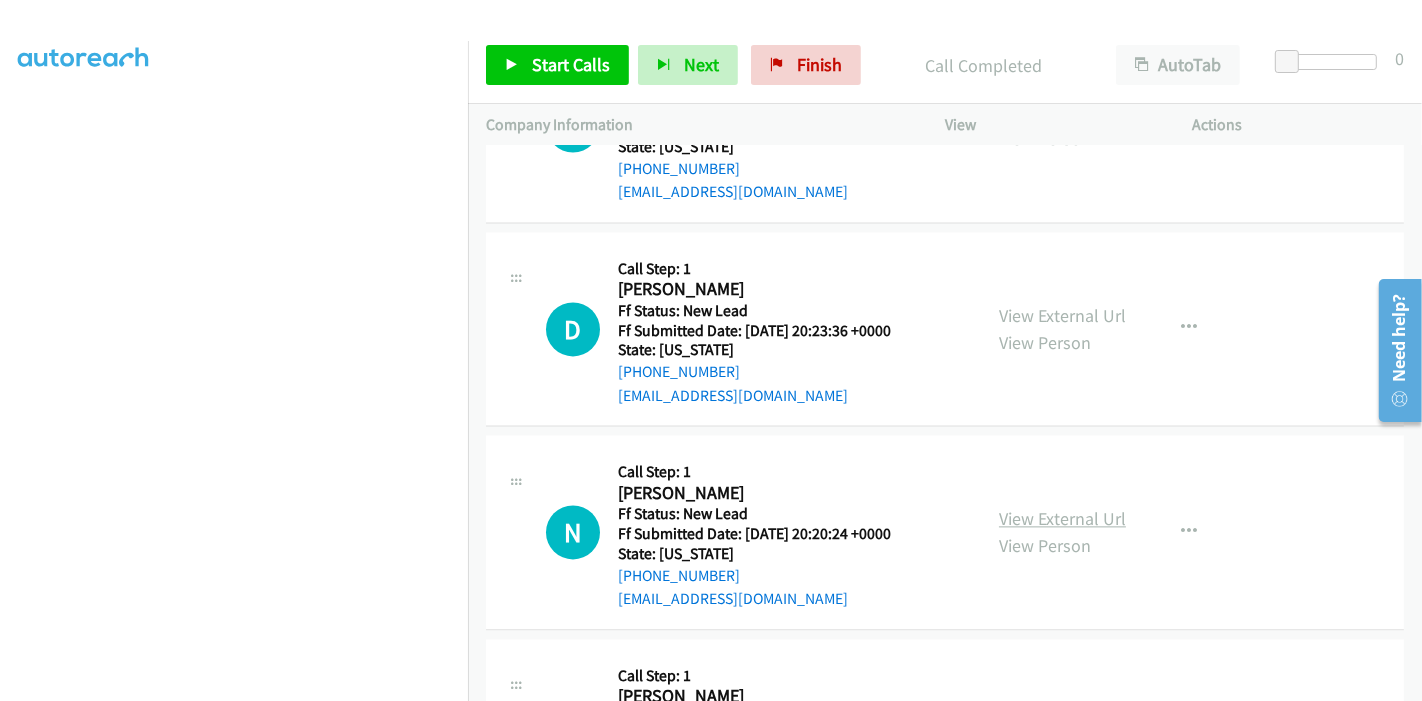 click on "View External Url" at bounding box center [1062, 518] 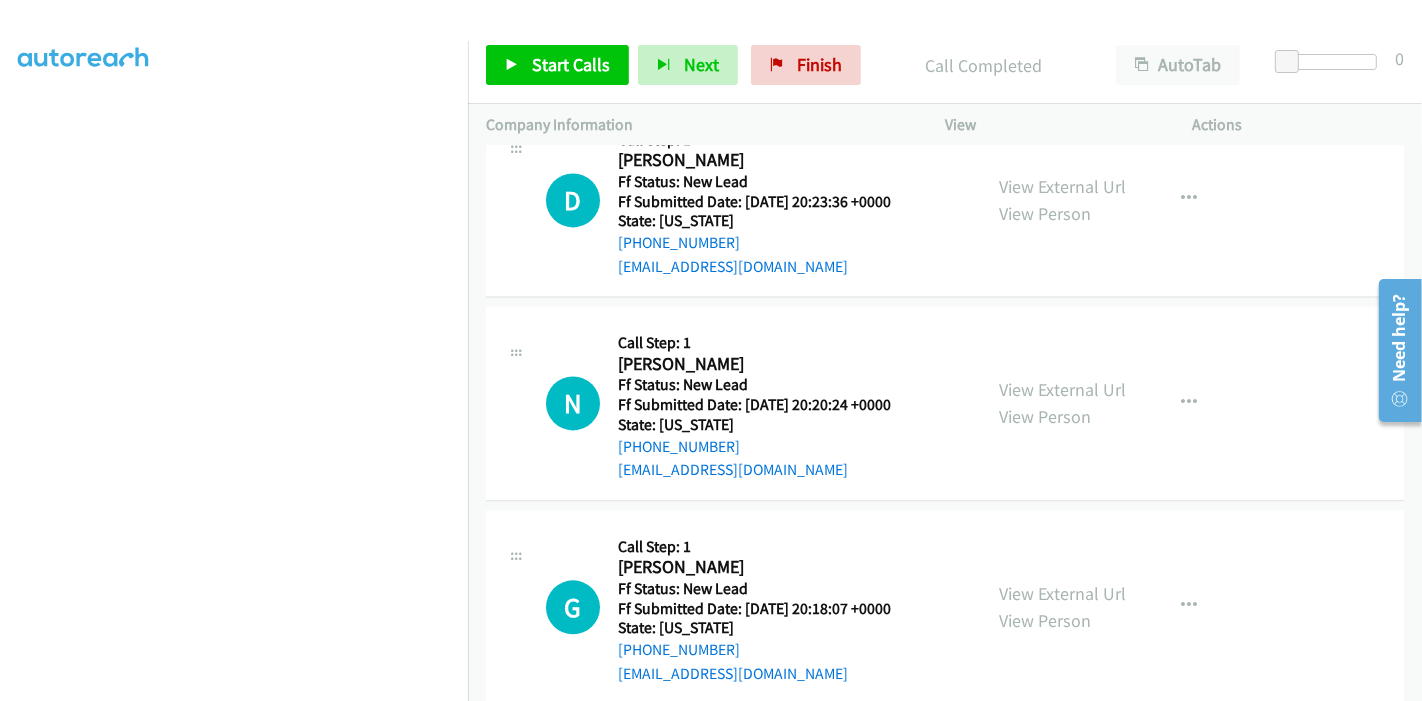 scroll, scrollTop: 3805, scrollLeft: 0, axis: vertical 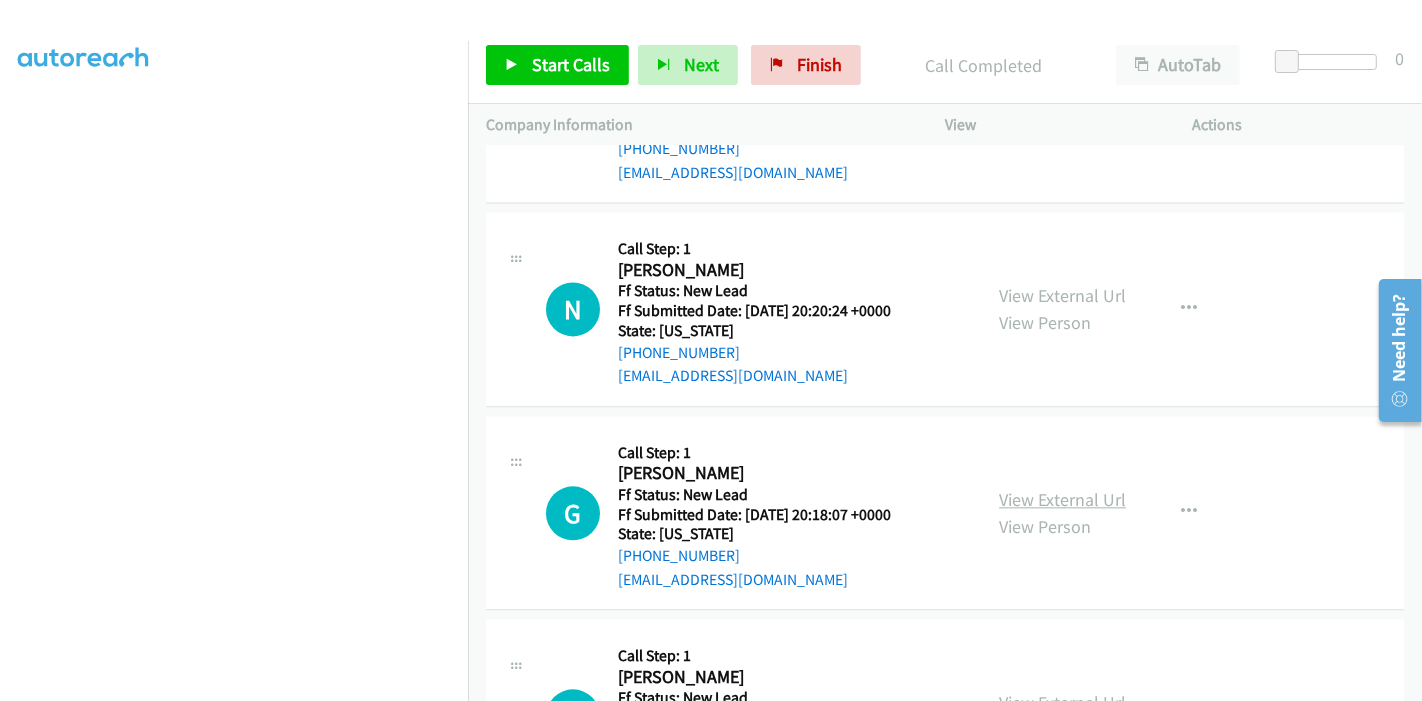 click on "View External Url" at bounding box center (1062, 499) 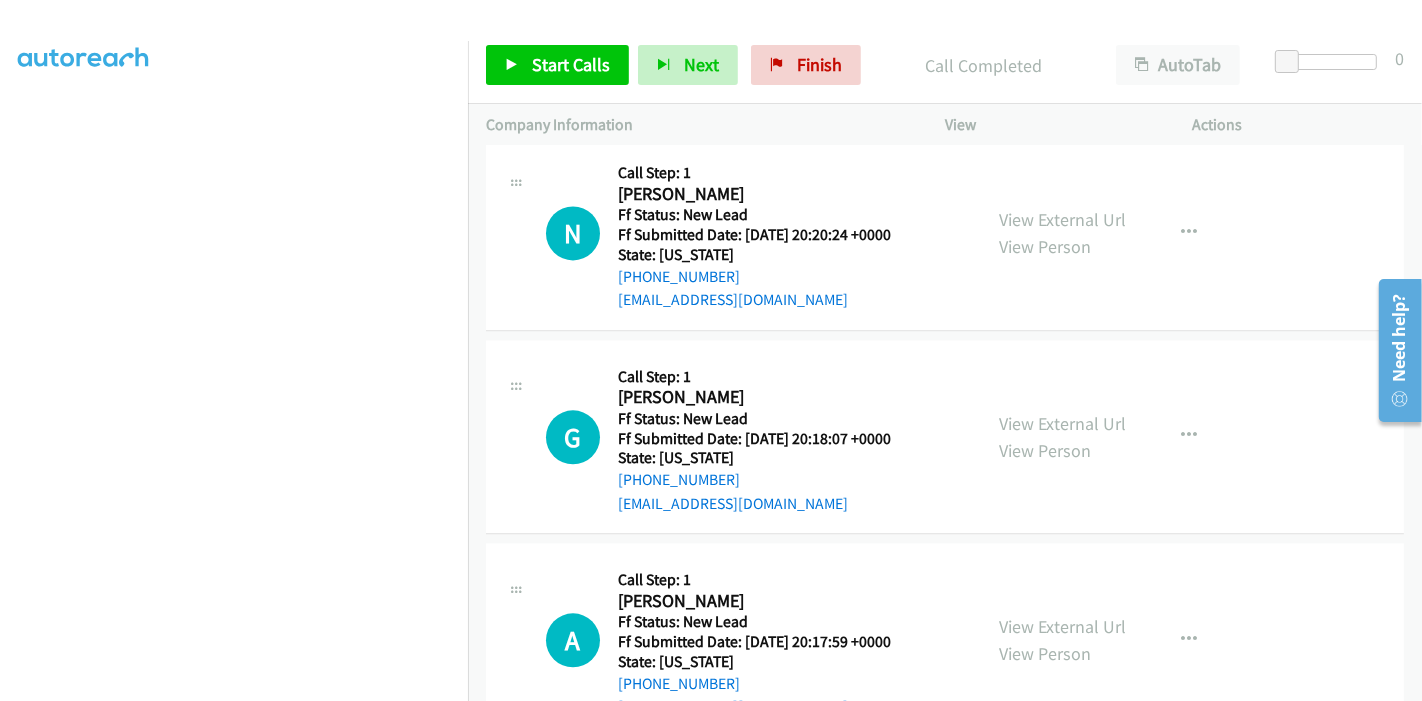 scroll, scrollTop: 3916, scrollLeft: 0, axis: vertical 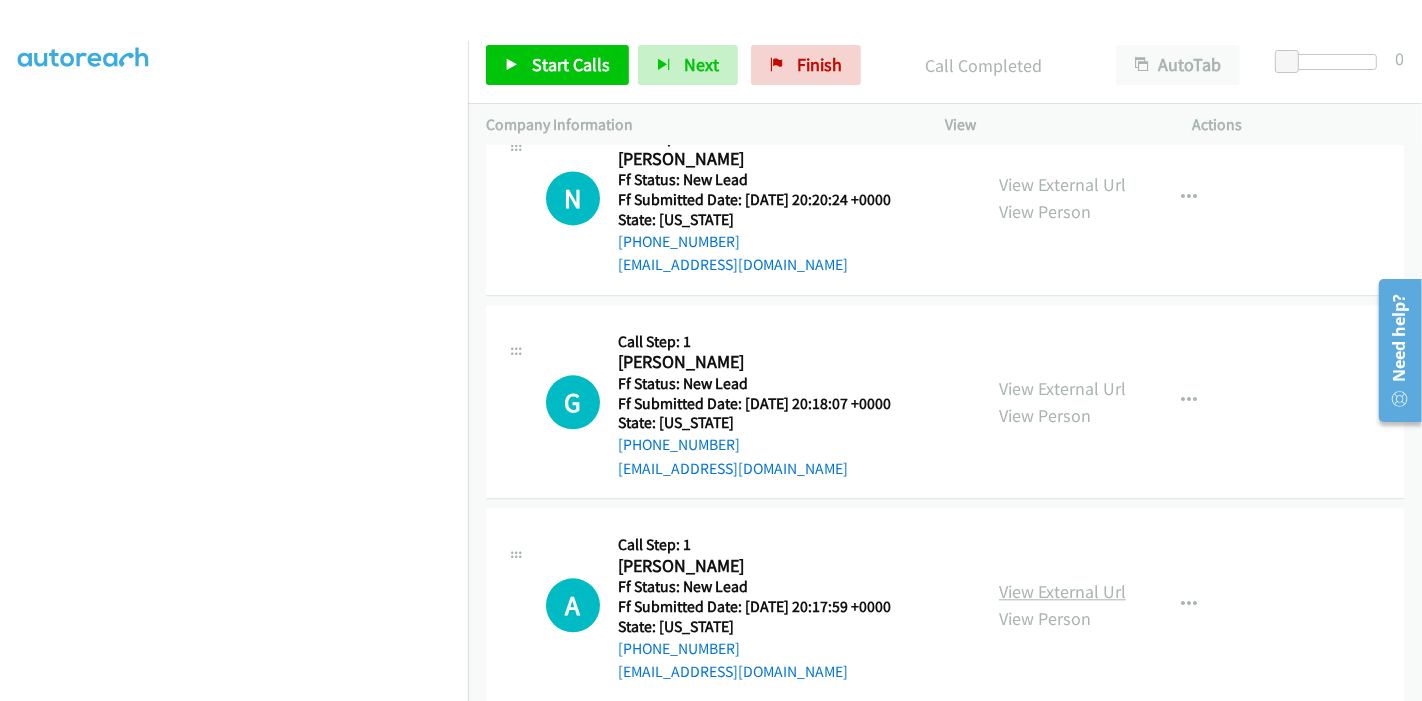 click on "View External Url" at bounding box center [1062, 591] 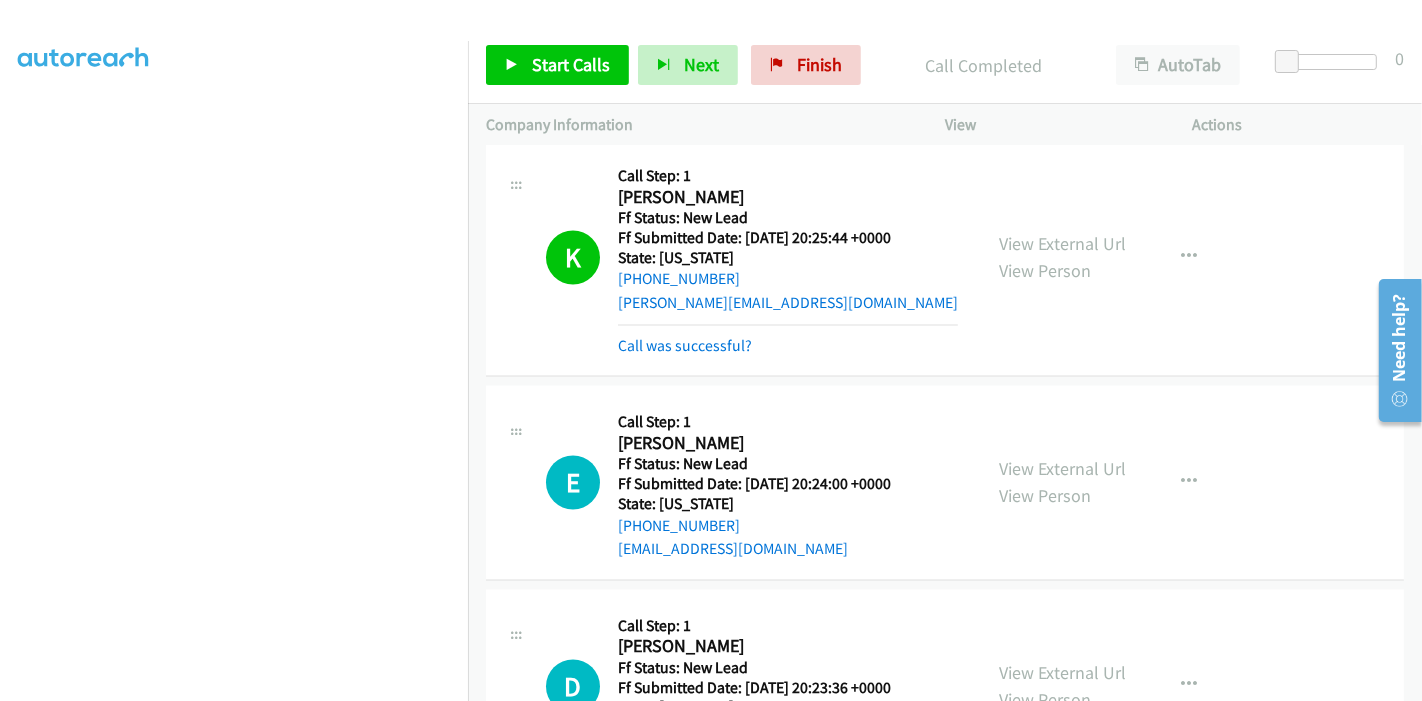 scroll, scrollTop: 3360, scrollLeft: 0, axis: vertical 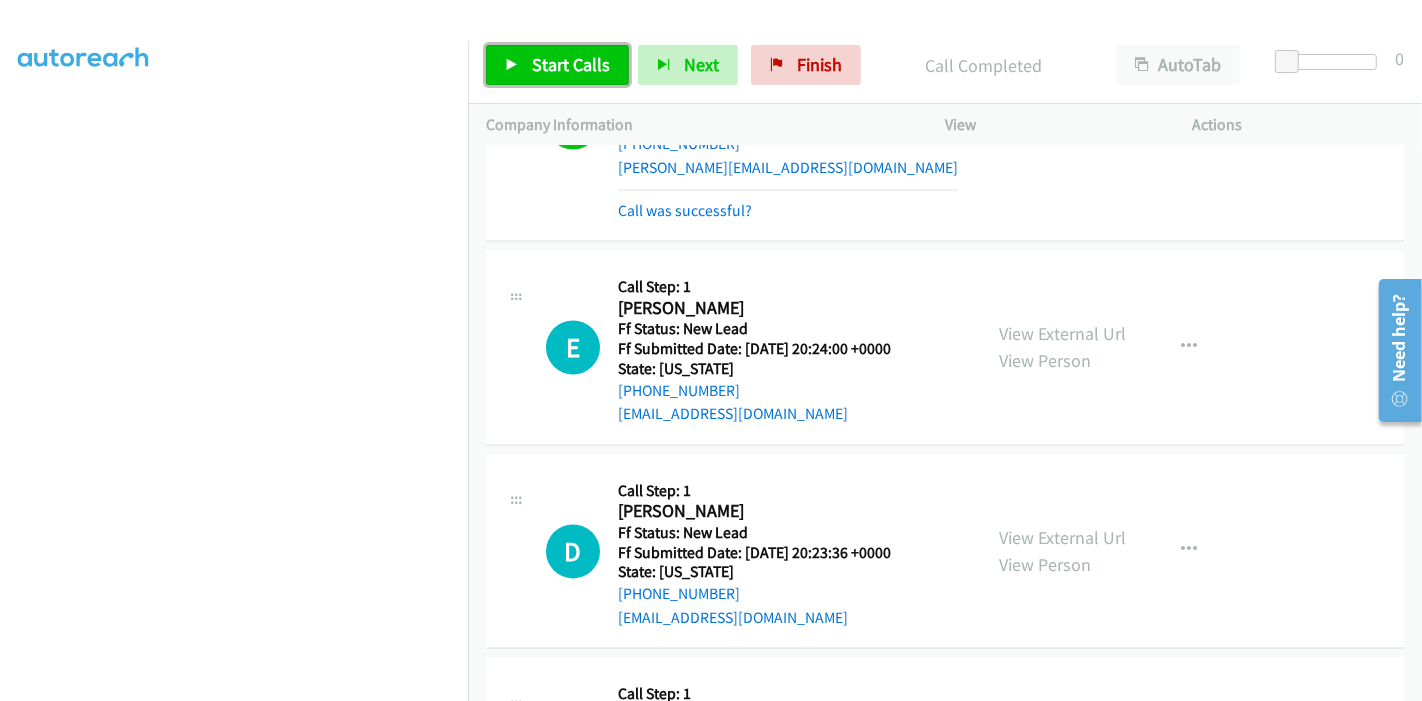 click on "Start Calls" at bounding box center [557, 65] 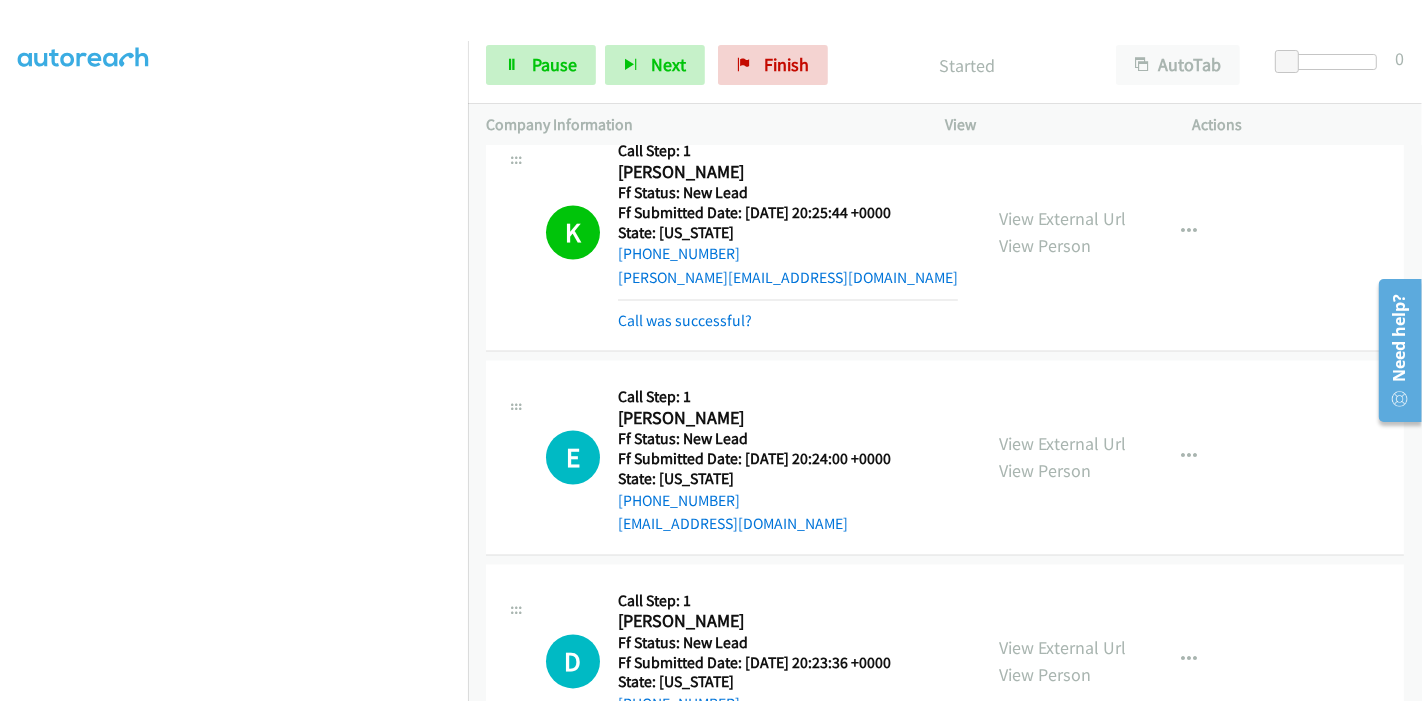 scroll, scrollTop: 3471, scrollLeft: 0, axis: vertical 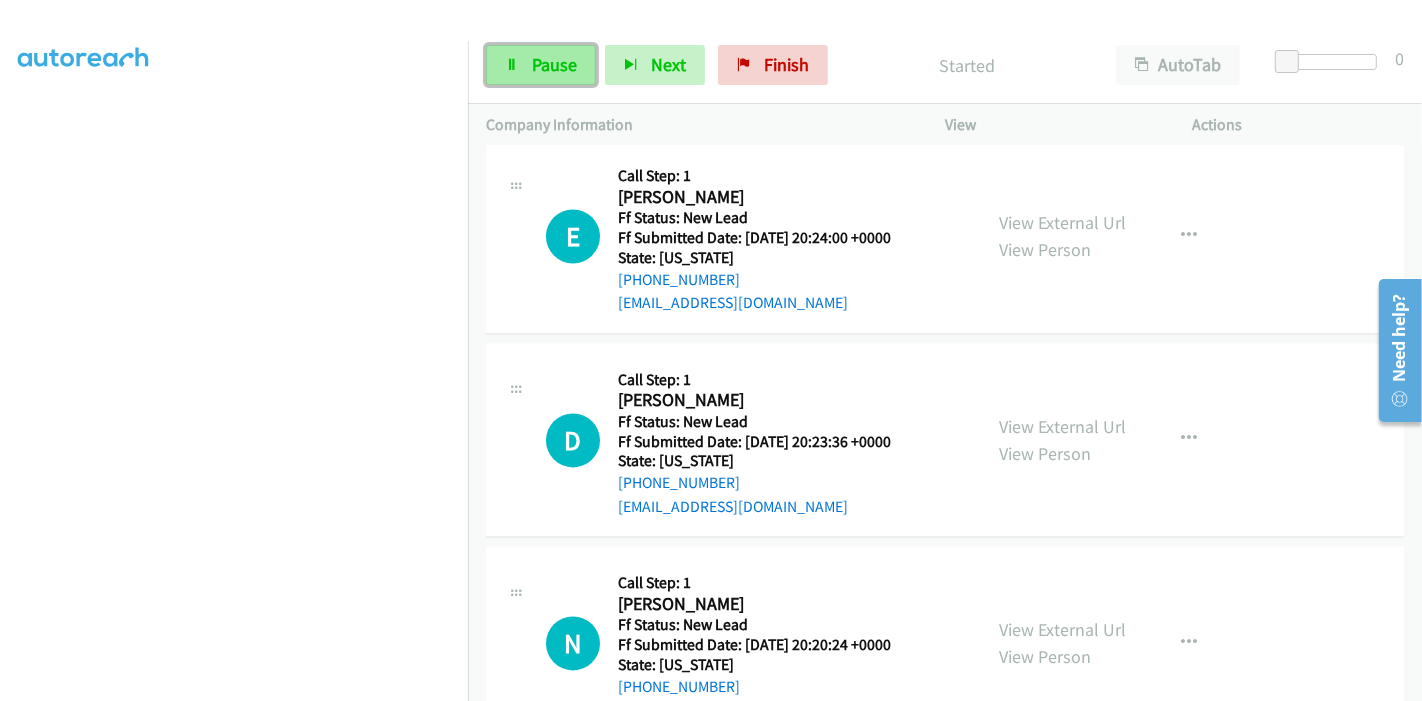 click on "Pause" at bounding box center (541, 65) 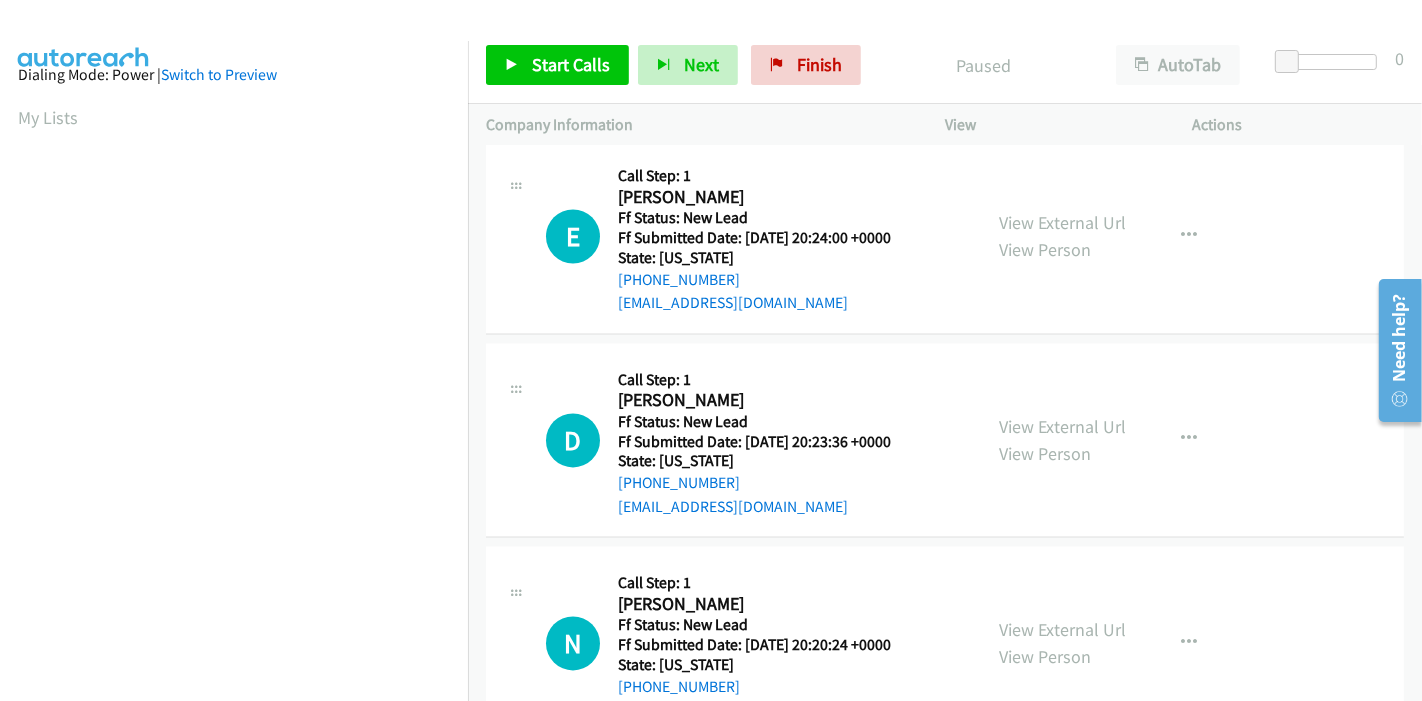 scroll, scrollTop: 0, scrollLeft: 0, axis: both 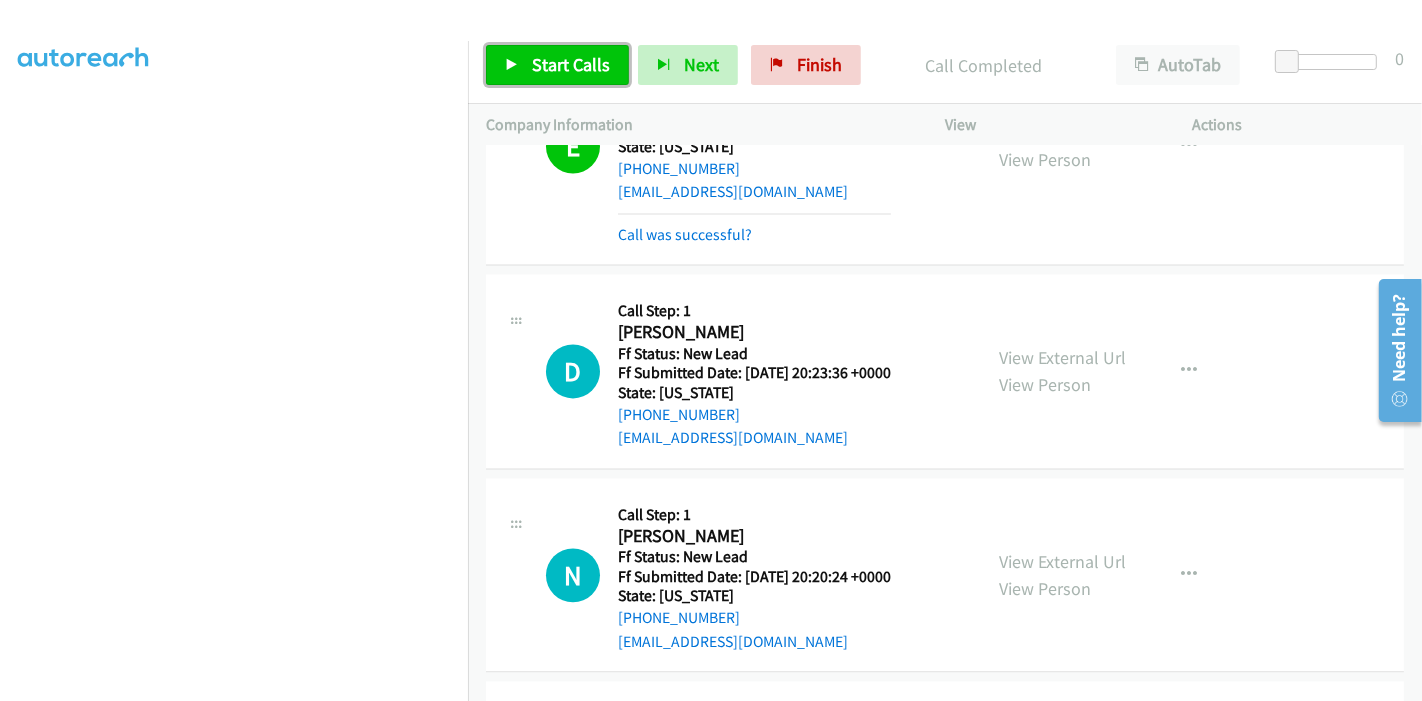 click on "Start Calls" at bounding box center (571, 64) 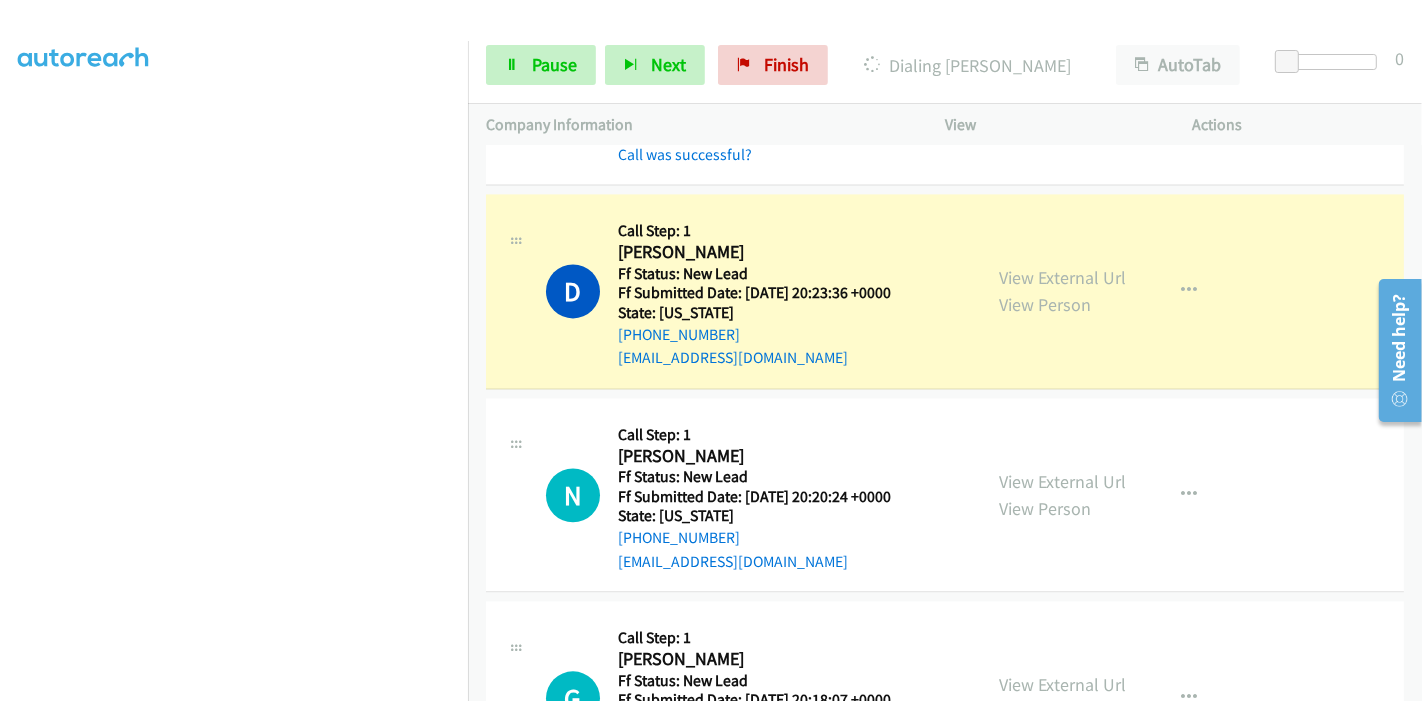 scroll, scrollTop: 3694, scrollLeft: 0, axis: vertical 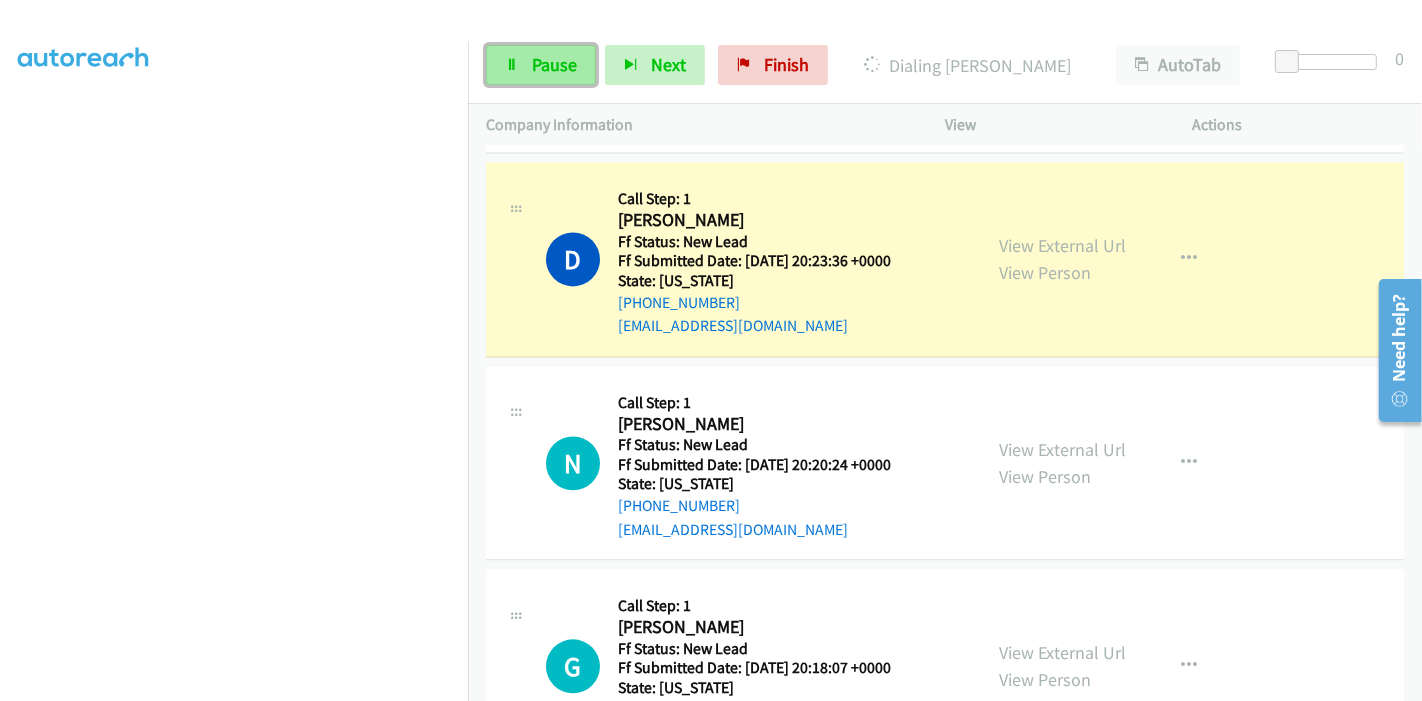 click on "Pause" at bounding box center [554, 64] 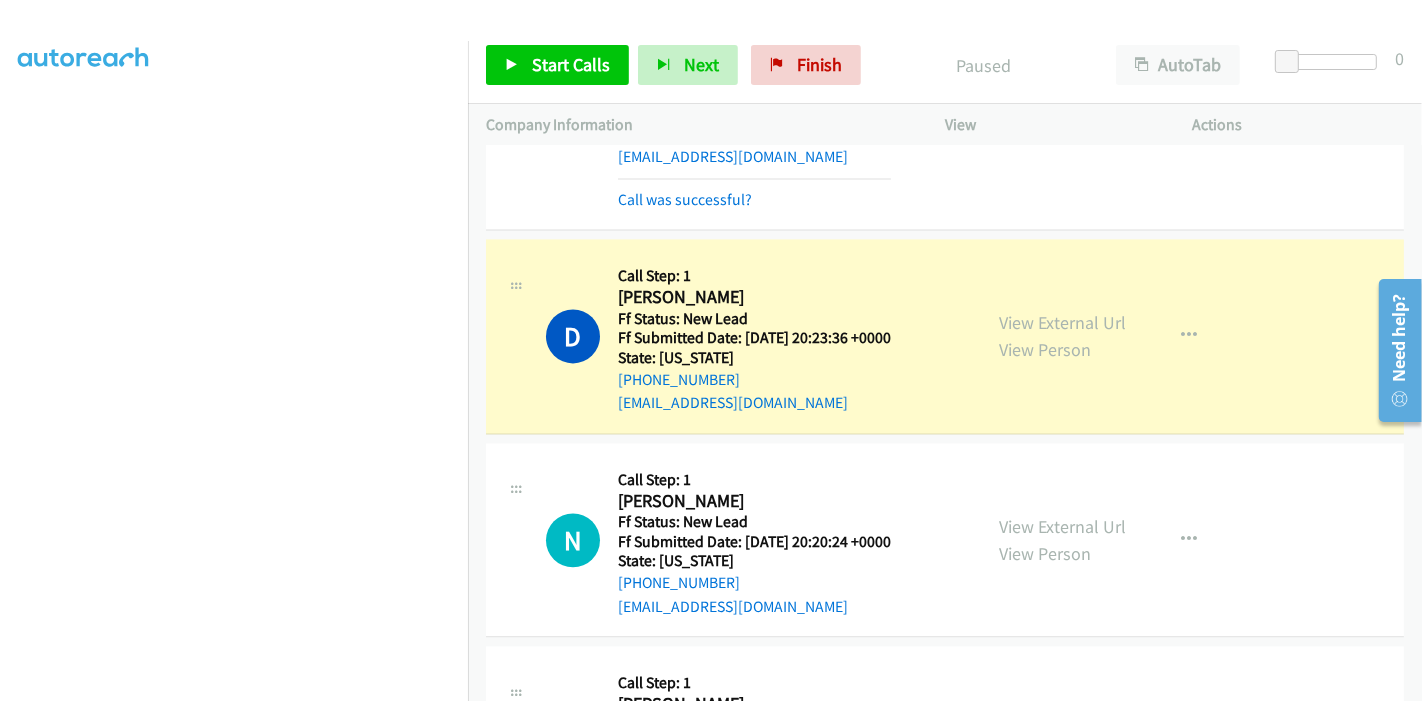 scroll, scrollTop: 3582, scrollLeft: 0, axis: vertical 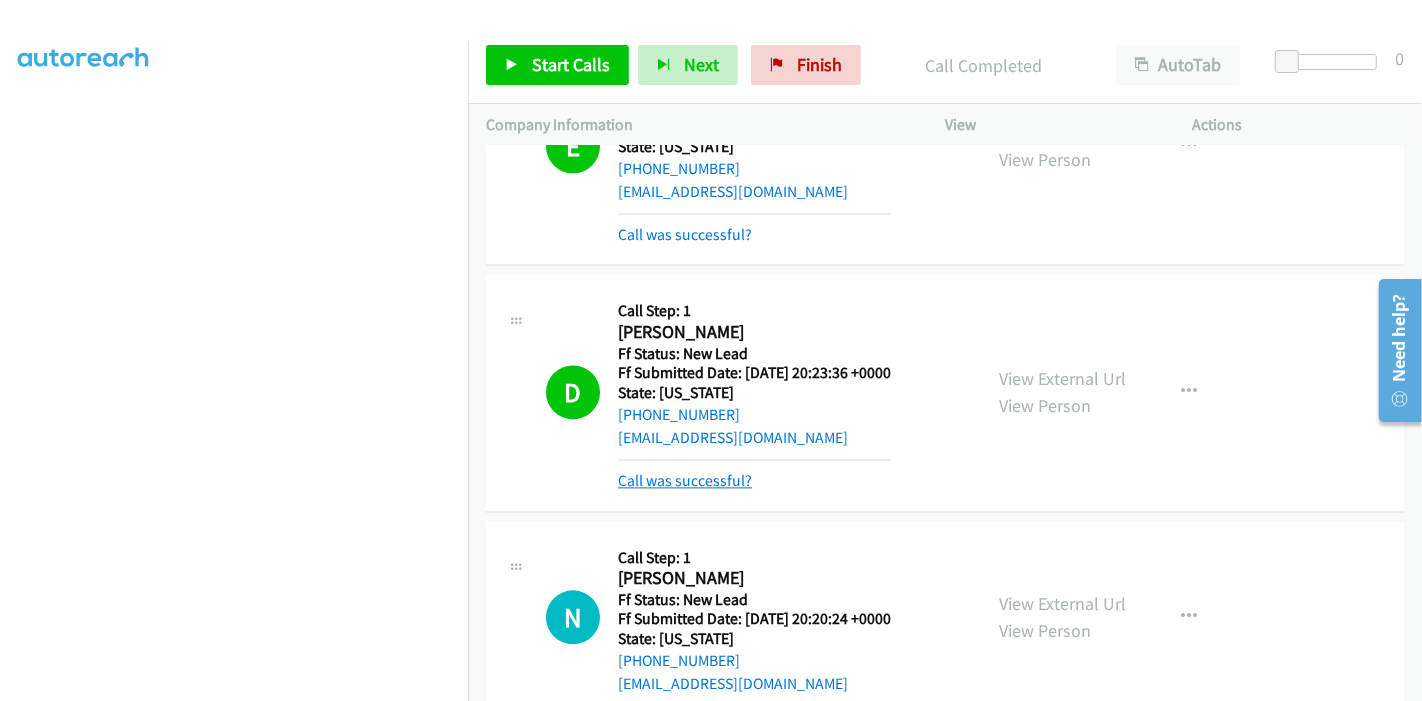 click on "Call was successful?" at bounding box center [685, 480] 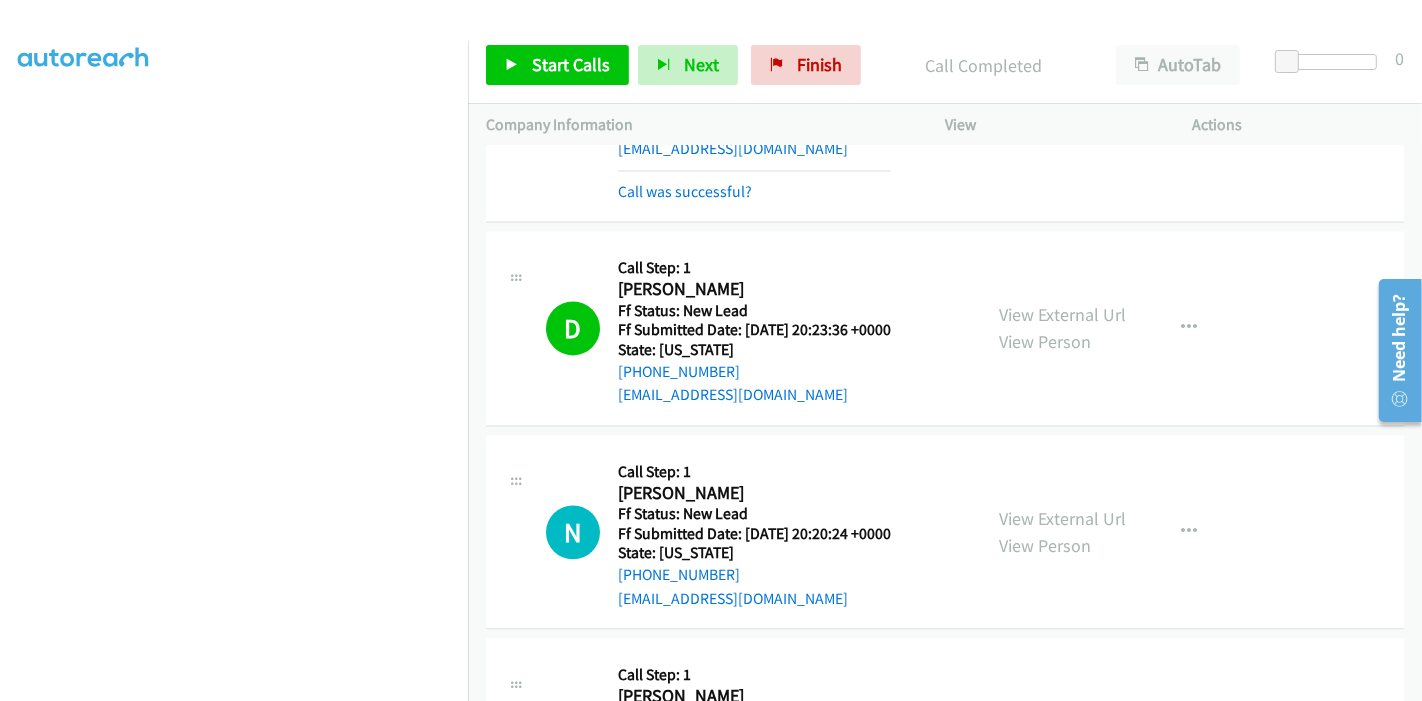 scroll, scrollTop: 3736, scrollLeft: 0, axis: vertical 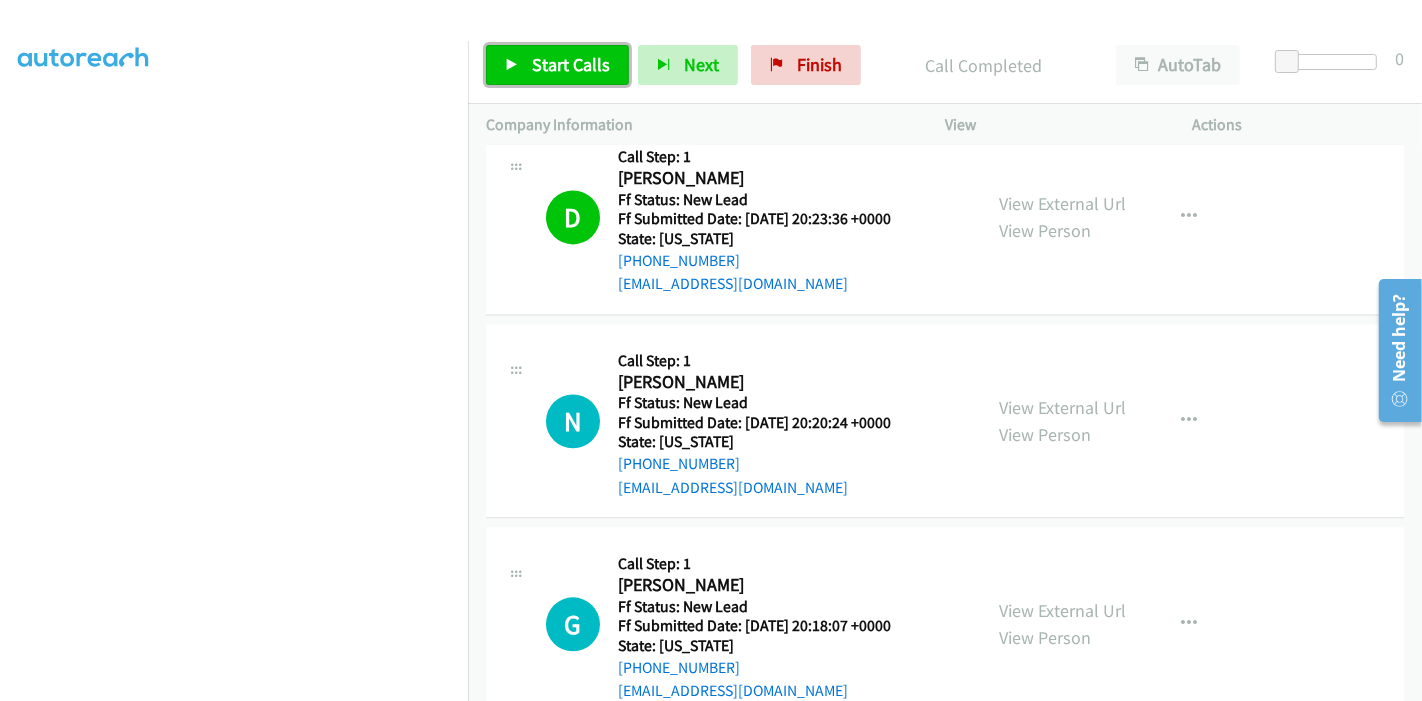 click on "Start Calls" at bounding box center (571, 64) 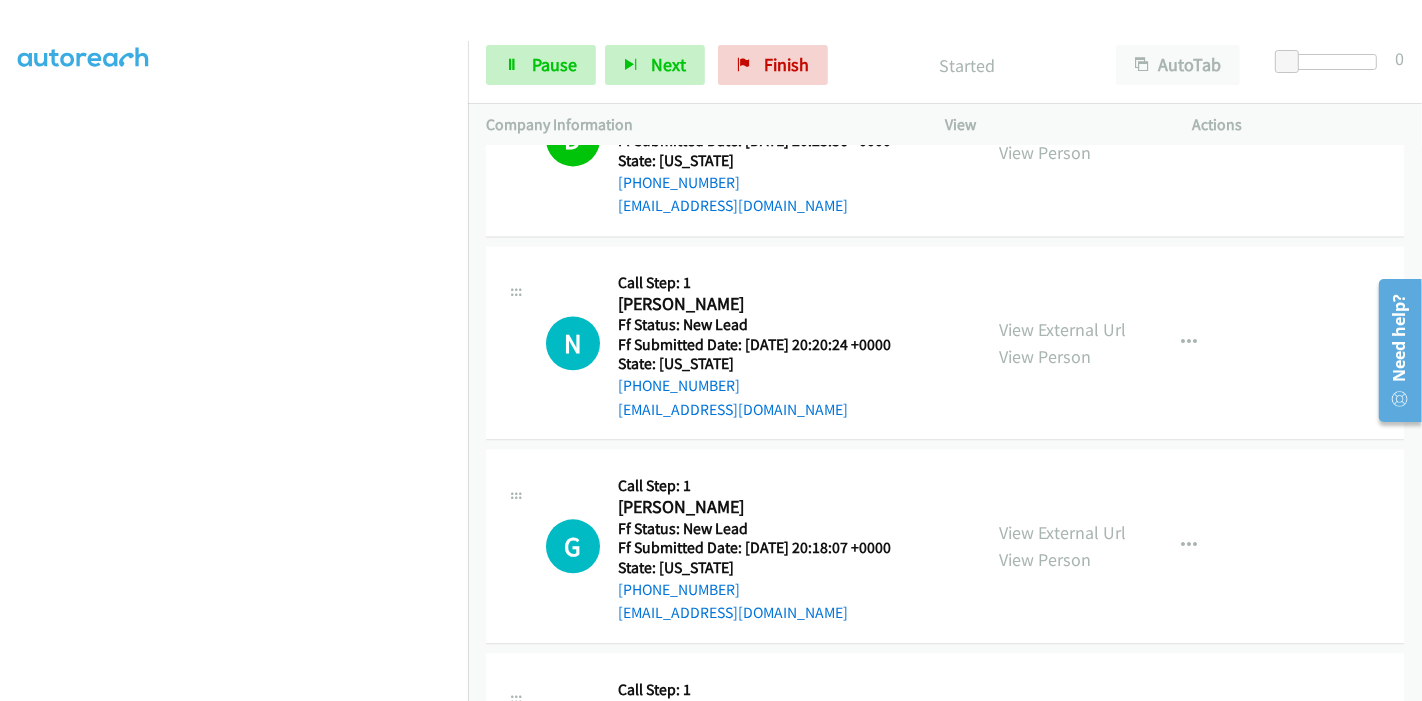 scroll, scrollTop: 3847, scrollLeft: 0, axis: vertical 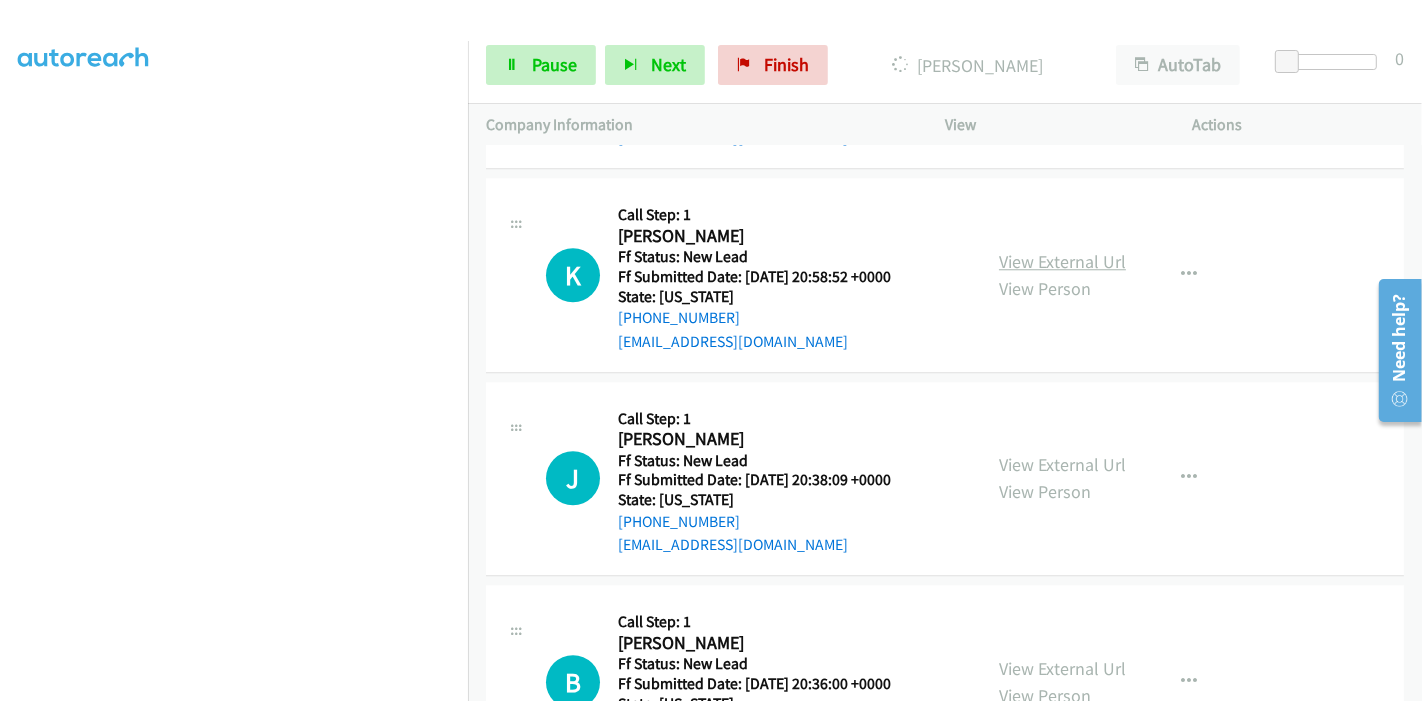 click on "View External Url" at bounding box center (1062, 261) 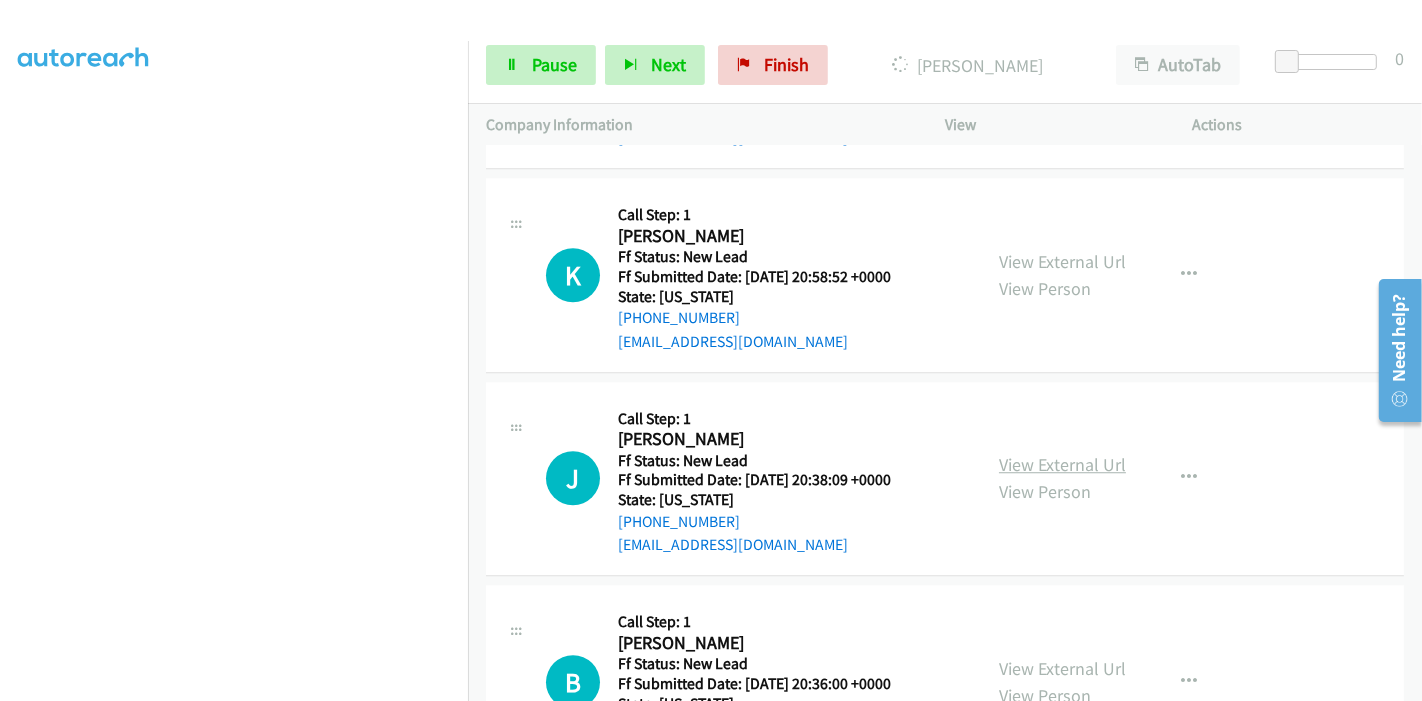 click on "View External Url" at bounding box center [1062, 464] 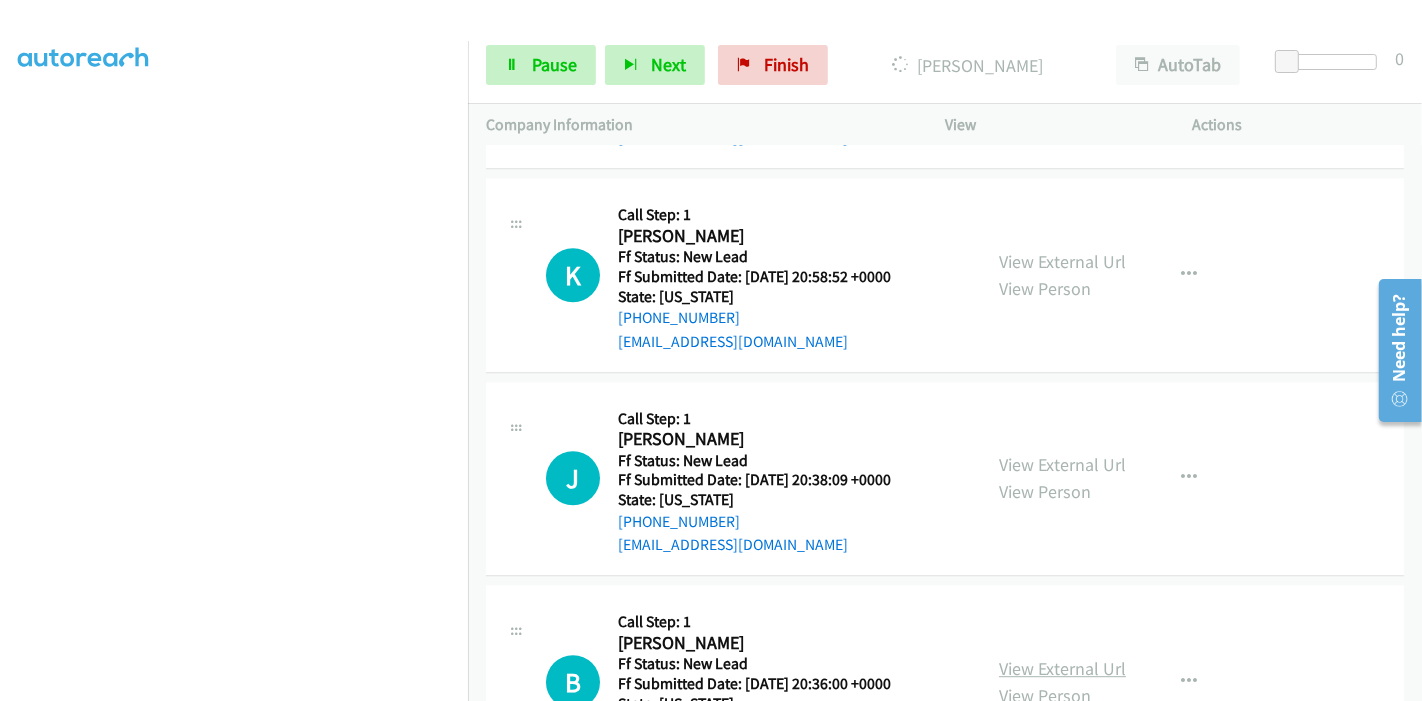 click on "View External Url" at bounding box center (1062, 668) 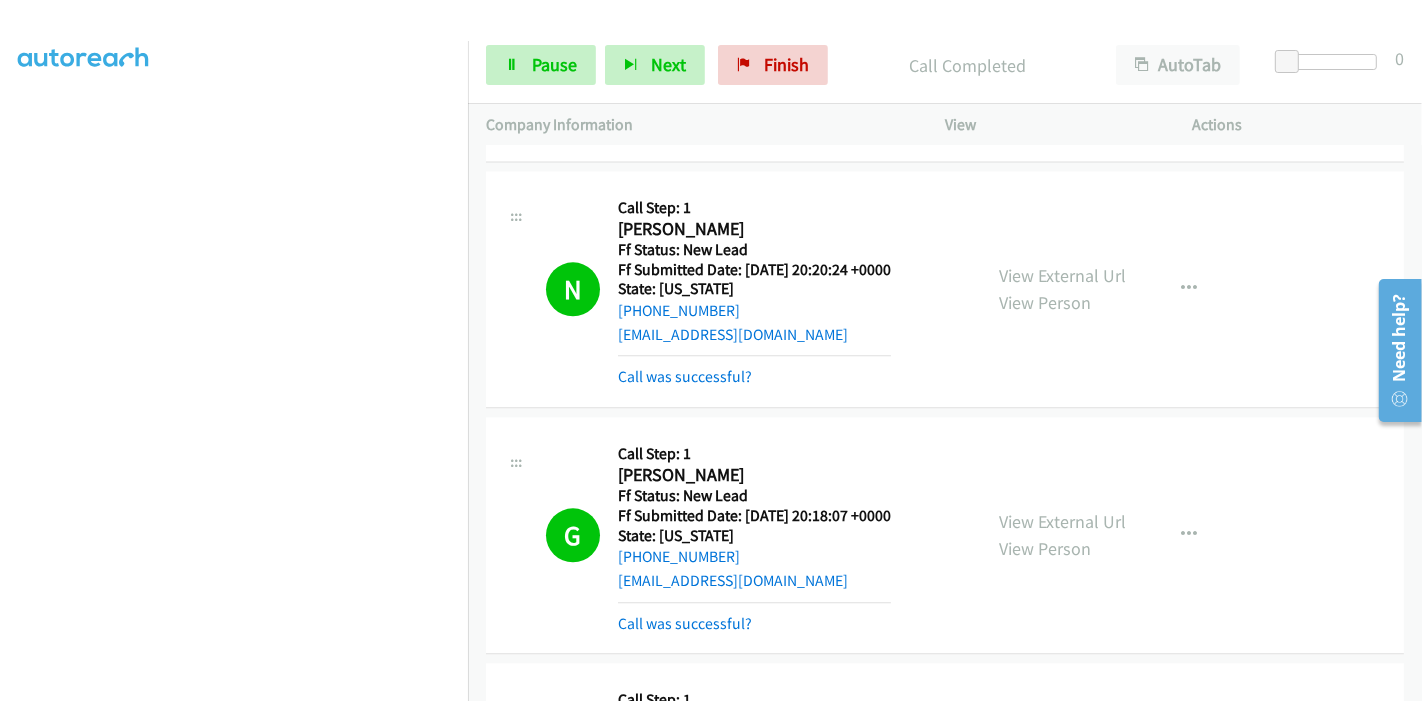 scroll, scrollTop: 4445, scrollLeft: 0, axis: vertical 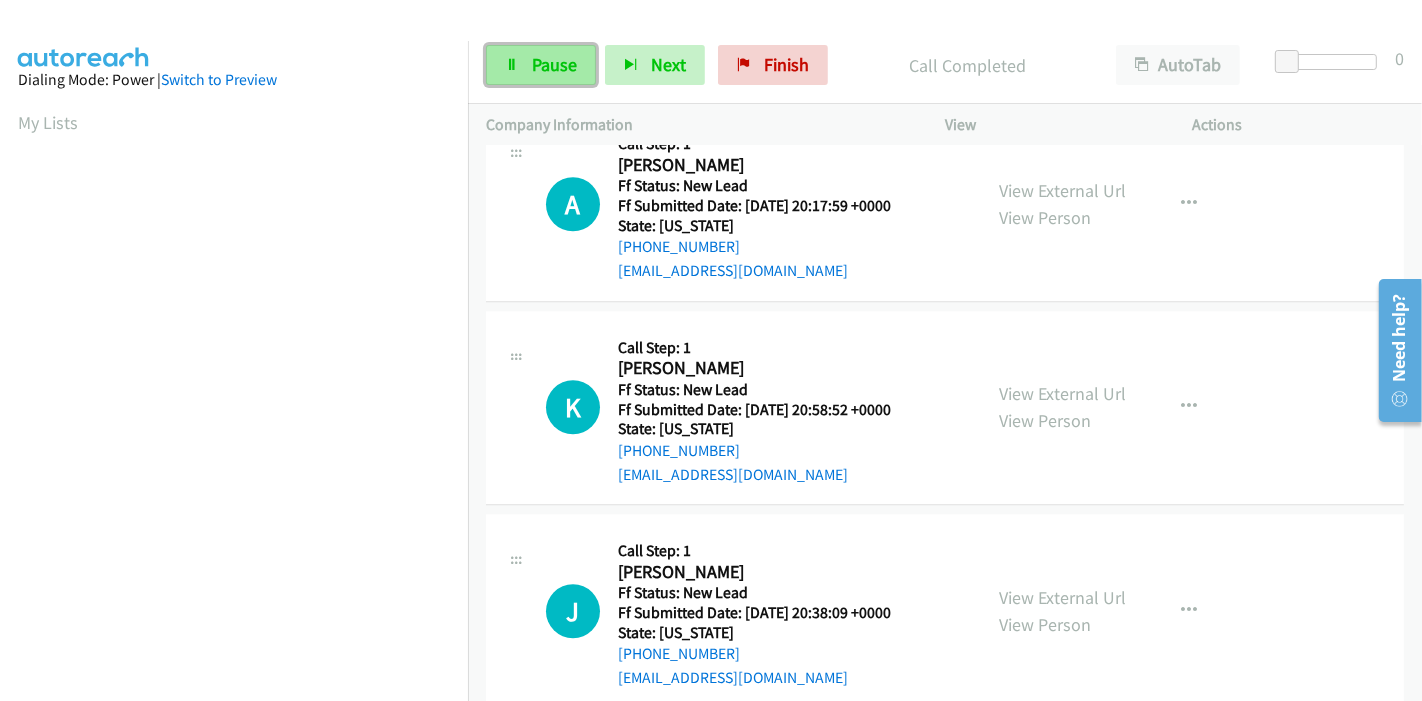 click at bounding box center [512, 66] 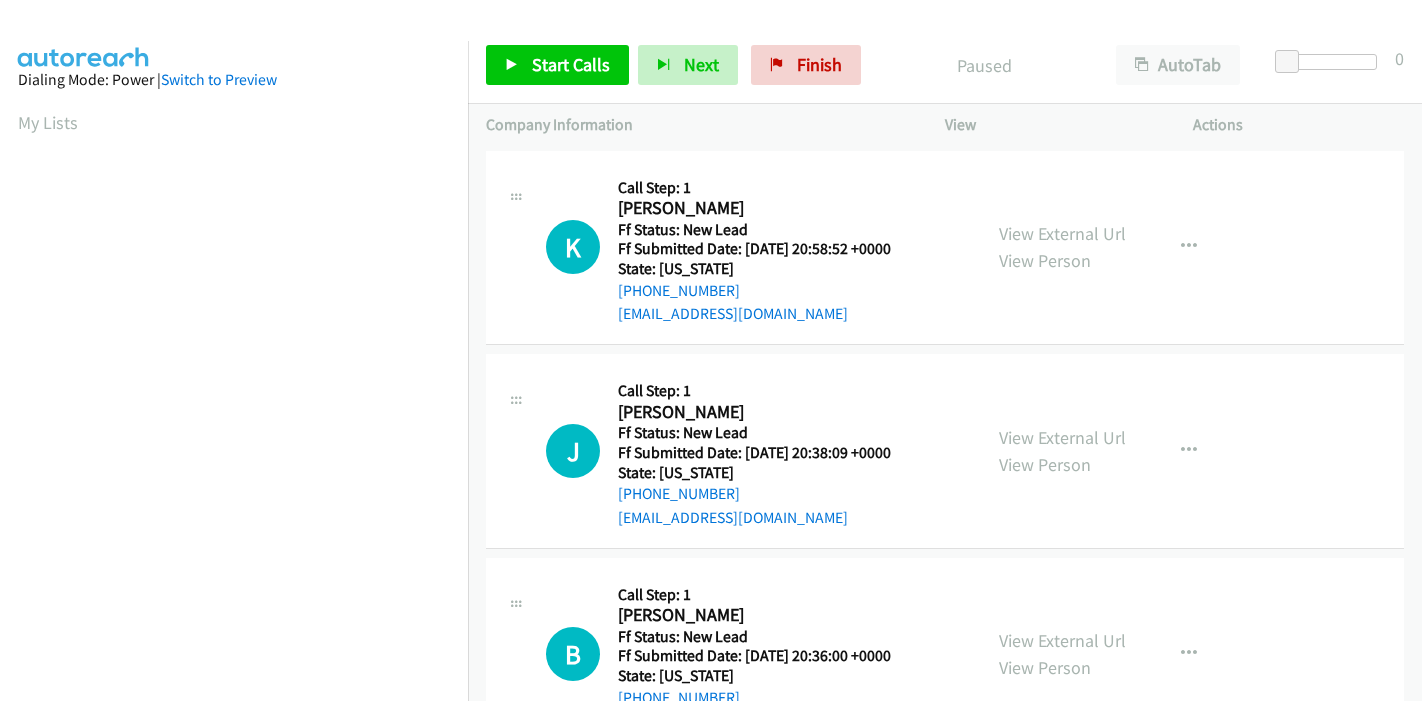 scroll, scrollTop: 0, scrollLeft: 0, axis: both 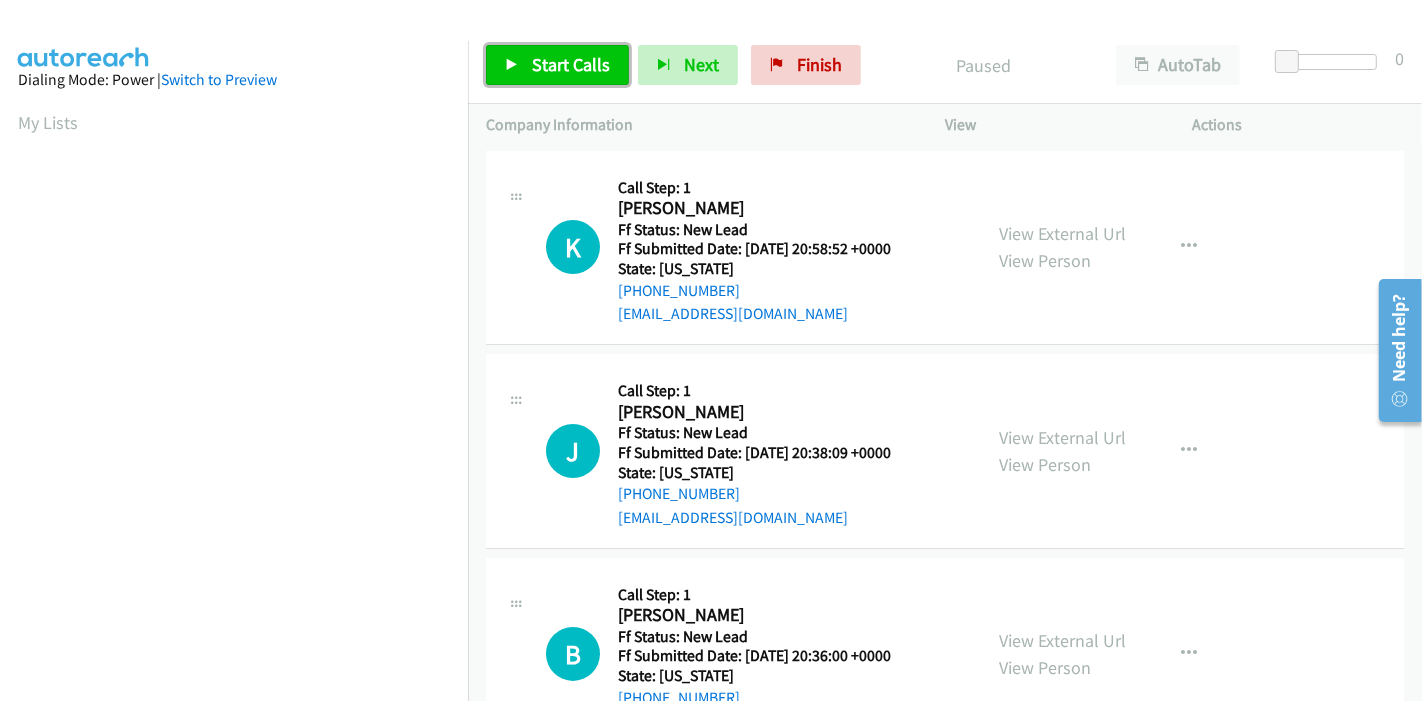 click on "Start Calls" at bounding box center (571, 64) 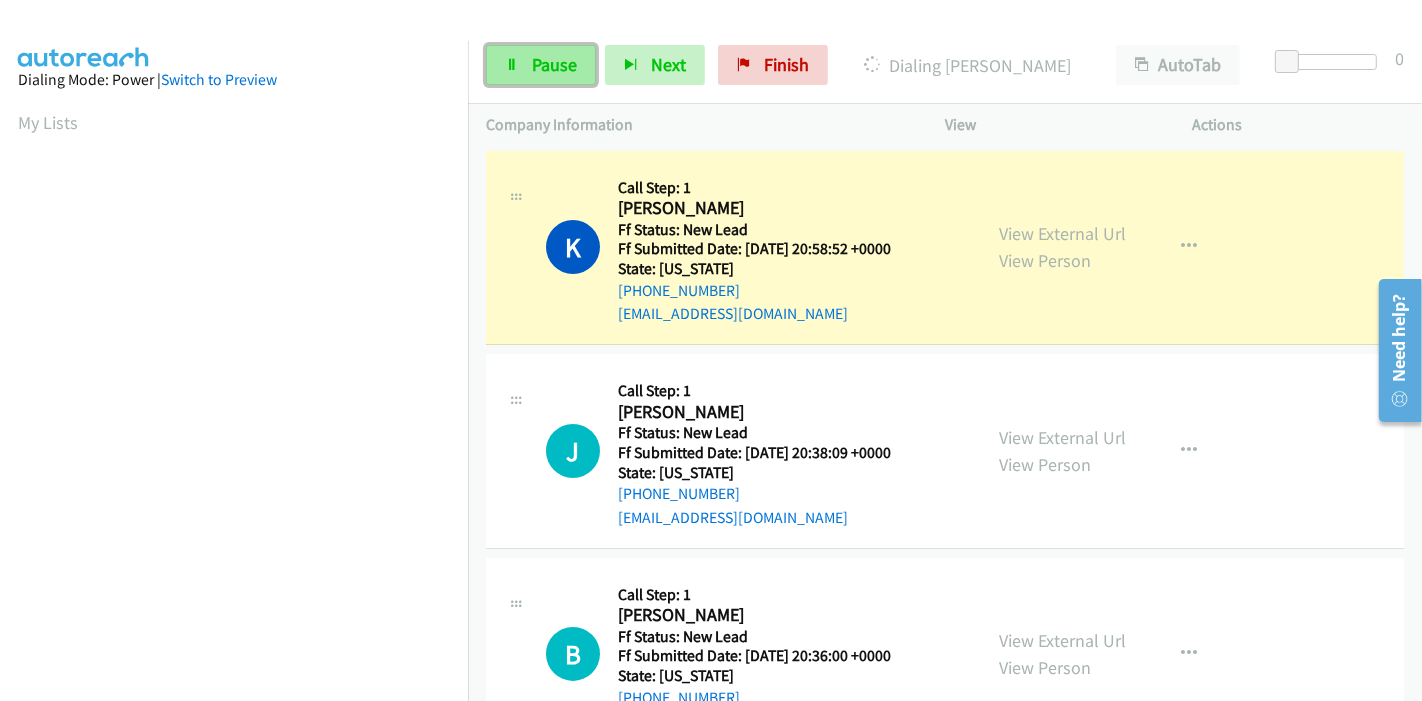 click on "Pause" at bounding box center (554, 64) 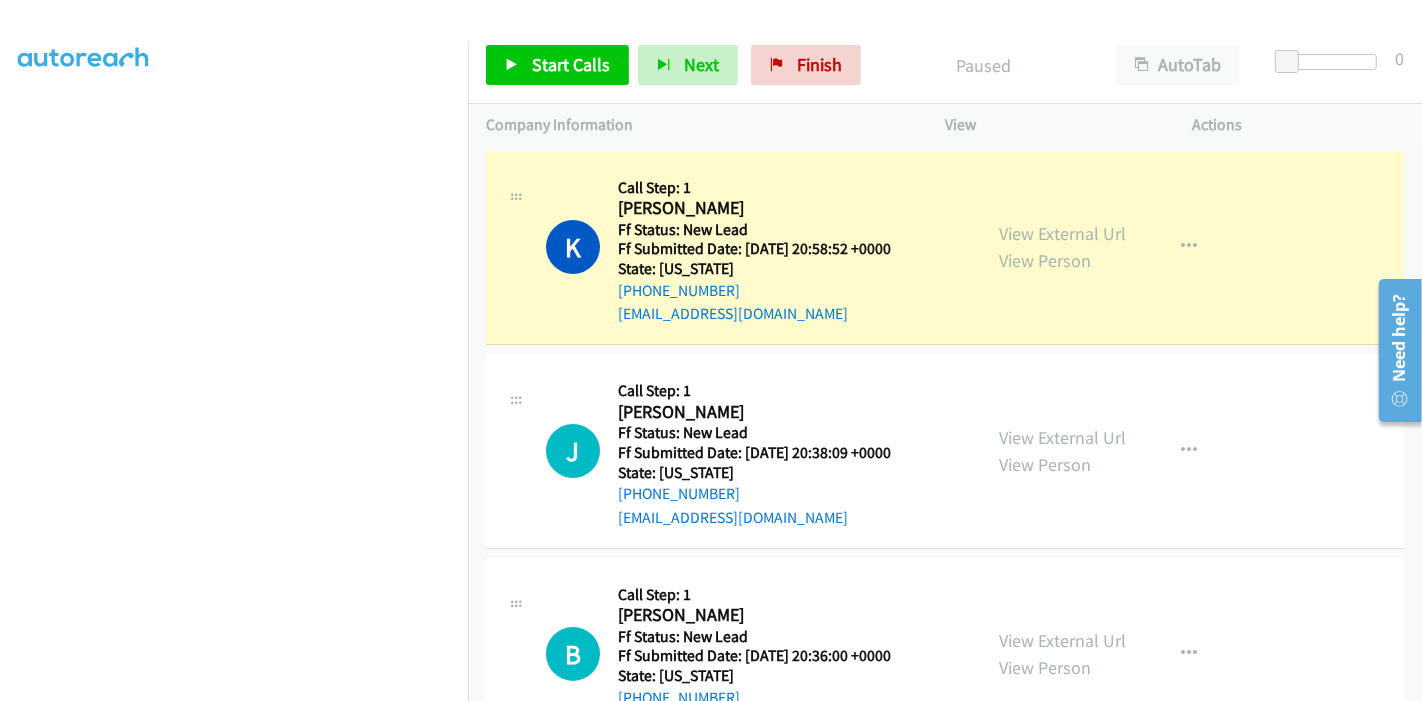 scroll, scrollTop: 422, scrollLeft: 0, axis: vertical 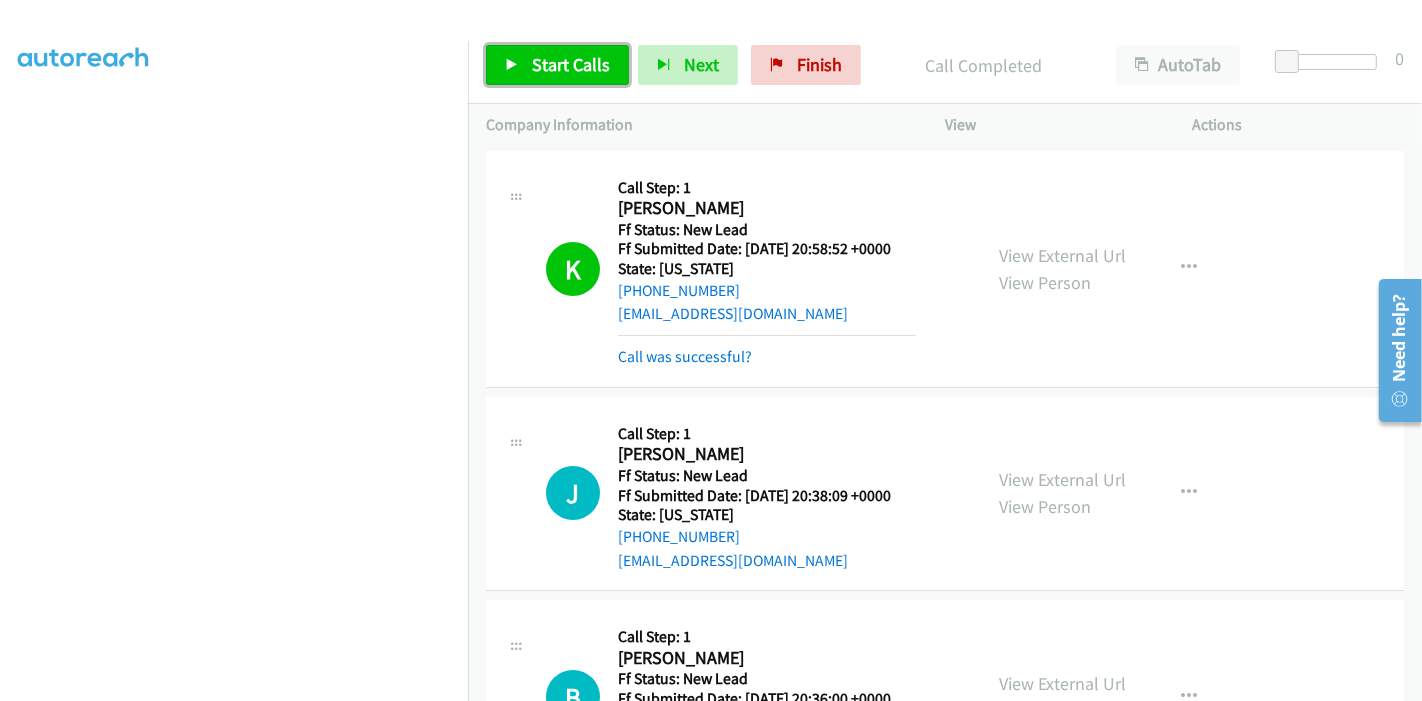click on "Start Calls" at bounding box center (571, 64) 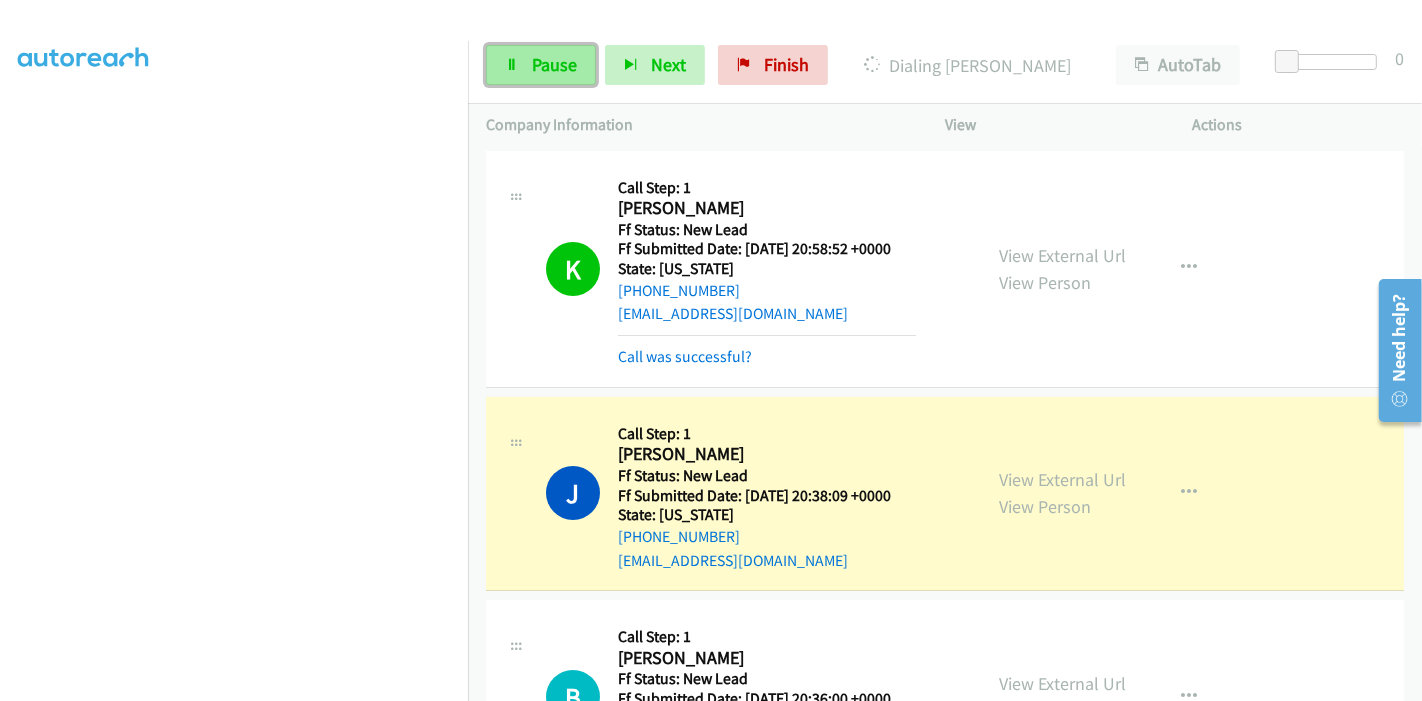 click on "Pause" at bounding box center (541, 65) 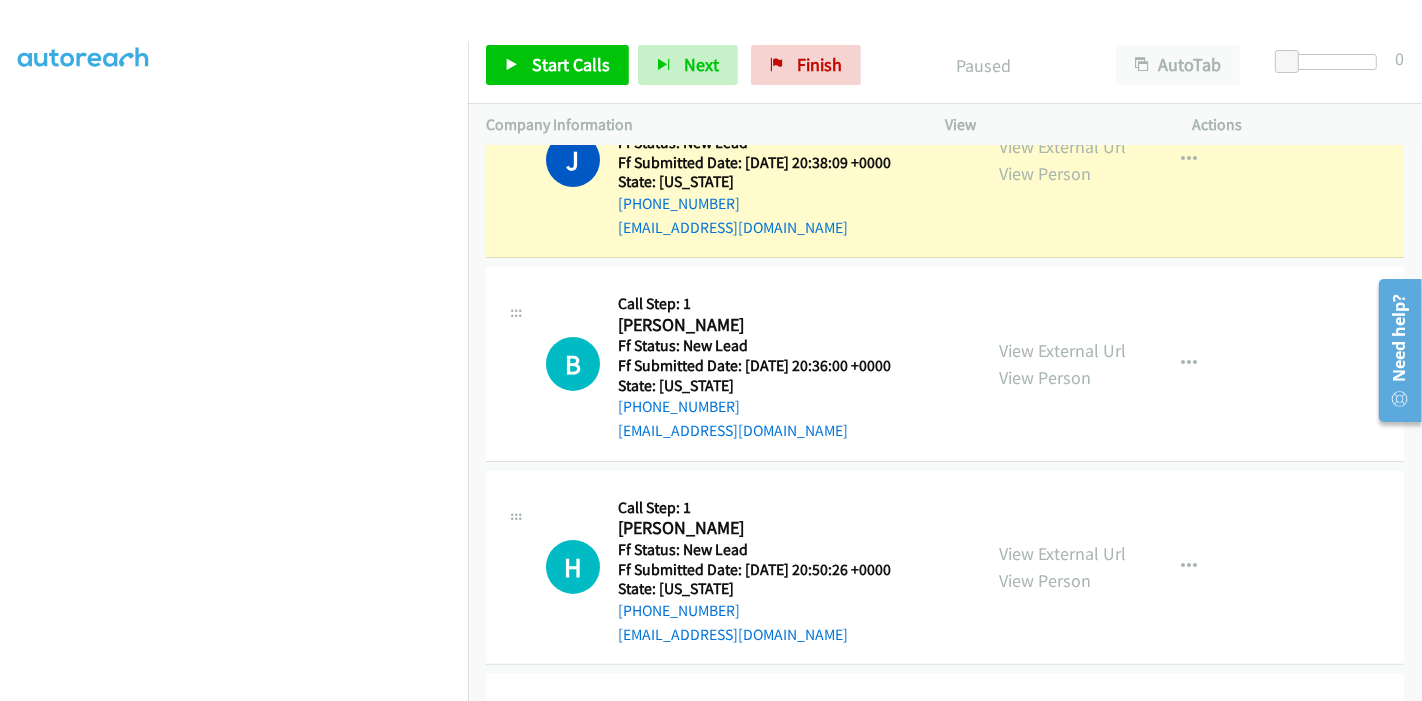 scroll, scrollTop: 111, scrollLeft: 0, axis: vertical 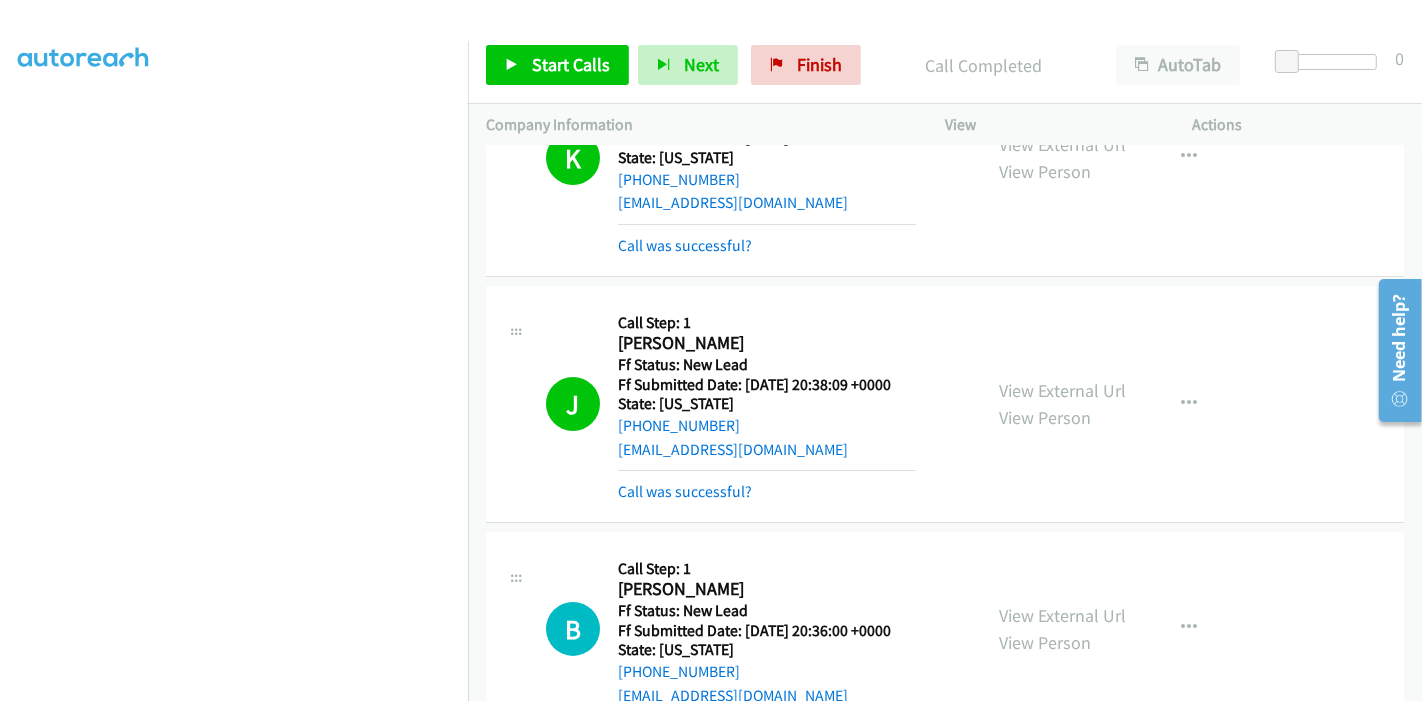 drag, startPoint x: 661, startPoint y: 492, endPoint x: 642, endPoint y: 473, distance: 26.870058 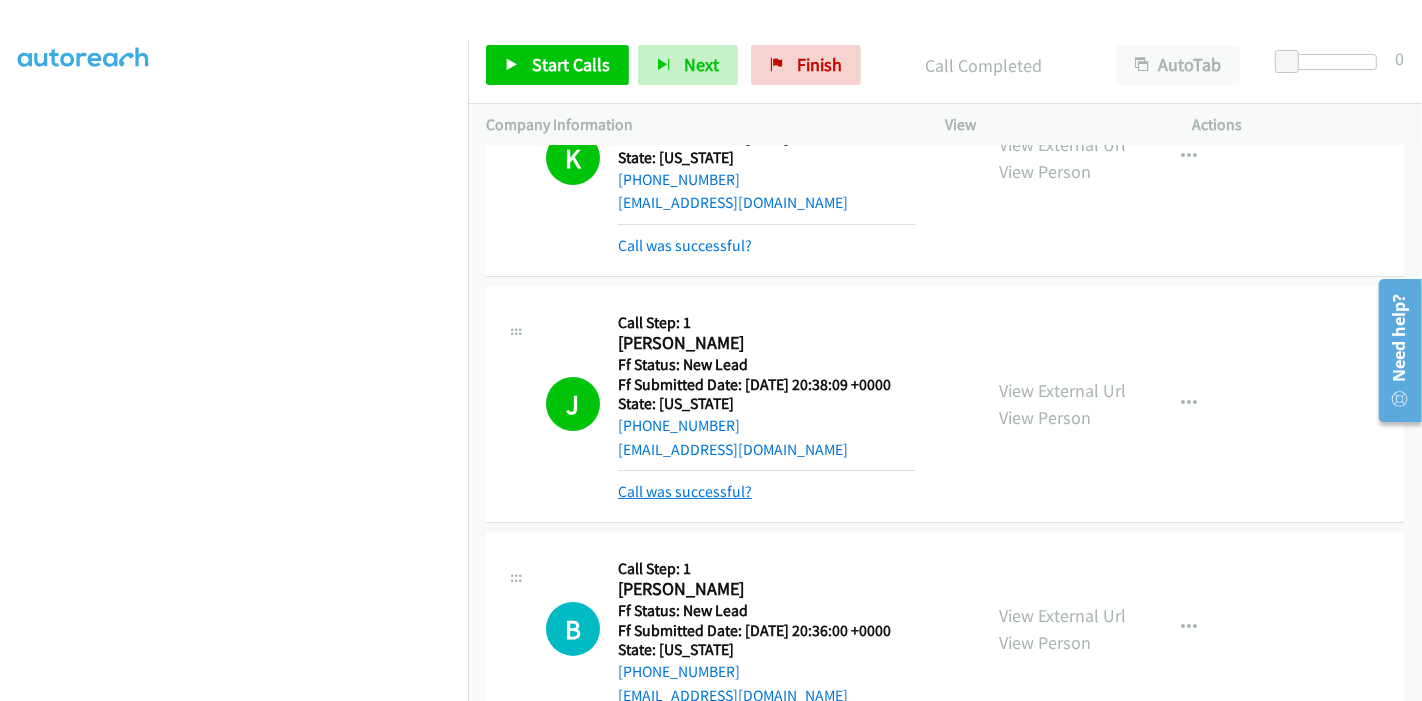 click on "Call was successful?" at bounding box center [685, 491] 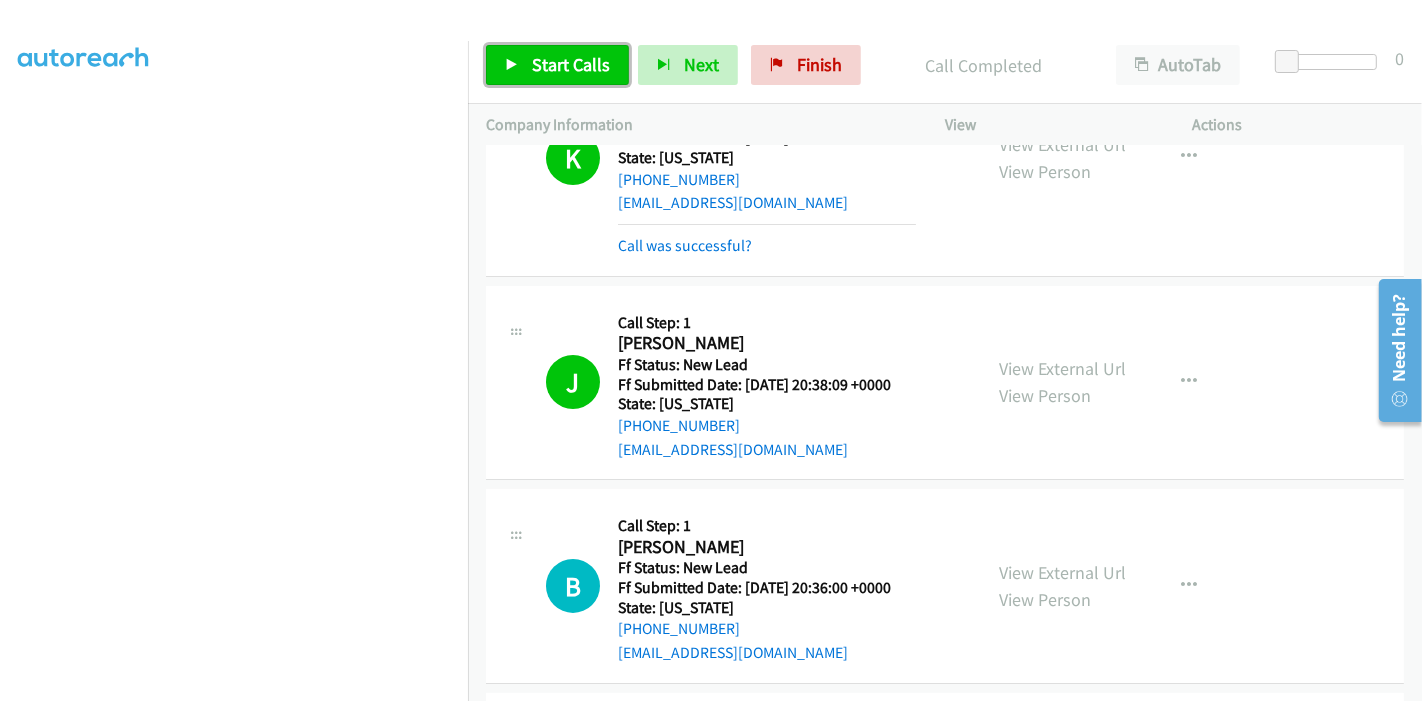 click on "Start Calls" at bounding box center [557, 65] 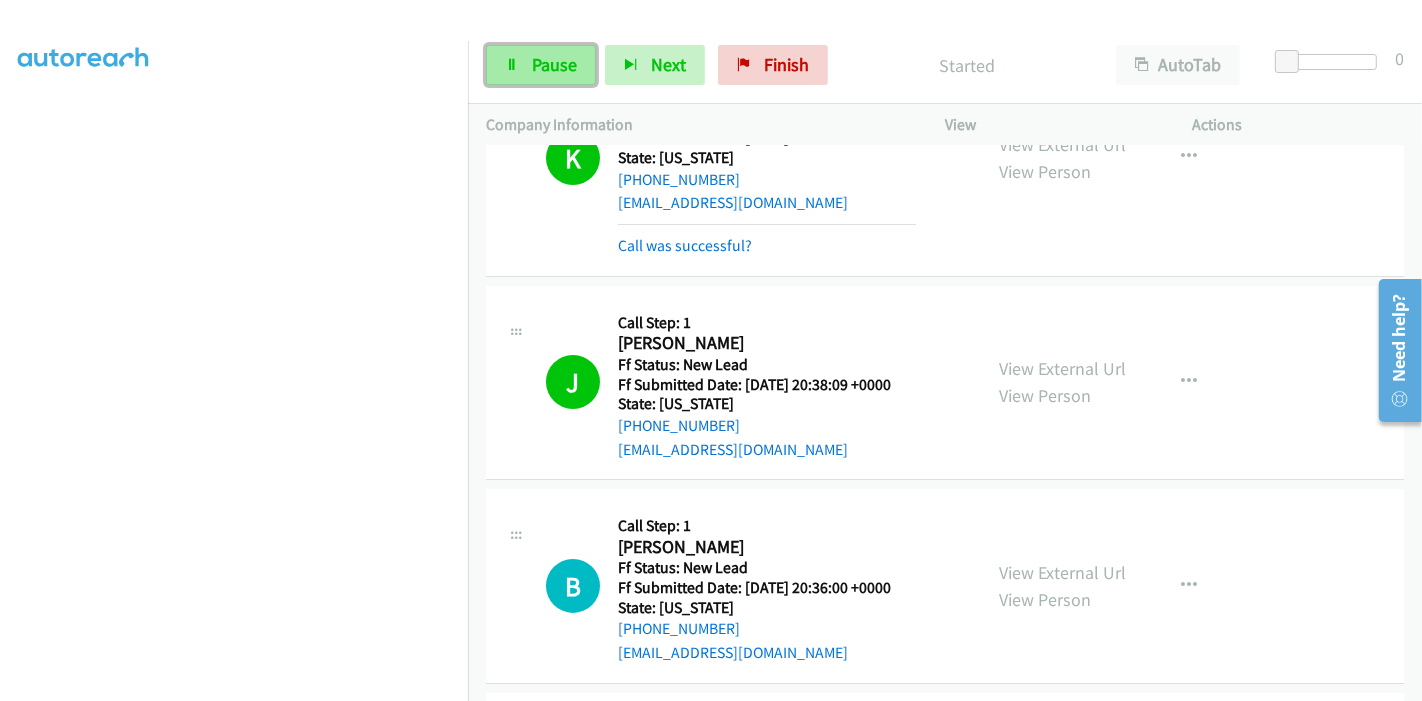click on "Pause" at bounding box center [554, 64] 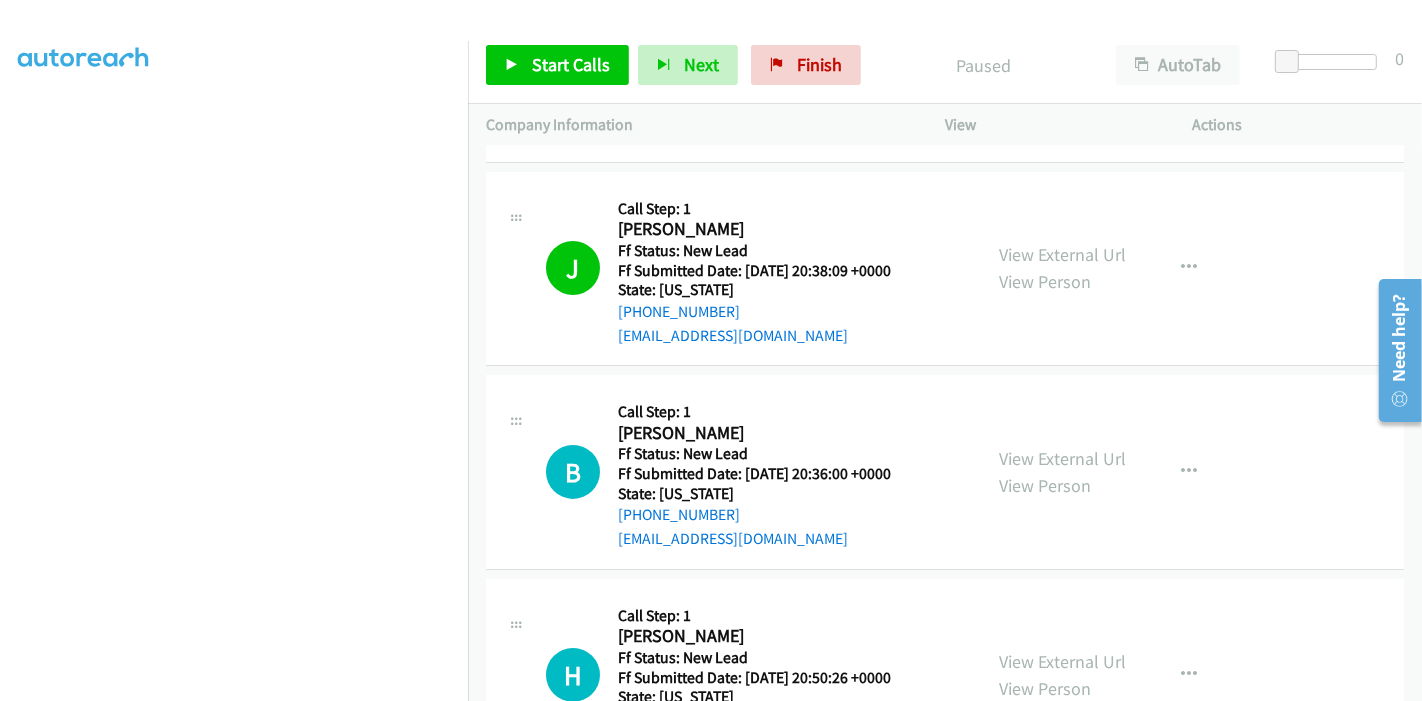 scroll, scrollTop: 333, scrollLeft: 0, axis: vertical 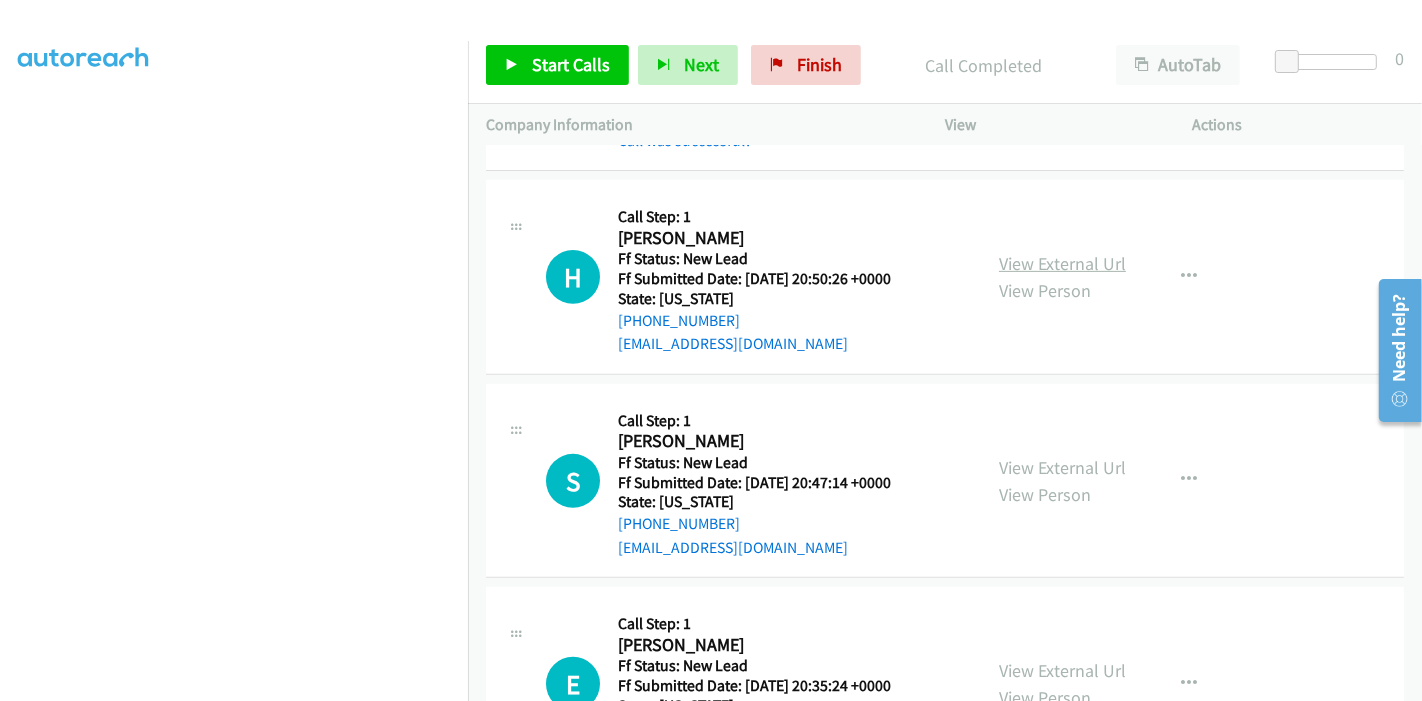 click on "View External Url" at bounding box center (1062, 263) 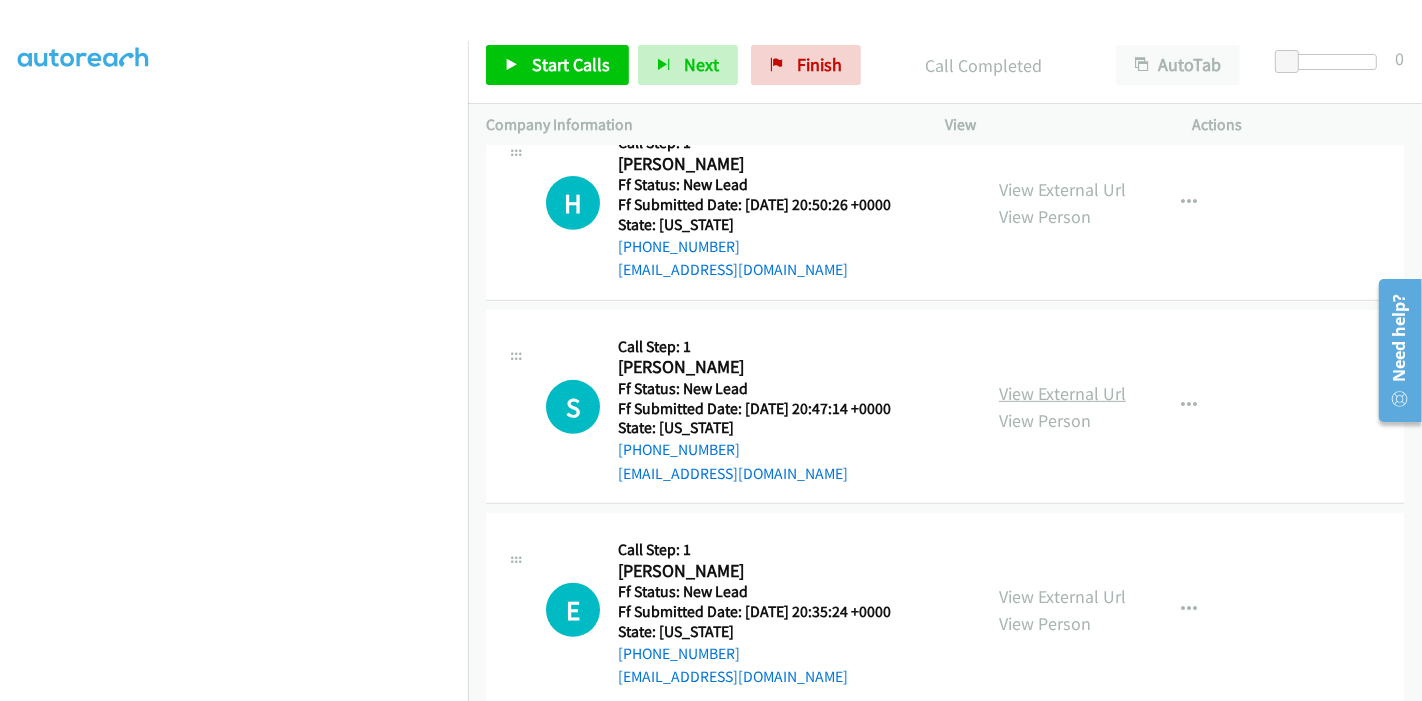 scroll, scrollTop: 775, scrollLeft: 0, axis: vertical 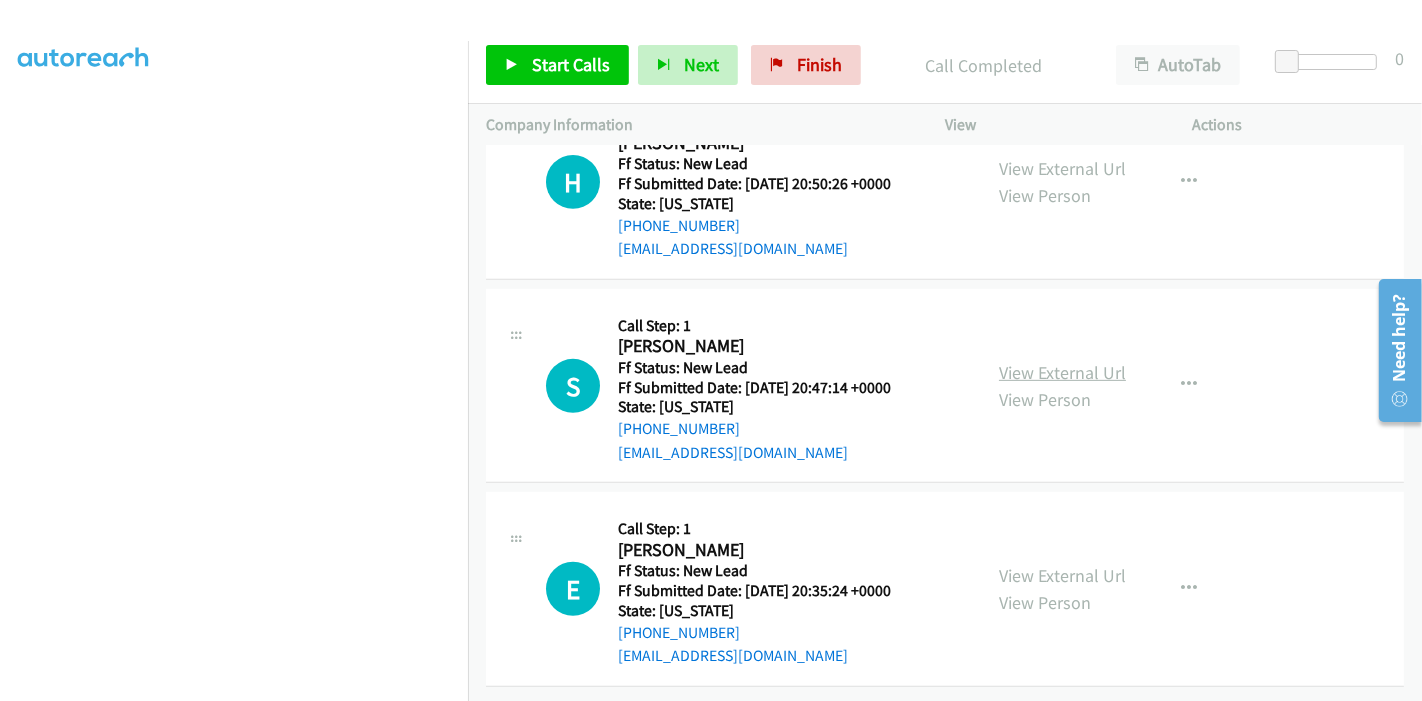 click on "View External Url" at bounding box center (1062, 372) 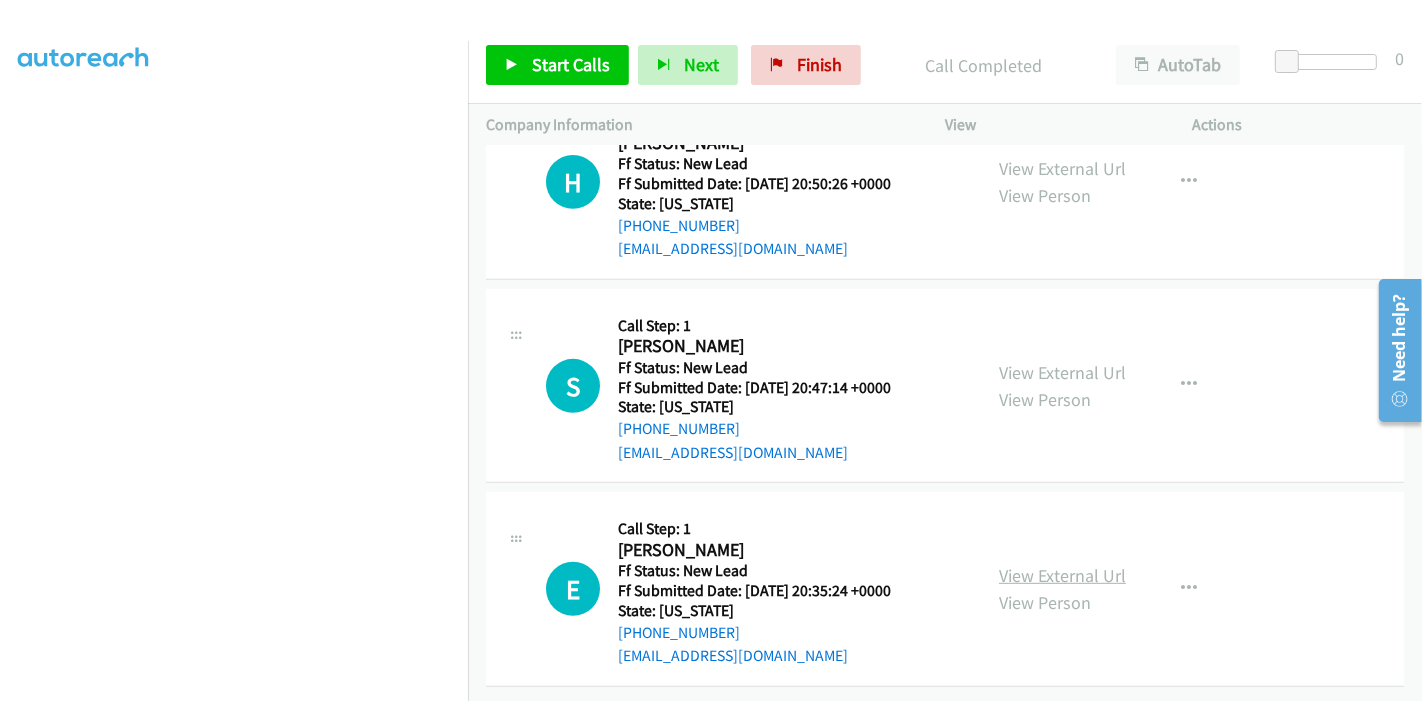 click on "View External Url" at bounding box center (1062, 575) 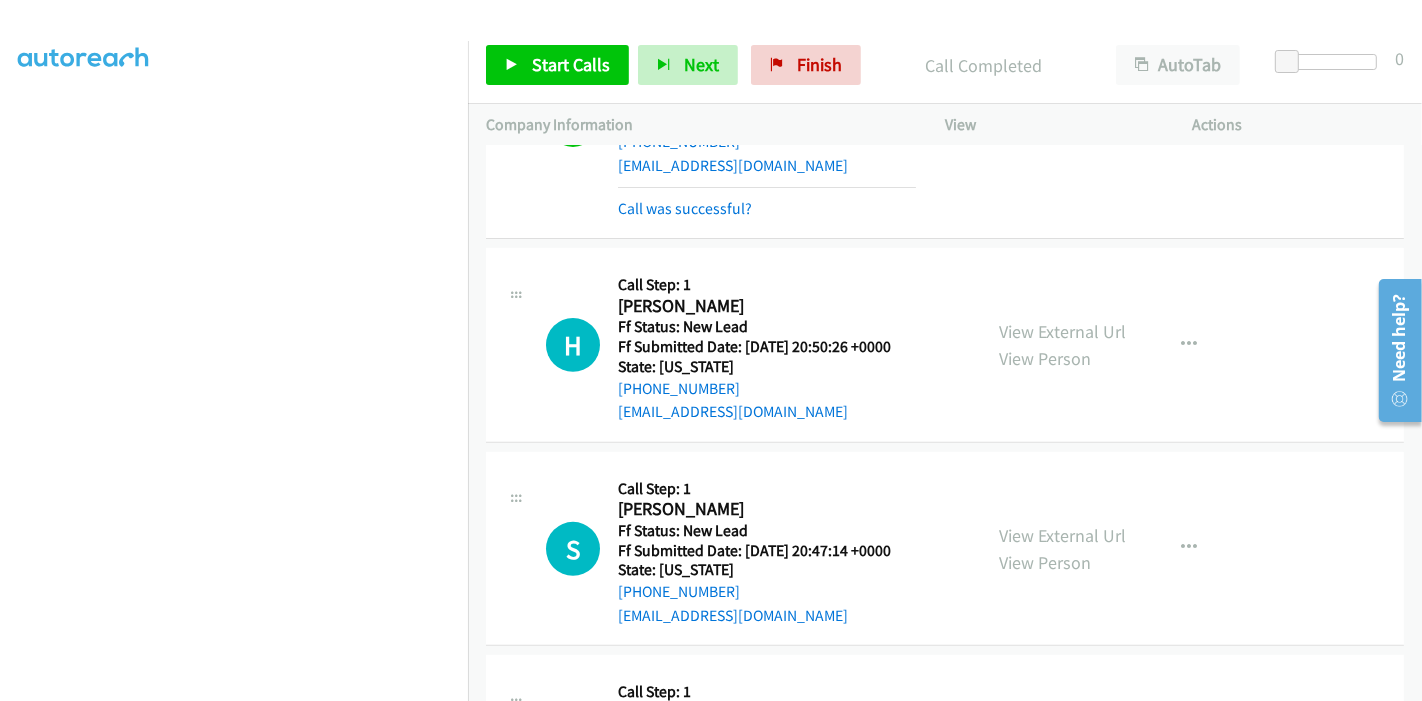 scroll, scrollTop: 775, scrollLeft: 0, axis: vertical 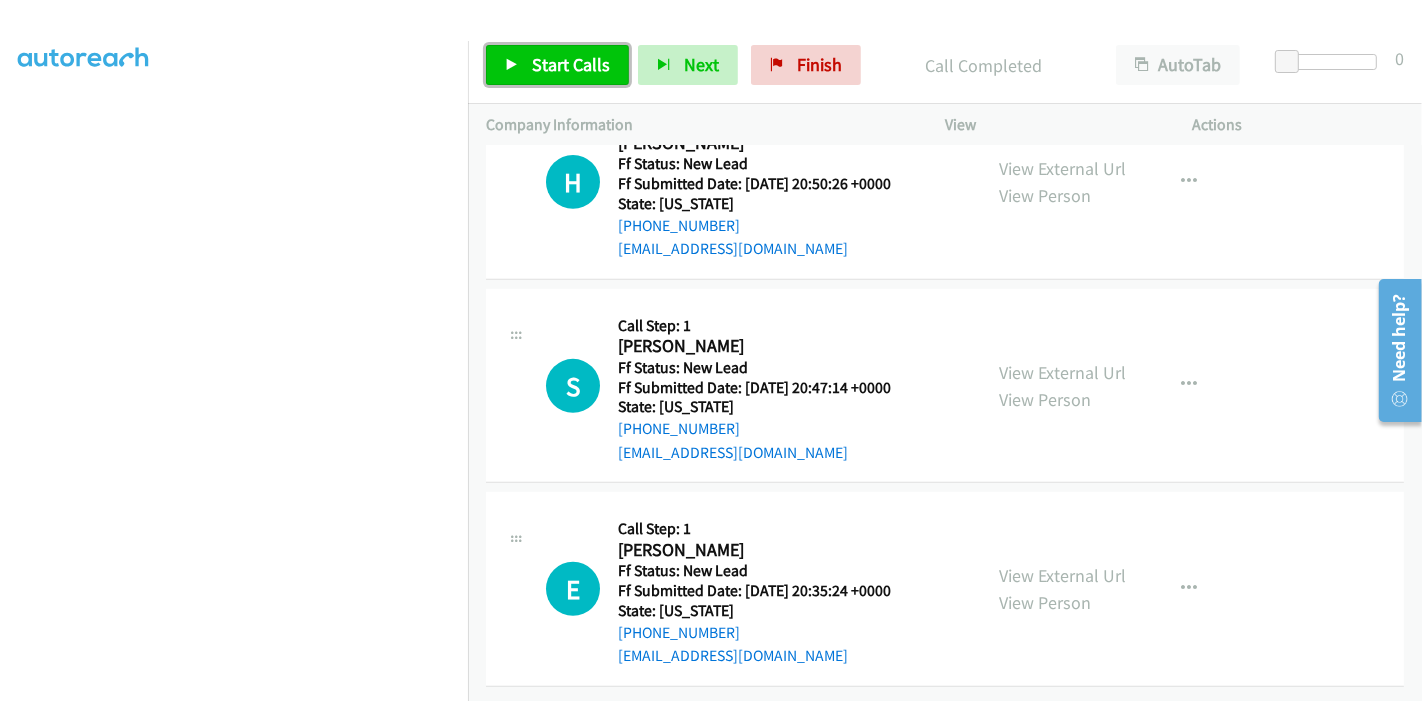 click on "Start Calls" at bounding box center (571, 64) 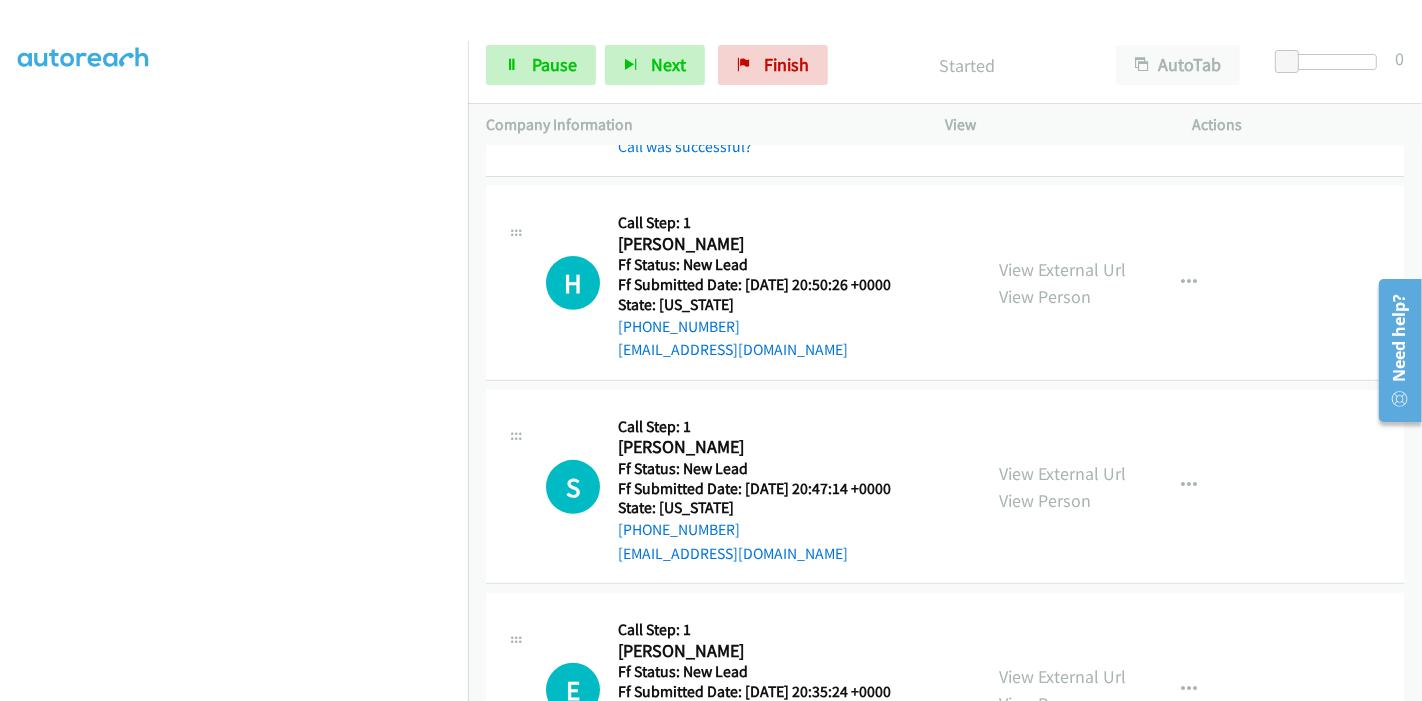 scroll, scrollTop: 553, scrollLeft: 0, axis: vertical 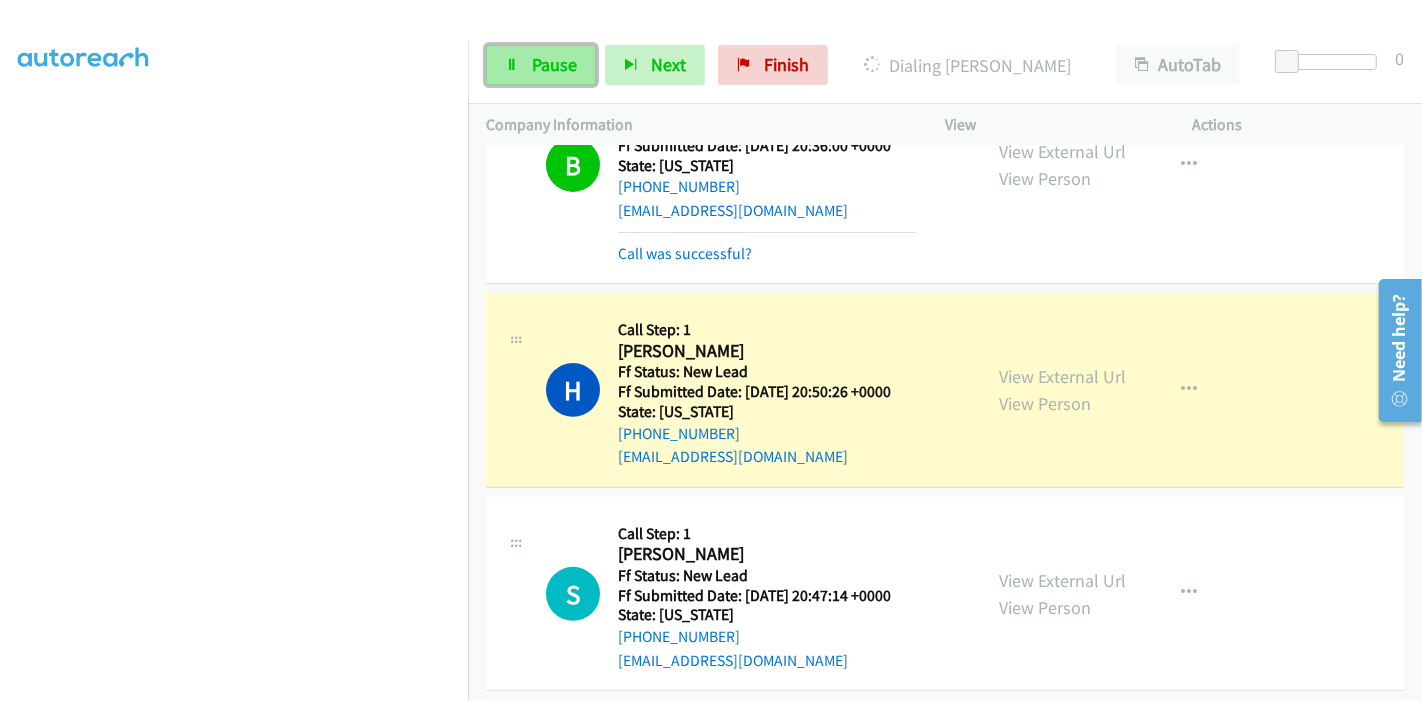 click on "Pause" at bounding box center (541, 65) 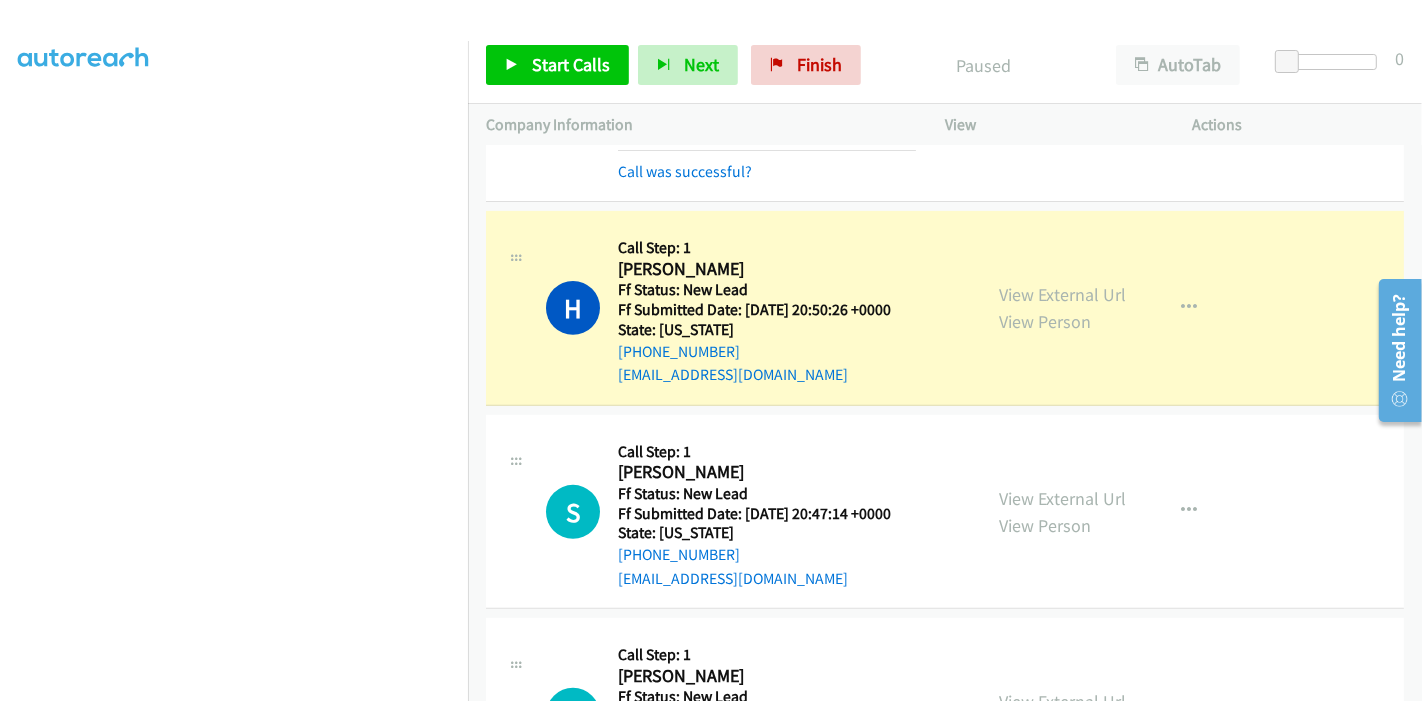 scroll, scrollTop: 775, scrollLeft: 0, axis: vertical 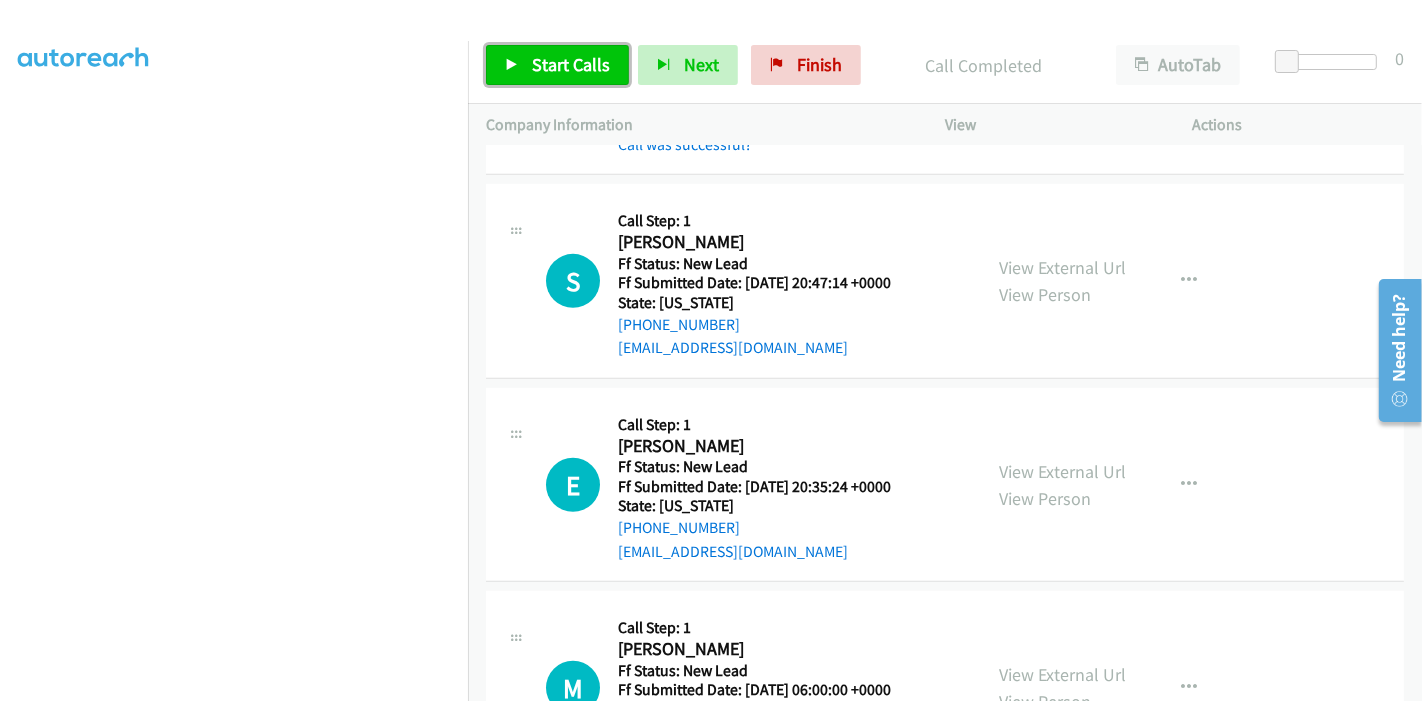 click on "Start Calls" at bounding box center (557, 65) 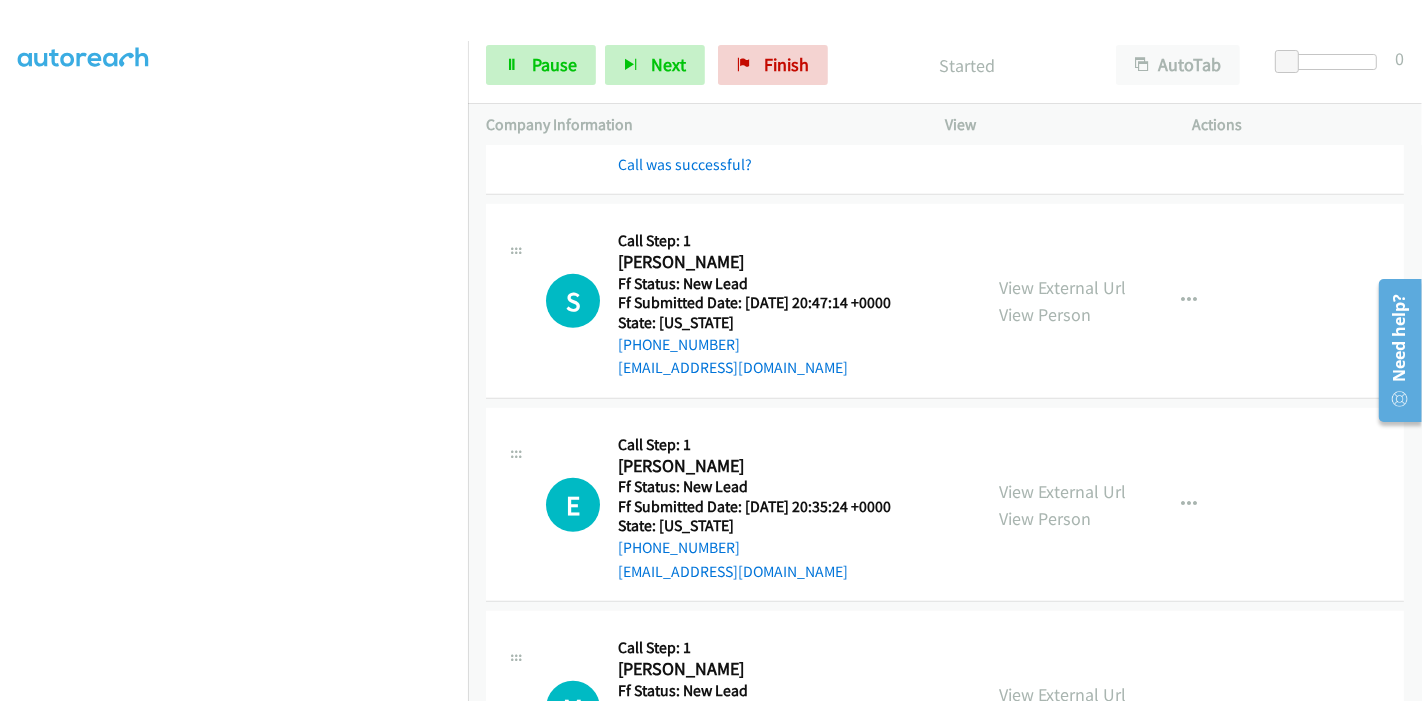 scroll, scrollTop: 780, scrollLeft: 0, axis: vertical 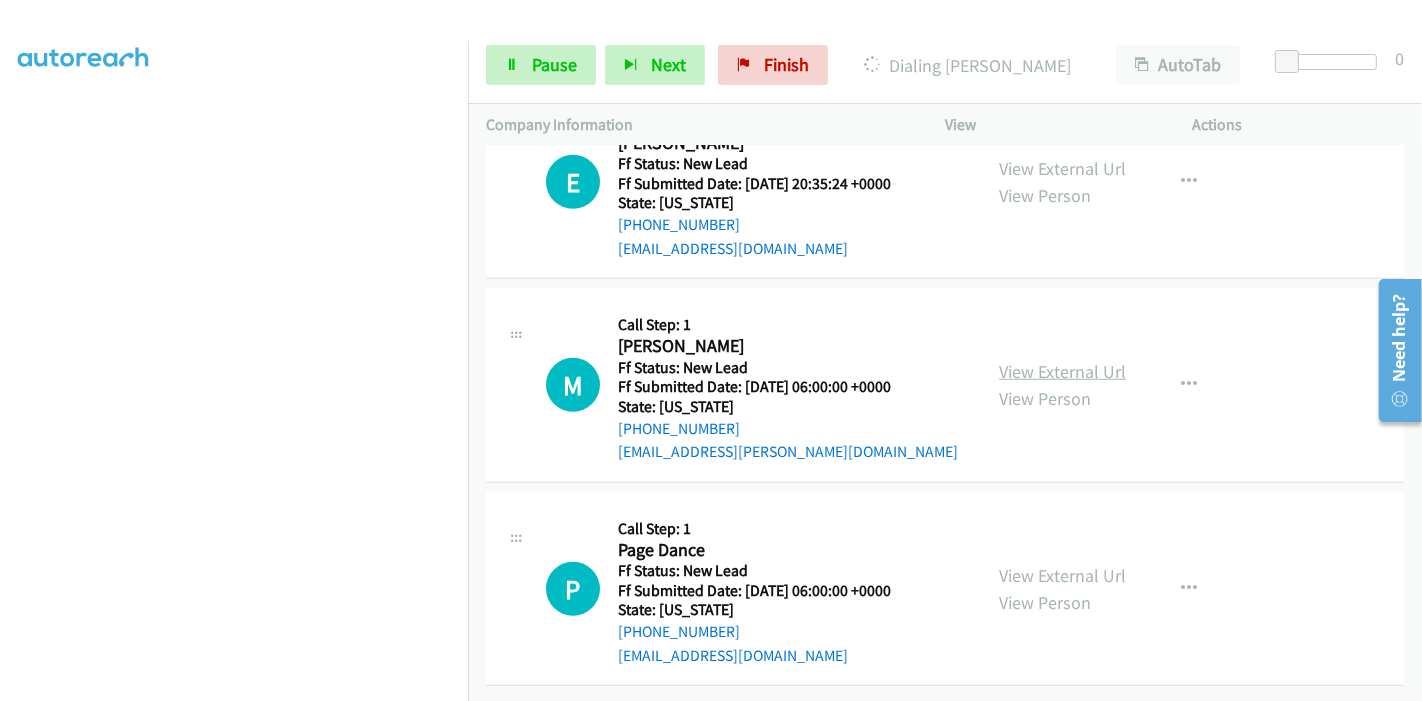 click on "View External Url" at bounding box center [1062, 371] 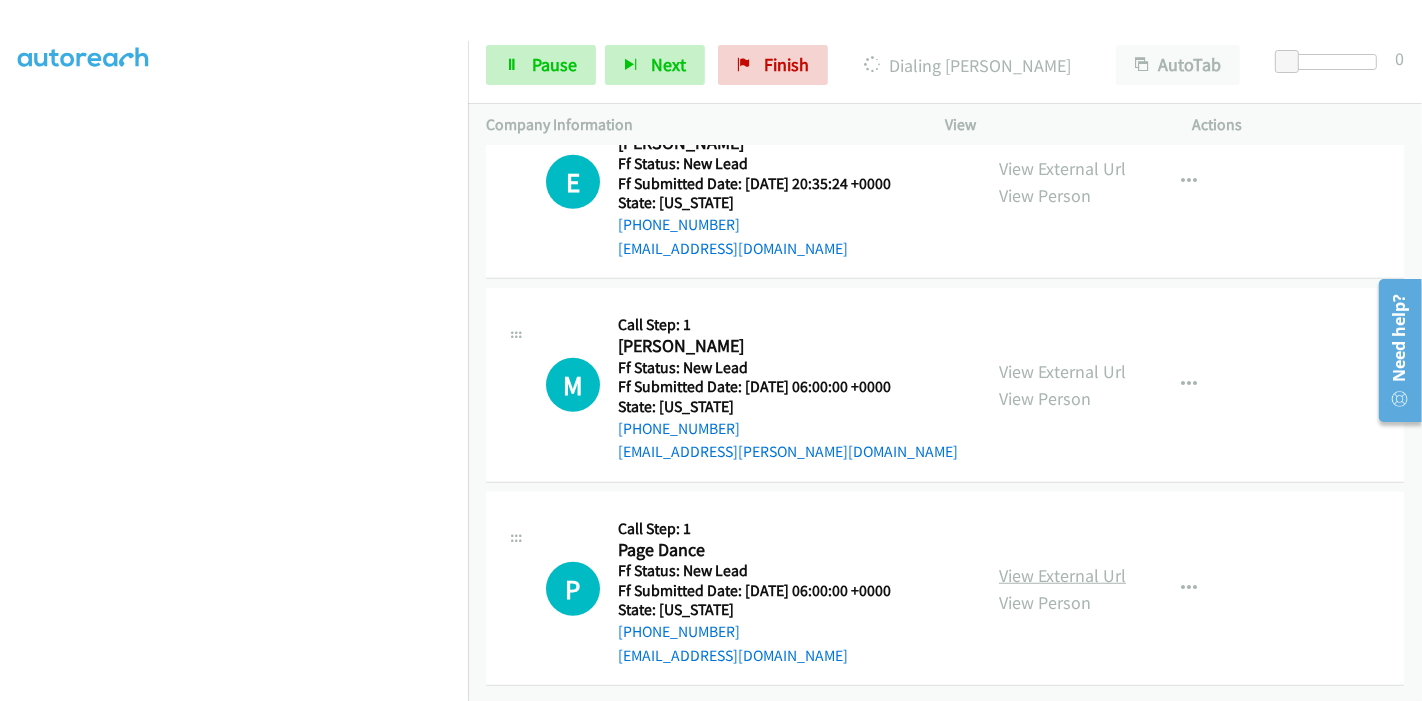 click on "View External Url" at bounding box center [1062, 575] 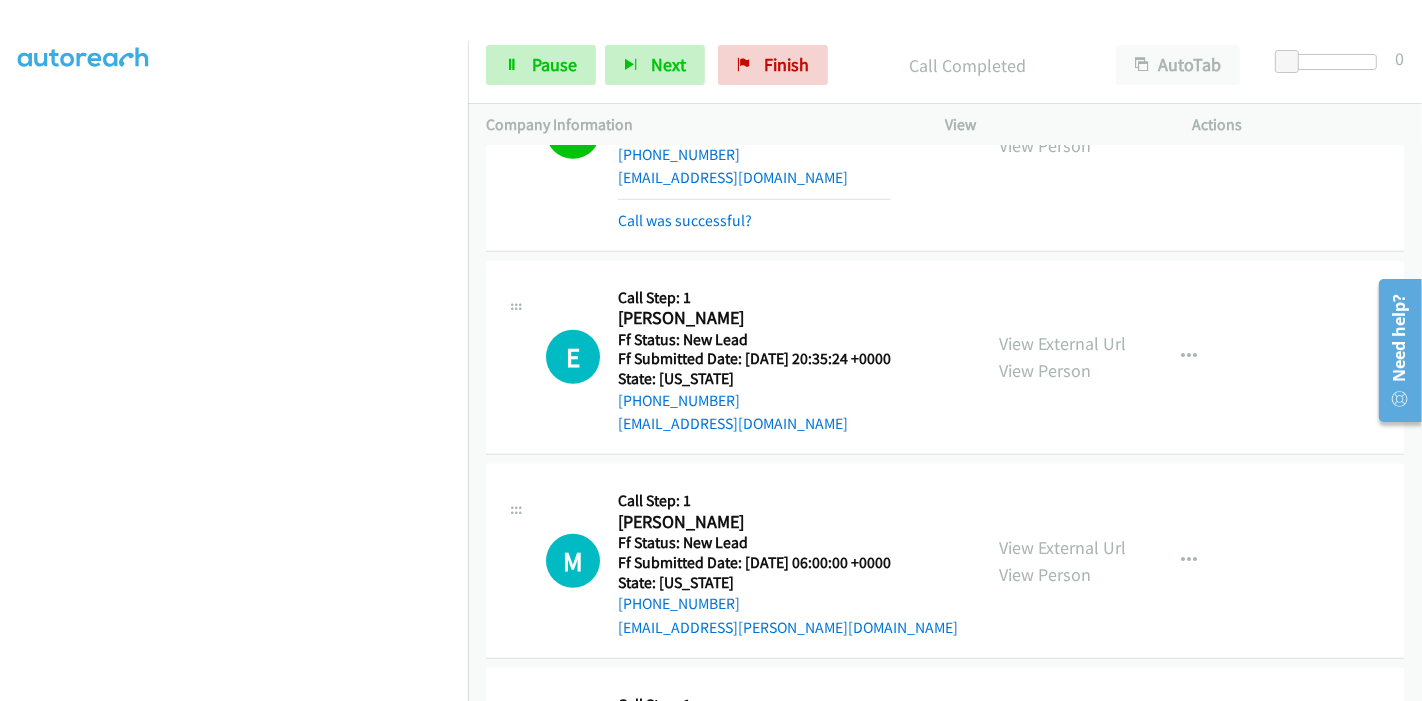 scroll, scrollTop: 1113, scrollLeft: 0, axis: vertical 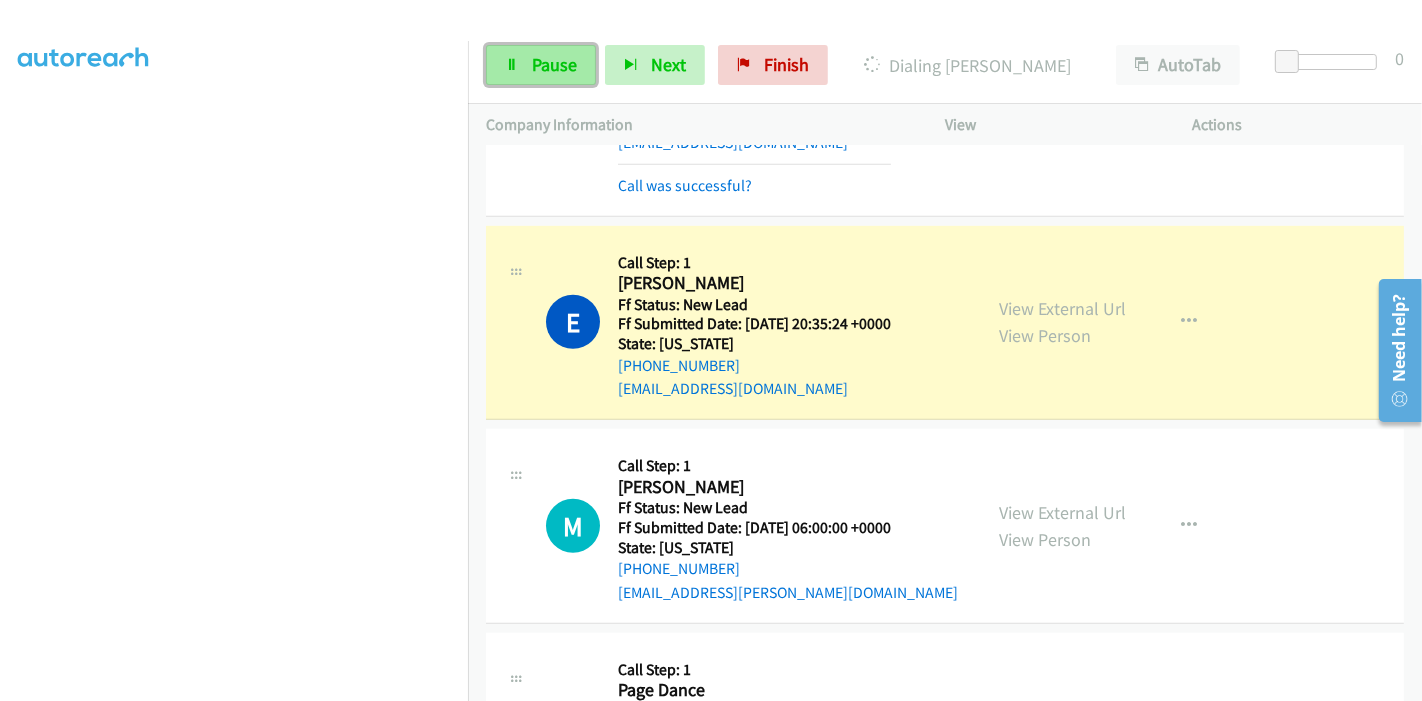 click on "Pause" at bounding box center (541, 65) 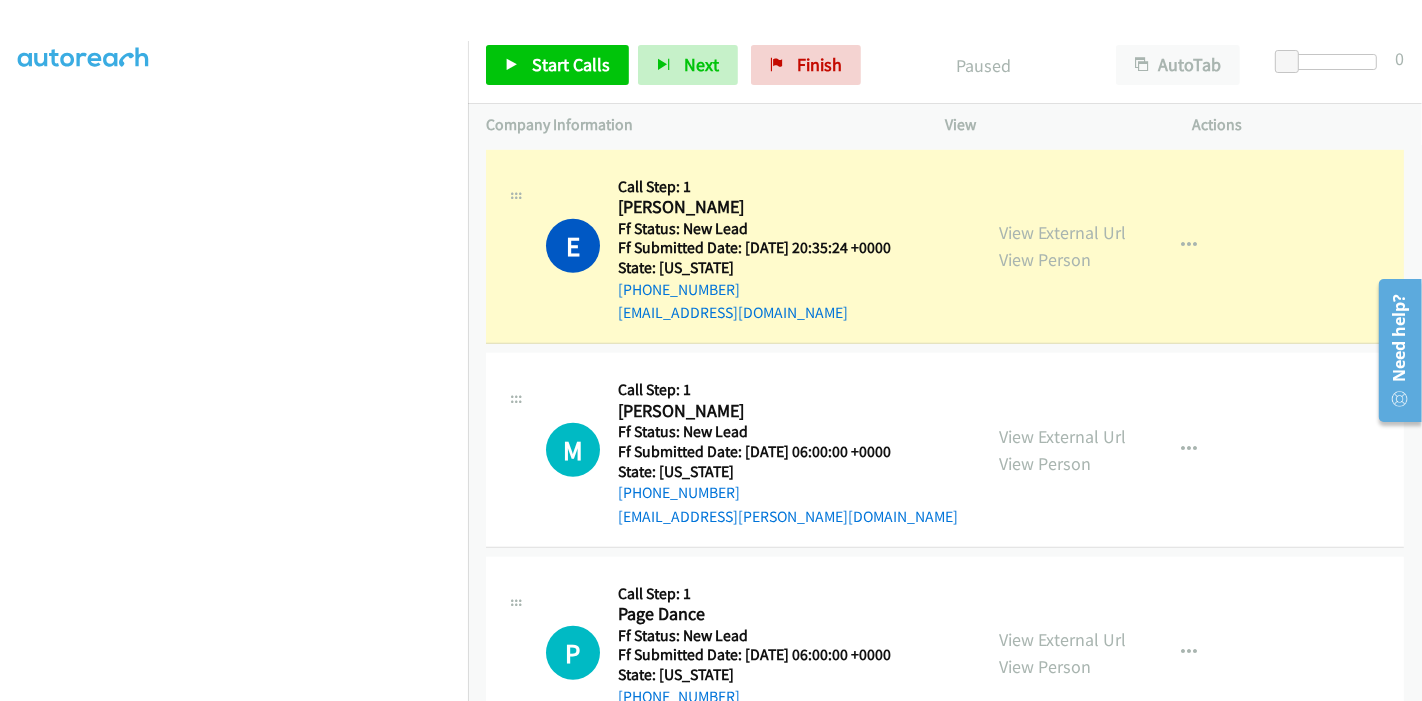 scroll, scrollTop: 1266, scrollLeft: 0, axis: vertical 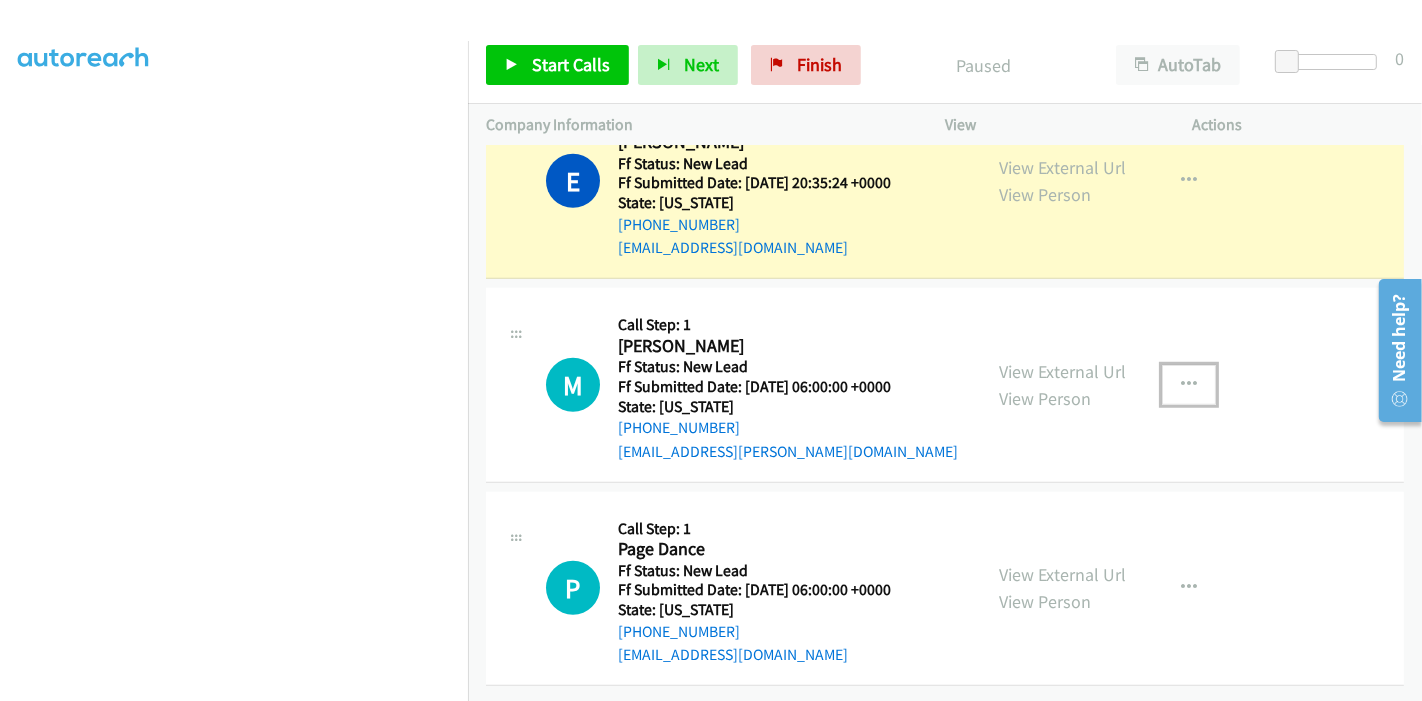 click at bounding box center (1189, 385) 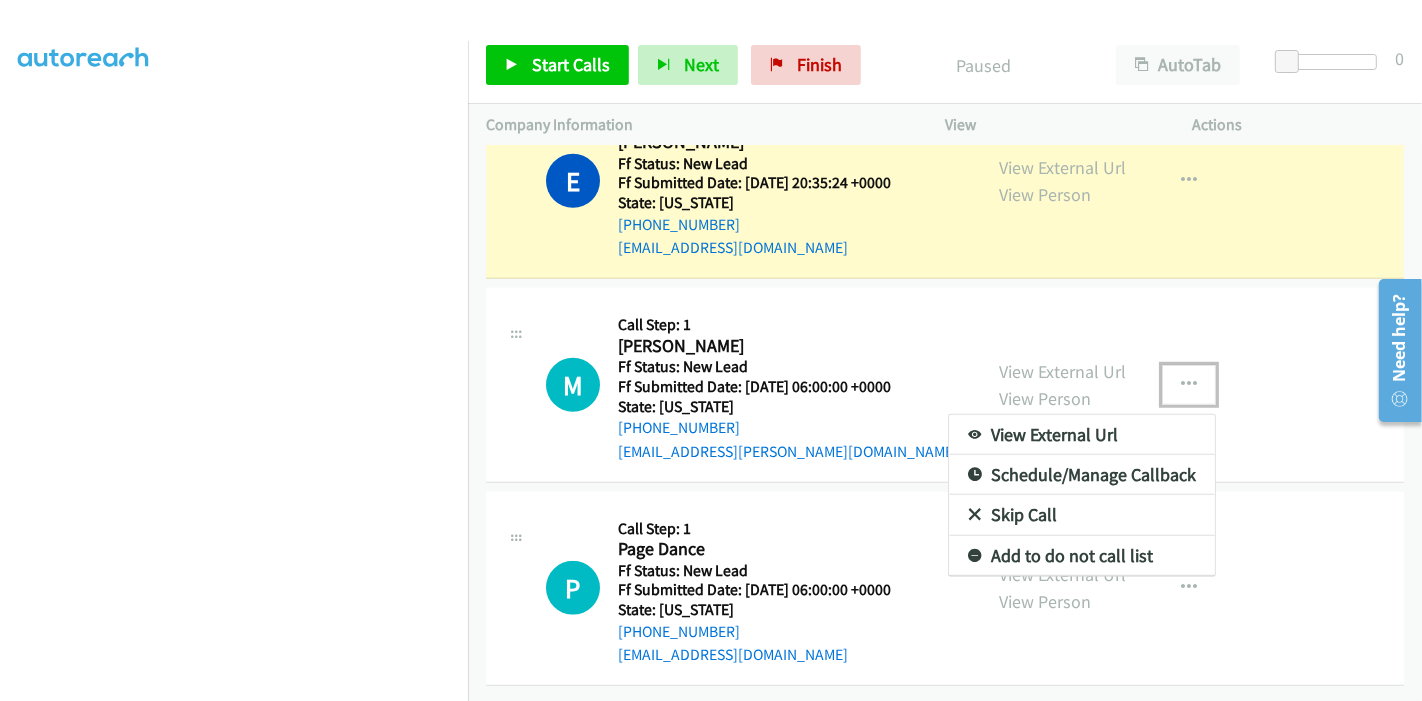 click on "Skip Call" at bounding box center (1082, 515) 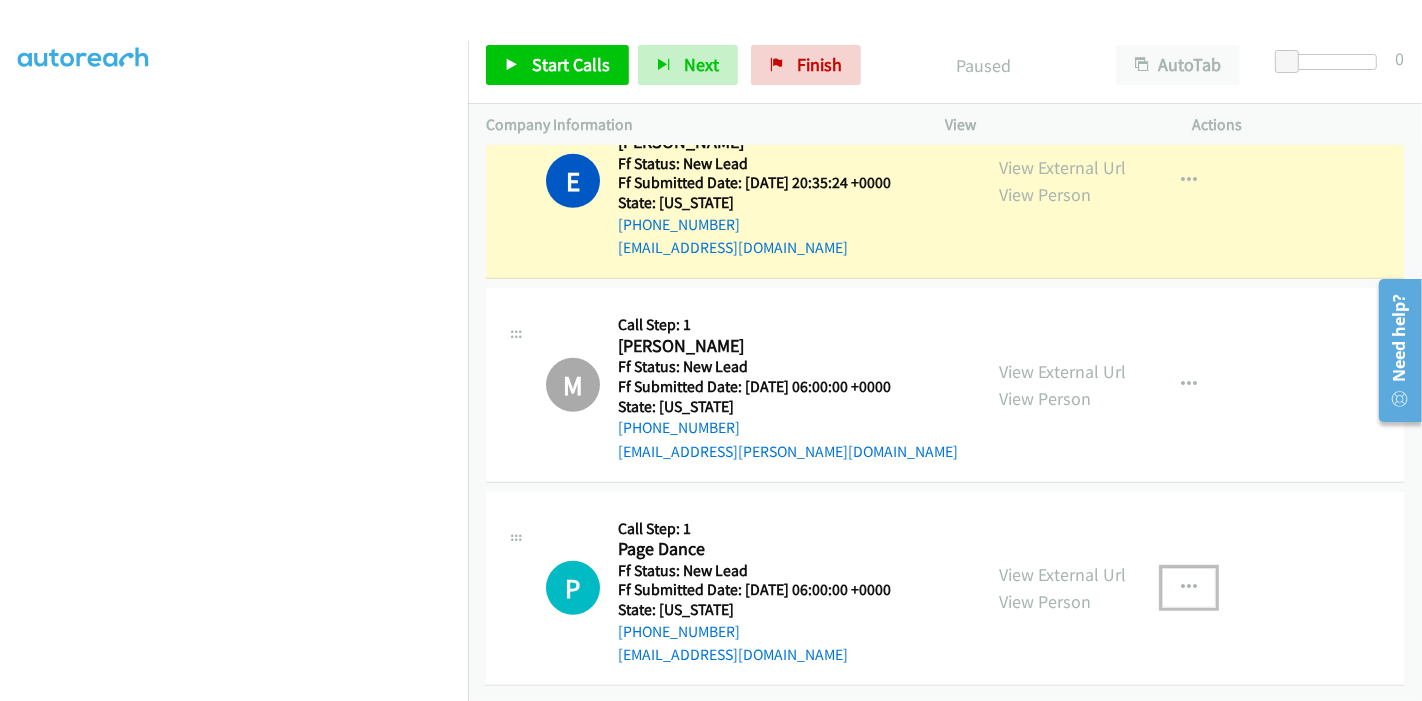click at bounding box center [1189, 588] 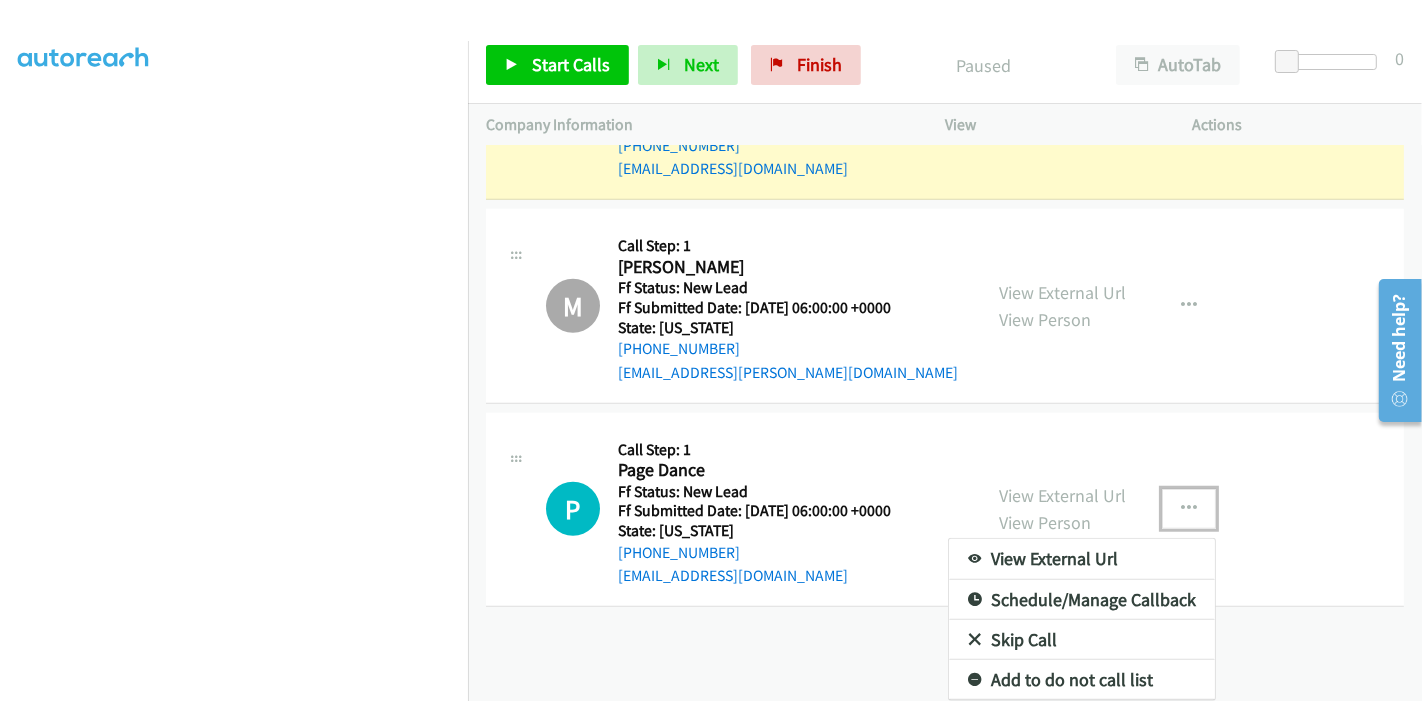 click on "Skip Call" at bounding box center (1082, 640) 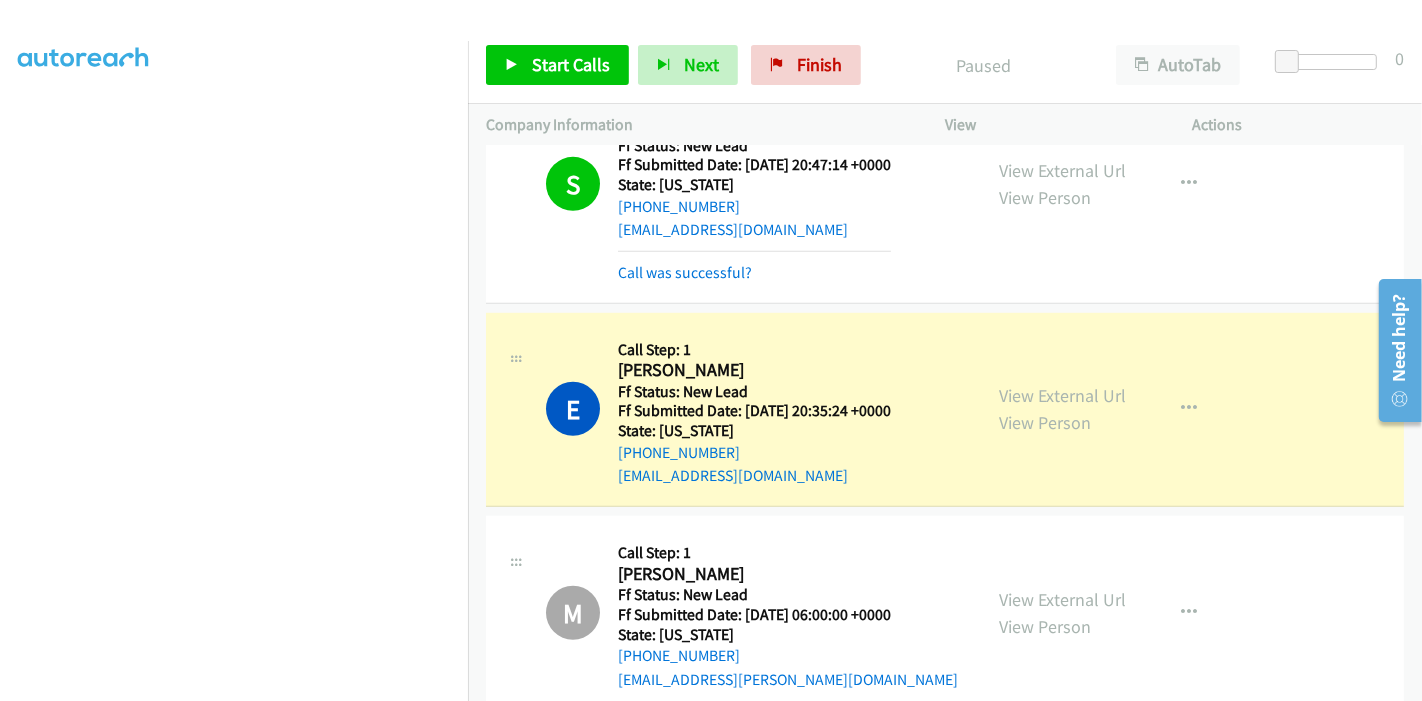 scroll, scrollTop: 1357, scrollLeft: 0, axis: vertical 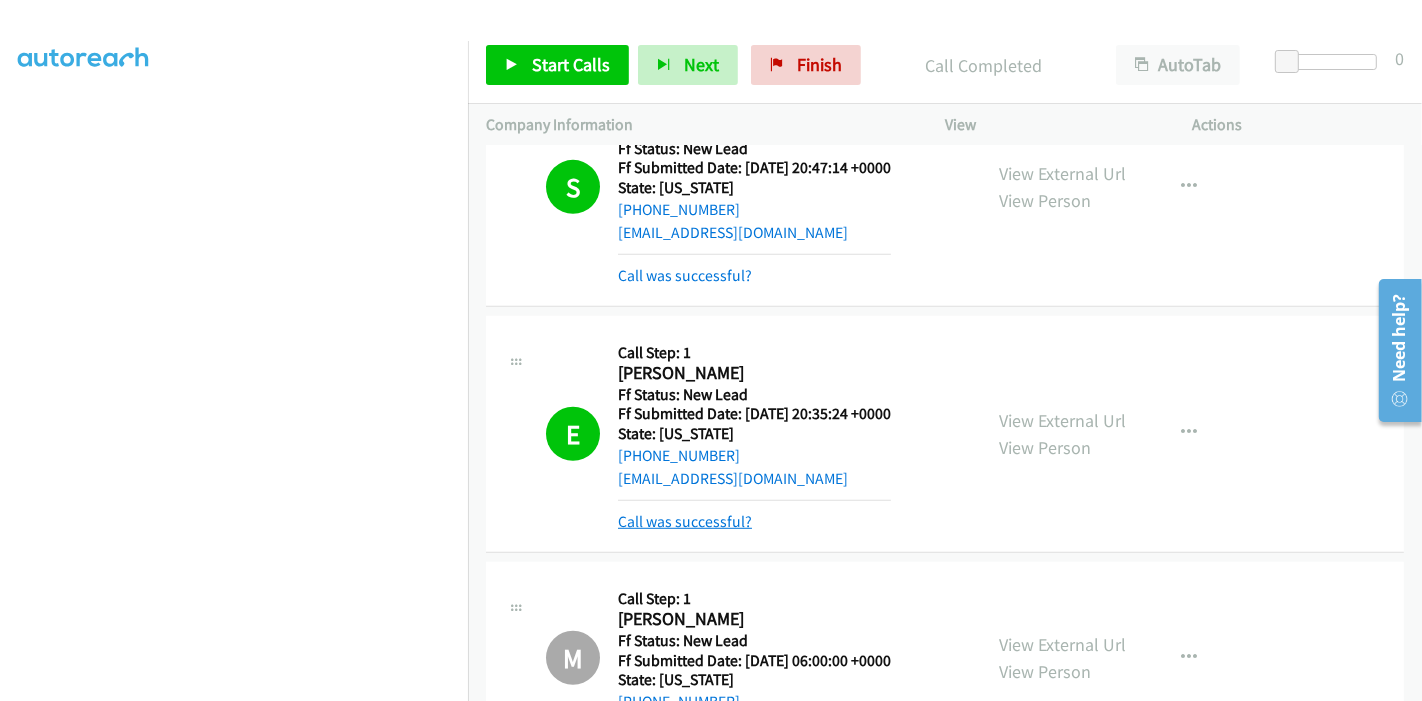 click on "Call was successful?" at bounding box center (685, 521) 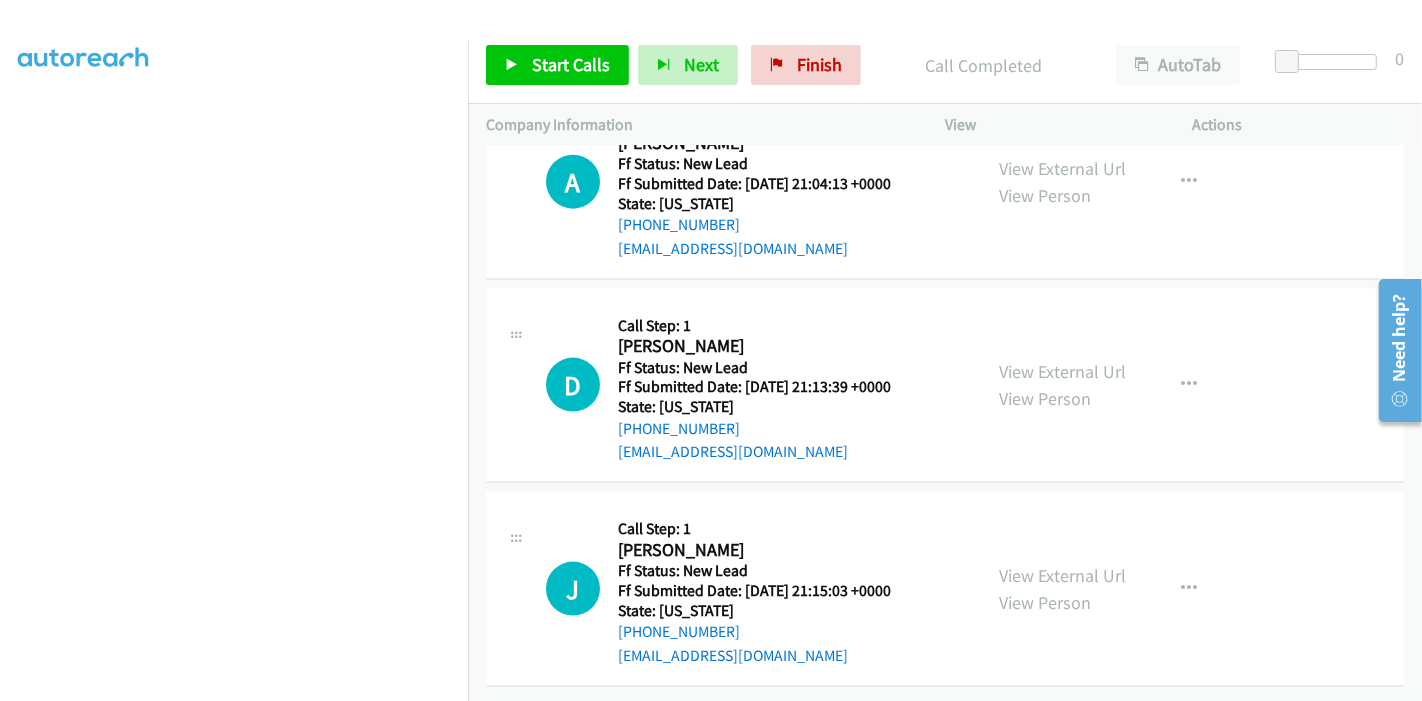 scroll, scrollTop: 1726, scrollLeft: 0, axis: vertical 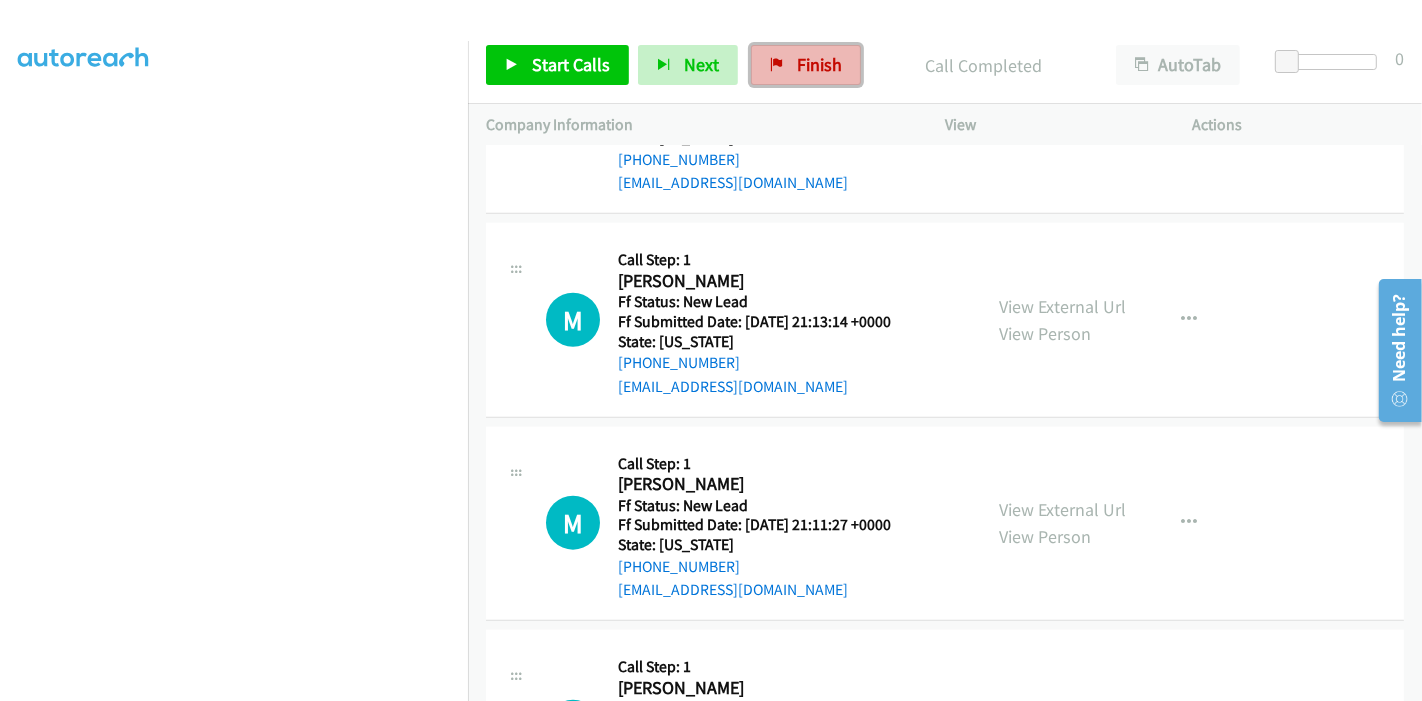 click on "Finish" at bounding box center (806, 65) 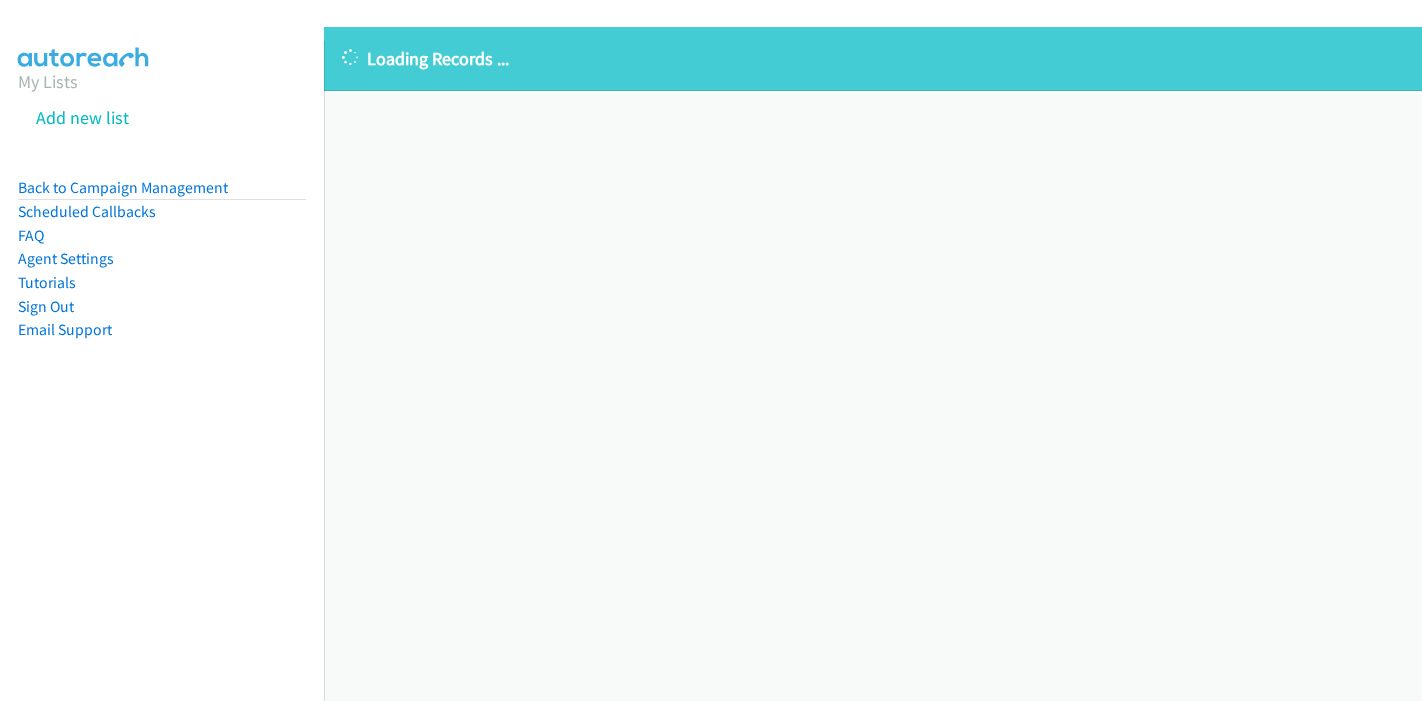 scroll, scrollTop: 0, scrollLeft: 0, axis: both 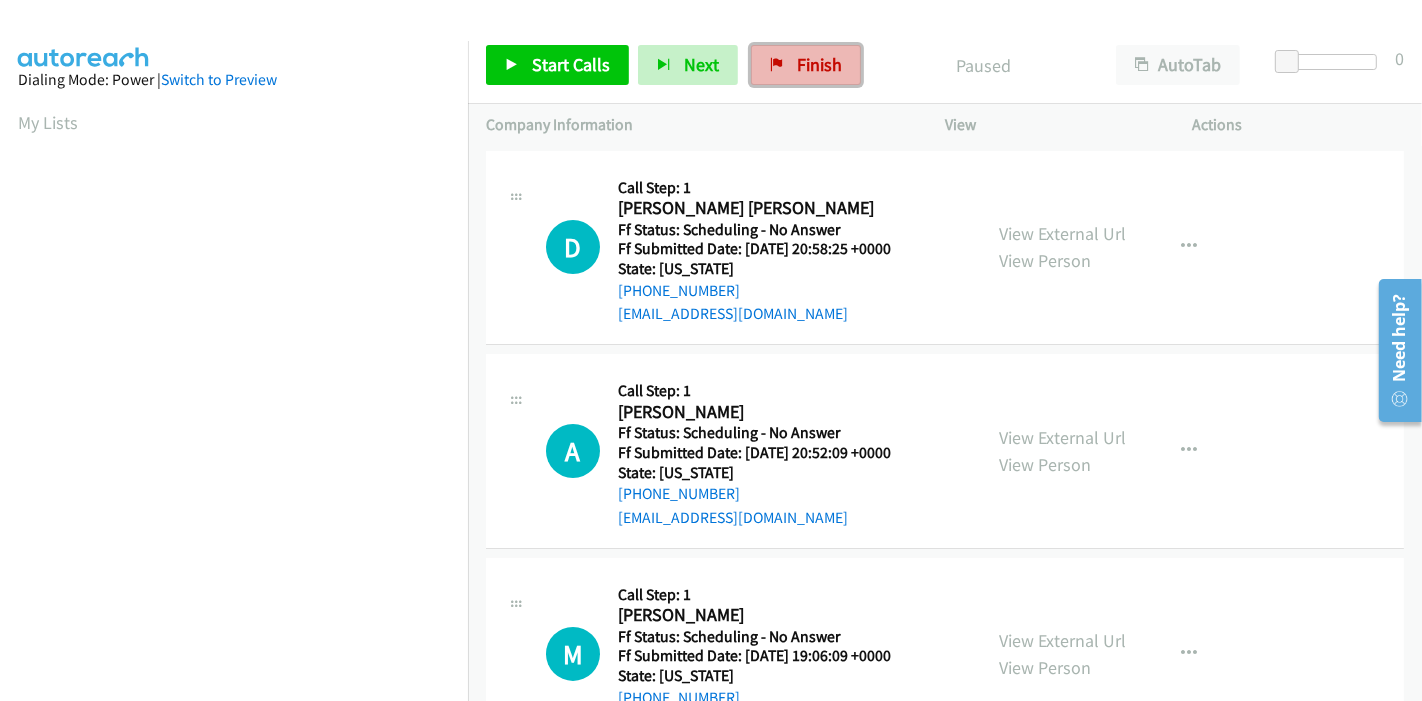 click on "Finish" at bounding box center (806, 65) 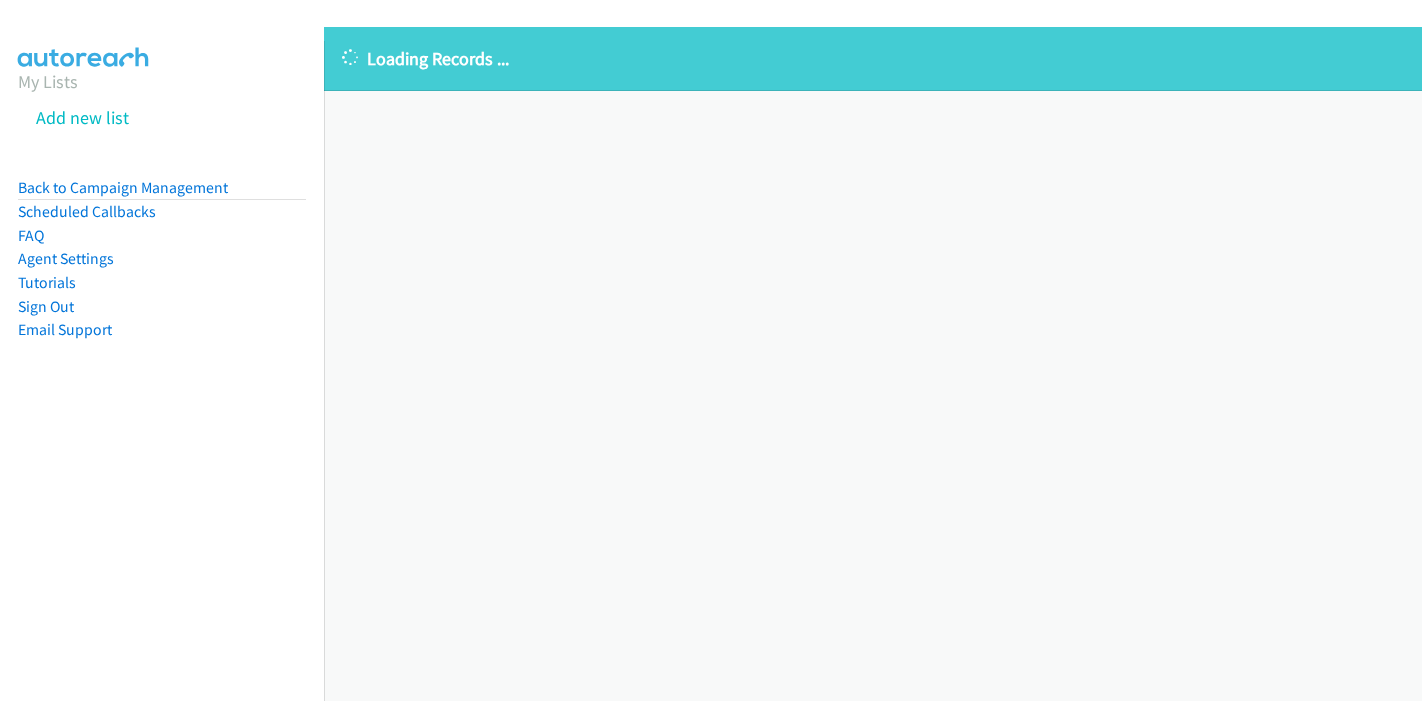 scroll, scrollTop: 0, scrollLeft: 0, axis: both 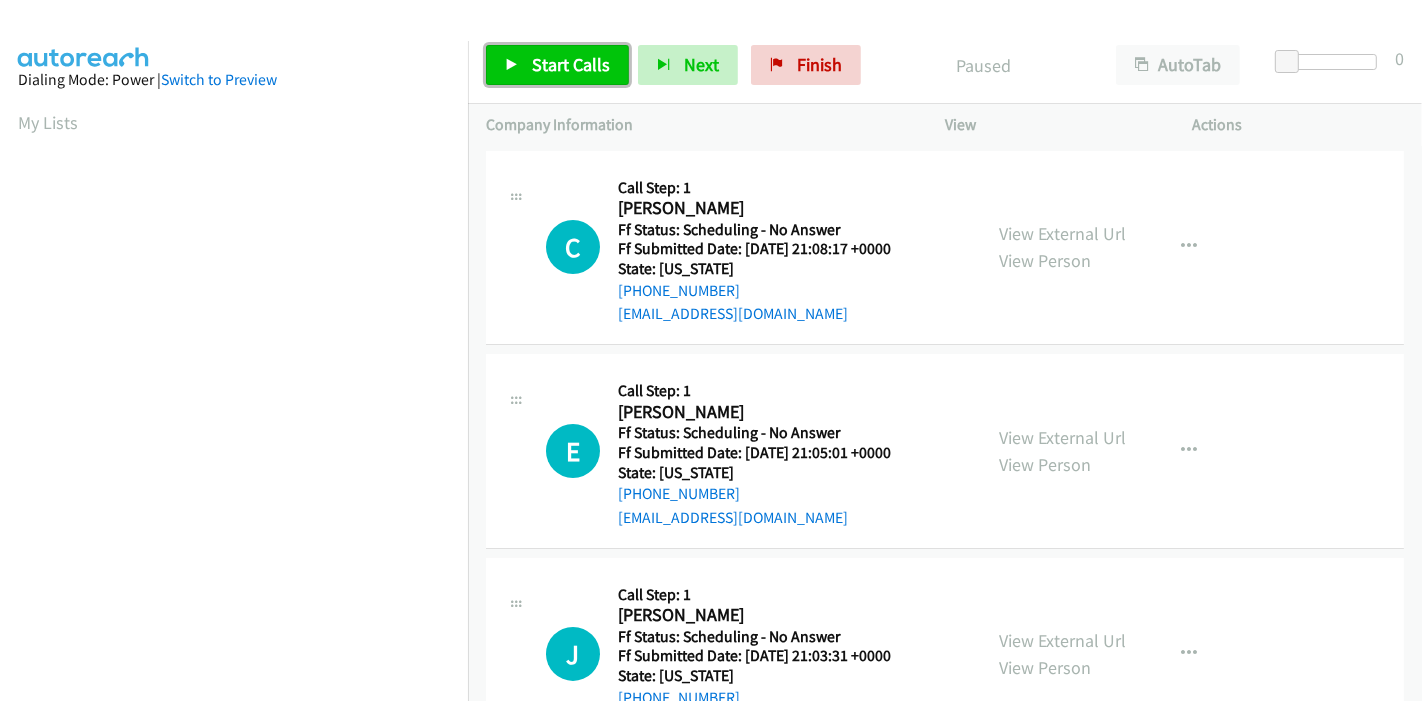 click on "Start Calls" at bounding box center (571, 64) 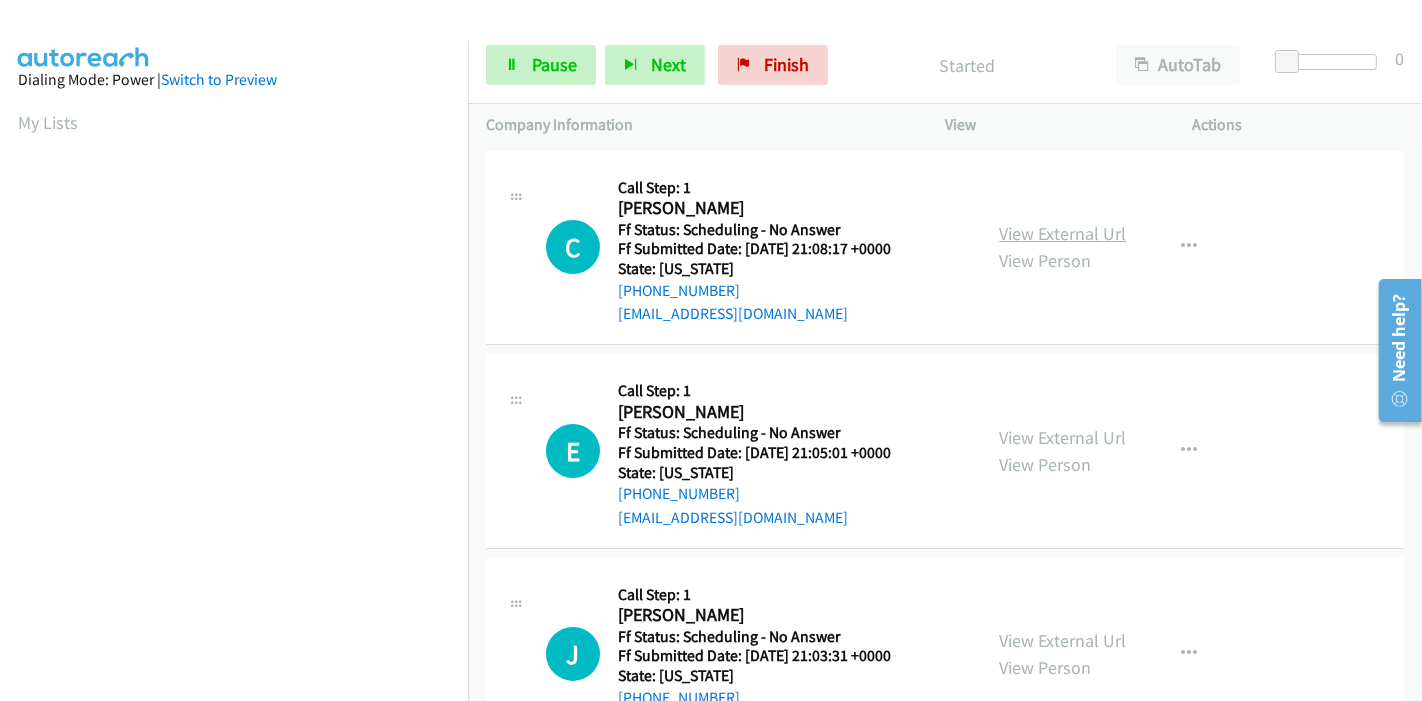 click on "View External Url" at bounding box center (1062, 233) 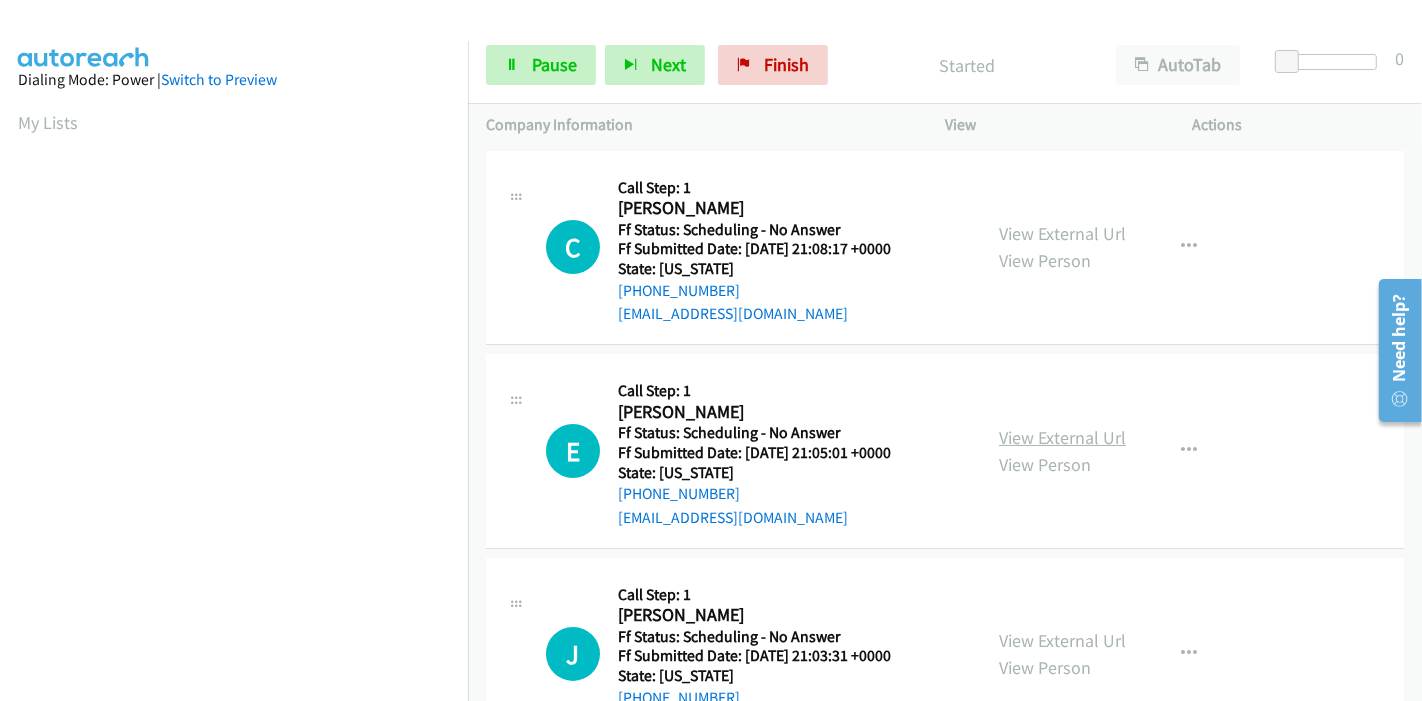 click on "View External Url" at bounding box center (1062, 437) 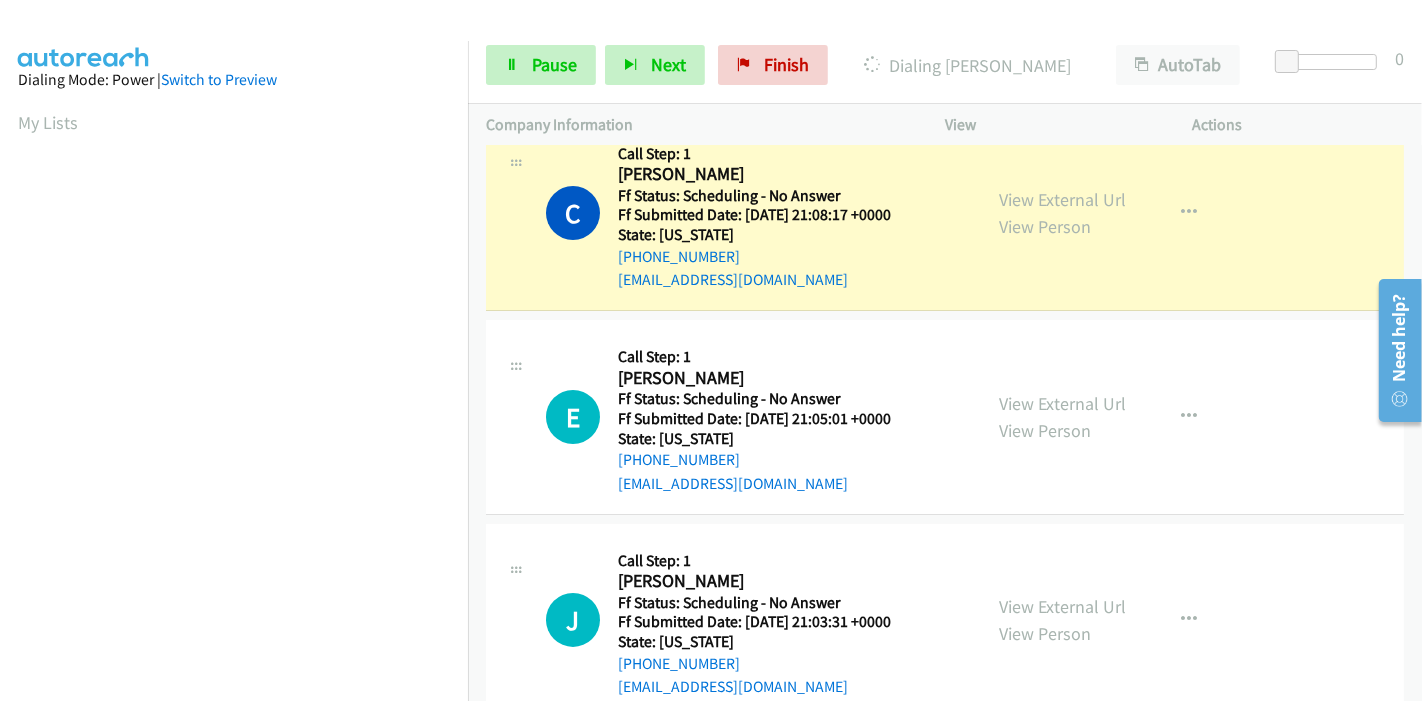 scroll, scrollTop: 0, scrollLeft: 0, axis: both 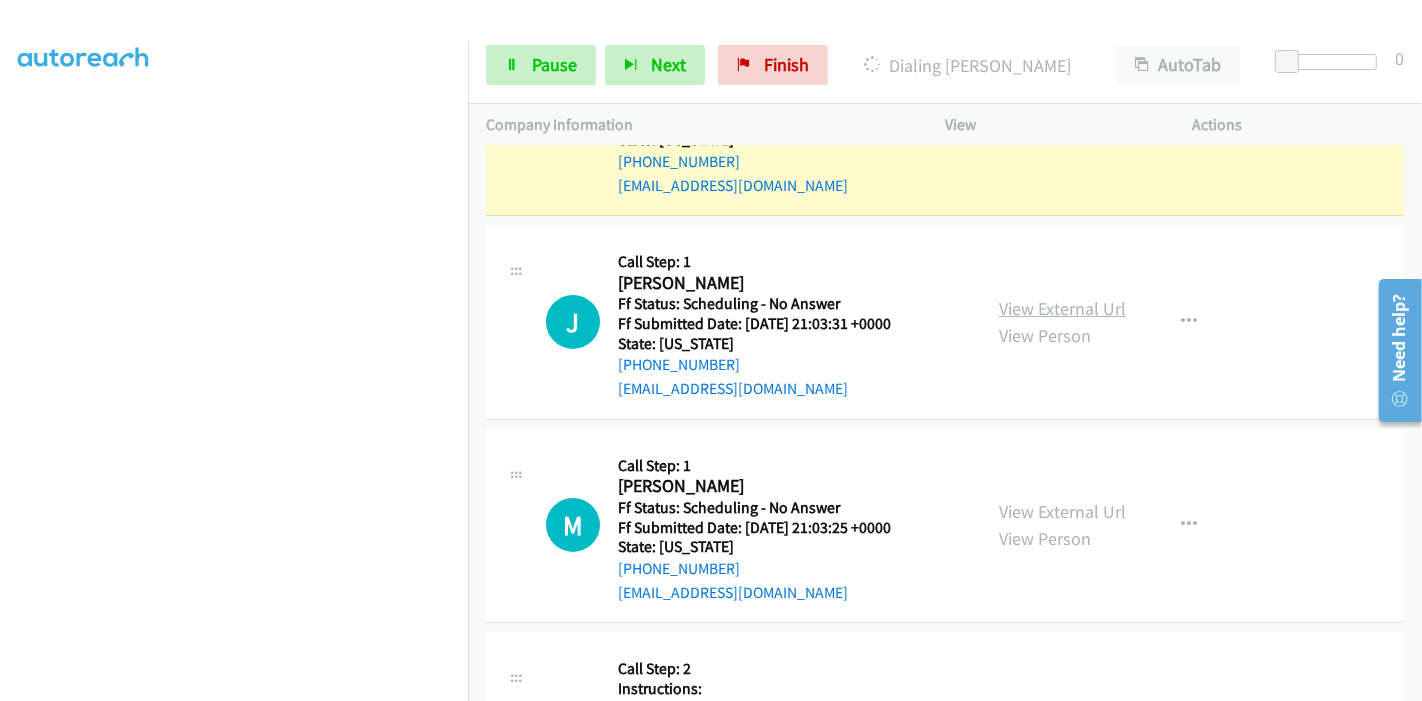 click on "View External Url" at bounding box center [1062, 308] 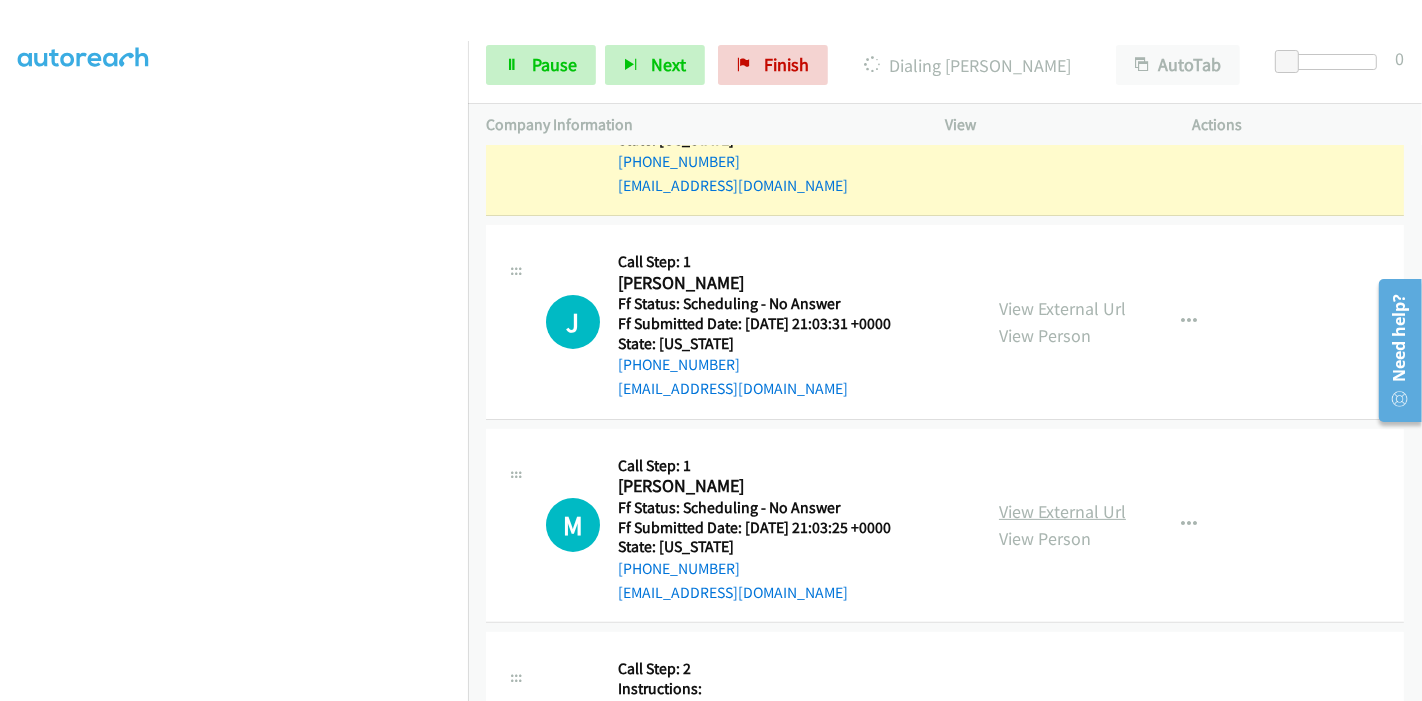 click on "View External Url" at bounding box center [1062, 511] 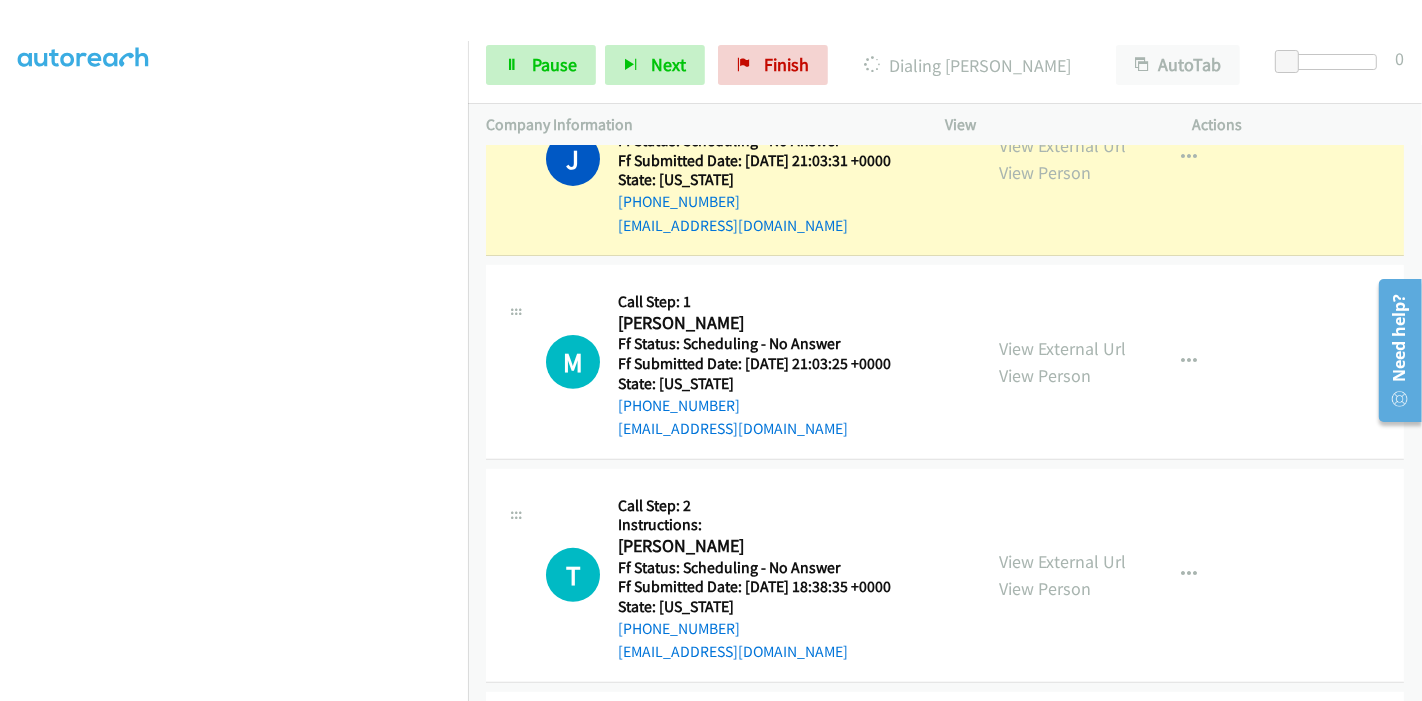scroll, scrollTop: 708, scrollLeft: 0, axis: vertical 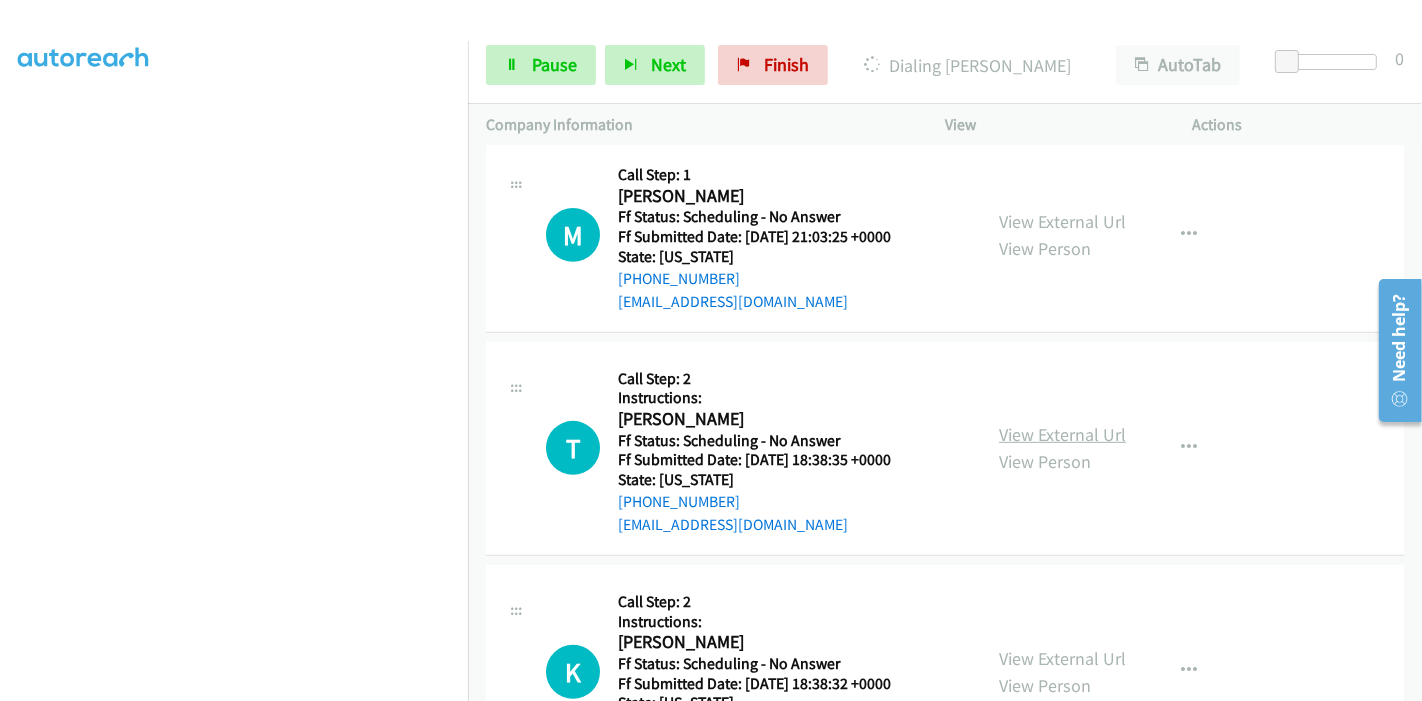 click on "View External Url" at bounding box center (1062, 434) 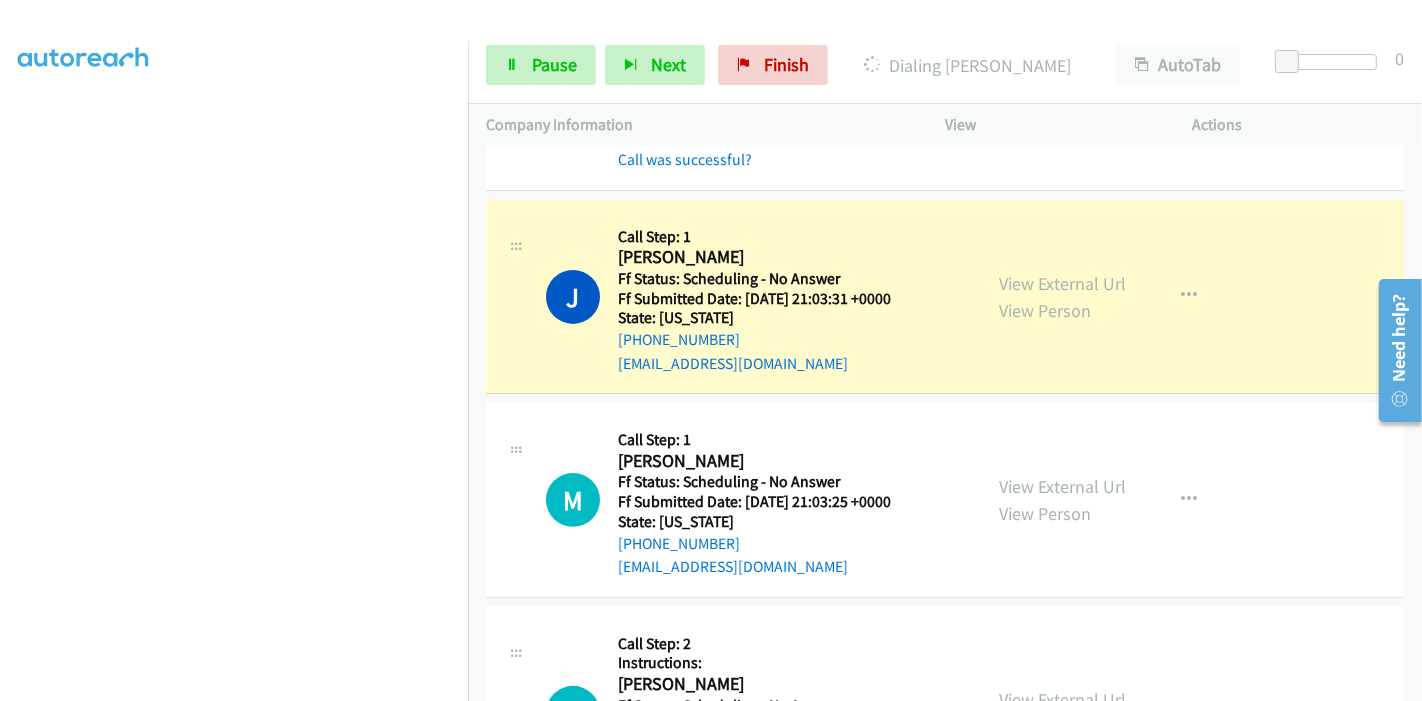 scroll, scrollTop: 375, scrollLeft: 0, axis: vertical 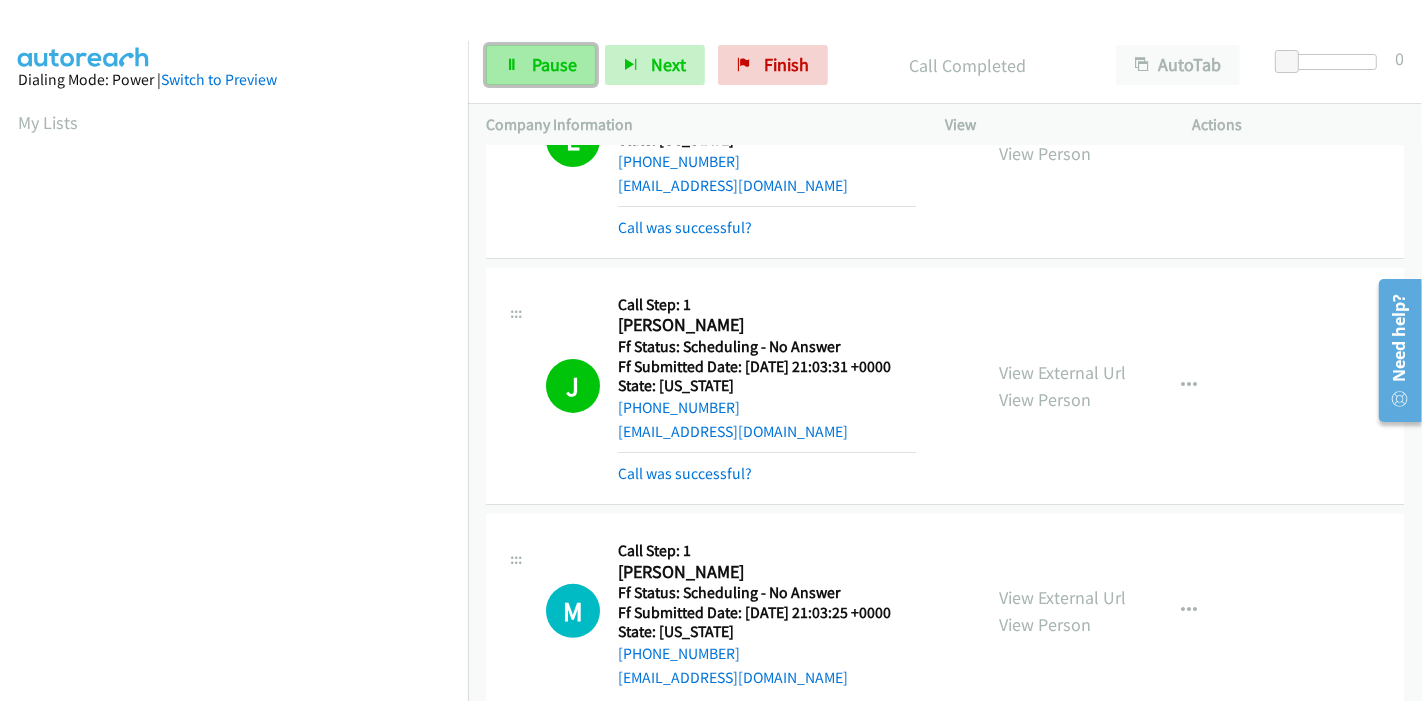 click on "Pause" at bounding box center (554, 64) 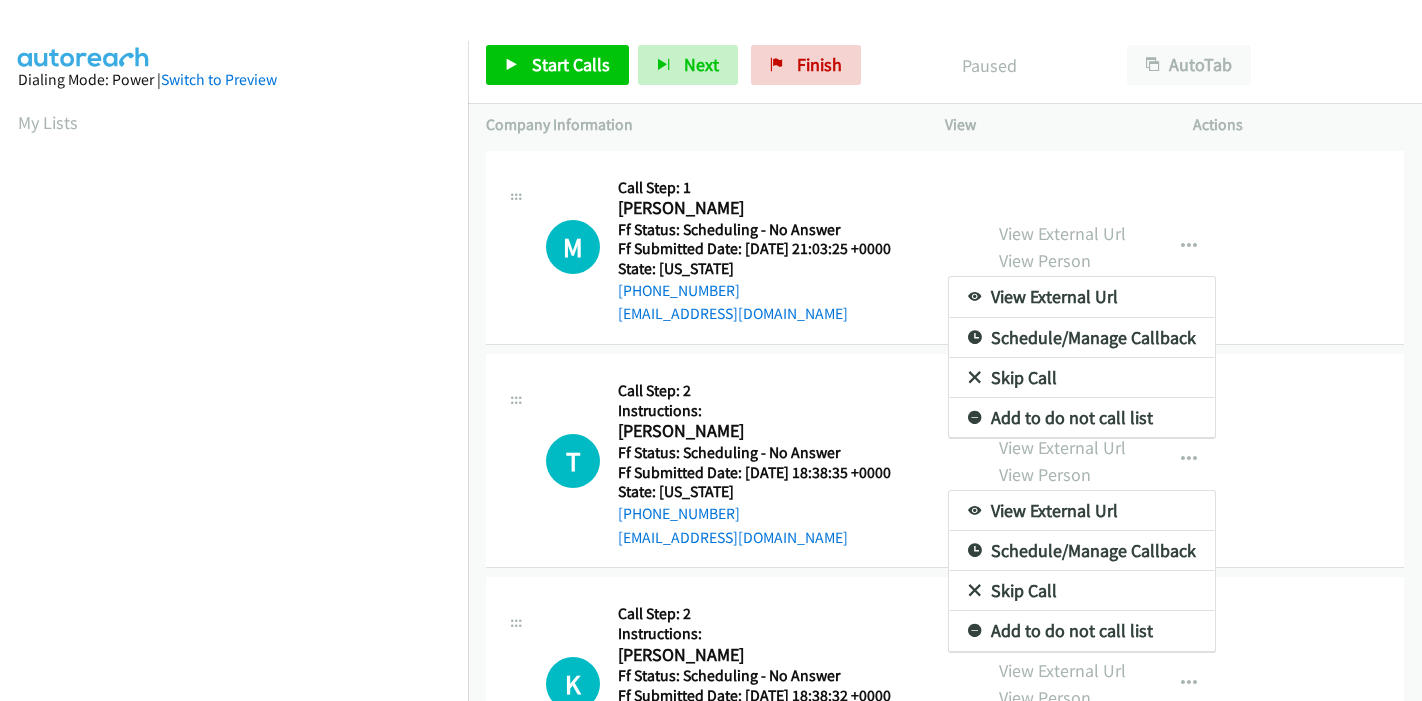 scroll, scrollTop: 0, scrollLeft: 0, axis: both 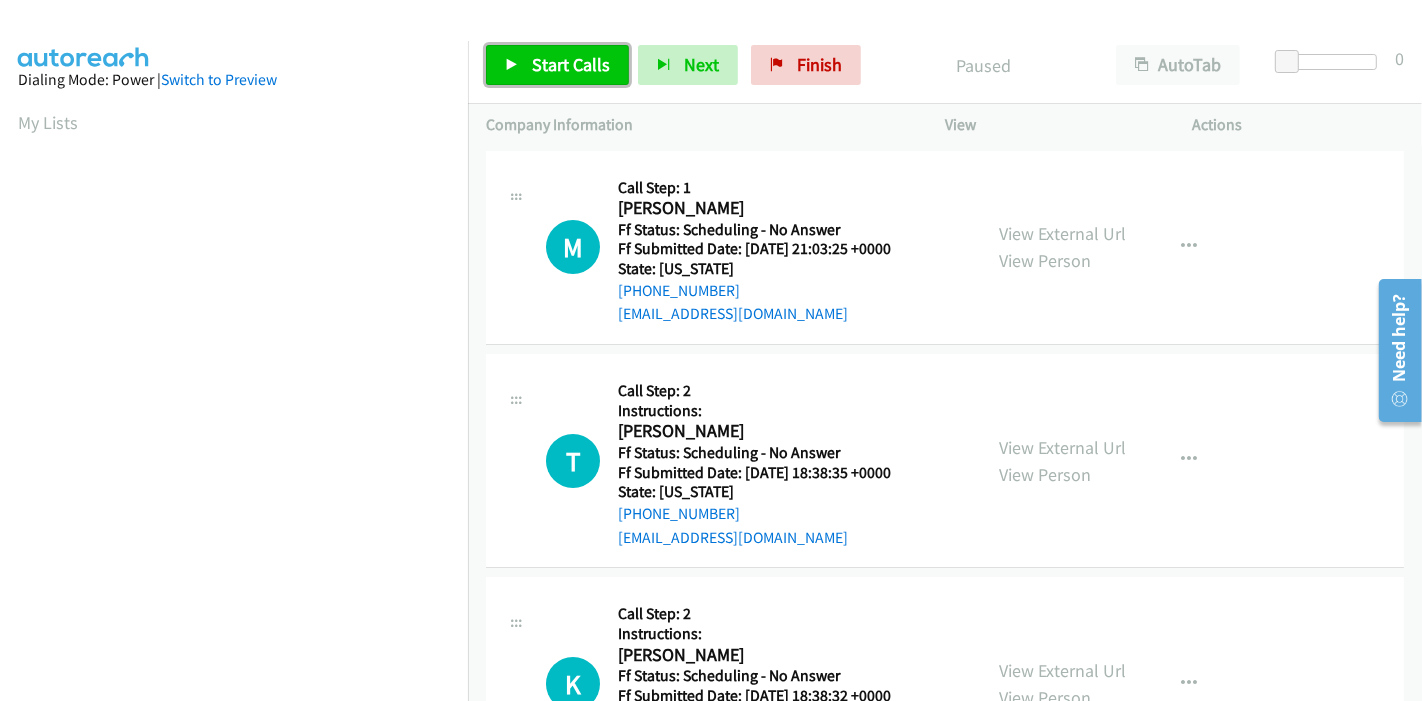 click on "Start Calls" at bounding box center (571, 64) 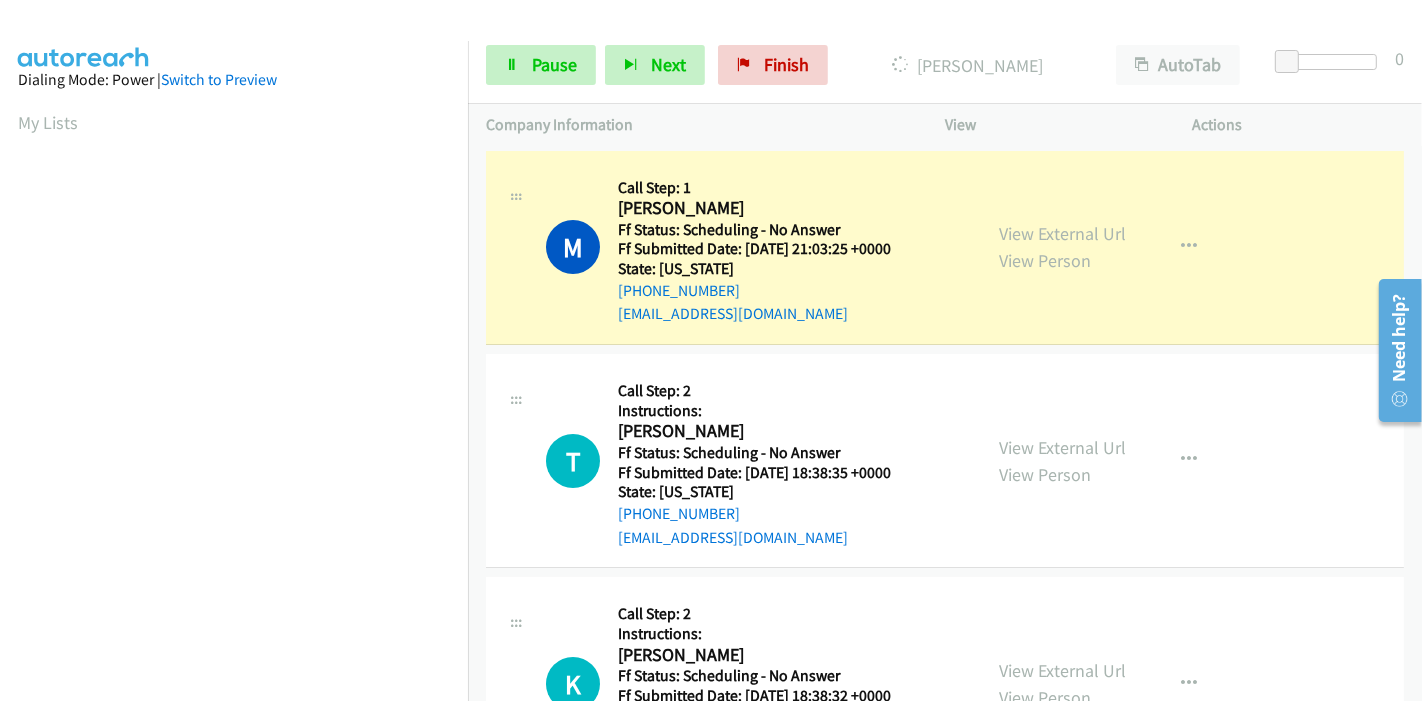 scroll, scrollTop: 422, scrollLeft: 0, axis: vertical 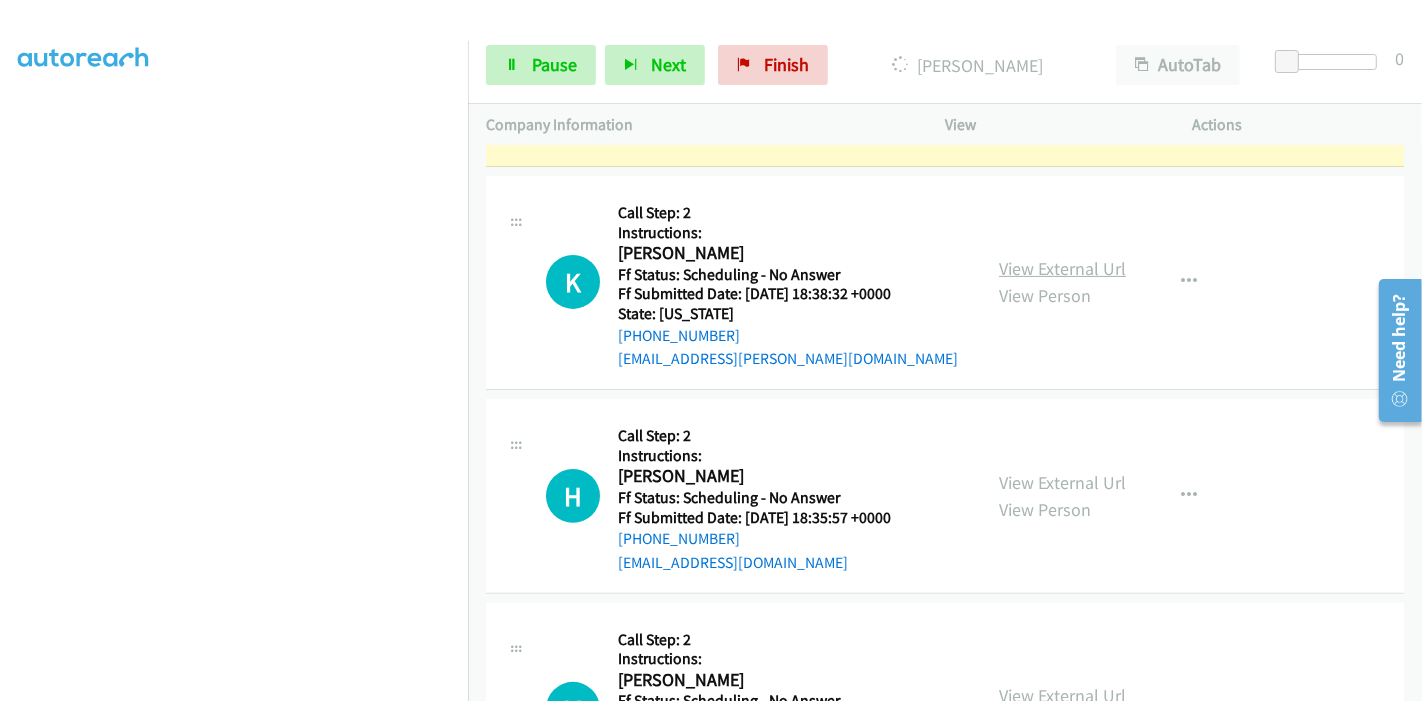 click on "View External Url" at bounding box center [1062, 268] 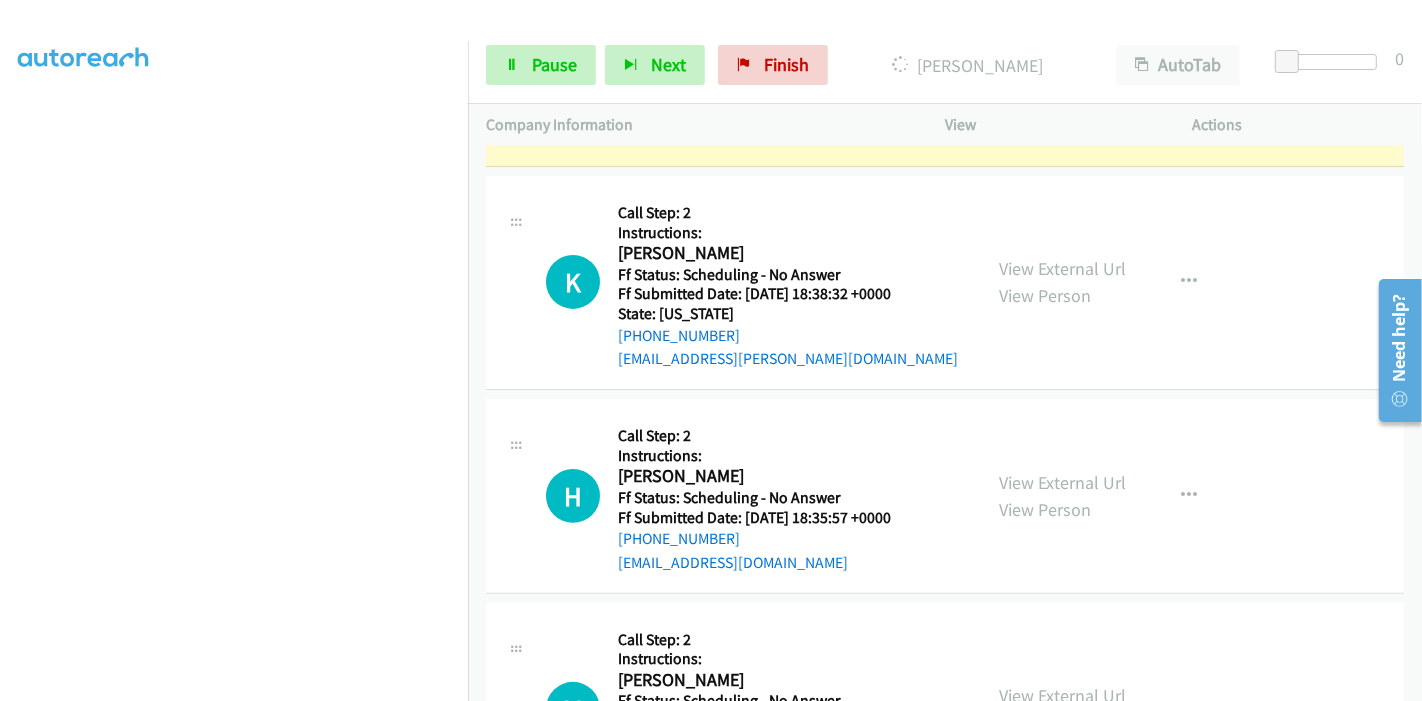 scroll, scrollTop: 555, scrollLeft: 0, axis: vertical 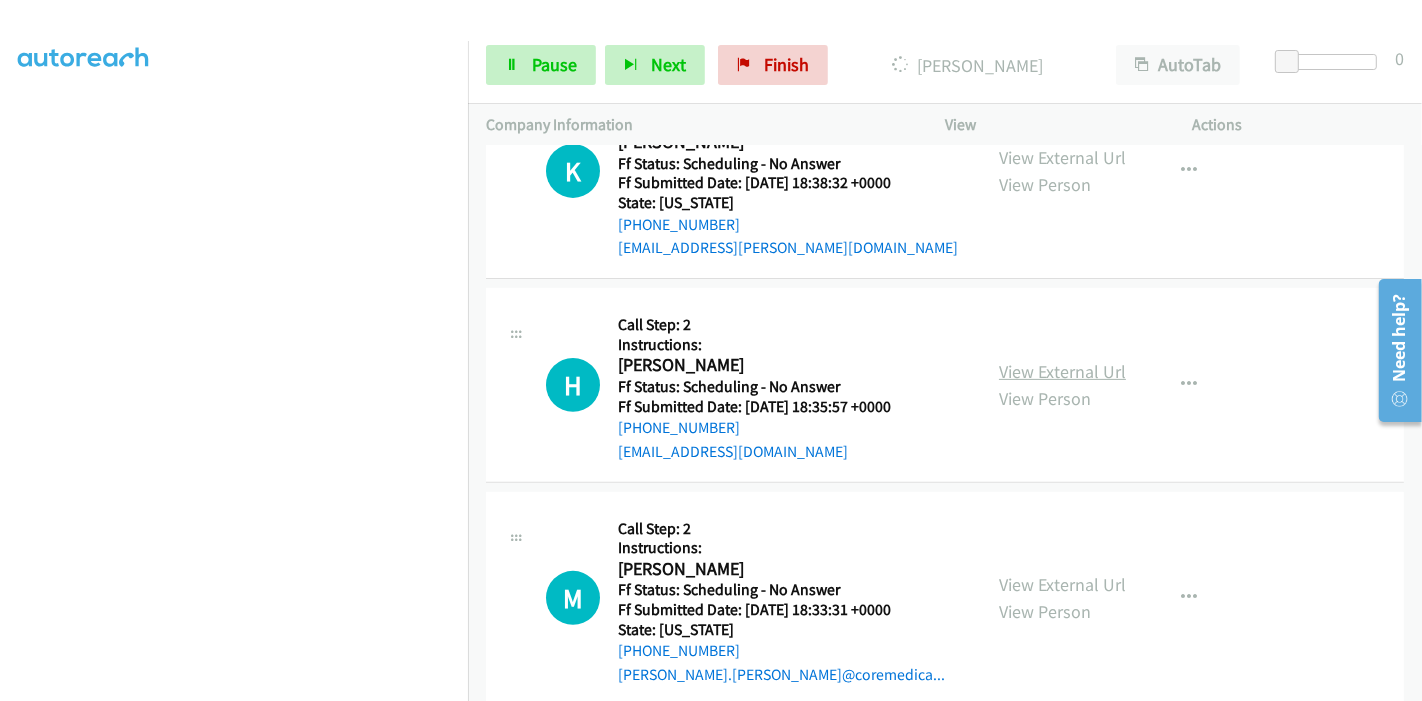 click on "View External Url" at bounding box center [1062, 371] 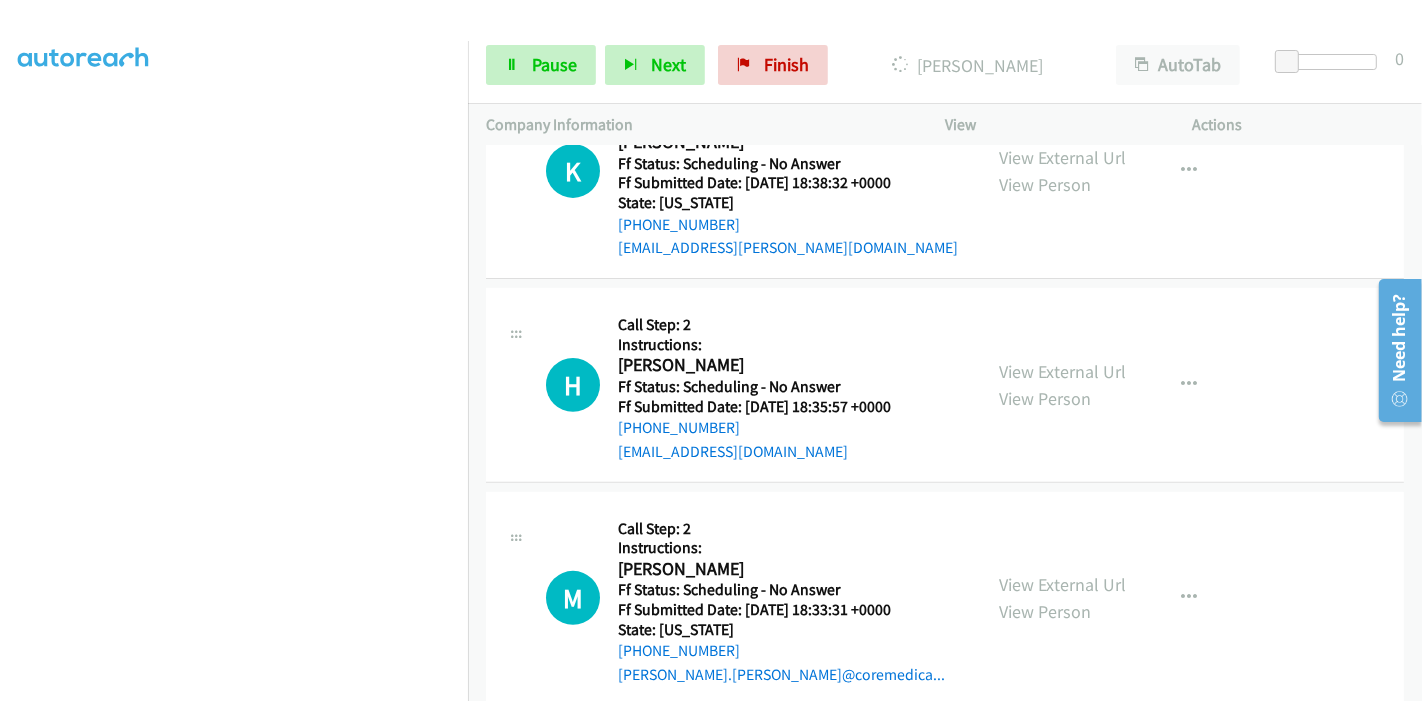 scroll, scrollTop: 666, scrollLeft: 0, axis: vertical 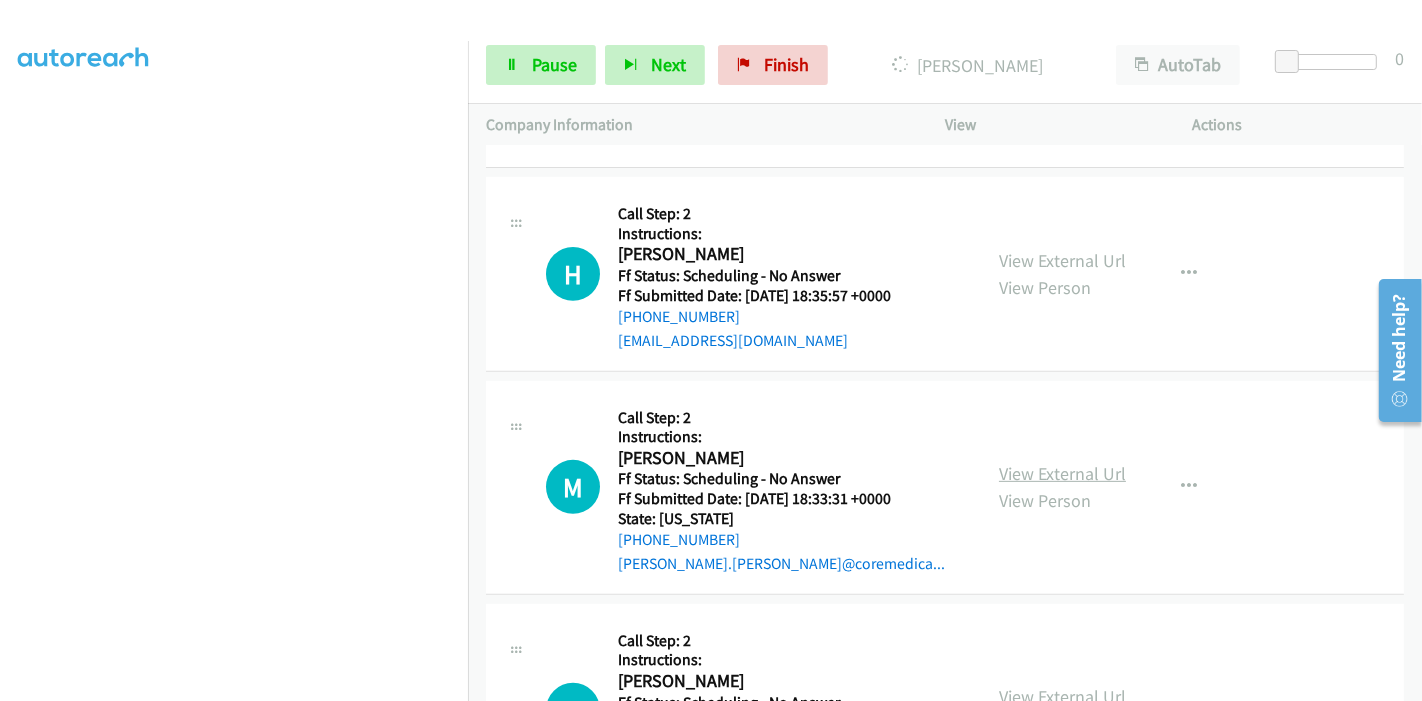 click on "View External Url" at bounding box center (1062, 473) 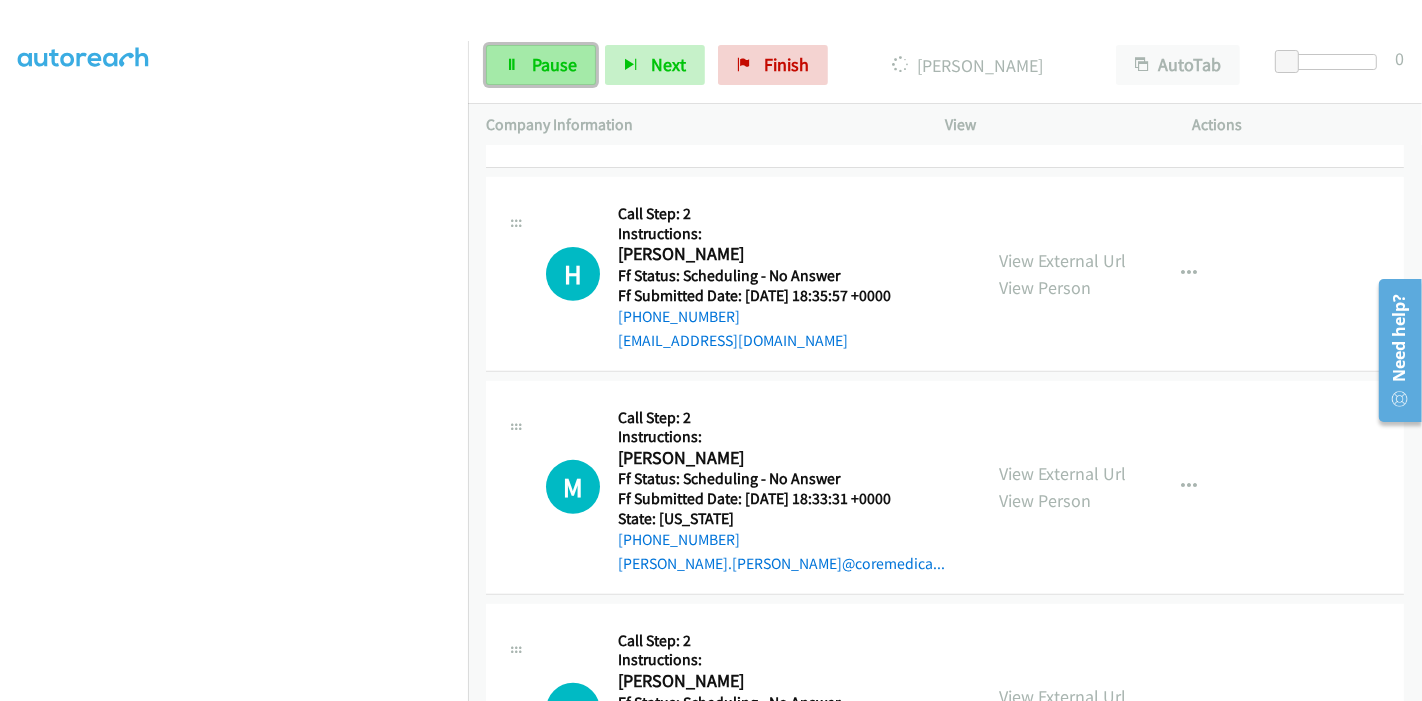 click on "Pause" at bounding box center [554, 64] 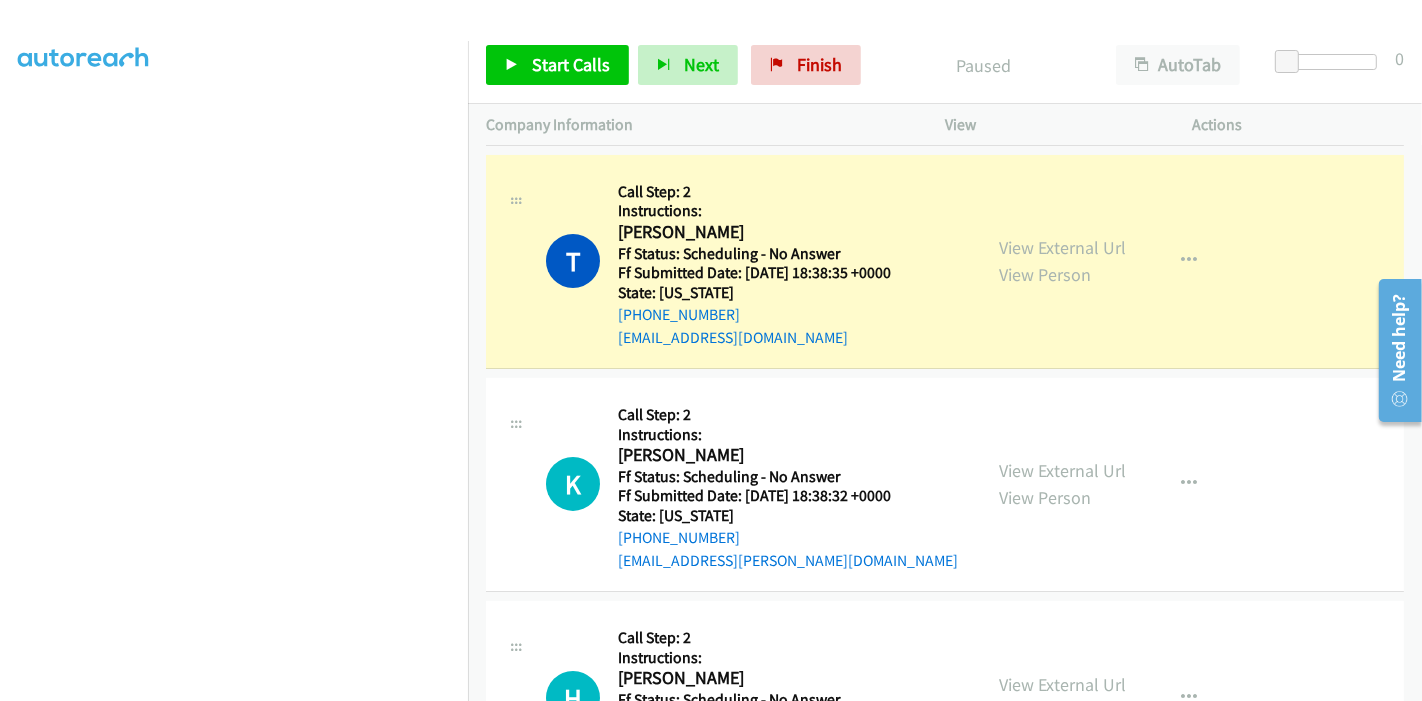 scroll, scrollTop: 222, scrollLeft: 0, axis: vertical 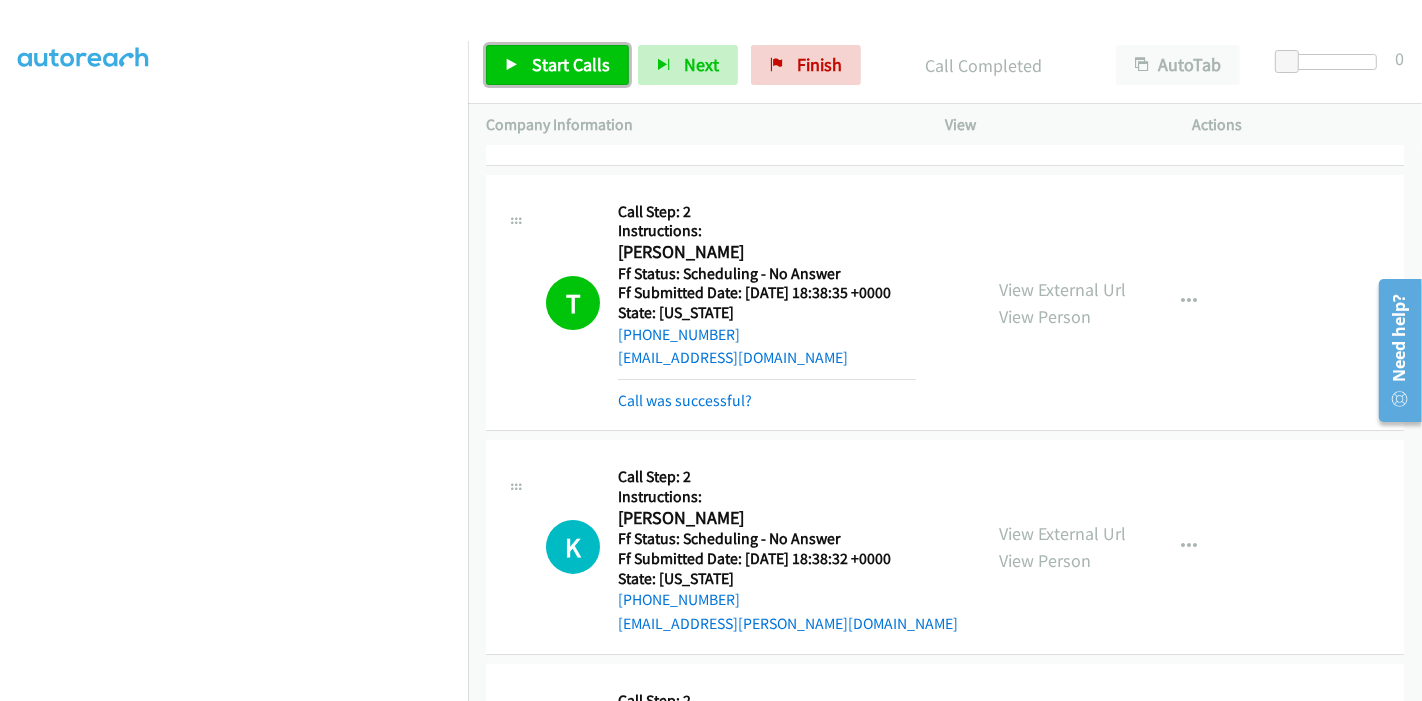 click on "Start Calls" at bounding box center [557, 65] 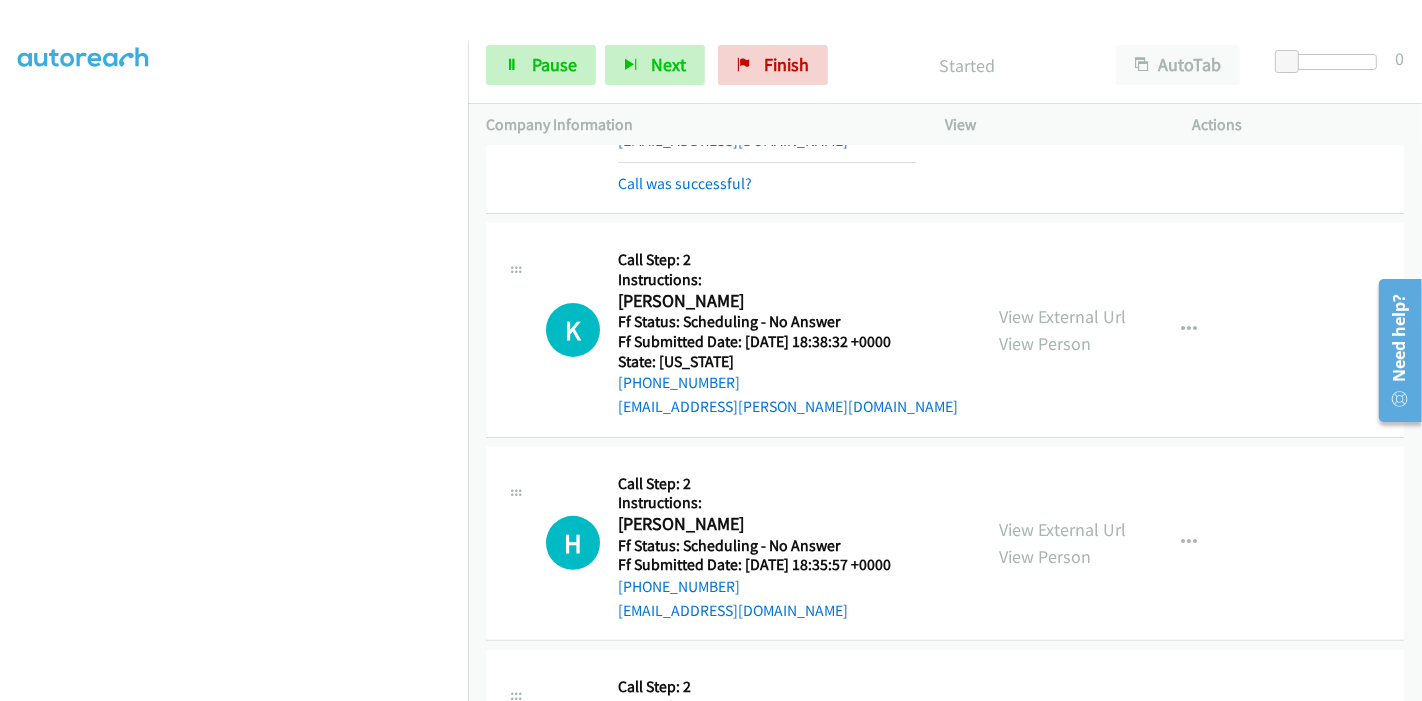 scroll, scrollTop: 444, scrollLeft: 0, axis: vertical 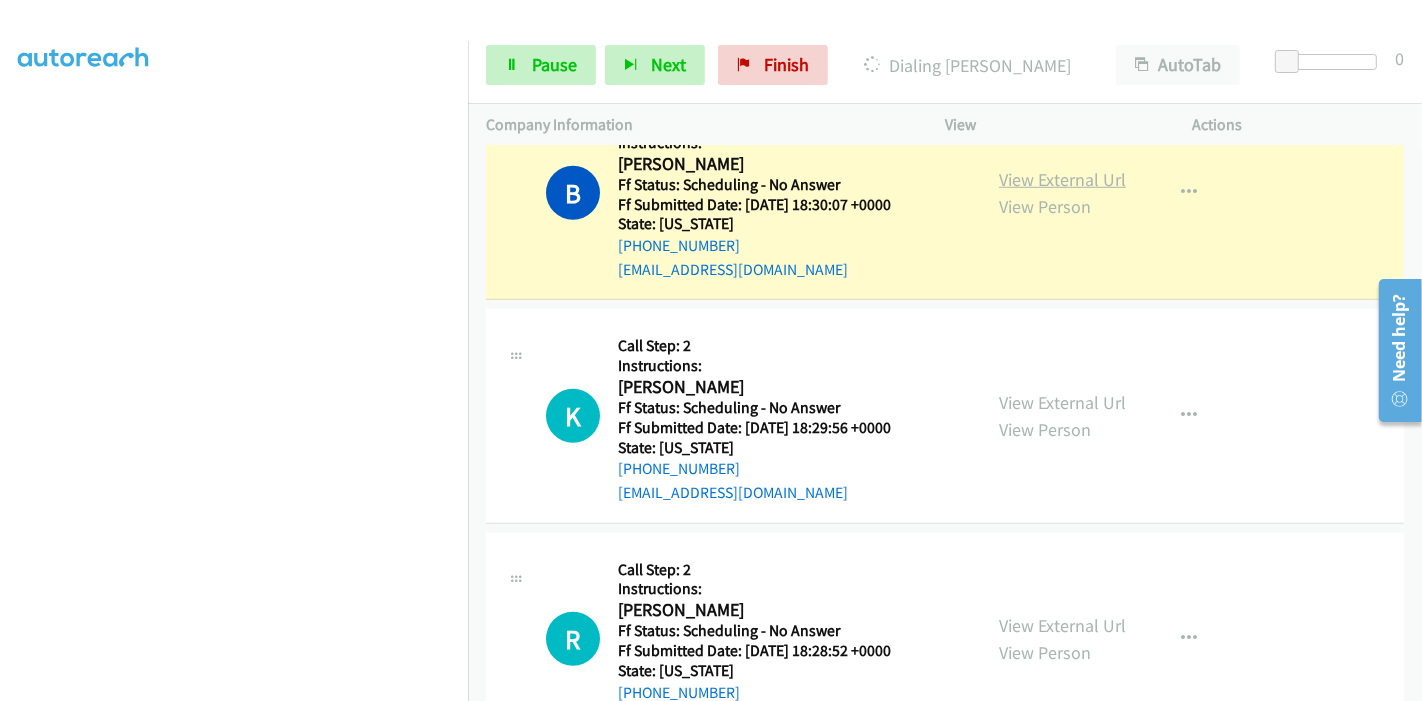click on "View External Url" at bounding box center (1062, 179) 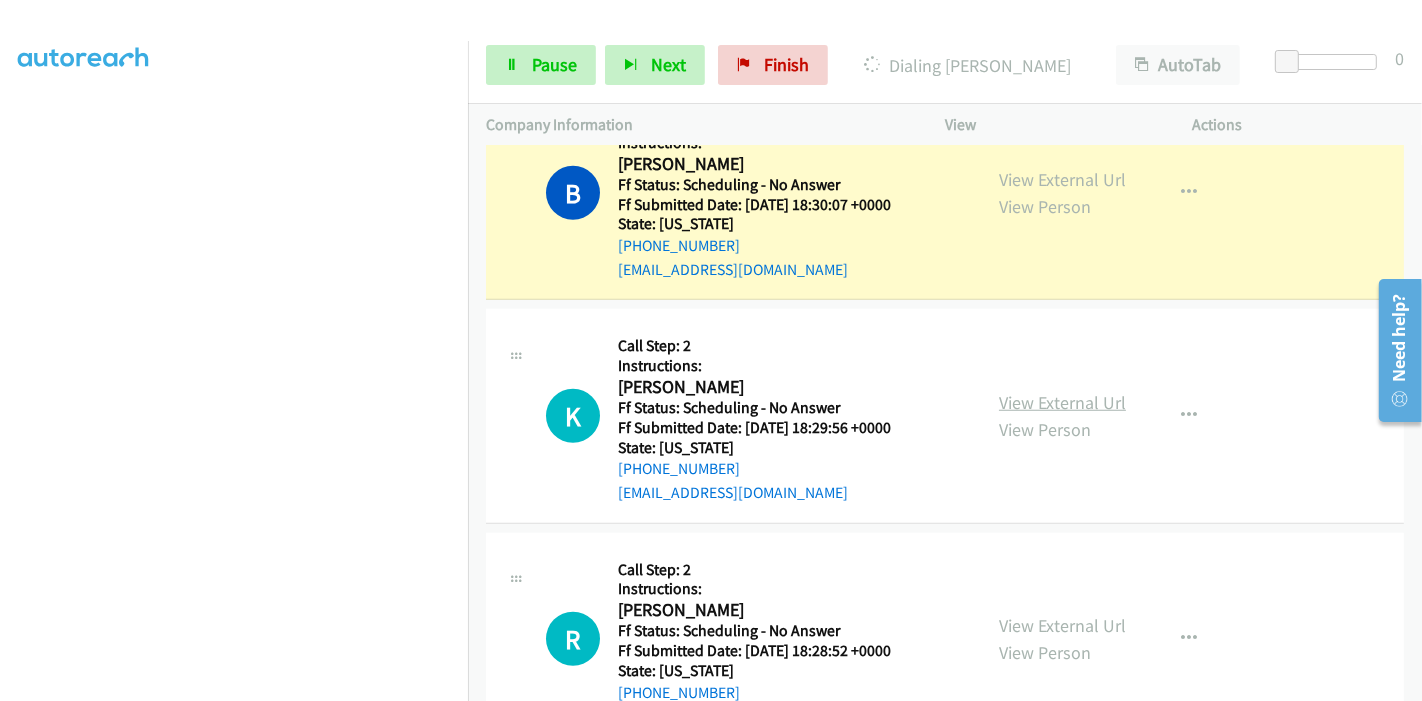 click on "View External Url" at bounding box center (1062, 402) 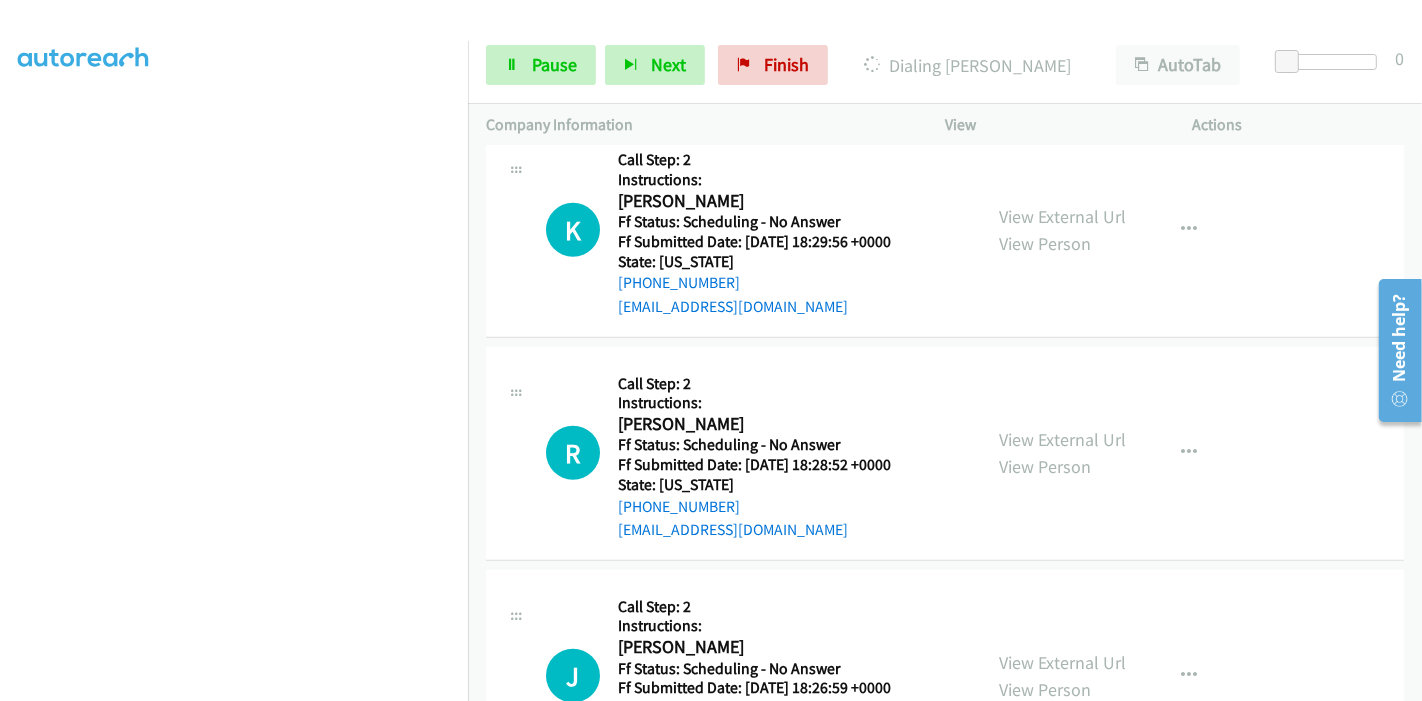 scroll, scrollTop: 1576, scrollLeft: 0, axis: vertical 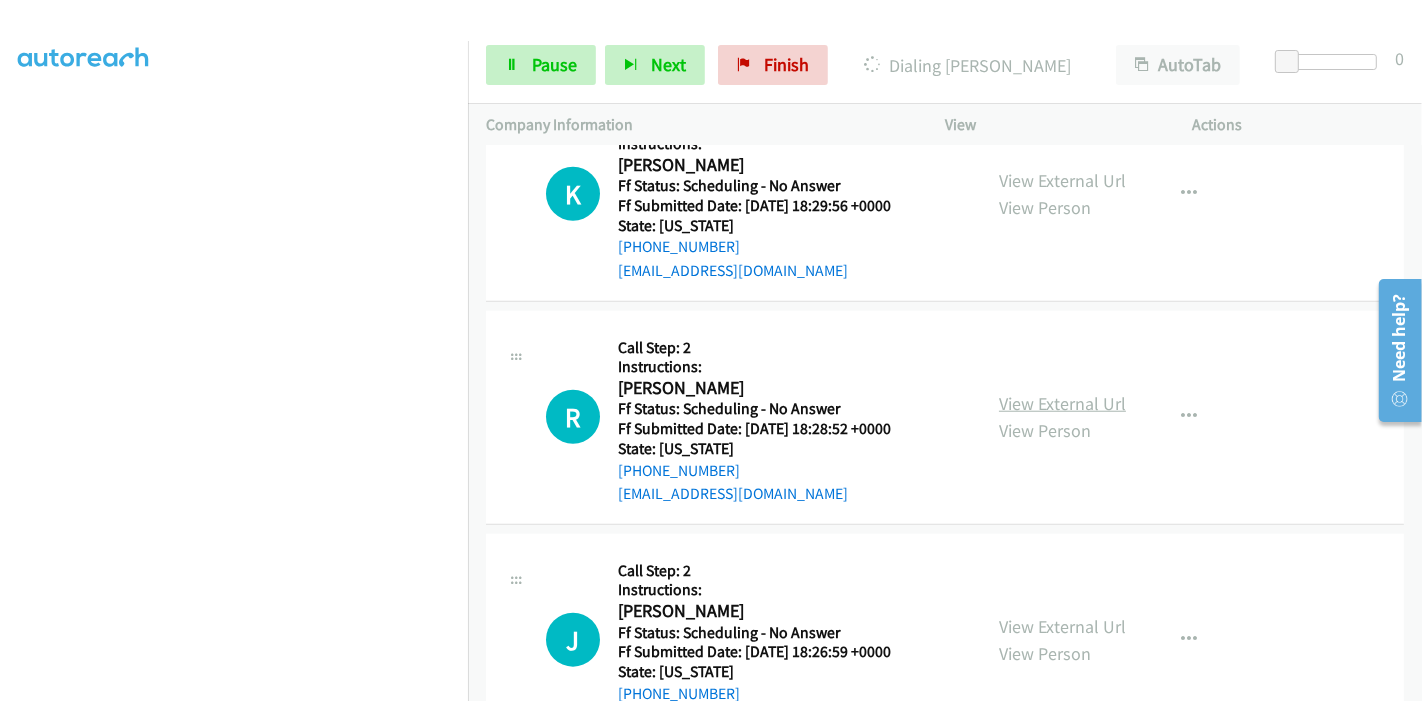 click on "View External Url" at bounding box center (1062, 403) 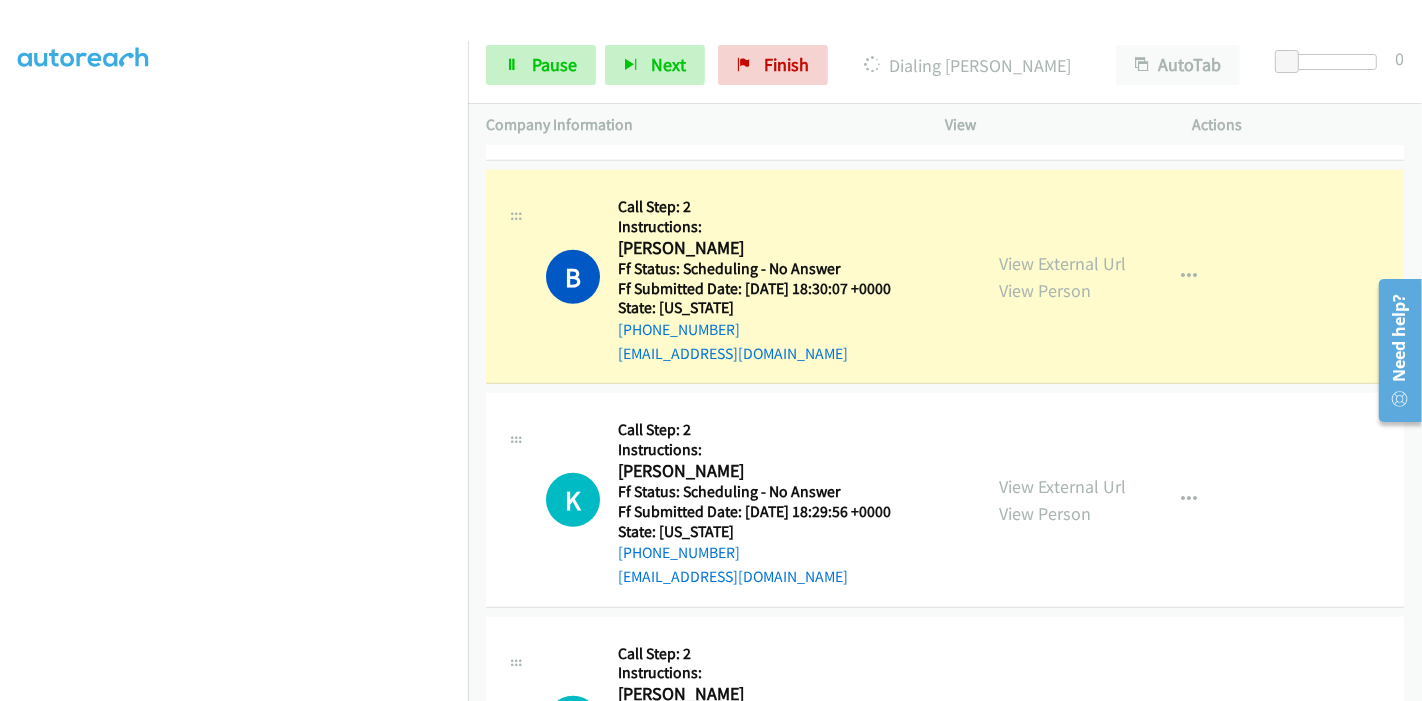 scroll, scrollTop: 1242, scrollLeft: 0, axis: vertical 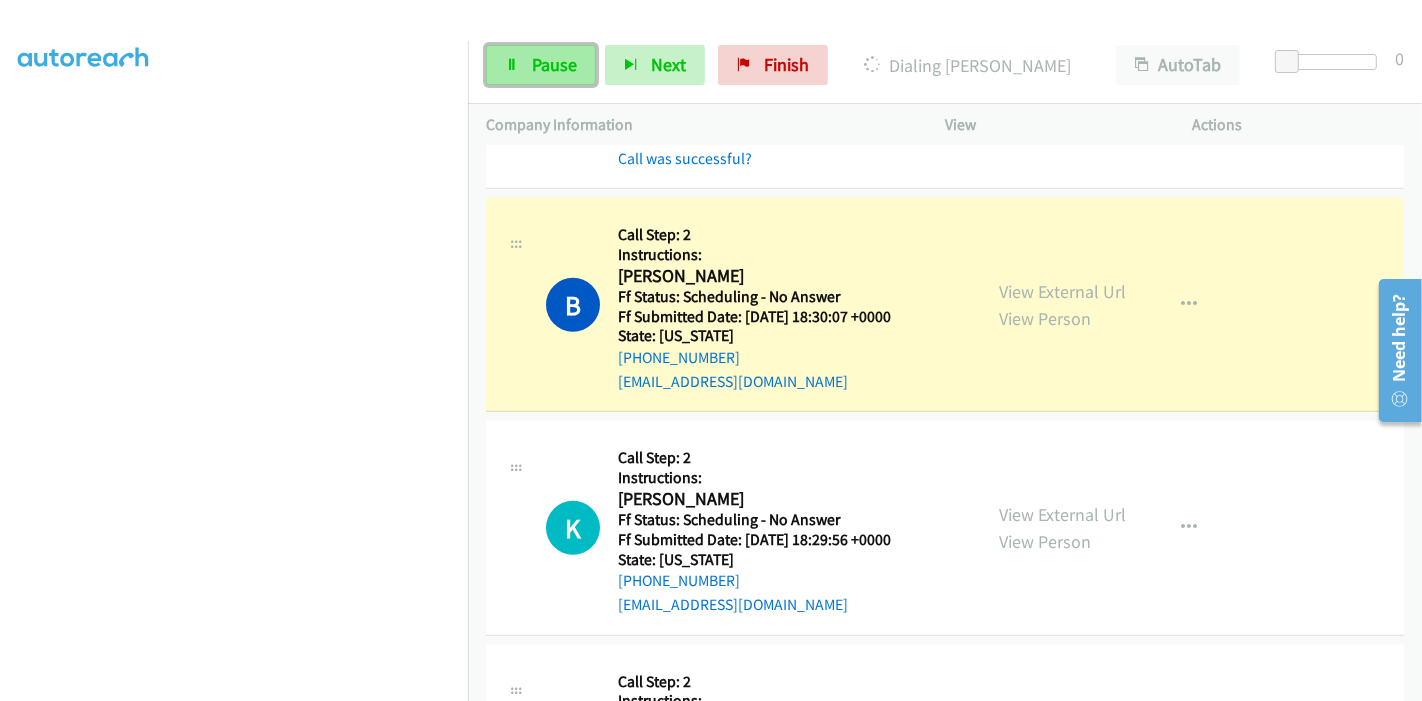 click on "Pause" at bounding box center (554, 64) 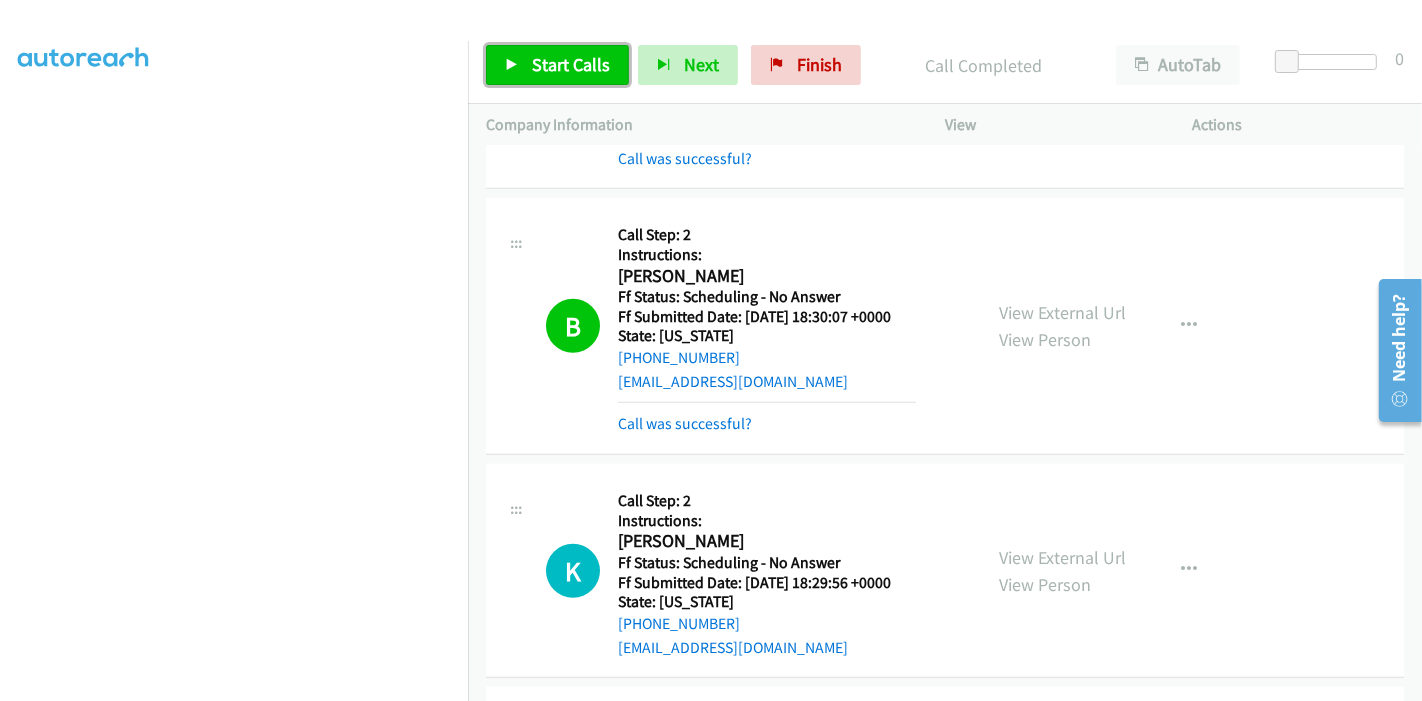 click on "Start Calls" at bounding box center (557, 65) 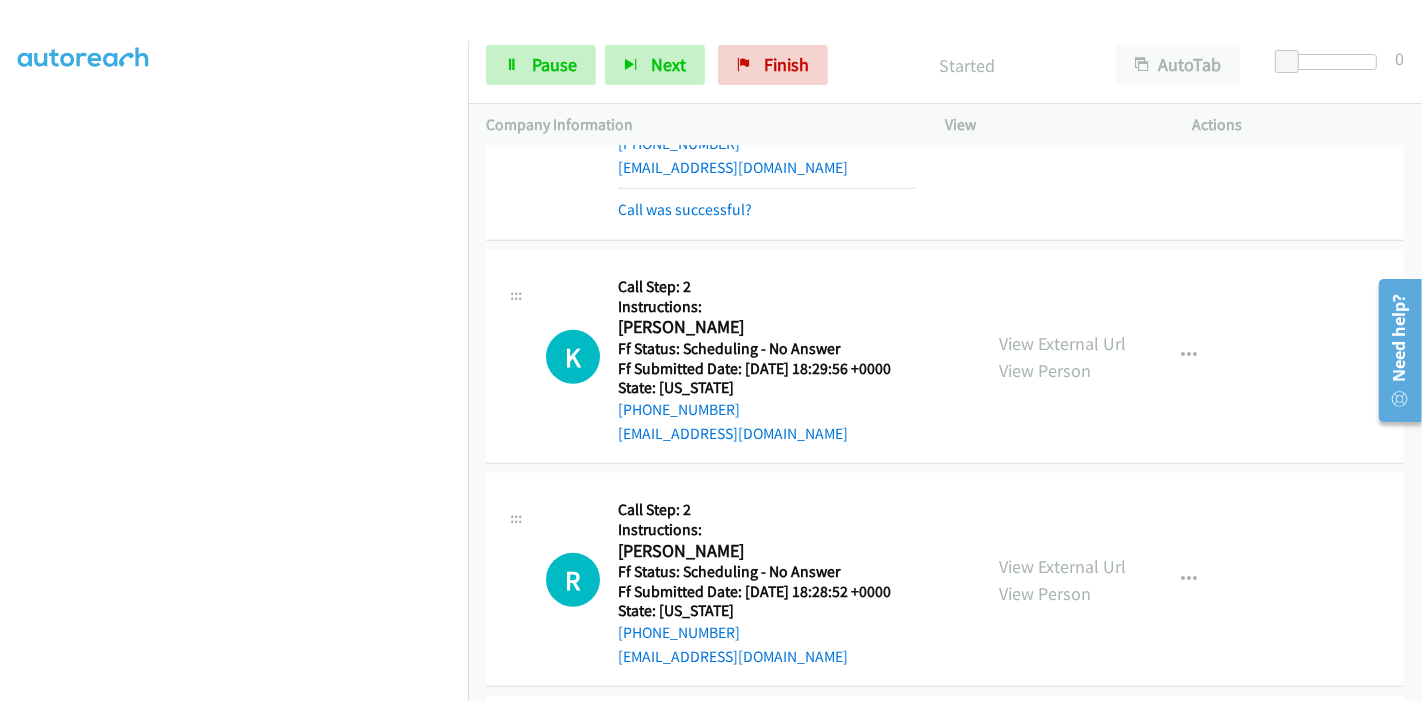 scroll, scrollTop: 1465, scrollLeft: 0, axis: vertical 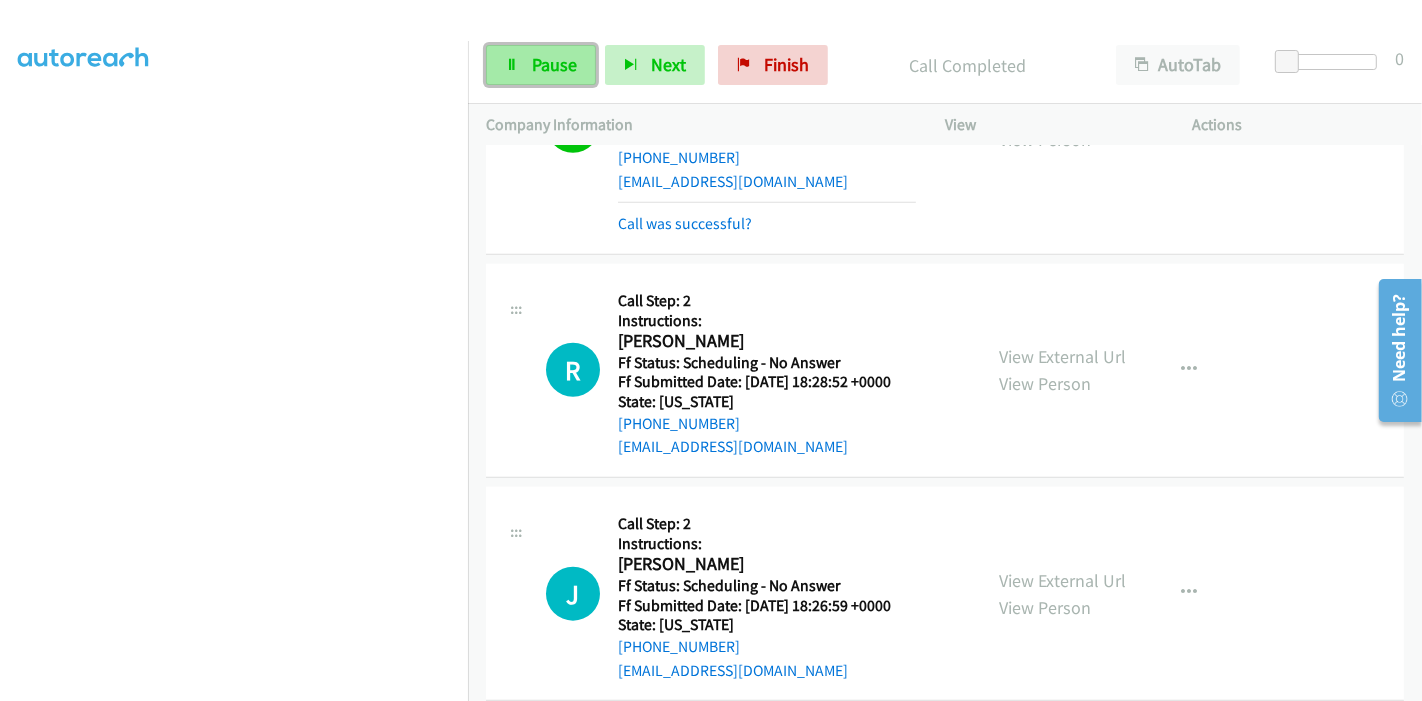click on "Pause" at bounding box center [541, 65] 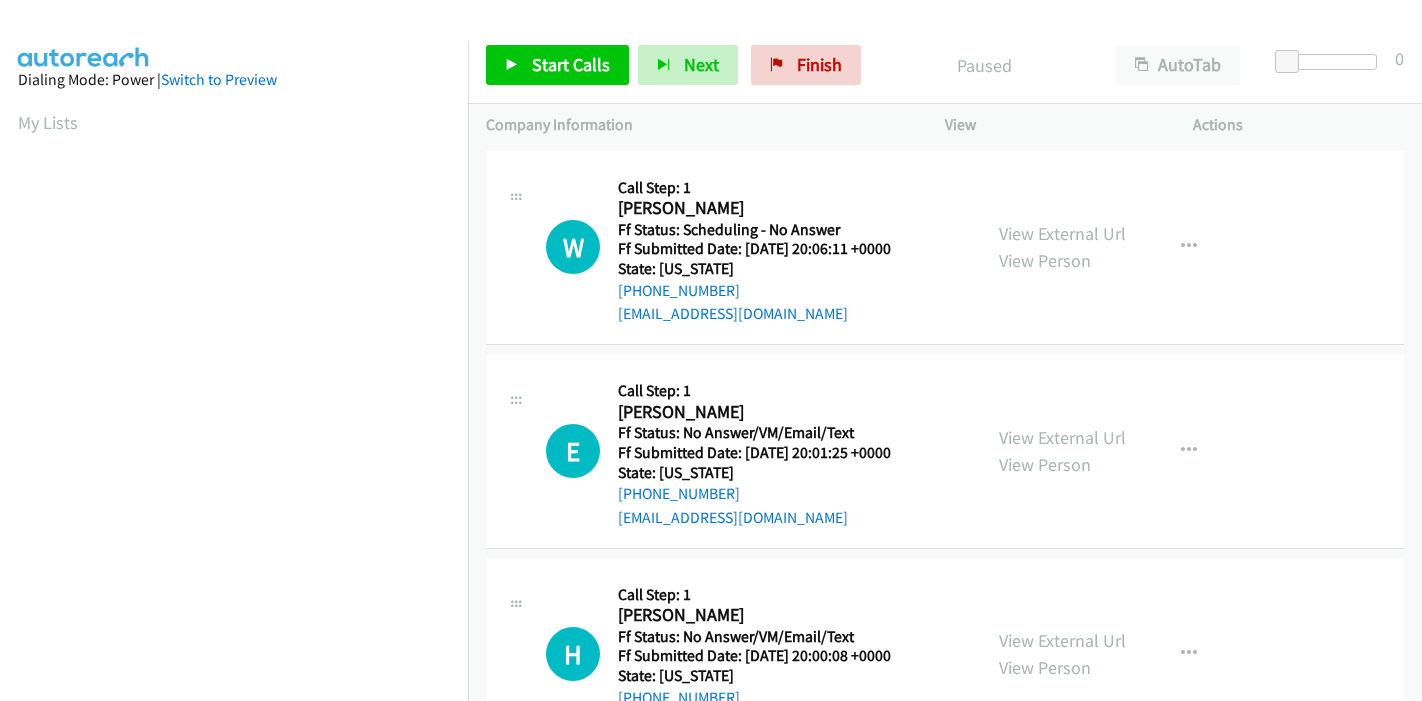 scroll, scrollTop: 0, scrollLeft: 0, axis: both 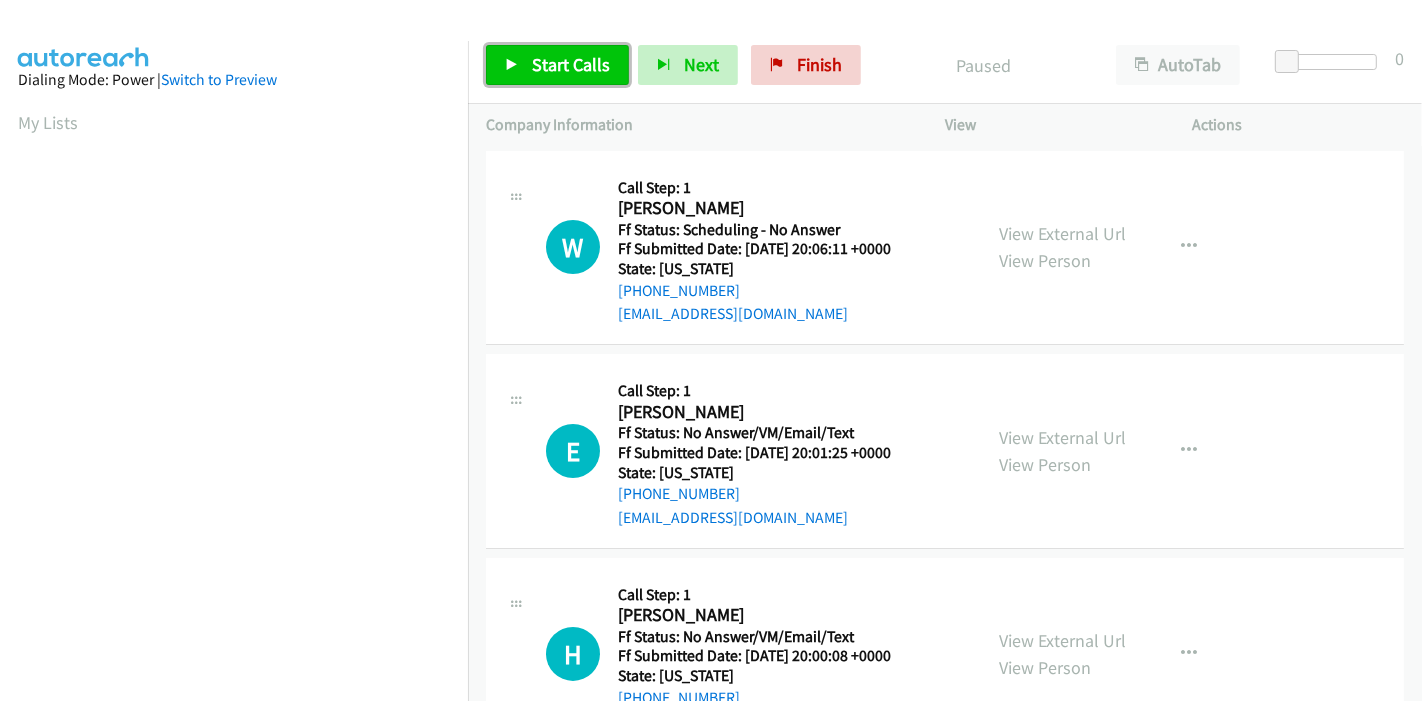 click on "Start Calls" at bounding box center (571, 64) 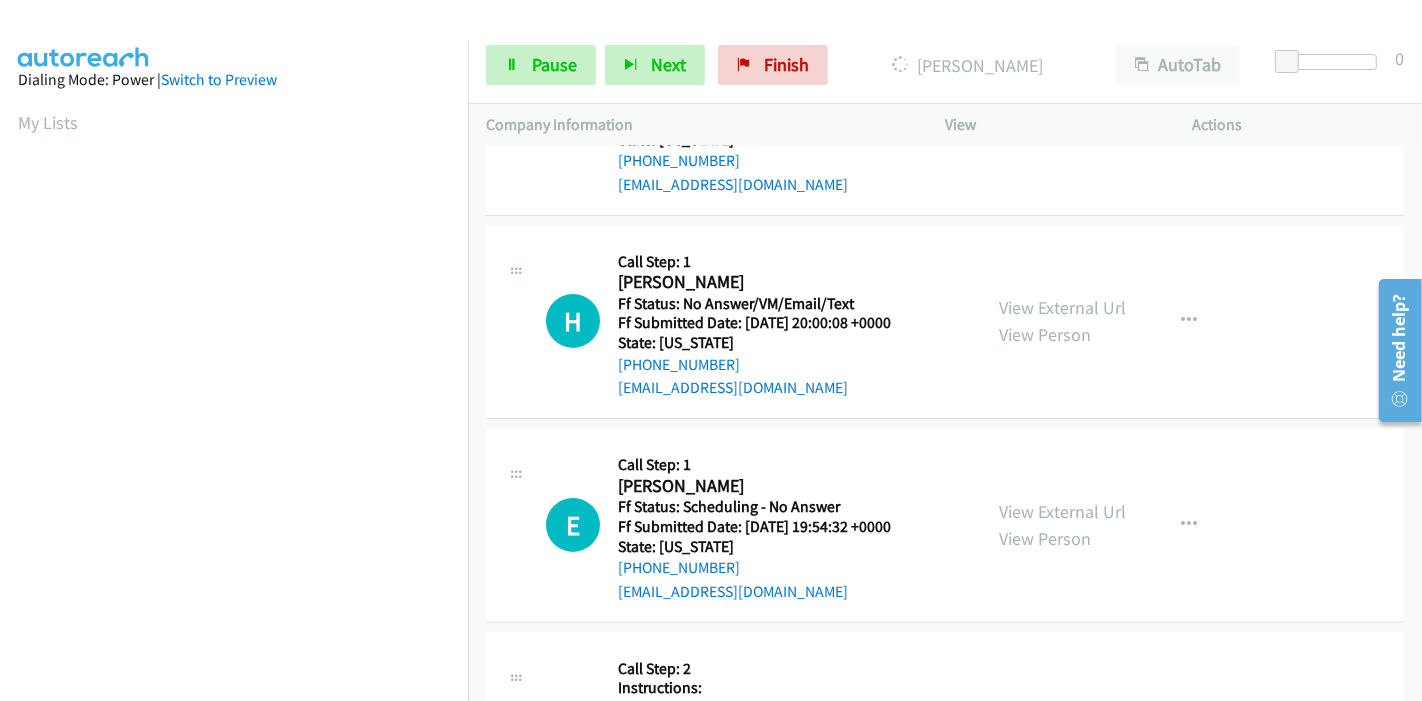 scroll, scrollTop: 0, scrollLeft: 0, axis: both 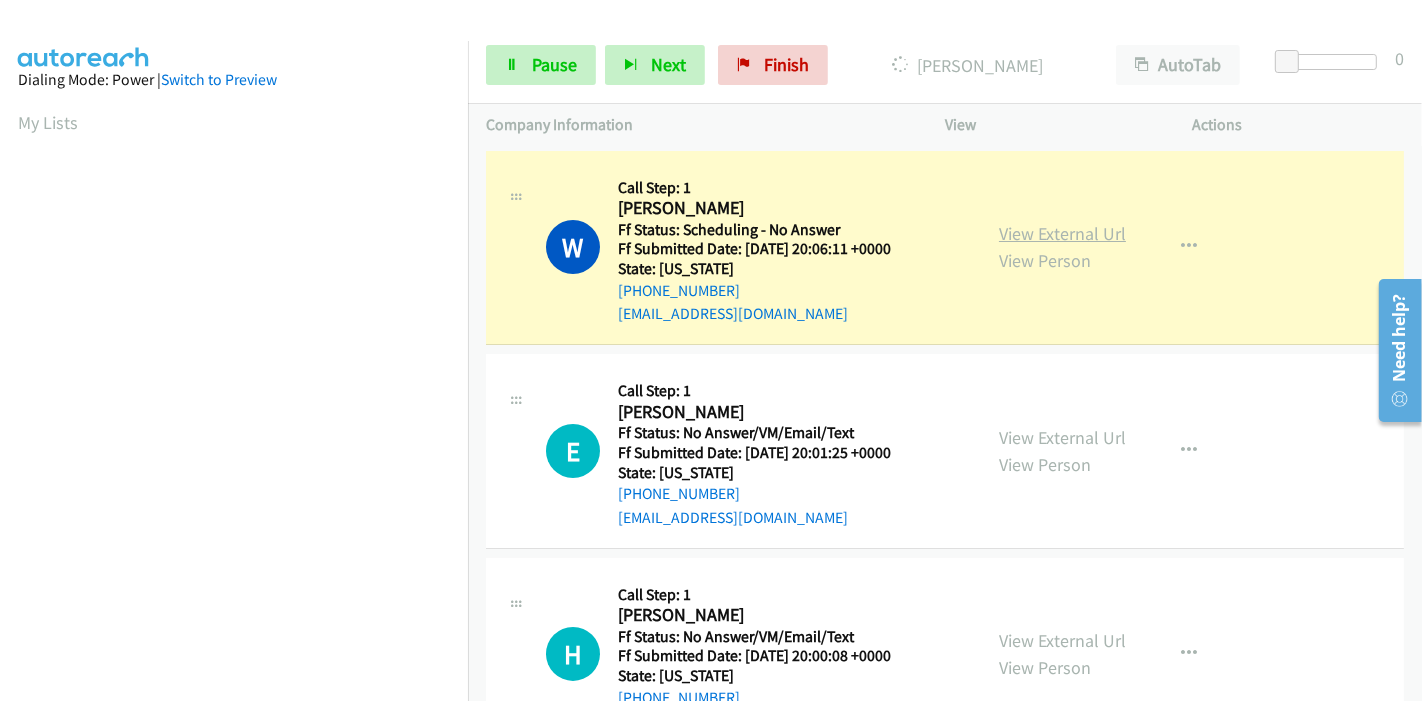 click on "View External Url" at bounding box center [1062, 233] 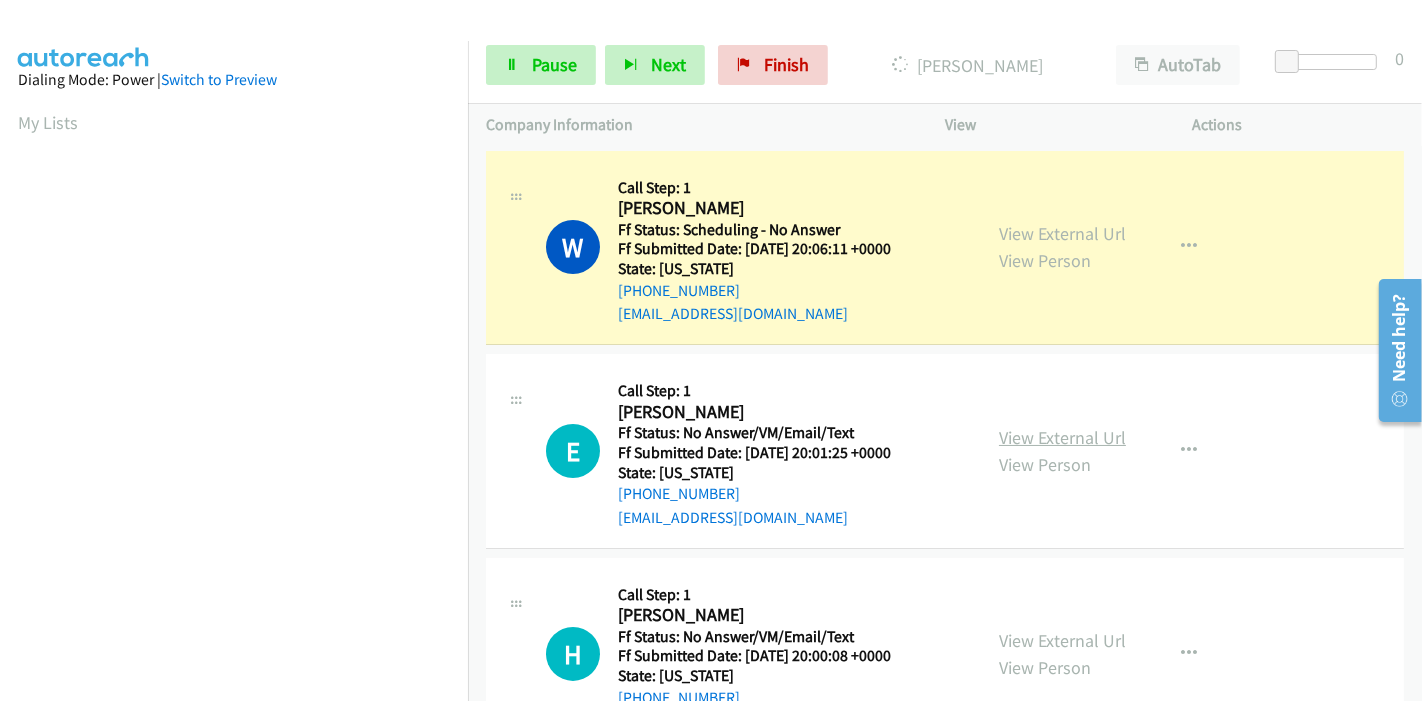 click on "View External Url" at bounding box center [1062, 437] 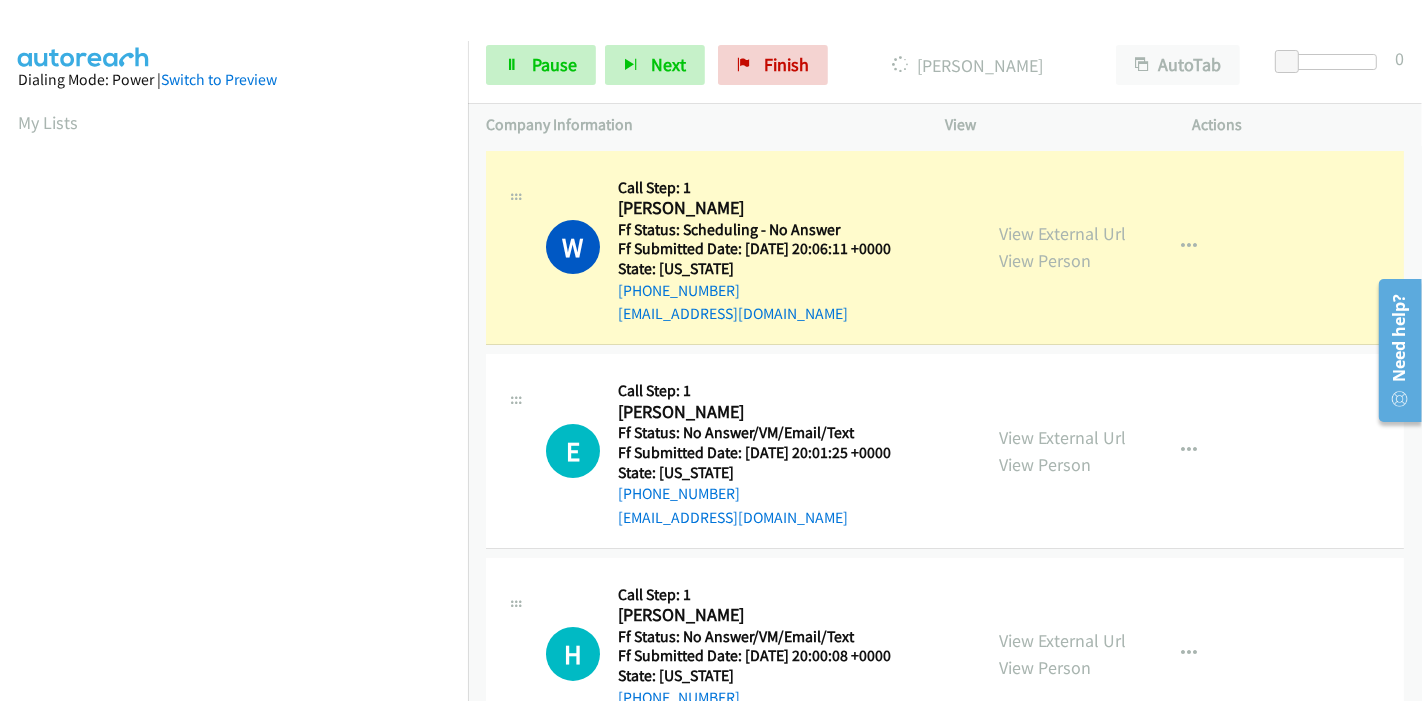 scroll, scrollTop: 222, scrollLeft: 0, axis: vertical 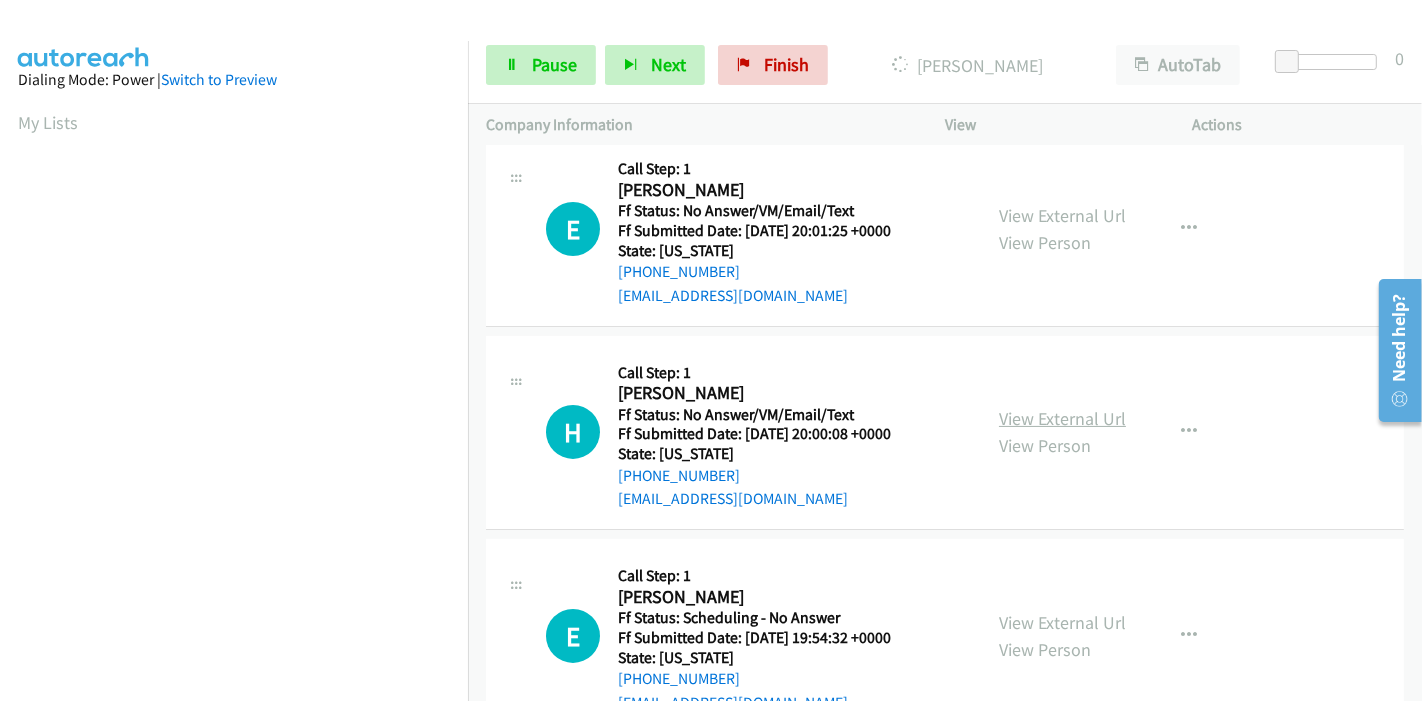 click on "View External Url" at bounding box center [1062, 418] 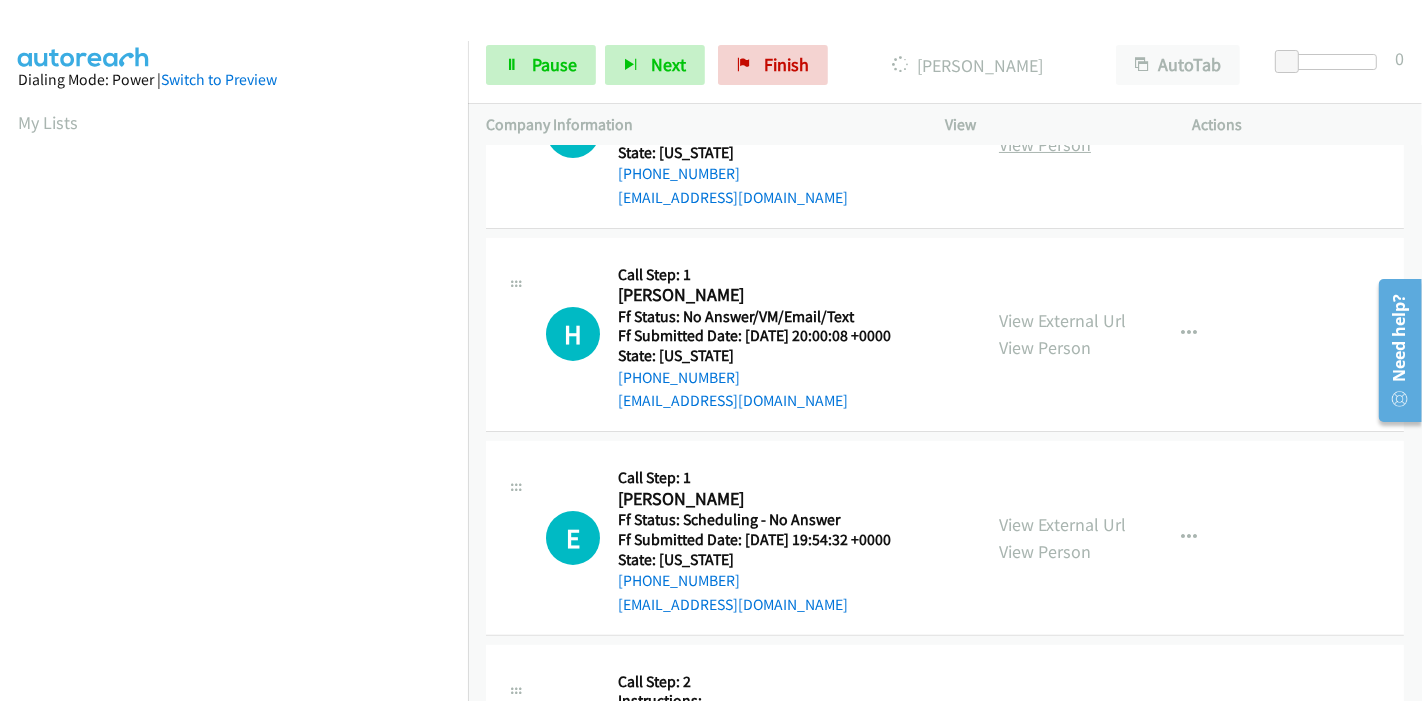scroll, scrollTop: 333, scrollLeft: 0, axis: vertical 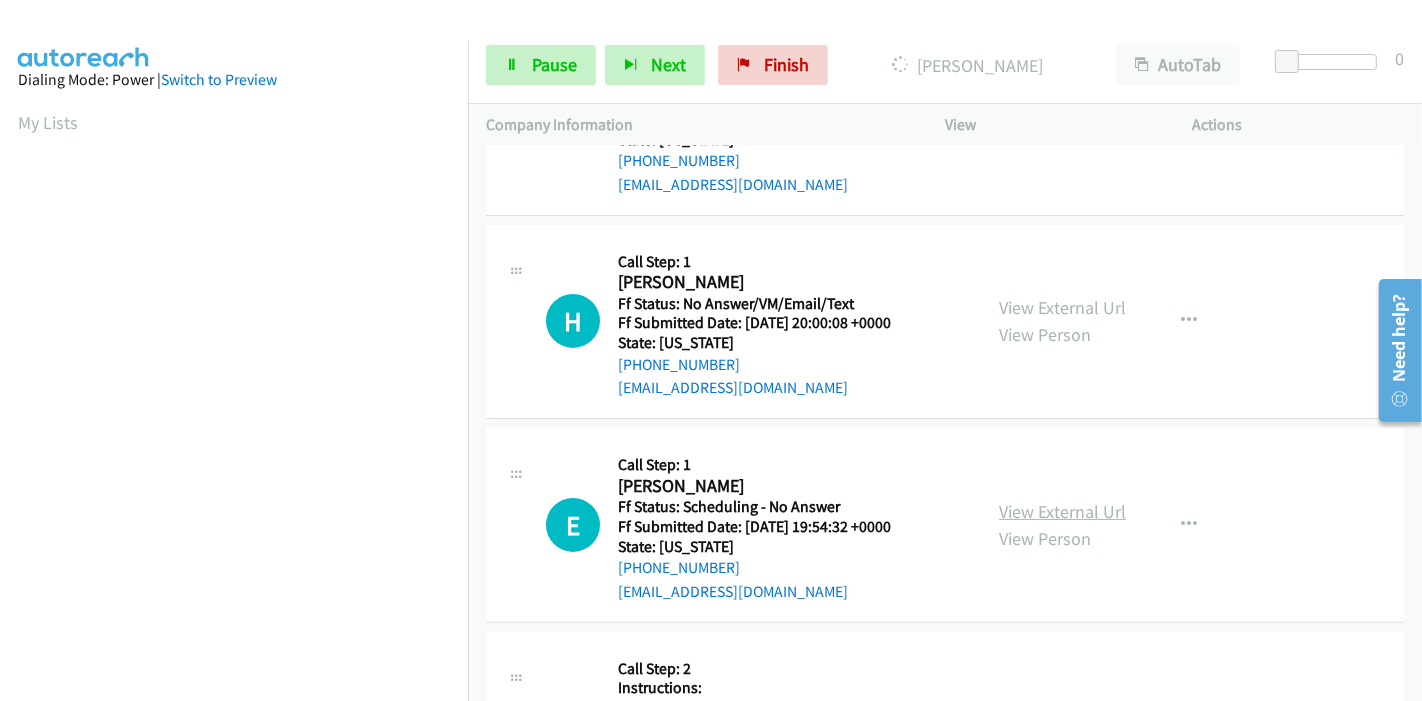 click on "View External Url" at bounding box center [1062, 511] 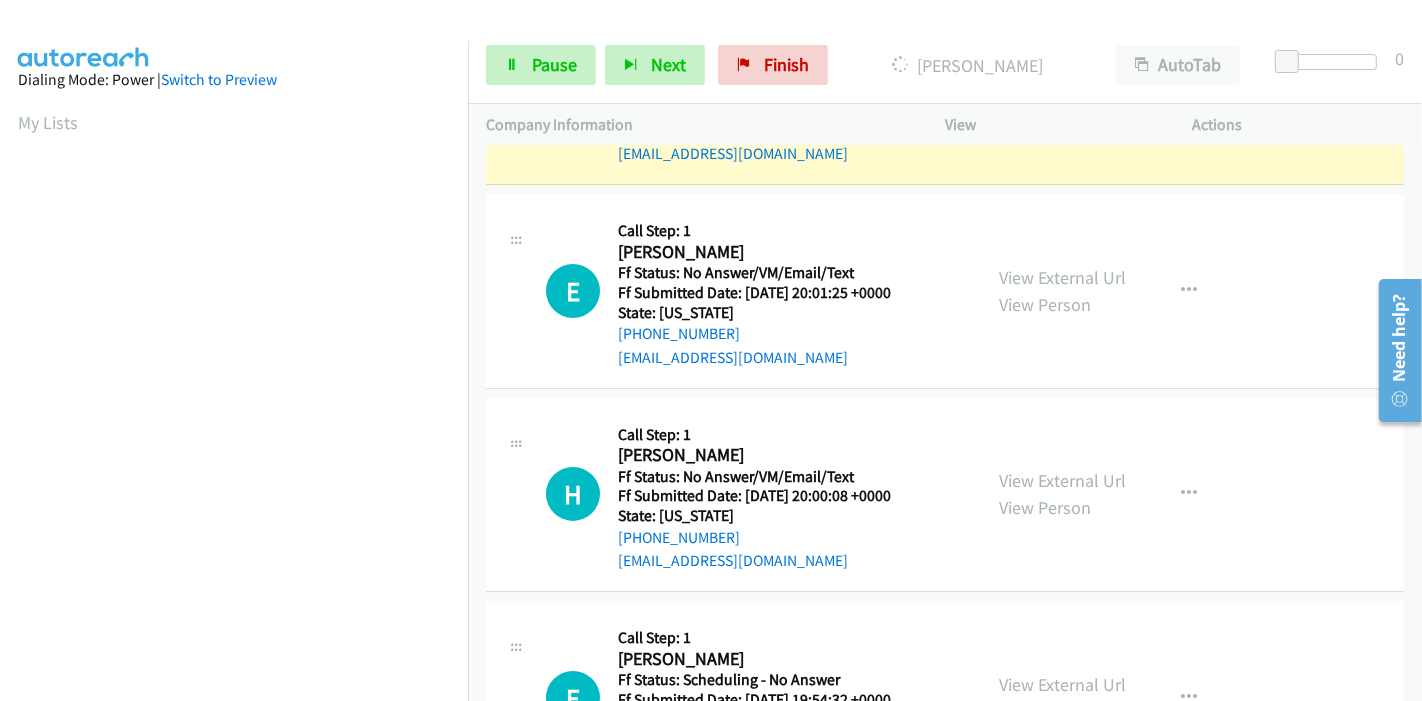 scroll, scrollTop: 0, scrollLeft: 0, axis: both 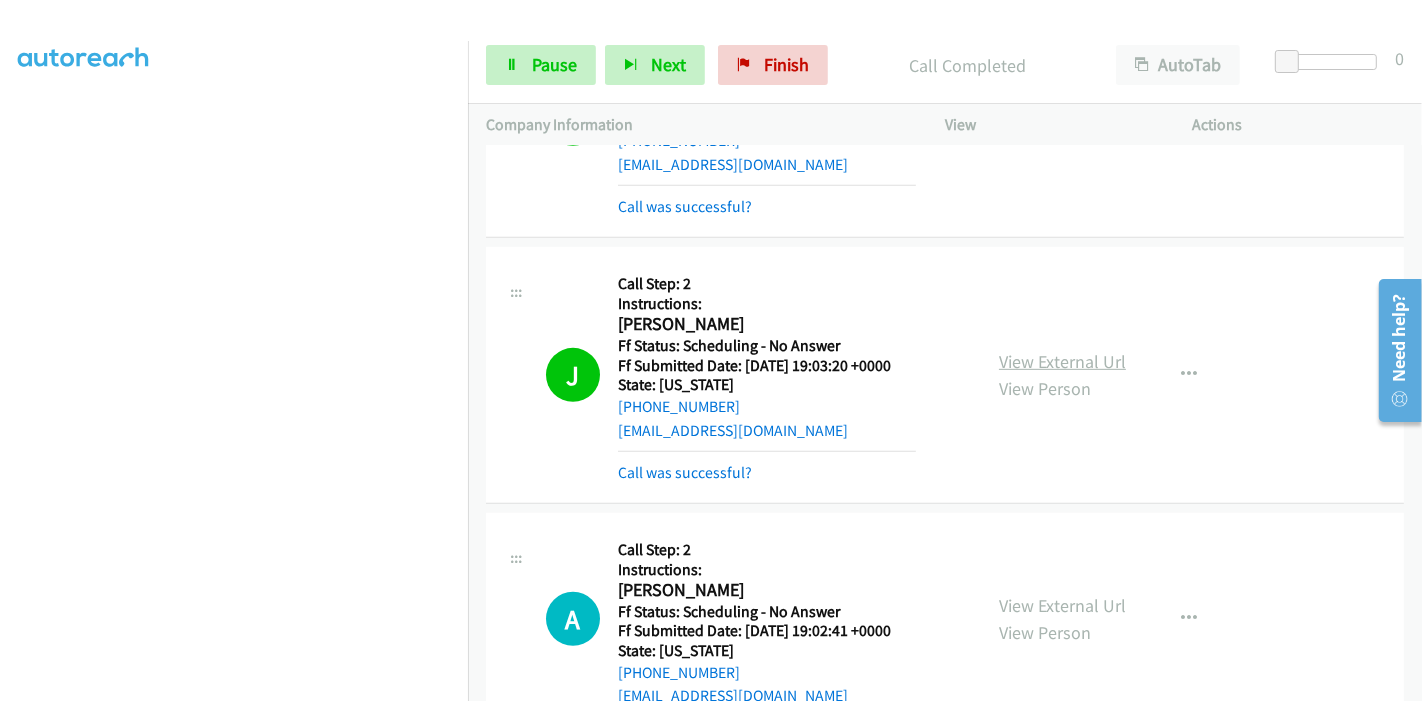 click on "View External Url" at bounding box center [1062, 361] 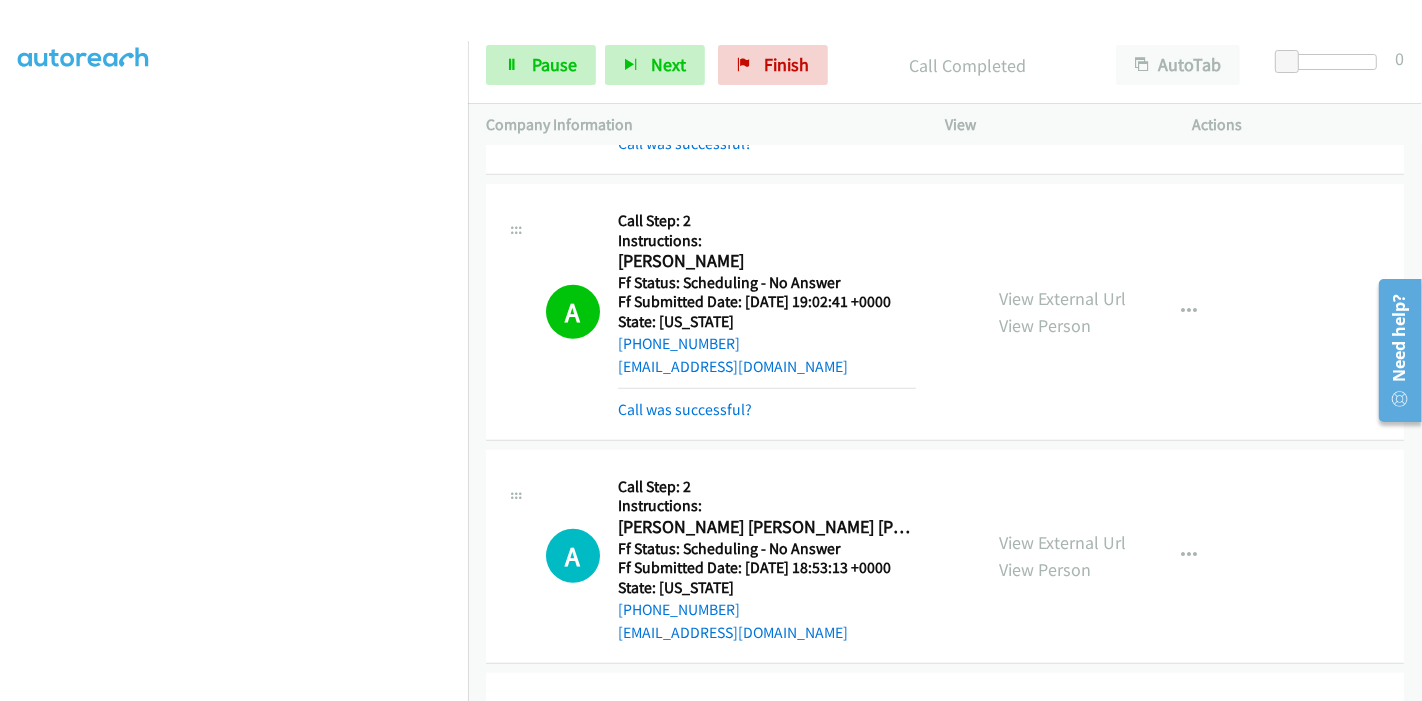 scroll, scrollTop: 1222, scrollLeft: 0, axis: vertical 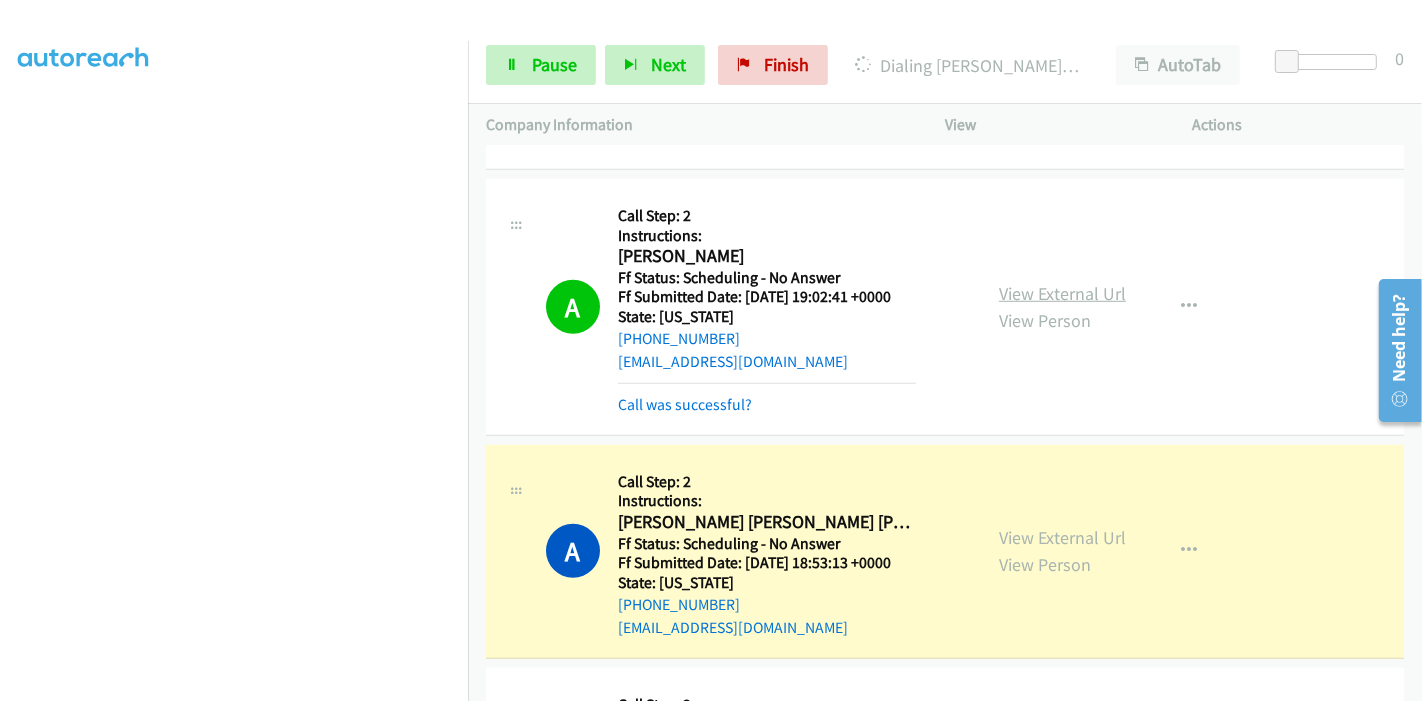 click on "View External Url" at bounding box center [1062, 293] 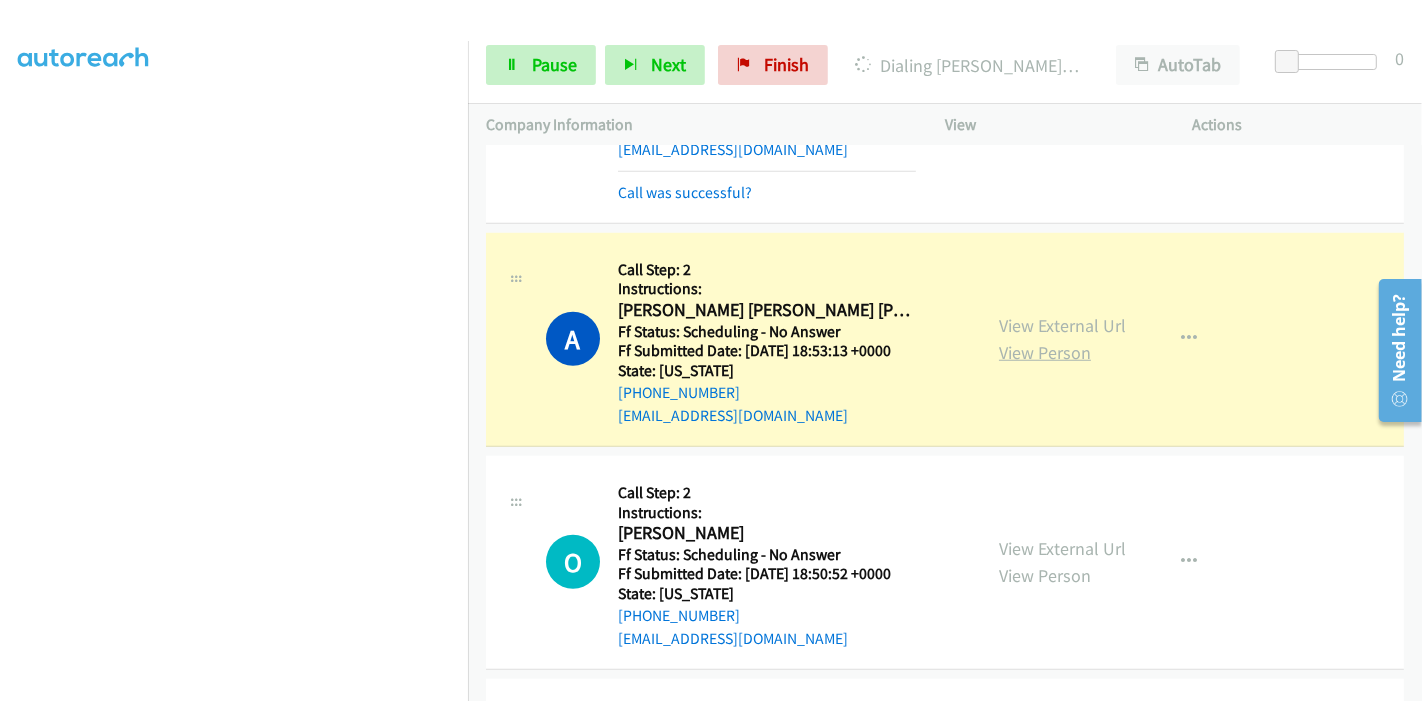 scroll, scrollTop: 1444, scrollLeft: 0, axis: vertical 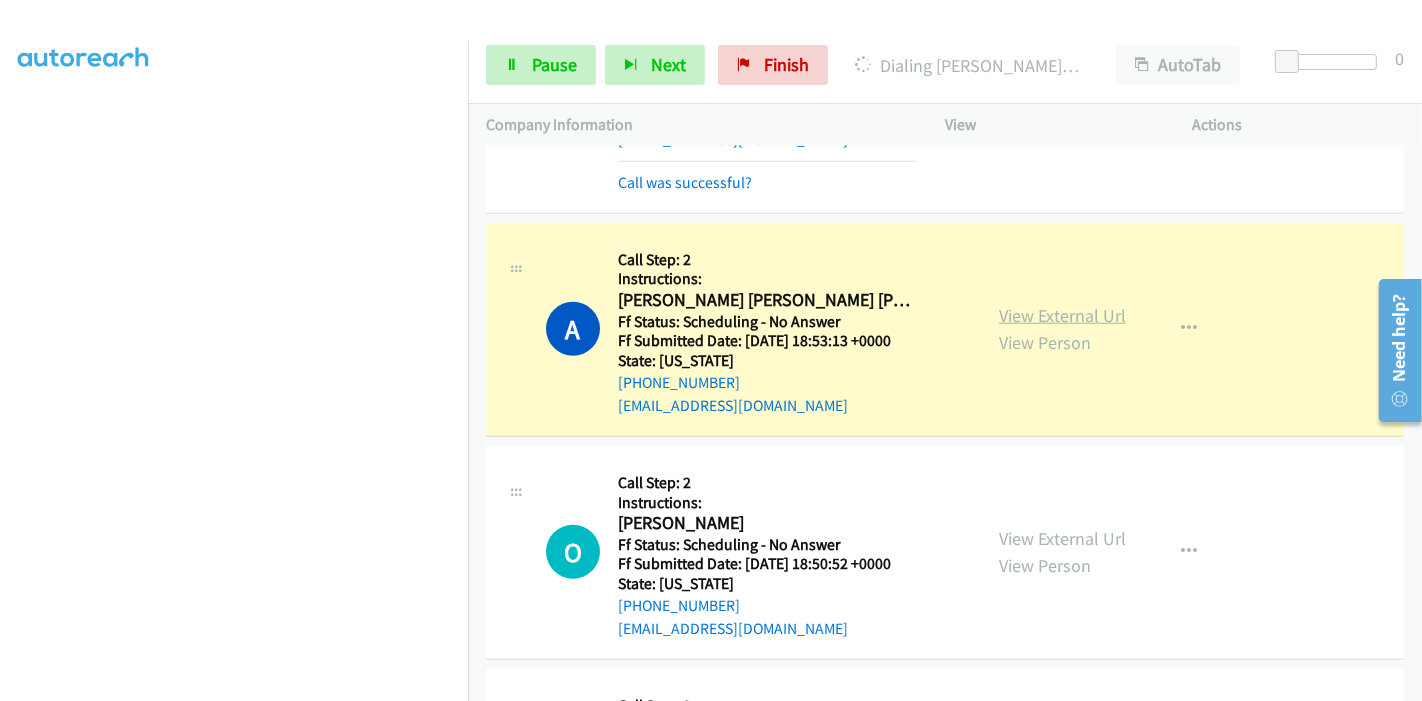 click on "View External Url" at bounding box center (1062, 315) 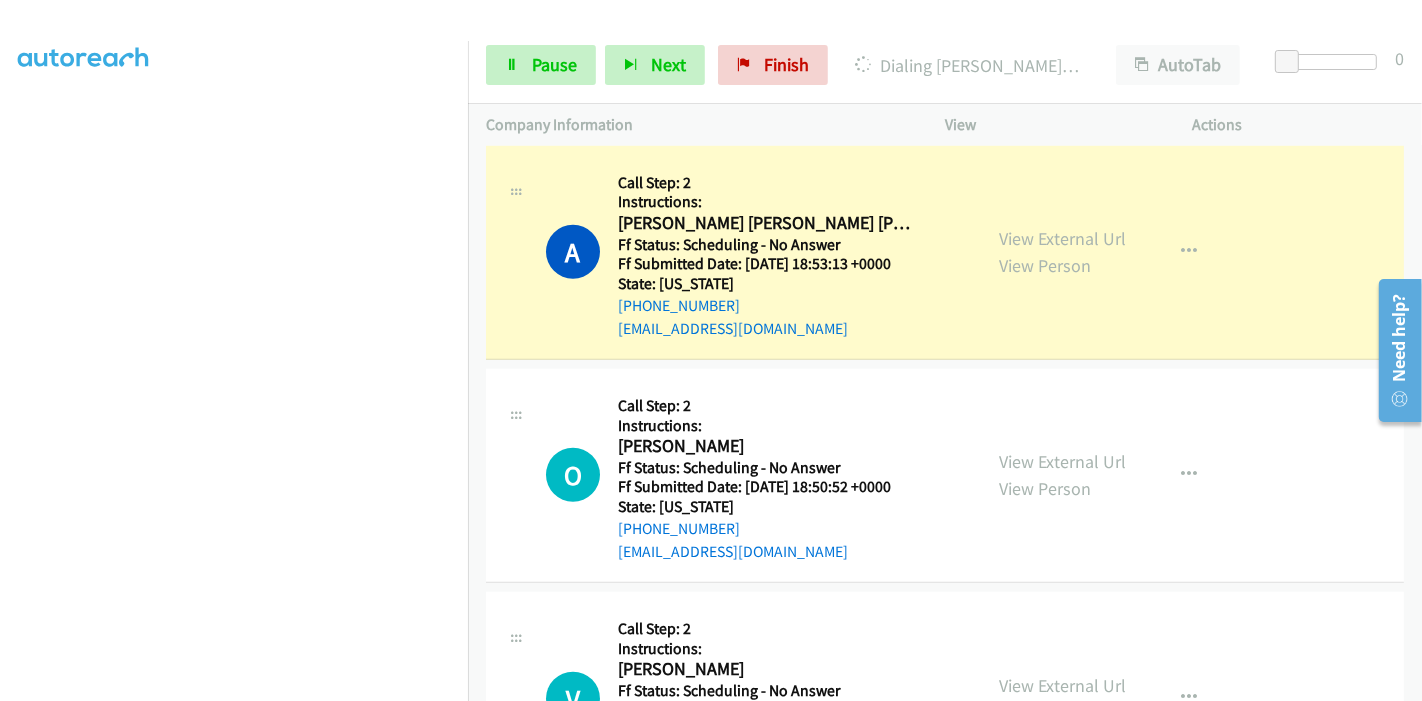 scroll, scrollTop: 1555, scrollLeft: 0, axis: vertical 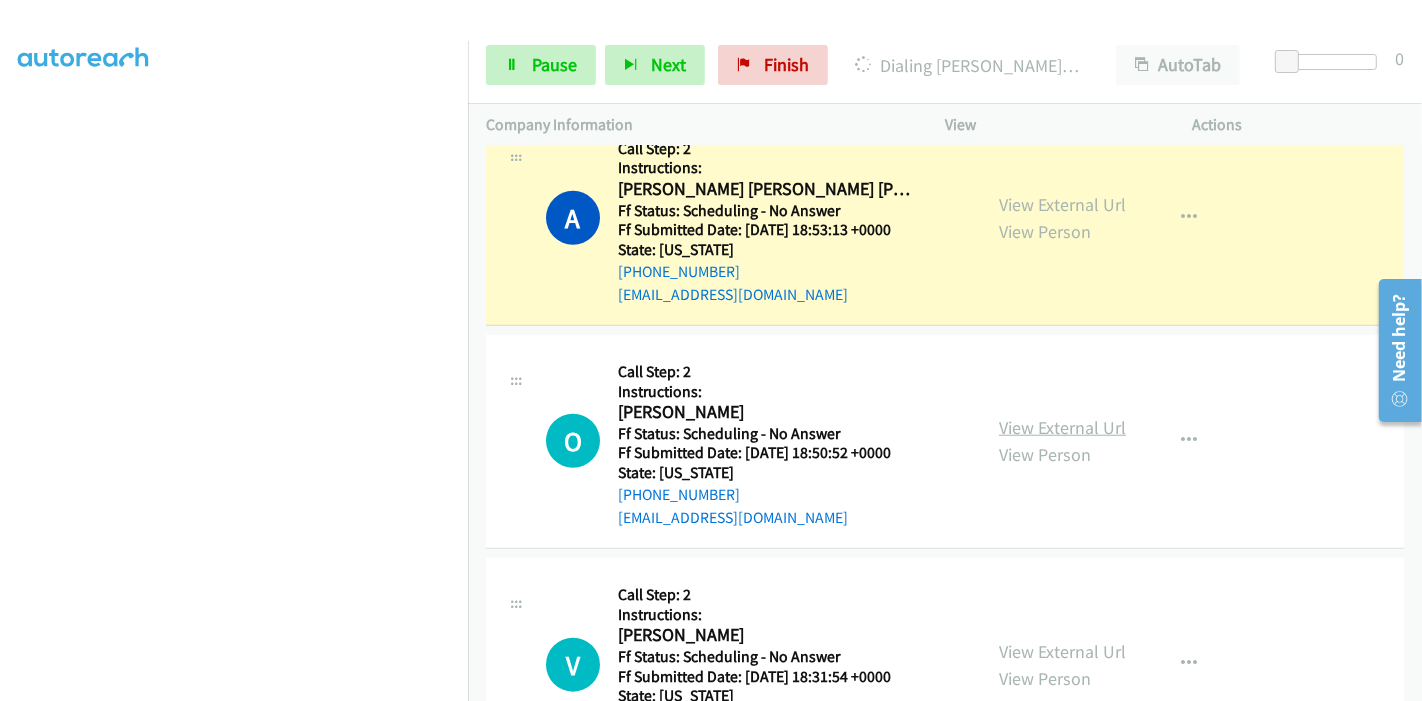 click on "View External Url" at bounding box center (1062, 427) 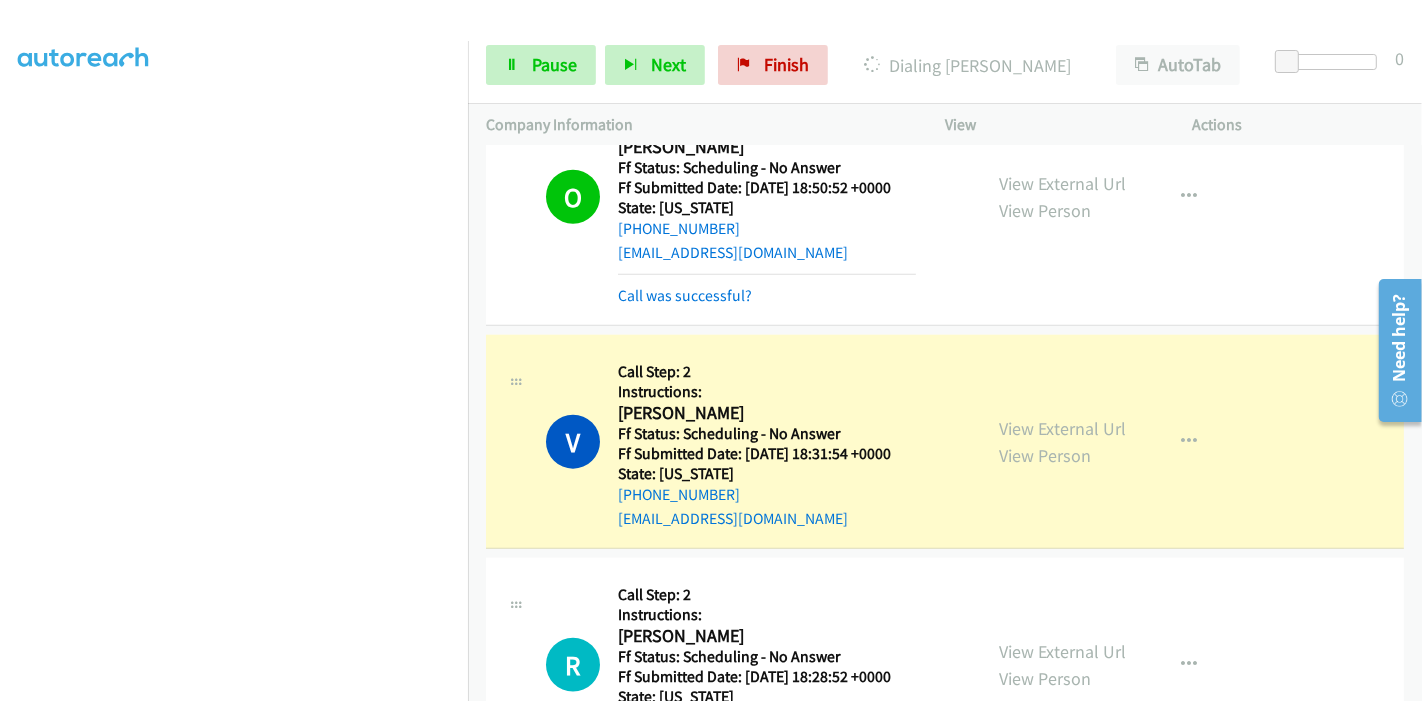 scroll, scrollTop: 2000, scrollLeft: 0, axis: vertical 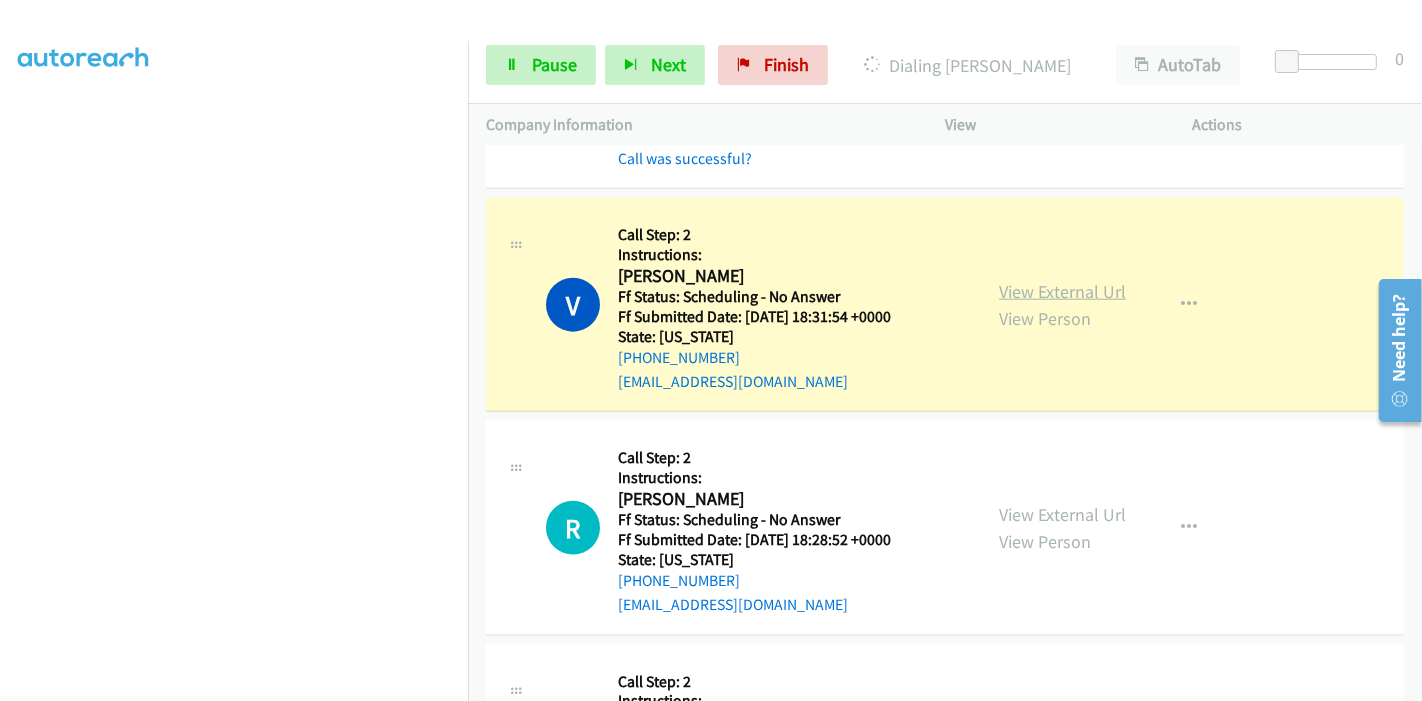 click on "View External Url" at bounding box center (1062, 291) 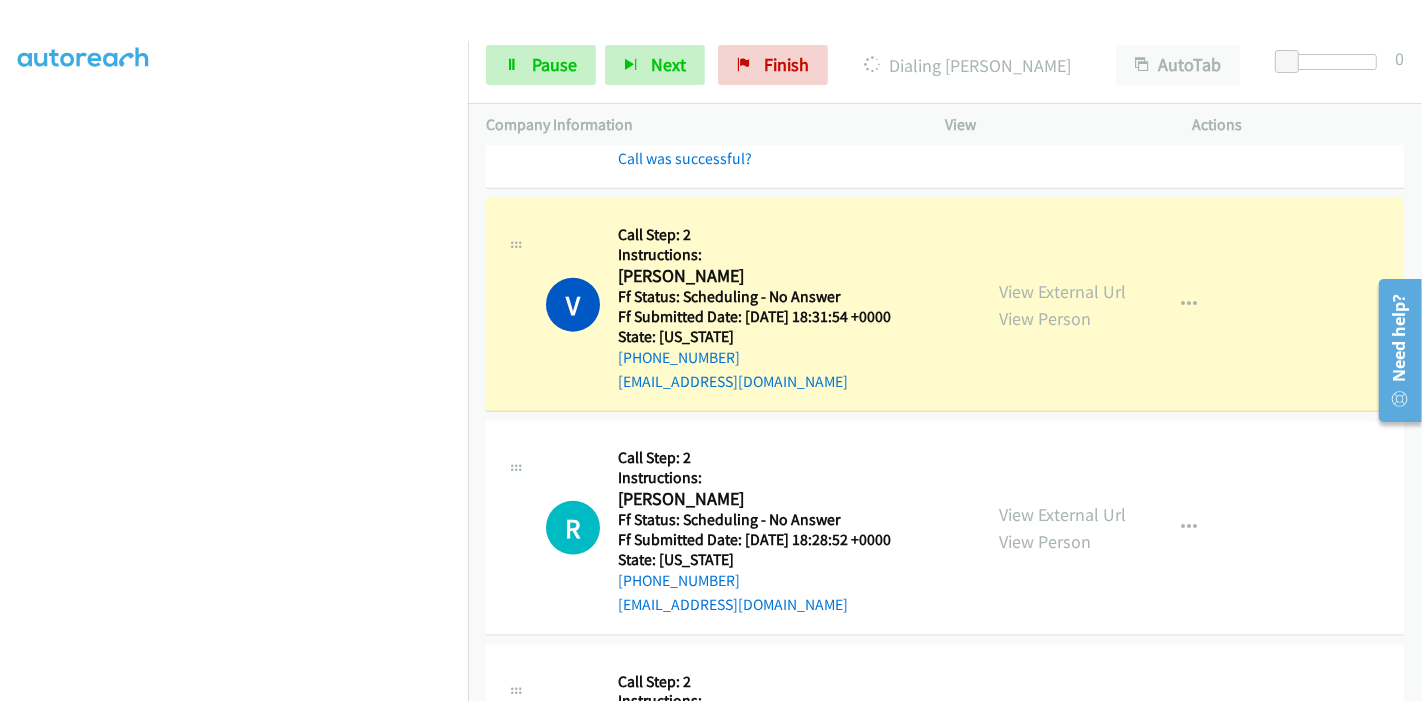 scroll, scrollTop: 2111, scrollLeft: 0, axis: vertical 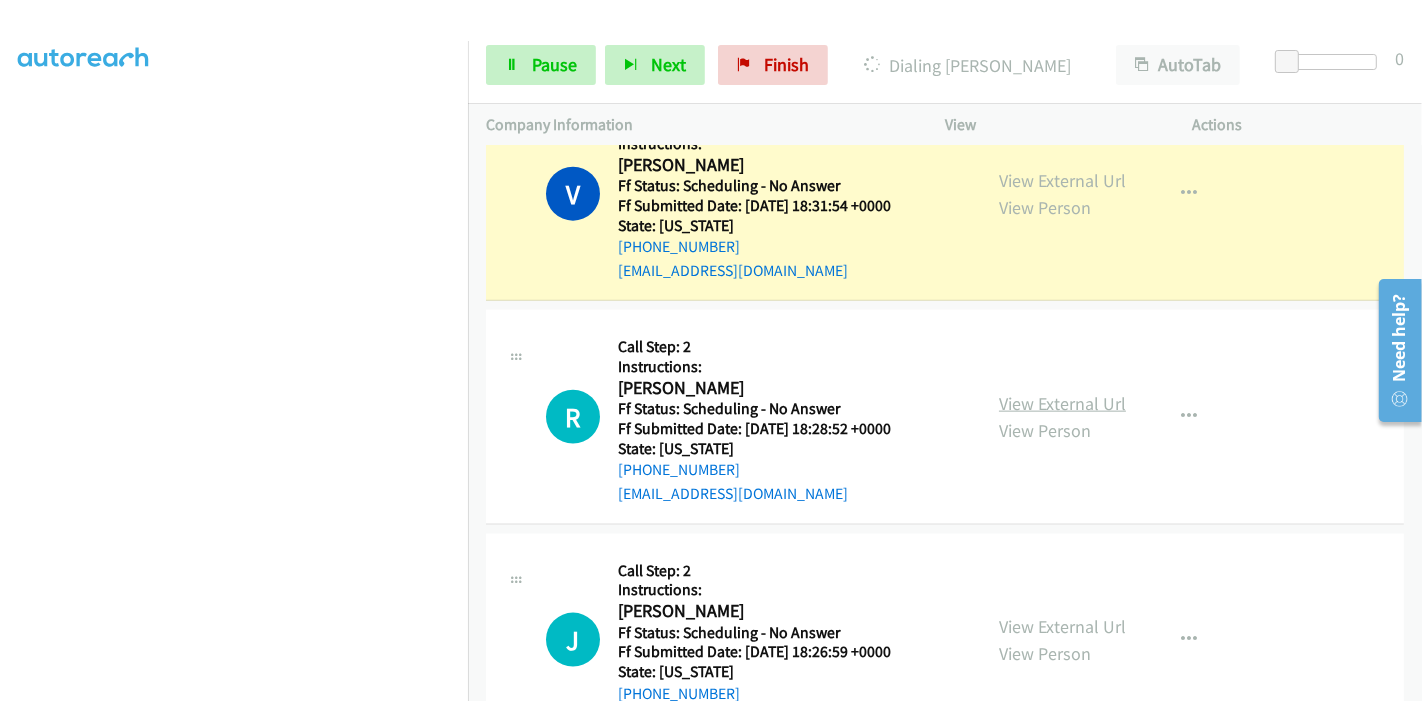 click on "View External Url" at bounding box center [1062, 403] 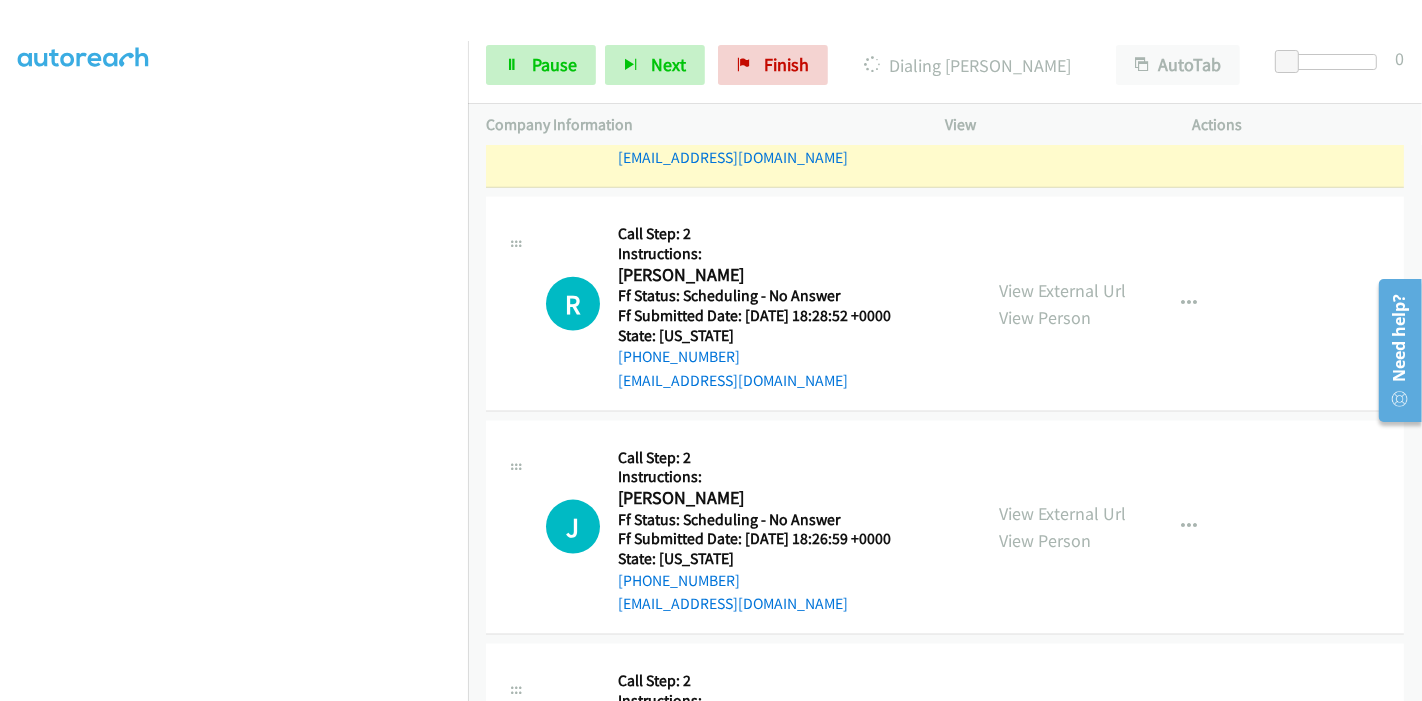 scroll, scrollTop: 2333, scrollLeft: 0, axis: vertical 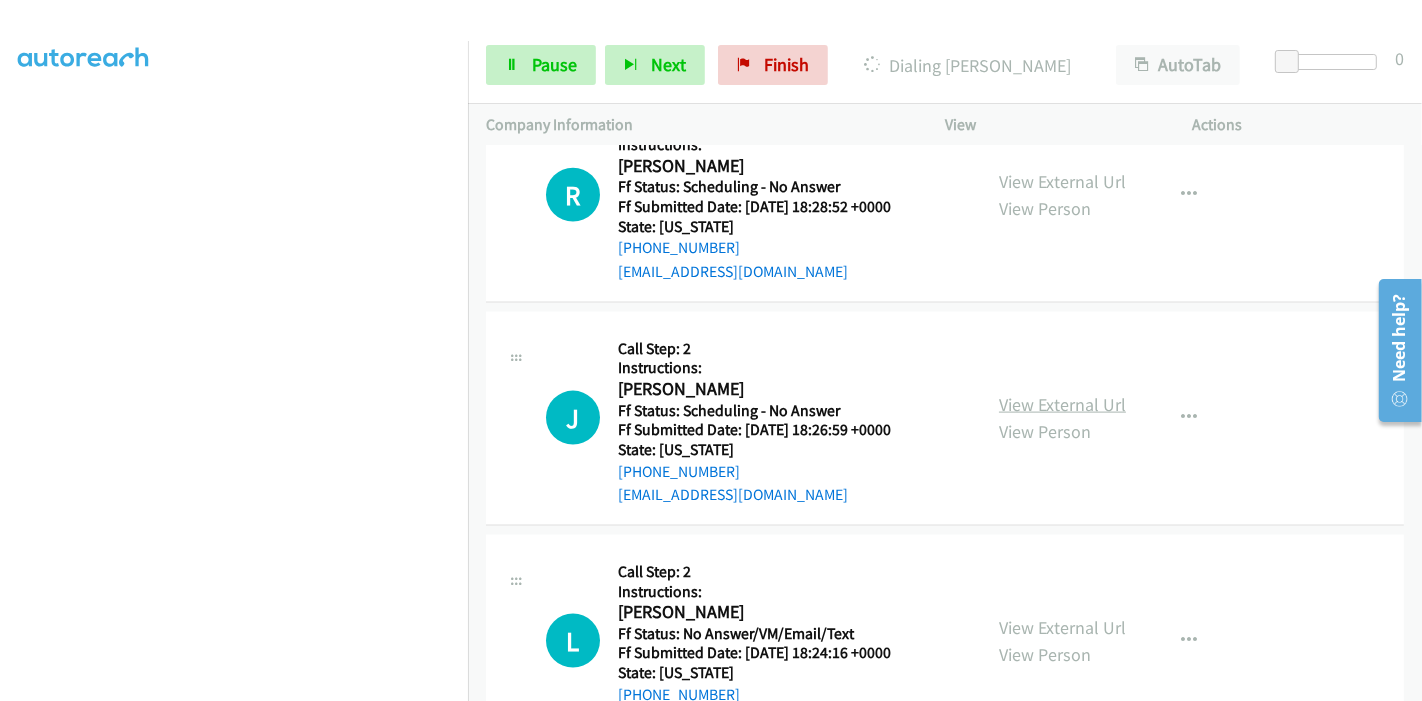 click on "View External Url" at bounding box center (1062, 404) 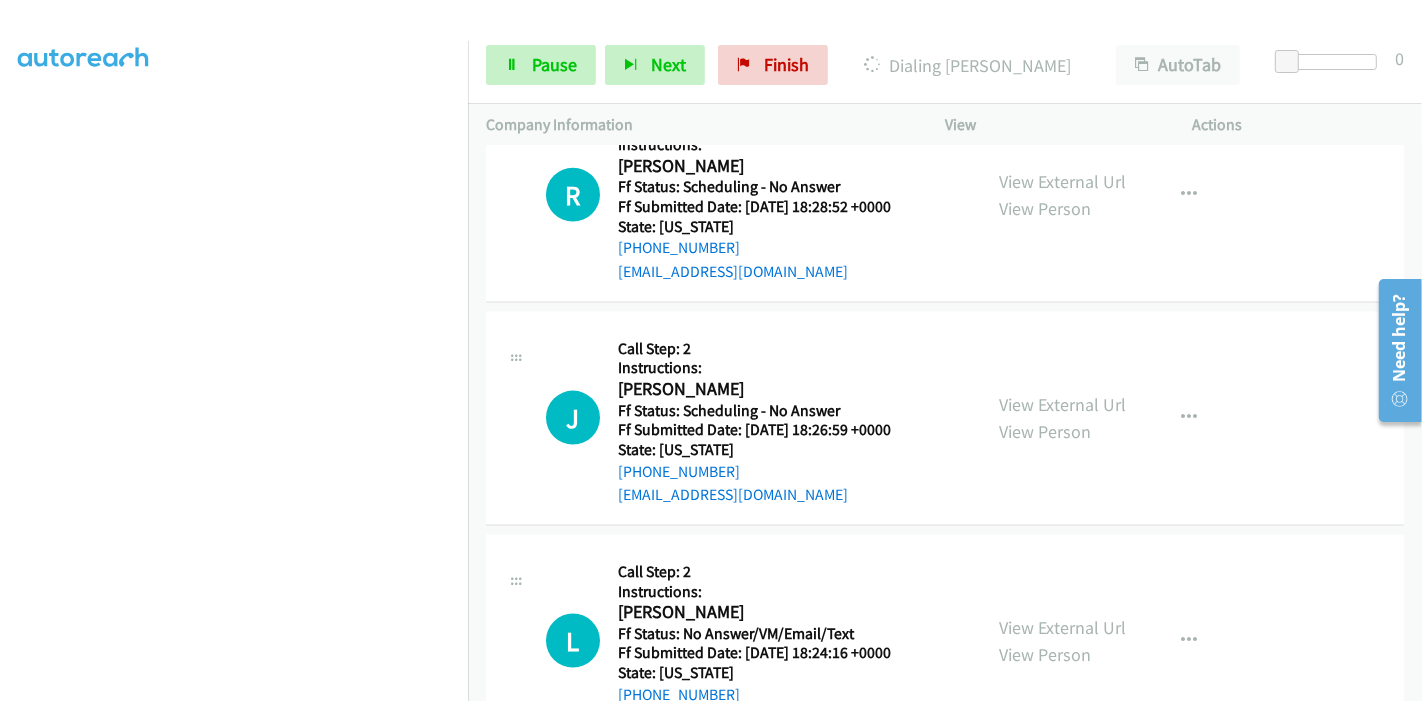 scroll, scrollTop: 2444, scrollLeft: 0, axis: vertical 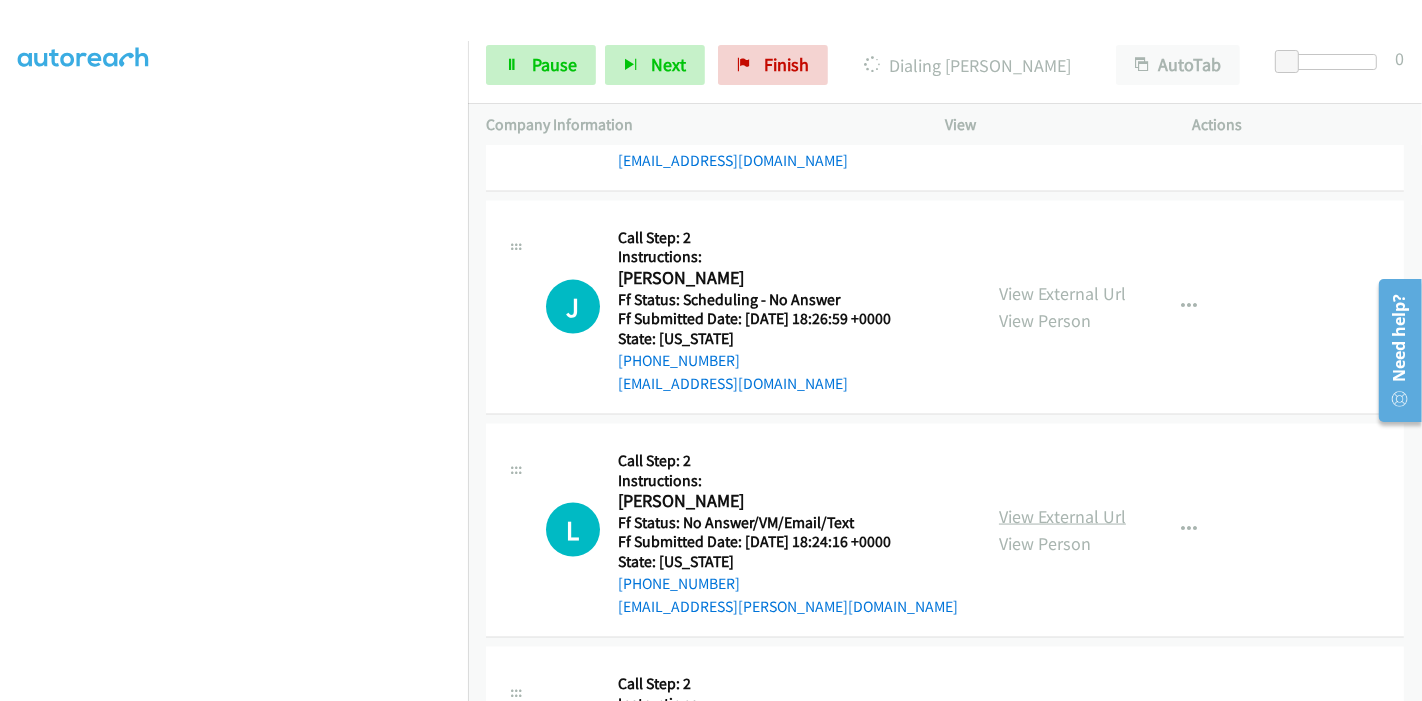 click on "View External Url" at bounding box center [1062, 516] 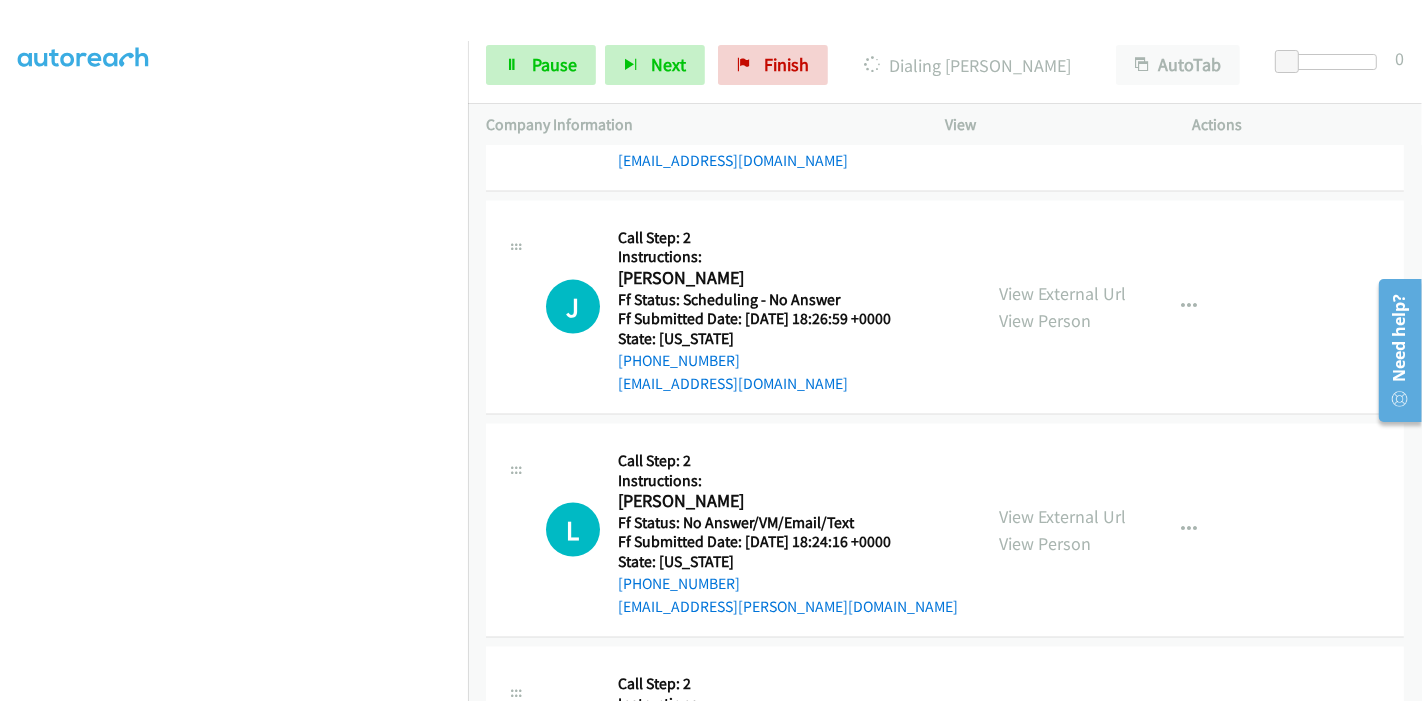scroll, scrollTop: 2666, scrollLeft: 0, axis: vertical 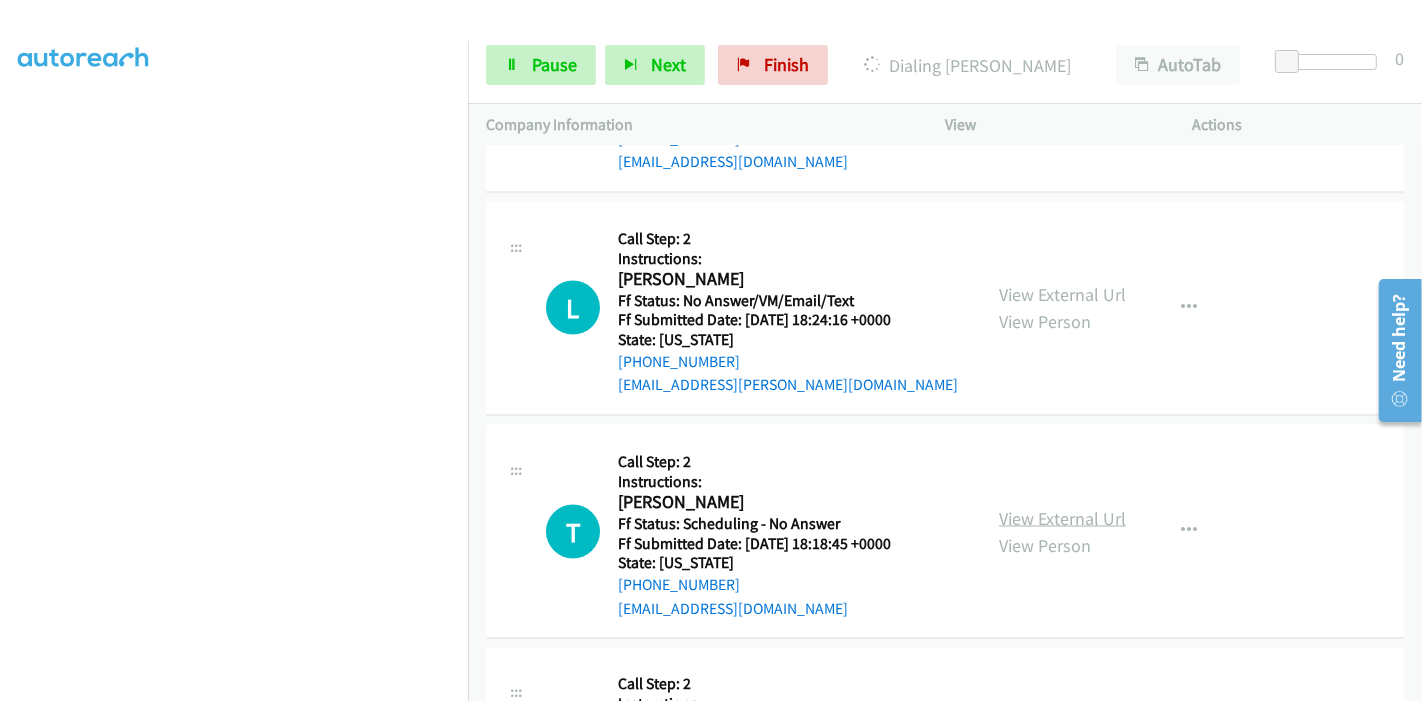 click on "View External Url" at bounding box center (1062, 518) 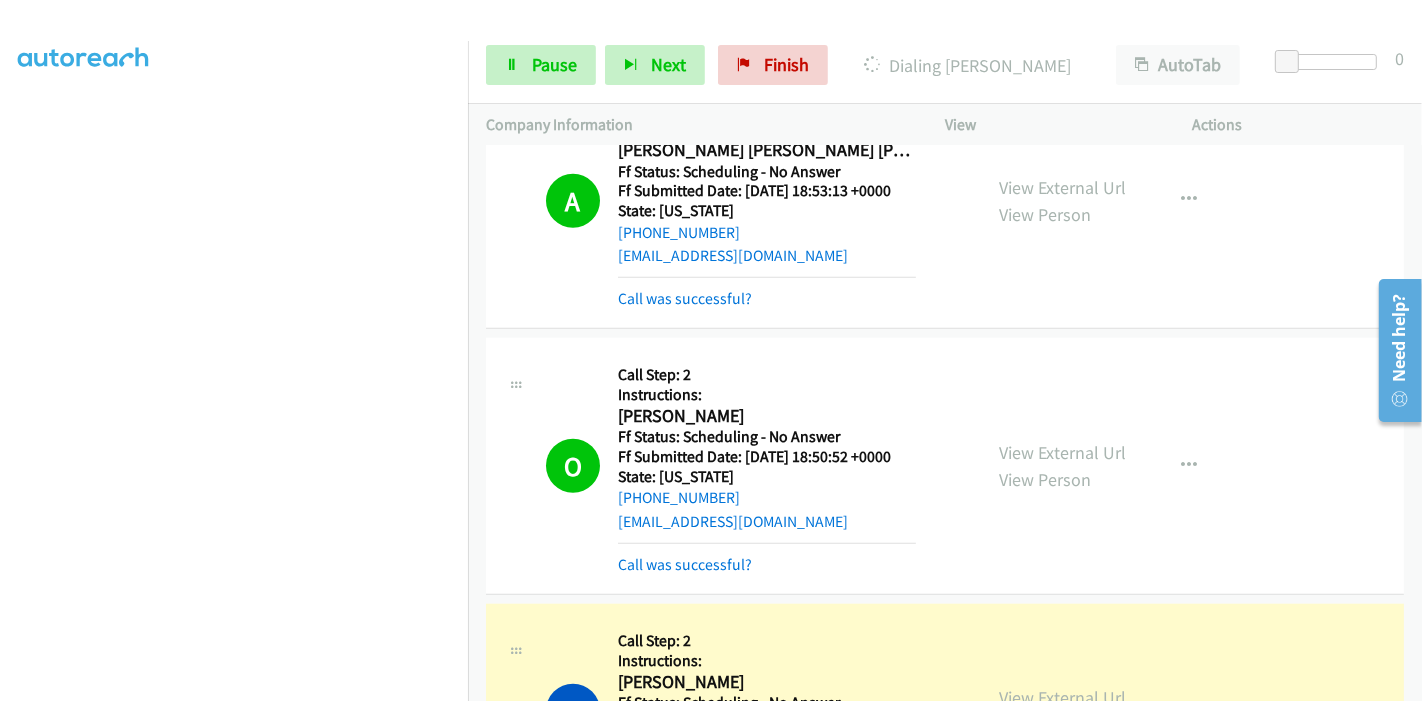 scroll, scrollTop: 1666, scrollLeft: 0, axis: vertical 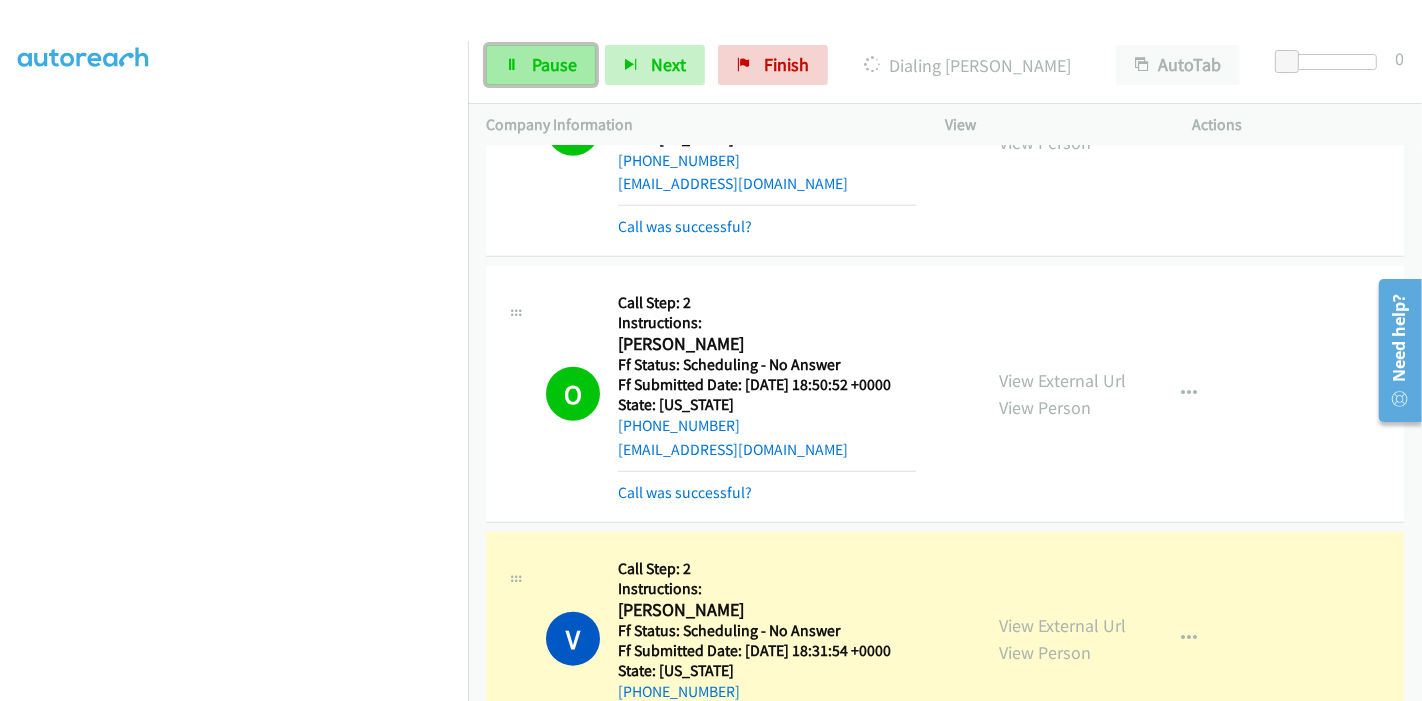 click on "Pause" at bounding box center [554, 64] 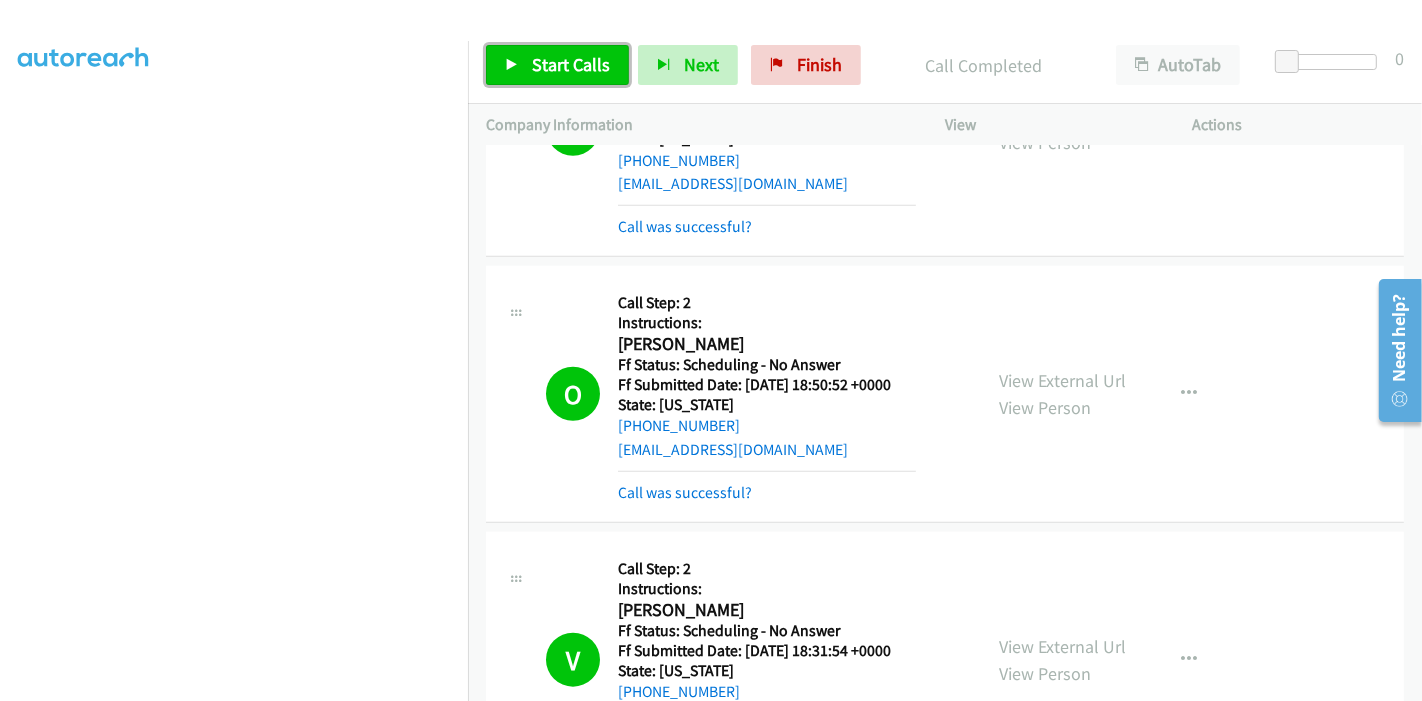 click on "Start Calls" at bounding box center [571, 64] 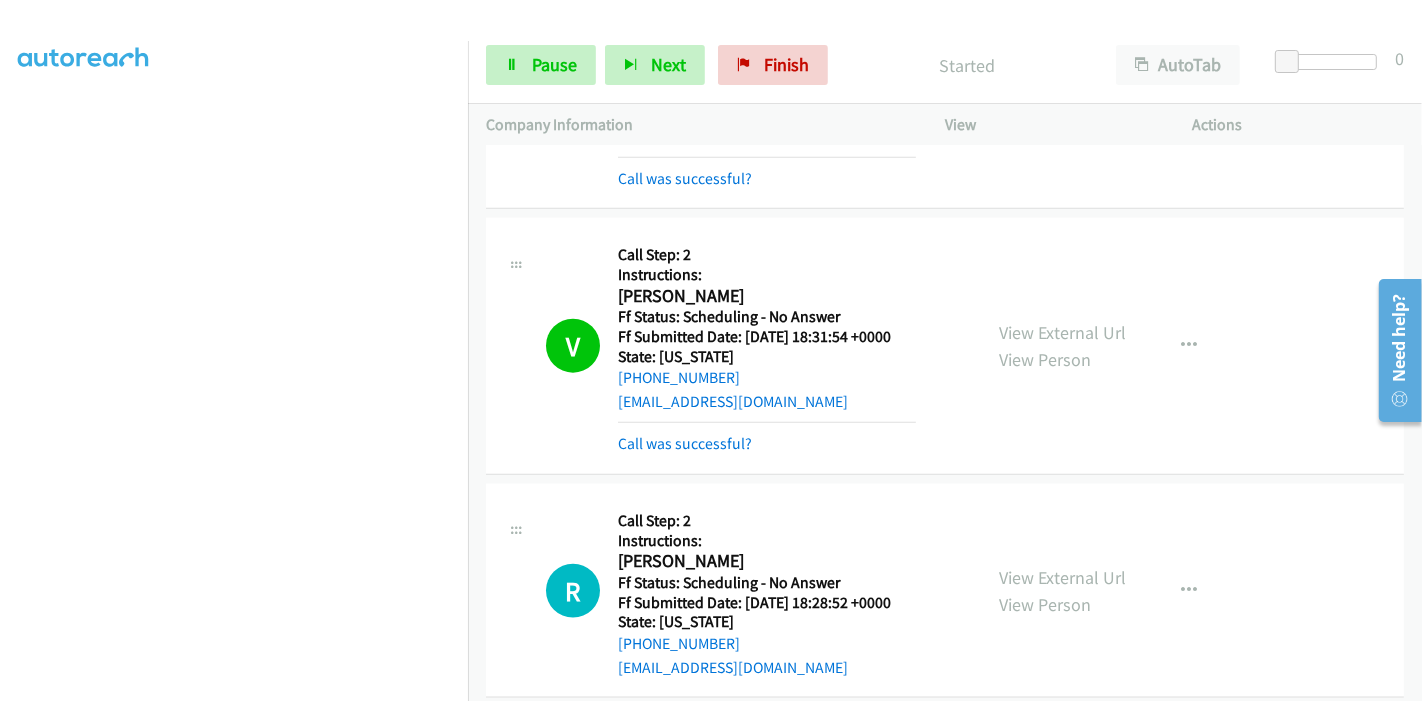 scroll, scrollTop: 2222, scrollLeft: 0, axis: vertical 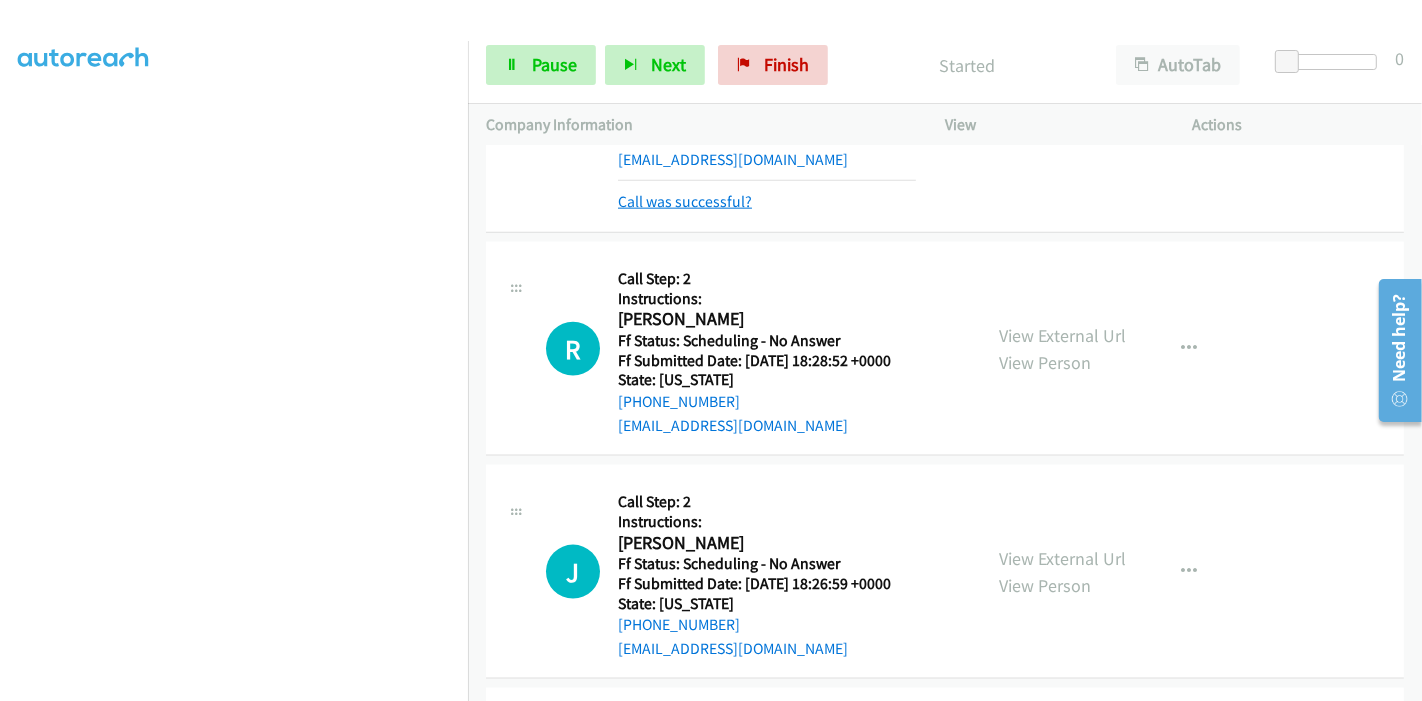 click on "Call was successful?" at bounding box center [685, 201] 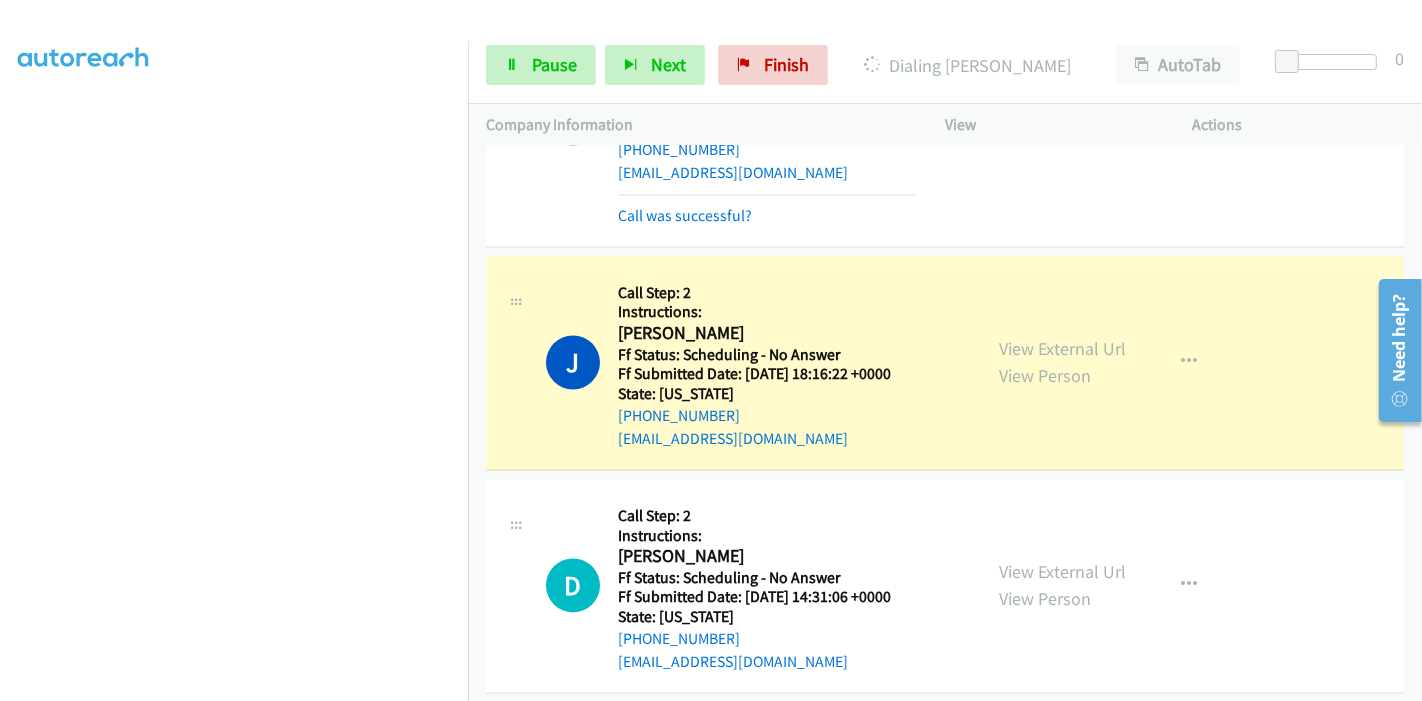 scroll, scrollTop: 3354, scrollLeft: 0, axis: vertical 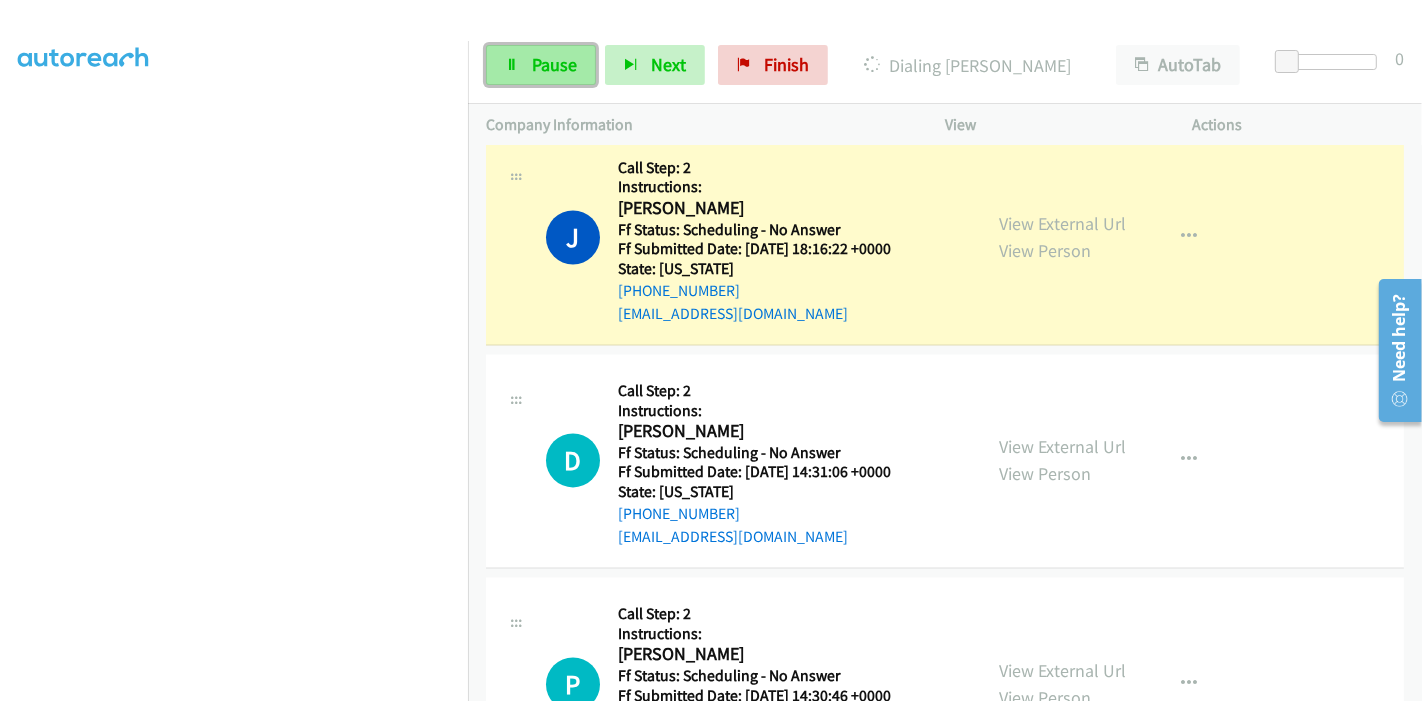 click on "Pause" at bounding box center [554, 64] 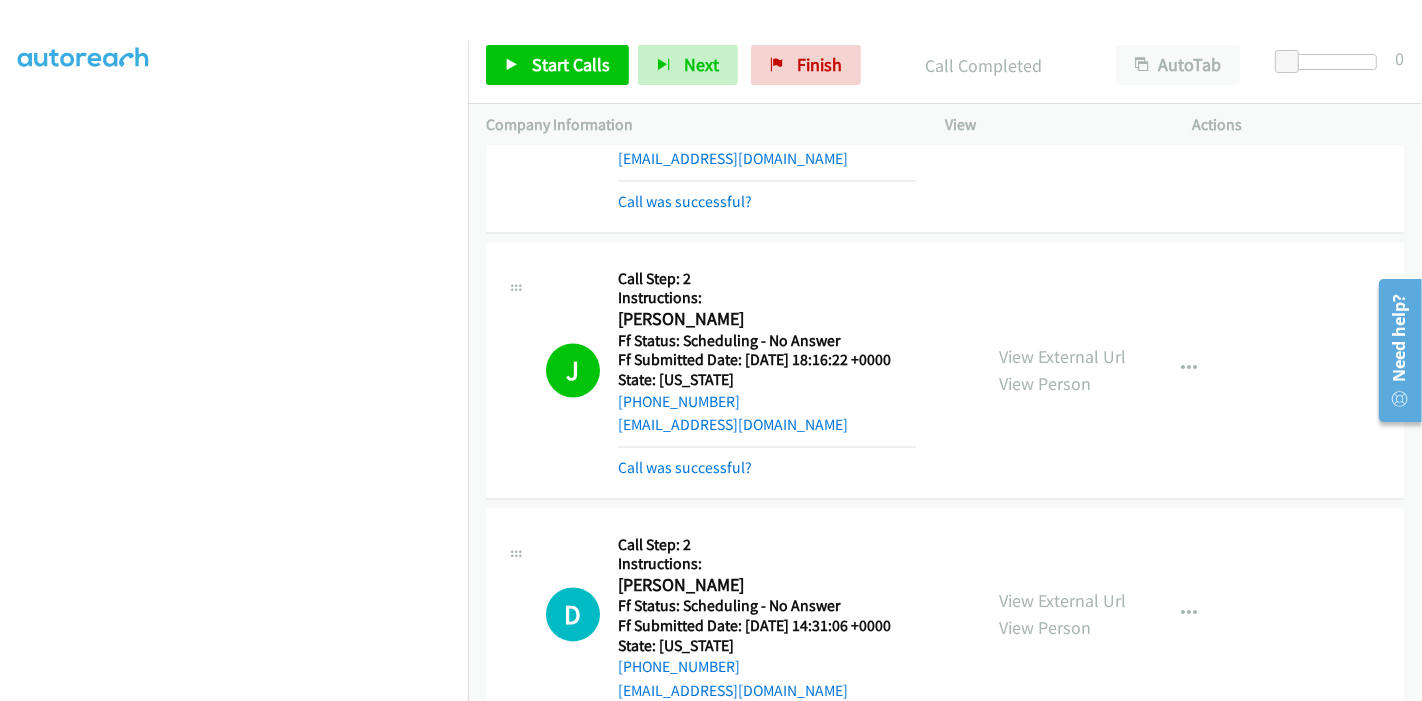scroll, scrollTop: 3354, scrollLeft: 0, axis: vertical 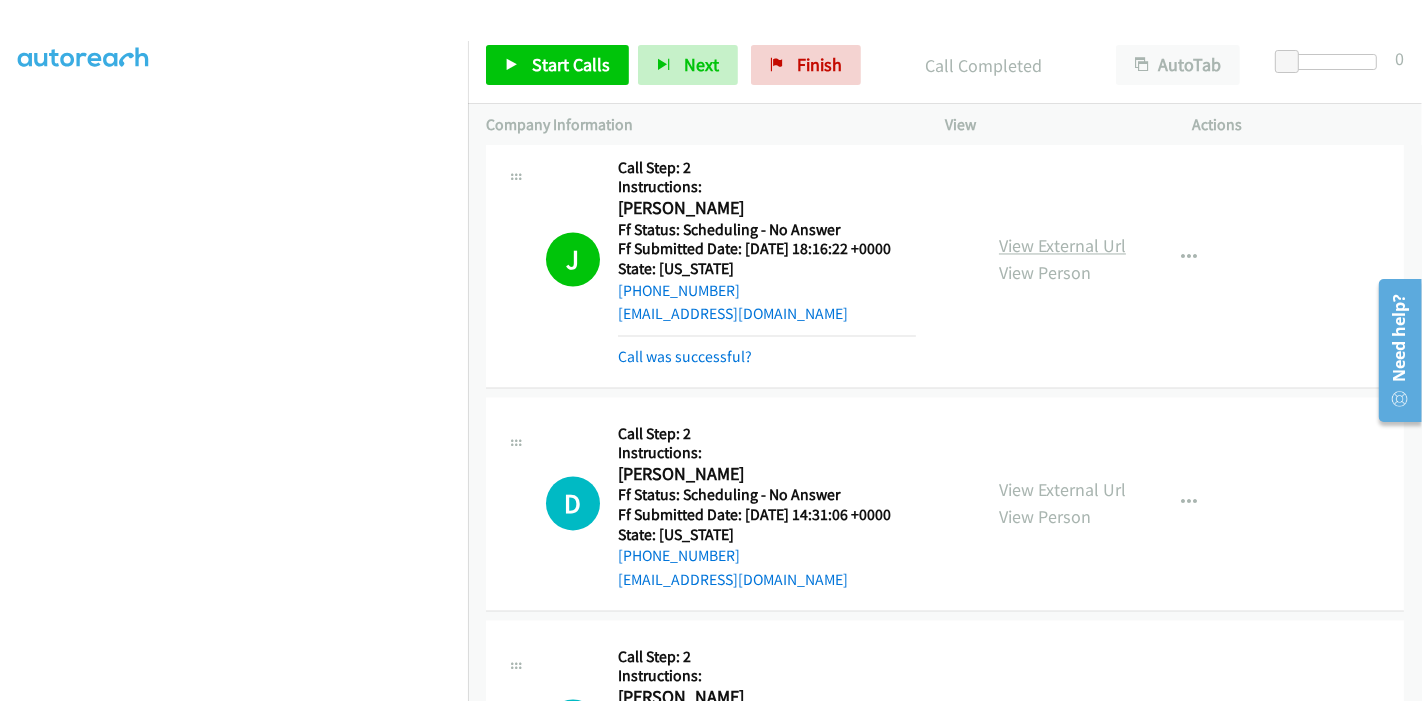 click on "View External Url" at bounding box center (1062, 245) 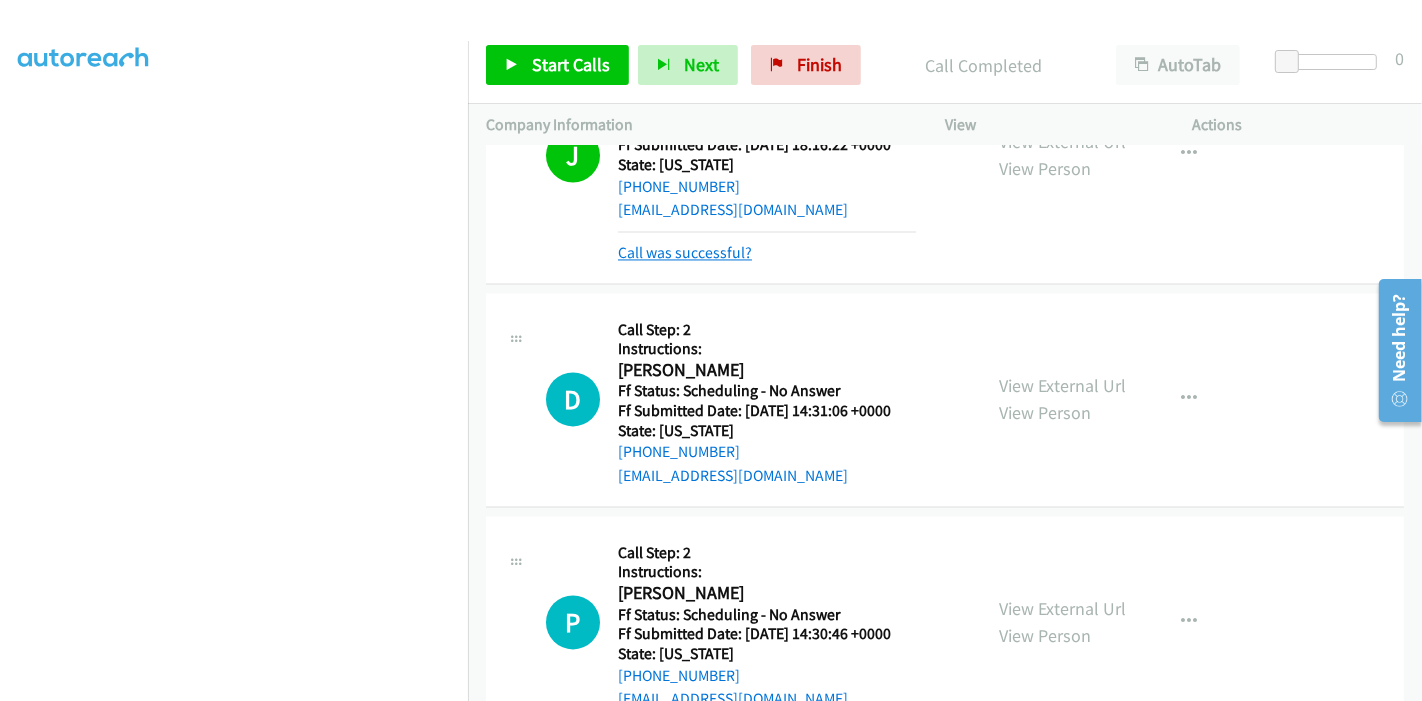 scroll, scrollTop: 3798, scrollLeft: 0, axis: vertical 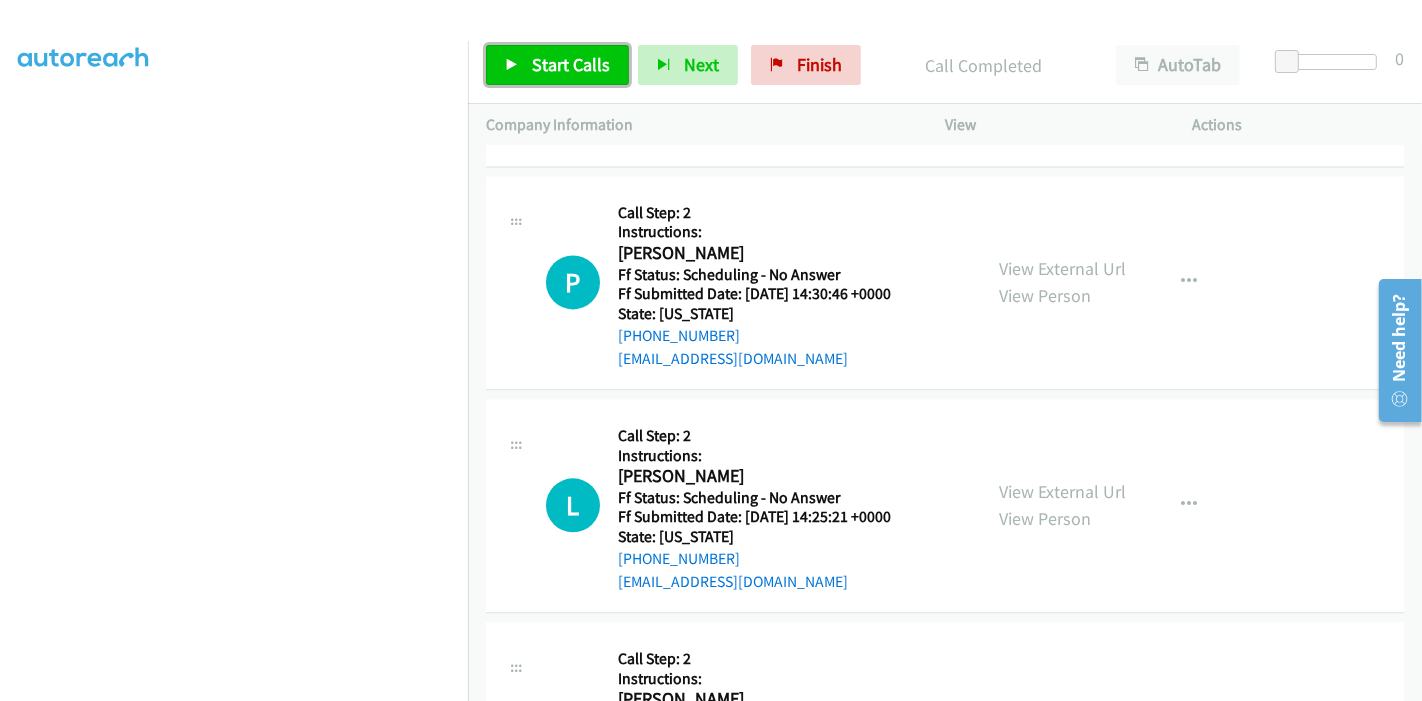 click on "Start Calls" at bounding box center (571, 64) 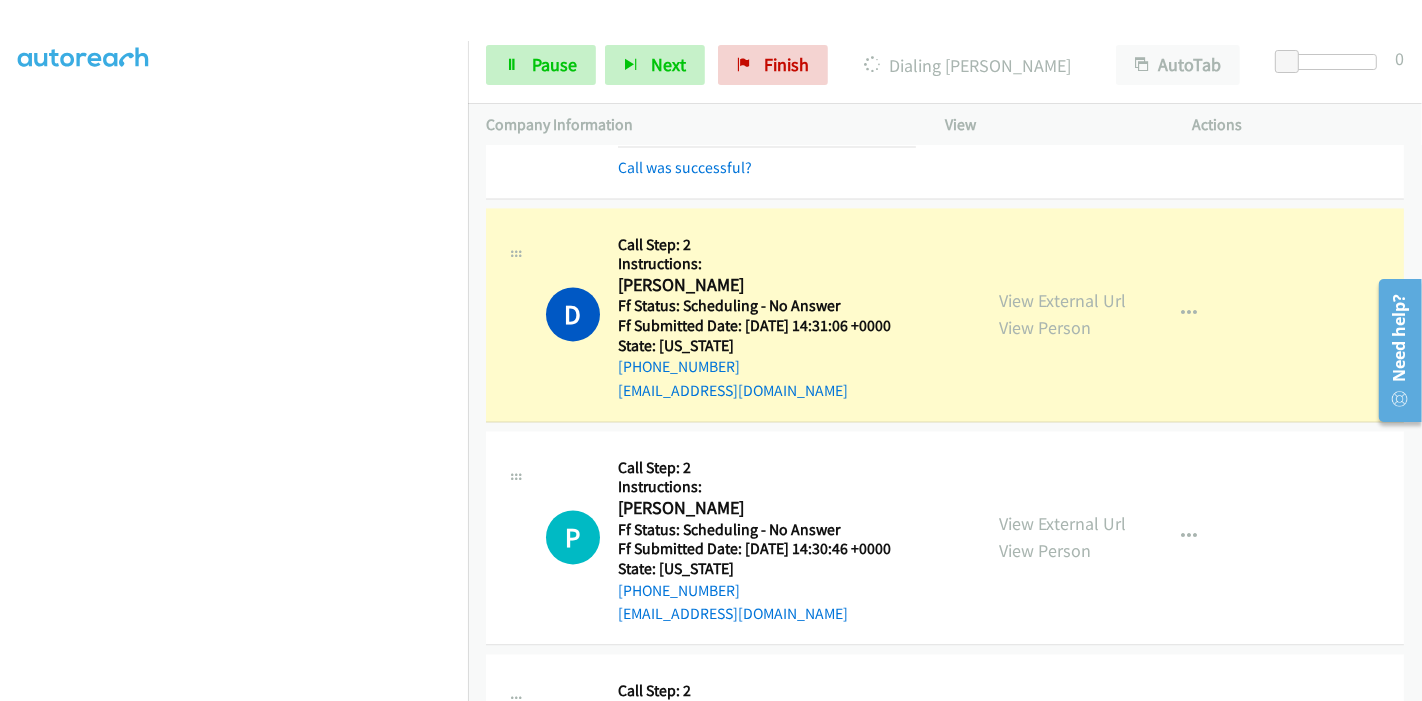 scroll, scrollTop: 3465, scrollLeft: 0, axis: vertical 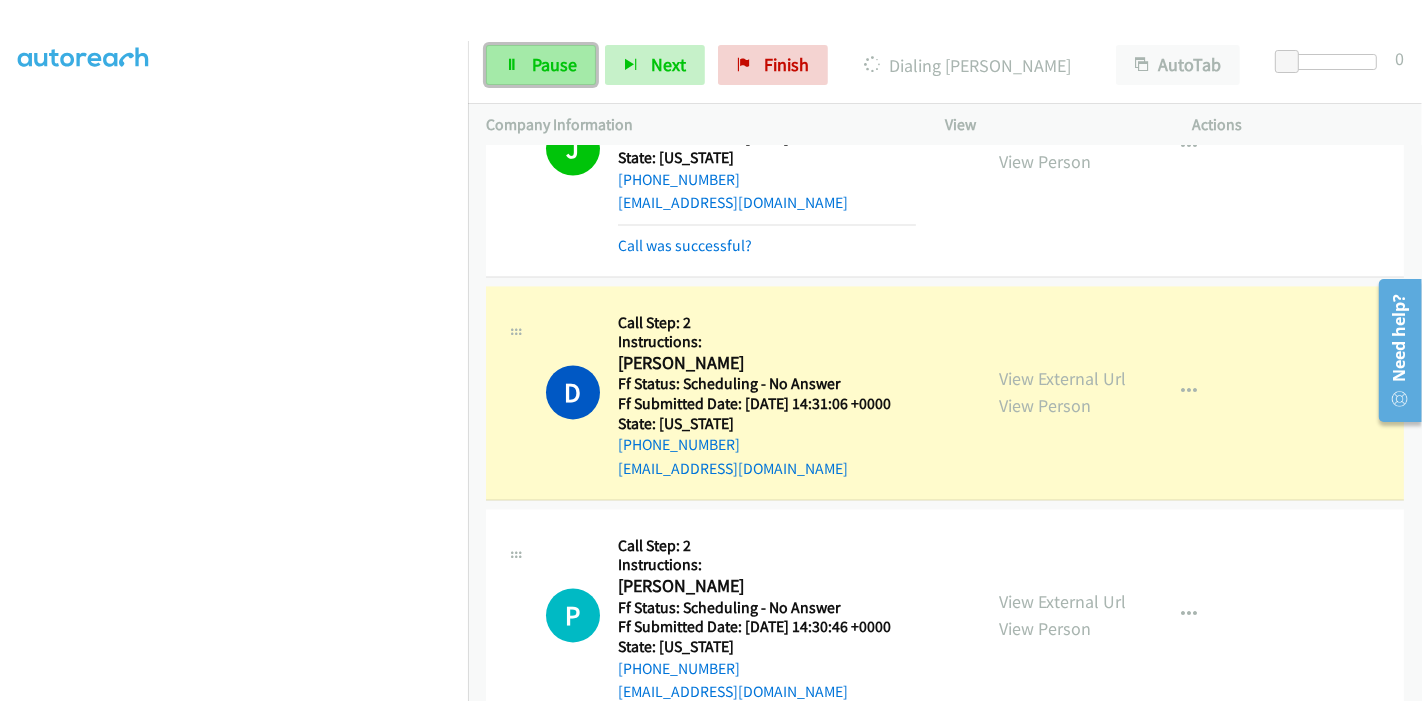 click on "Pause" at bounding box center [554, 64] 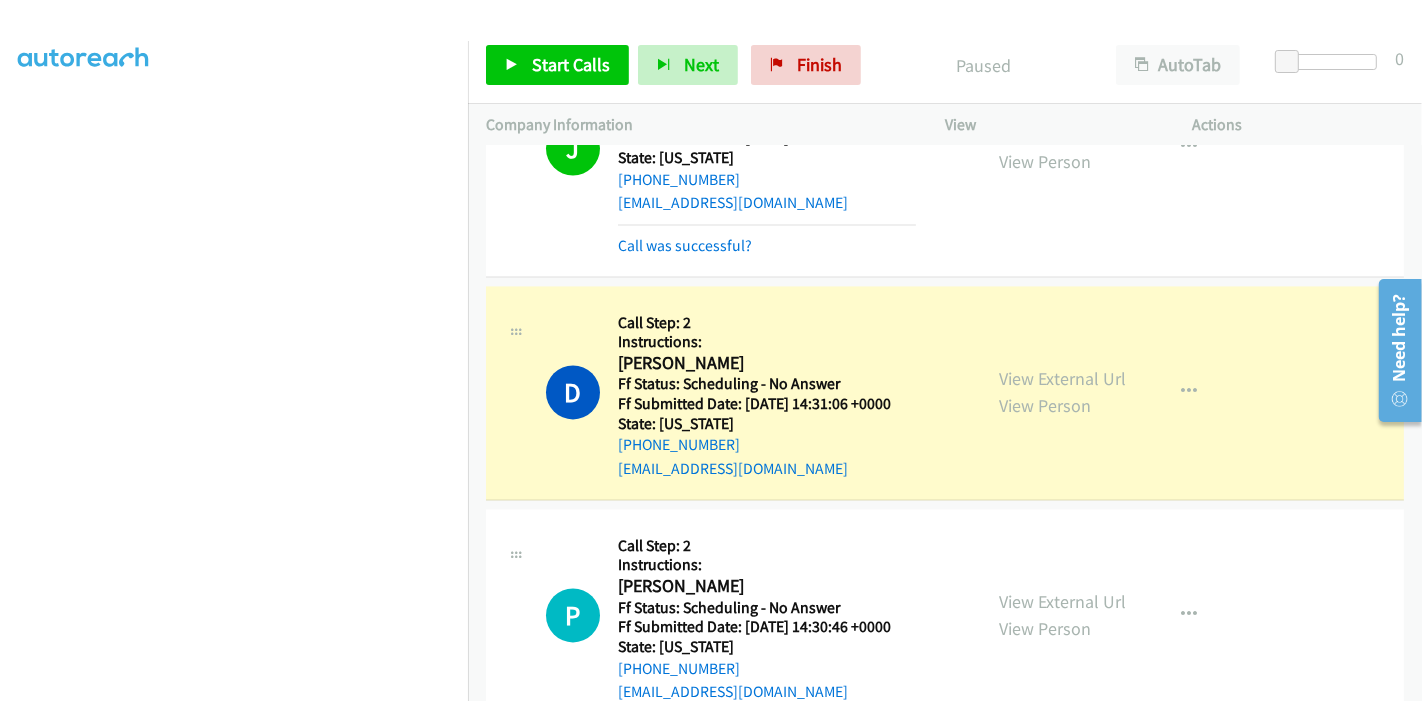 scroll, scrollTop: 250, scrollLeft: 0, axis: vertical 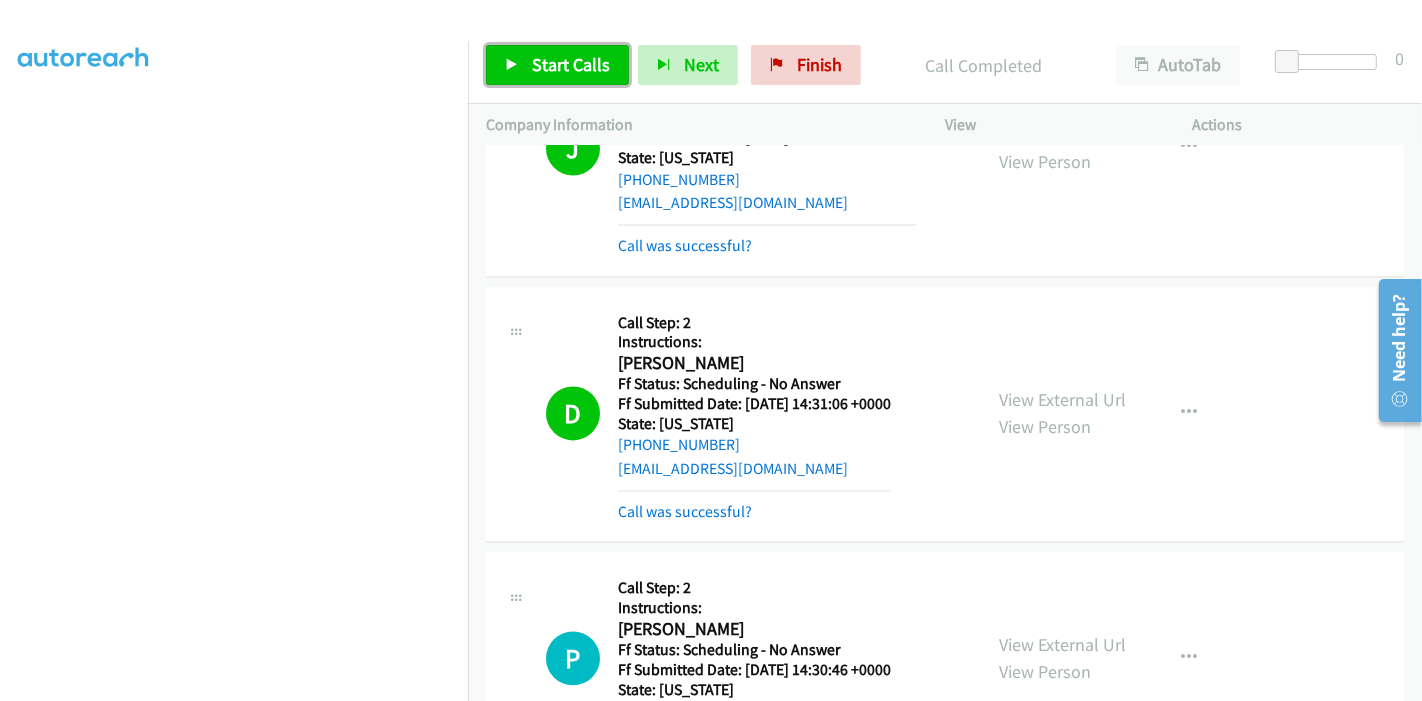click on "Start Calls" at bounding box center [571, 64] 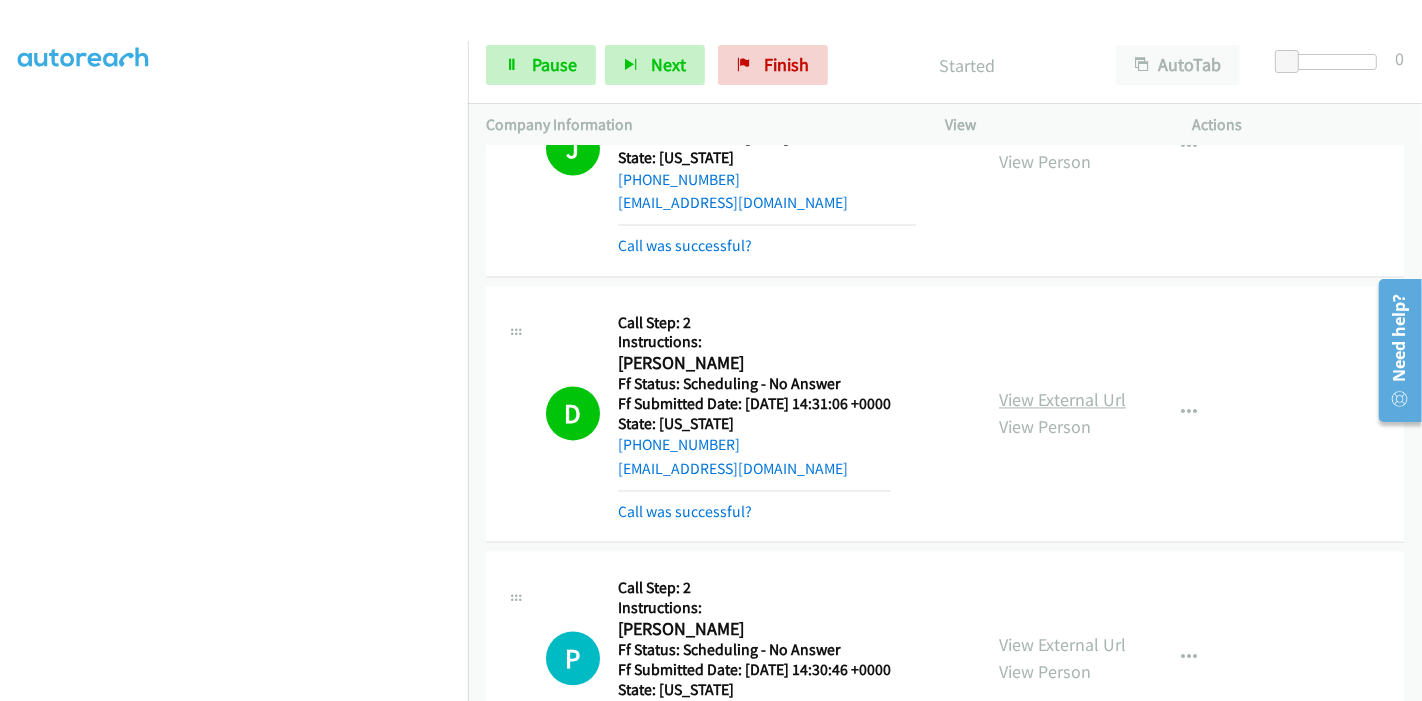 click on "View External Url" at bounding box center [1062, 399] 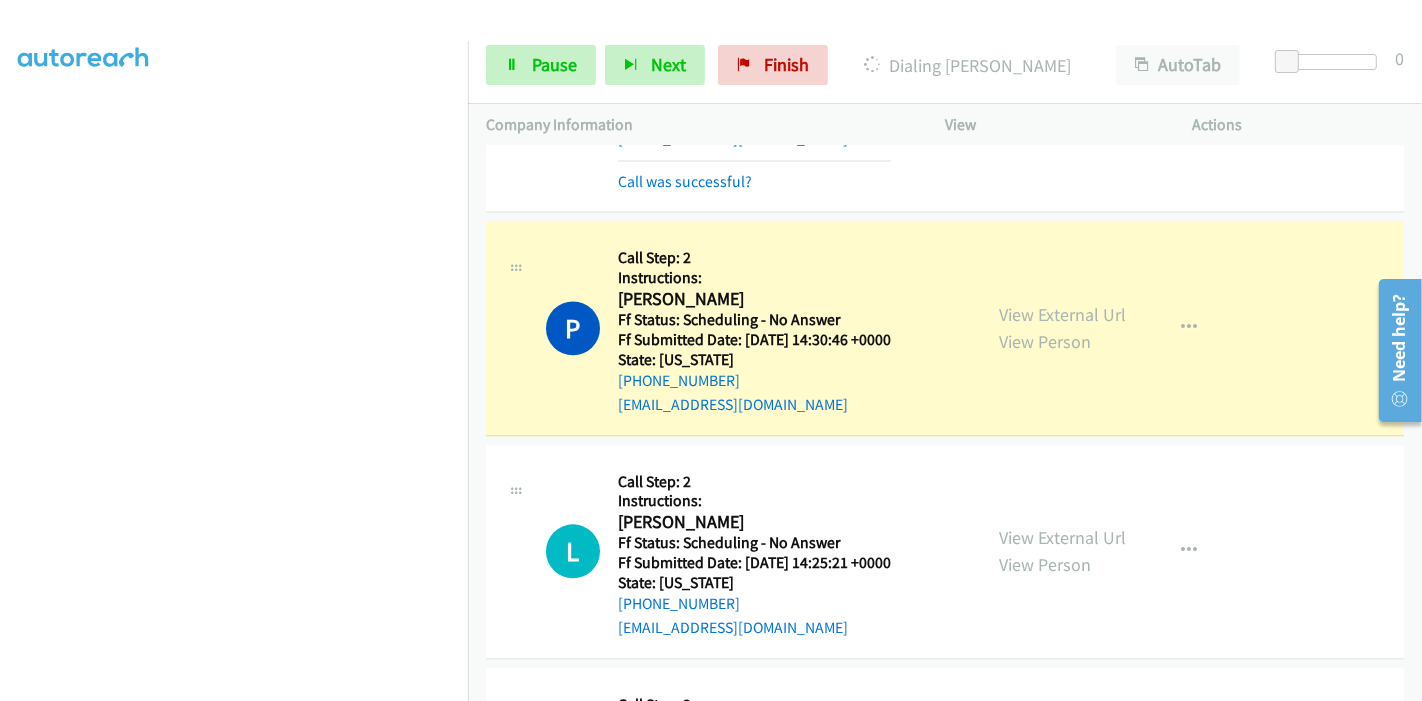 scroll, scrollTop: 3798, scrollLeft: 0, axis: vertical 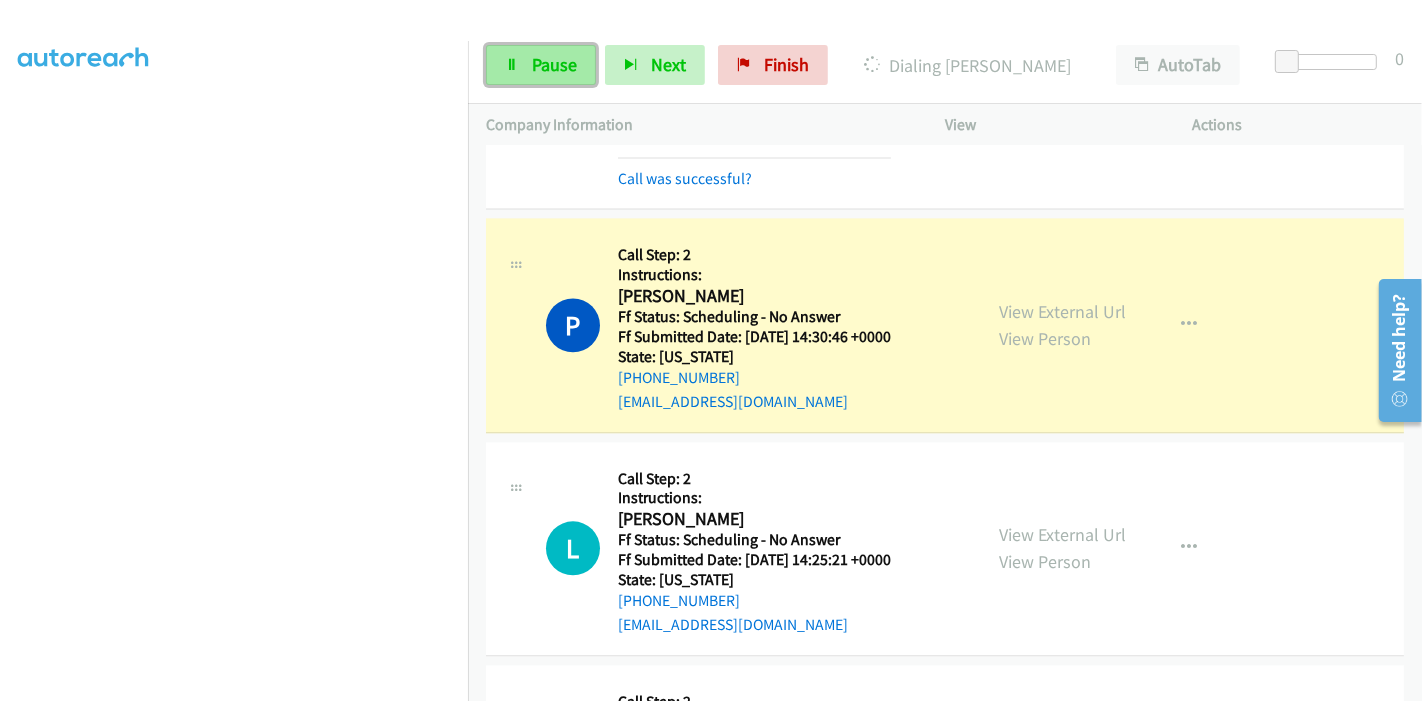 click on "Pause" at bounding box center (541, 65) 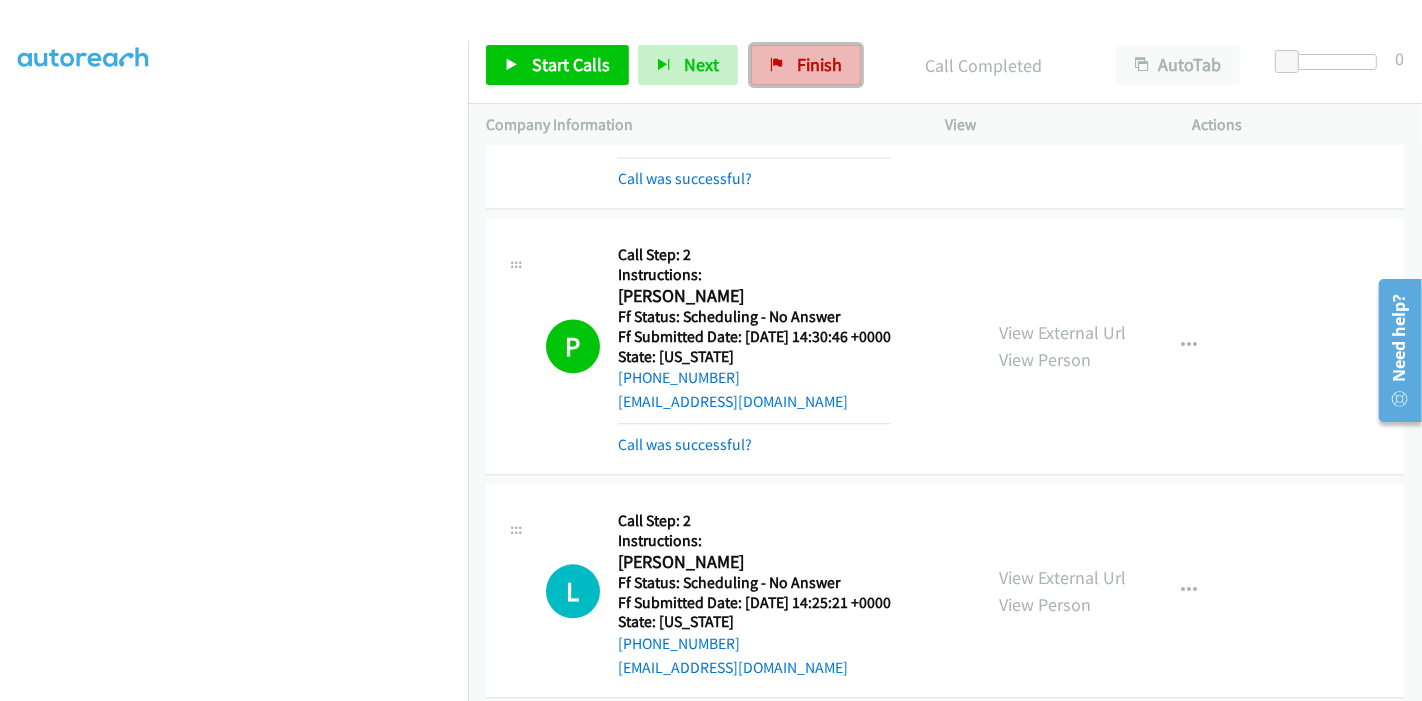 click on "Finish" at bounding box center [819, 64] 